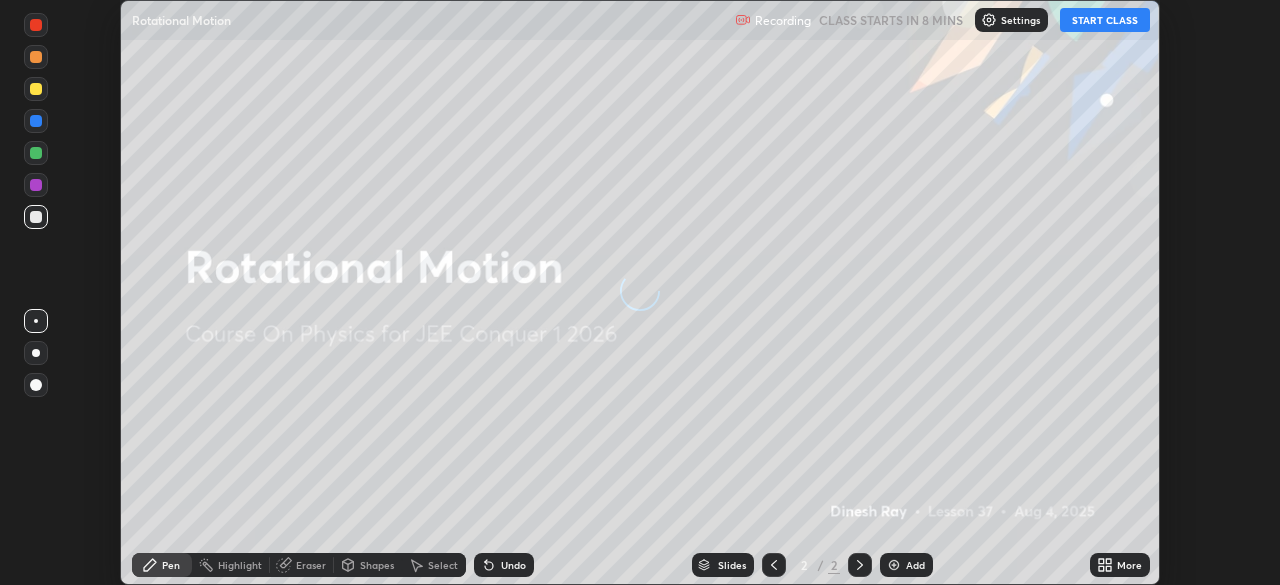 scroll, scrollTop: 0, scrollLeft: 0, axis: both 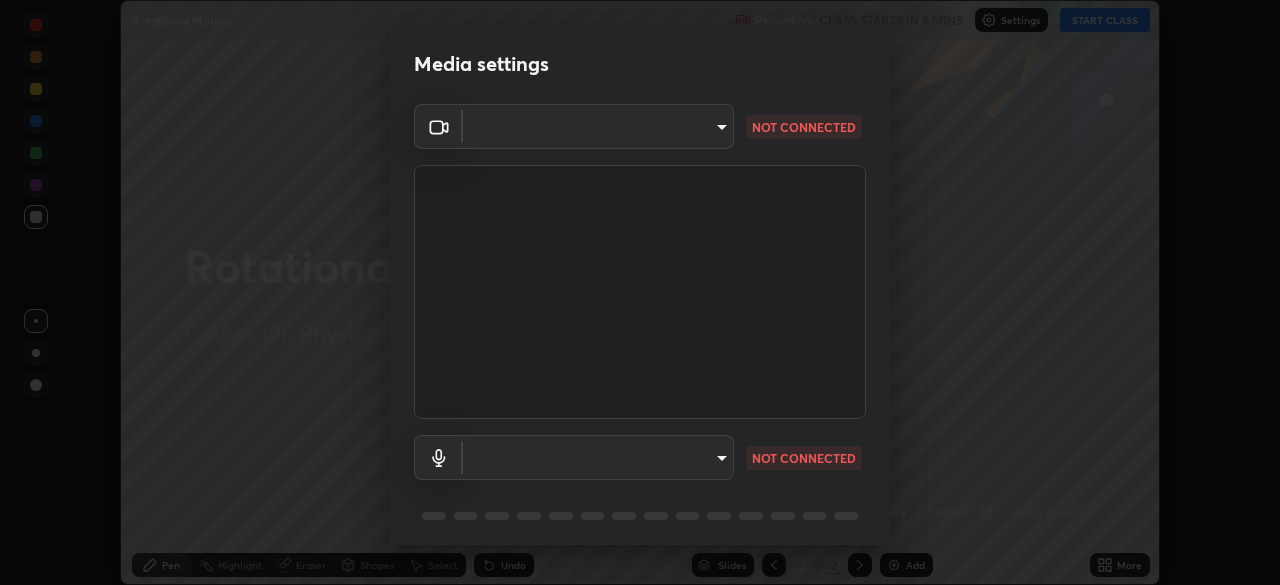 type on "d5d1096bb91751ddbc4e14a102c0e37309a205399cb77019be1f1076424a97fc" 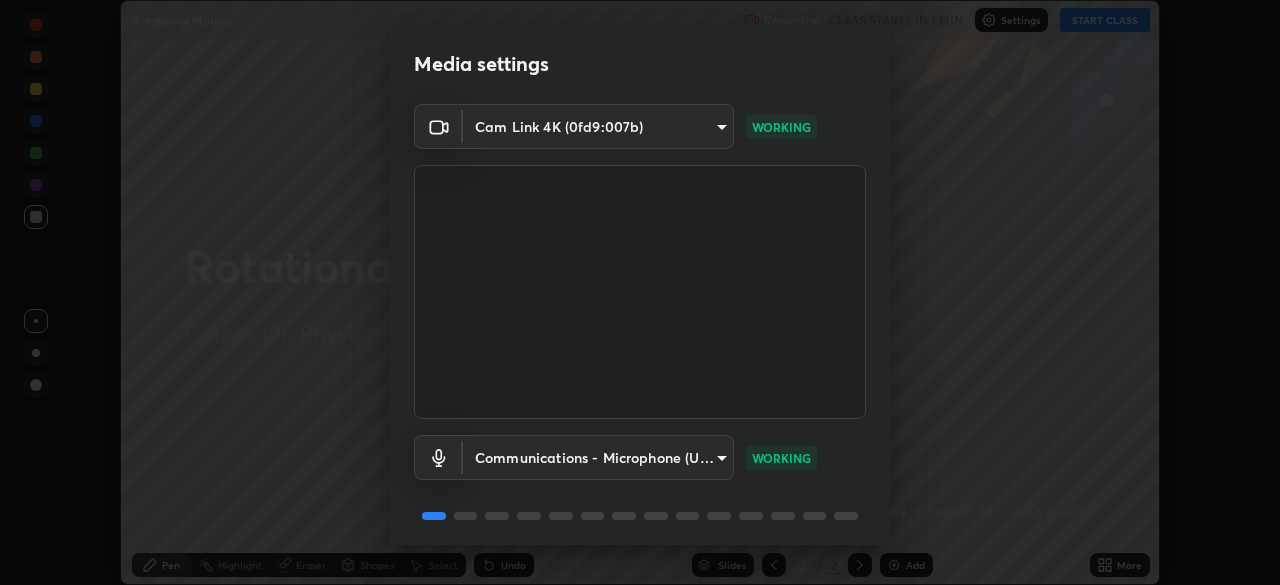 scroll, scrollTop: 71, scrollLeft: 0, axis: vertical 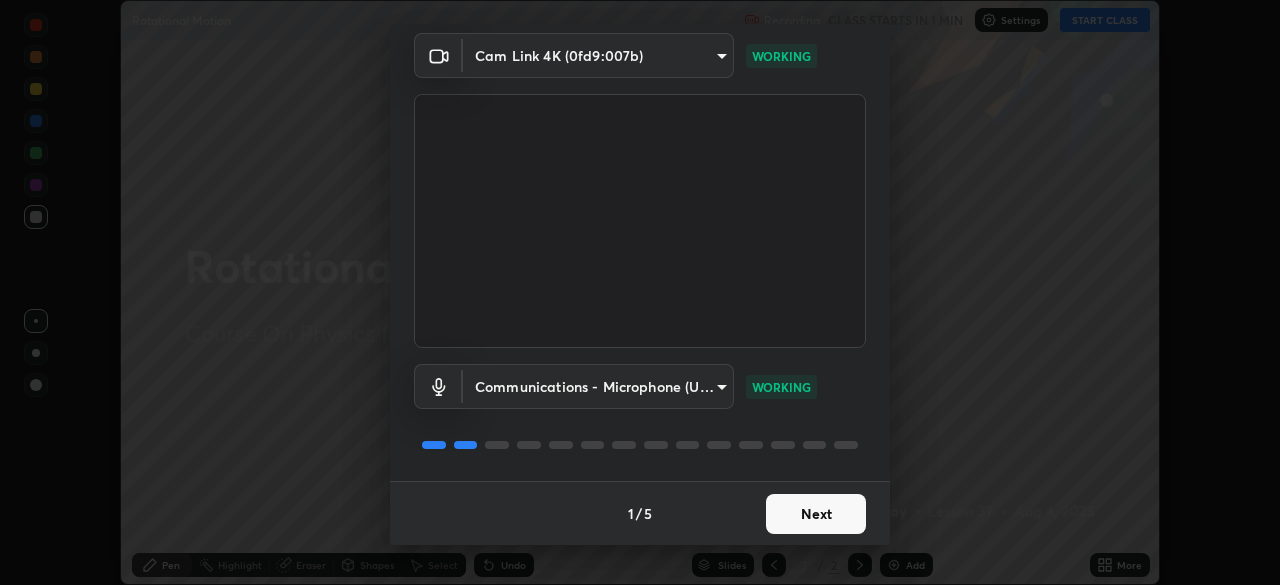 click on "Next" at bounding box center (816, 514) 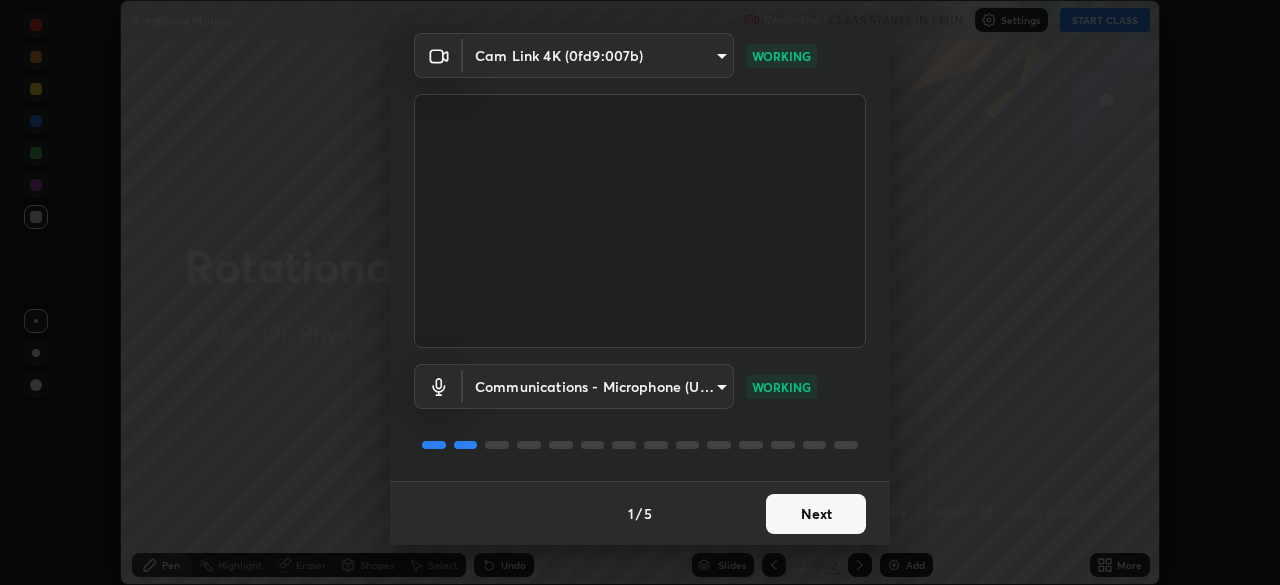 scroll, scrollTop: 0, scrollLeft: 0, axis: both 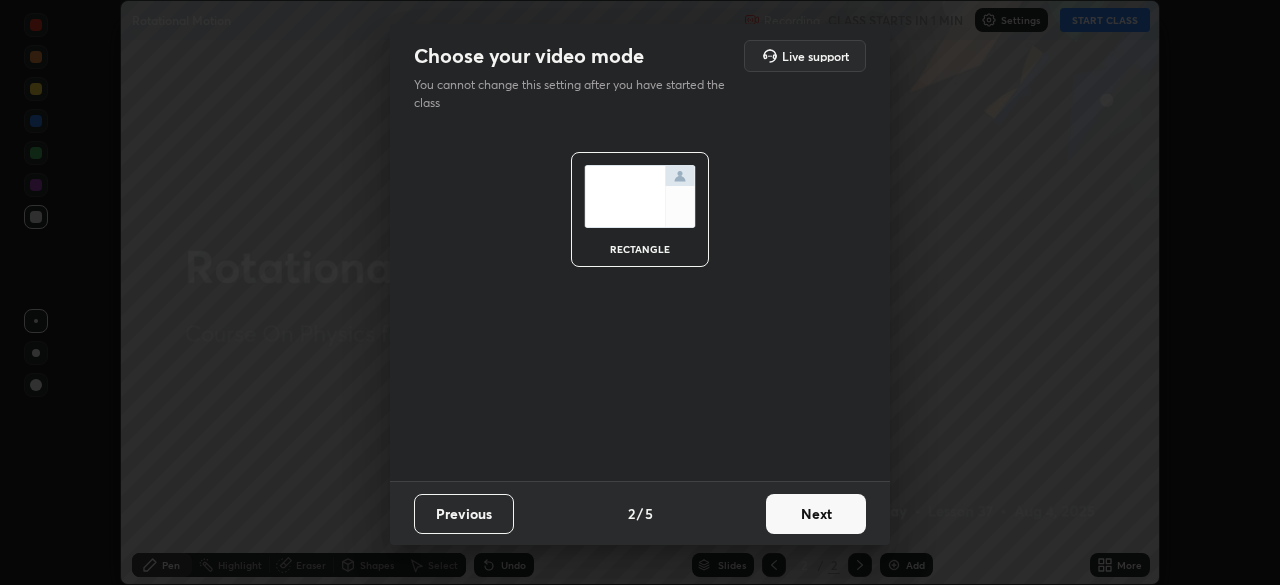 click on "Next" at bounding box center (816, 514) 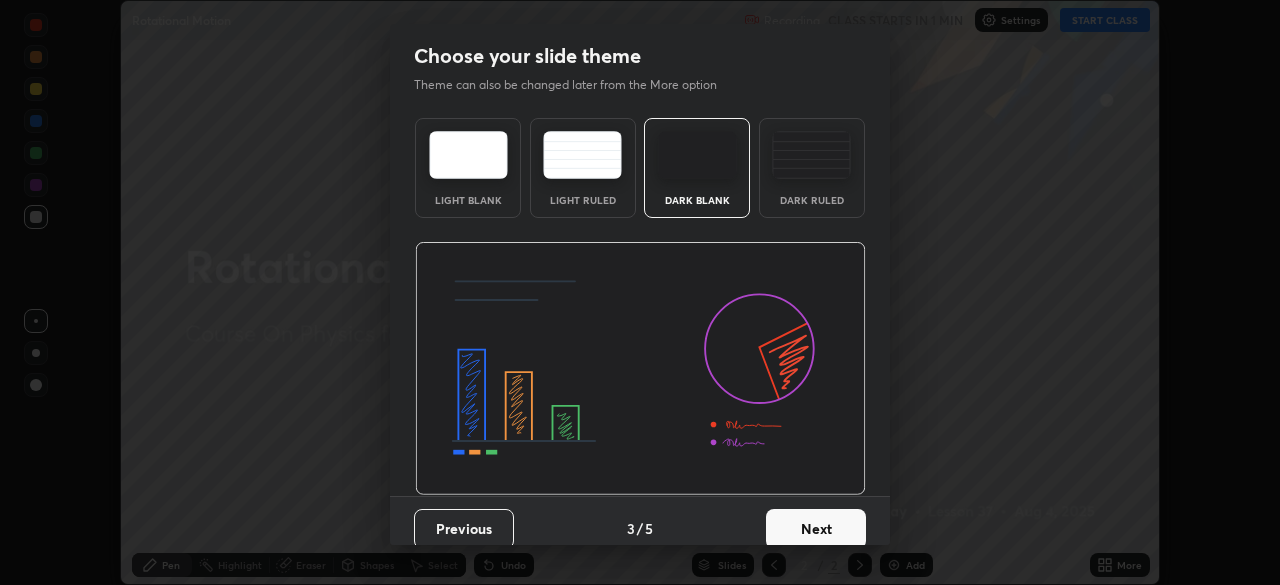 click on "Next" at bounding box center (816, 529) 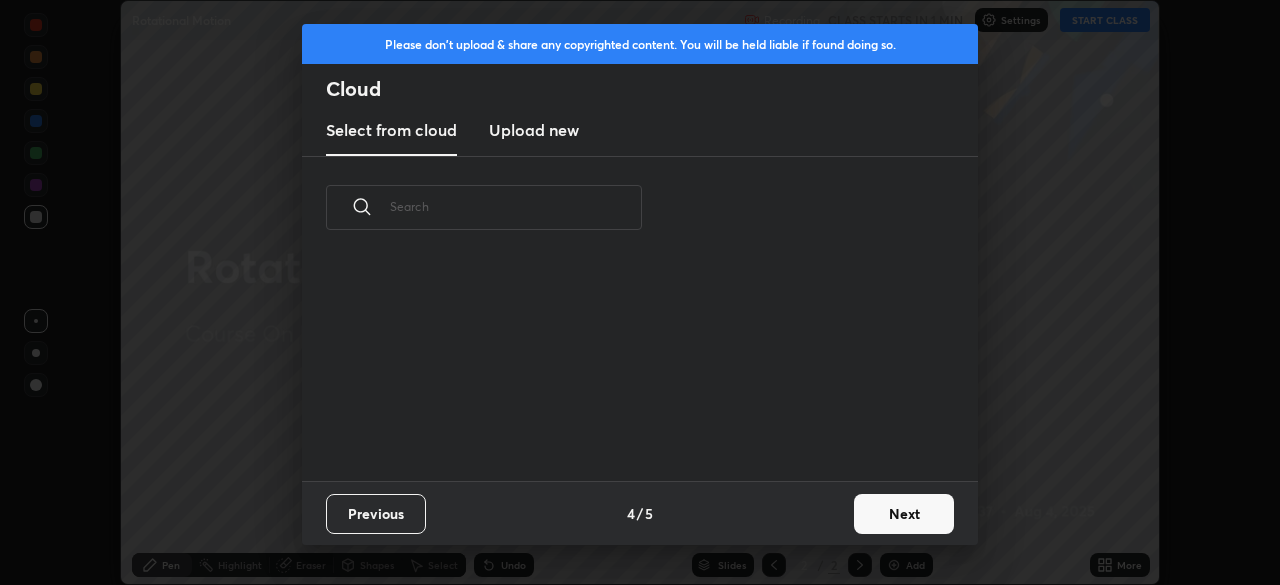 click on "Next" at bounding box center (904, 514) 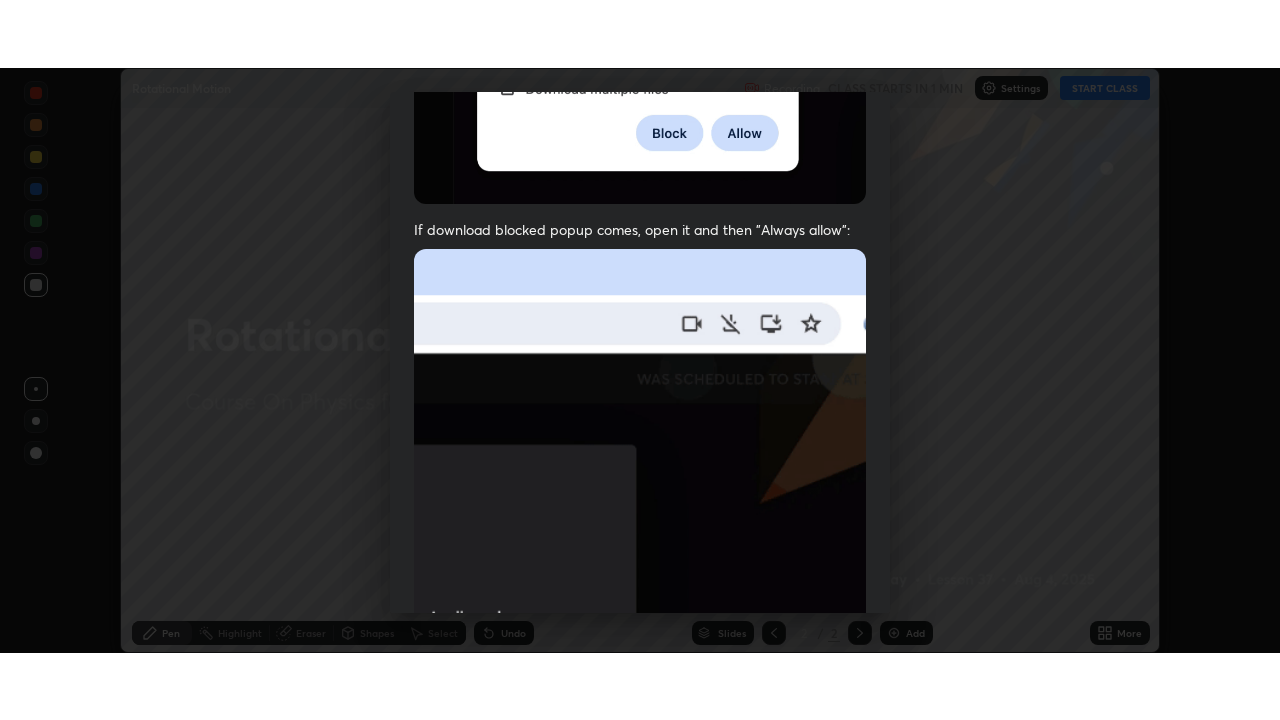 scroll, scrollTop: 479, scrollLeft: 0, axis: vertical 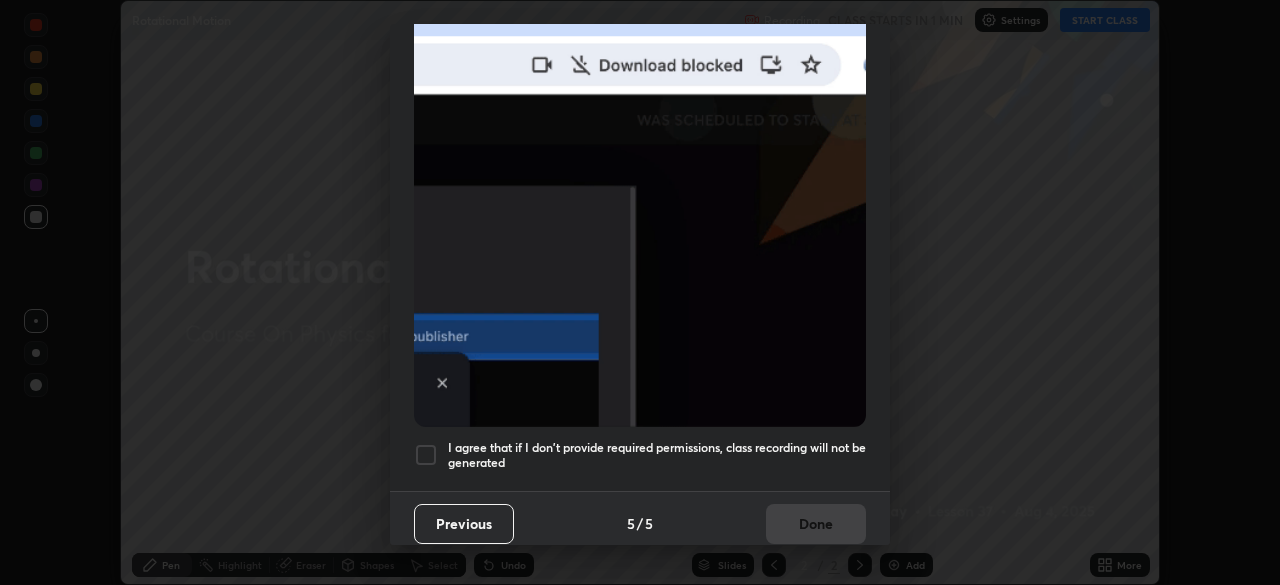 click at bounding box center (426, 455) 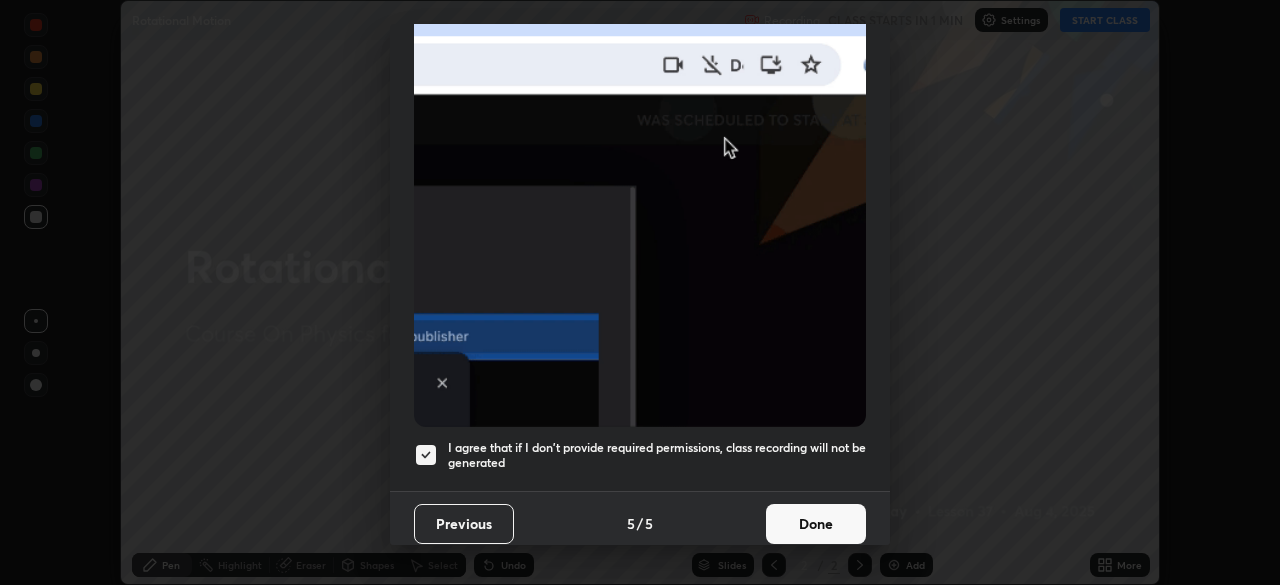 click on "Done" at bounding box center [816, 524] 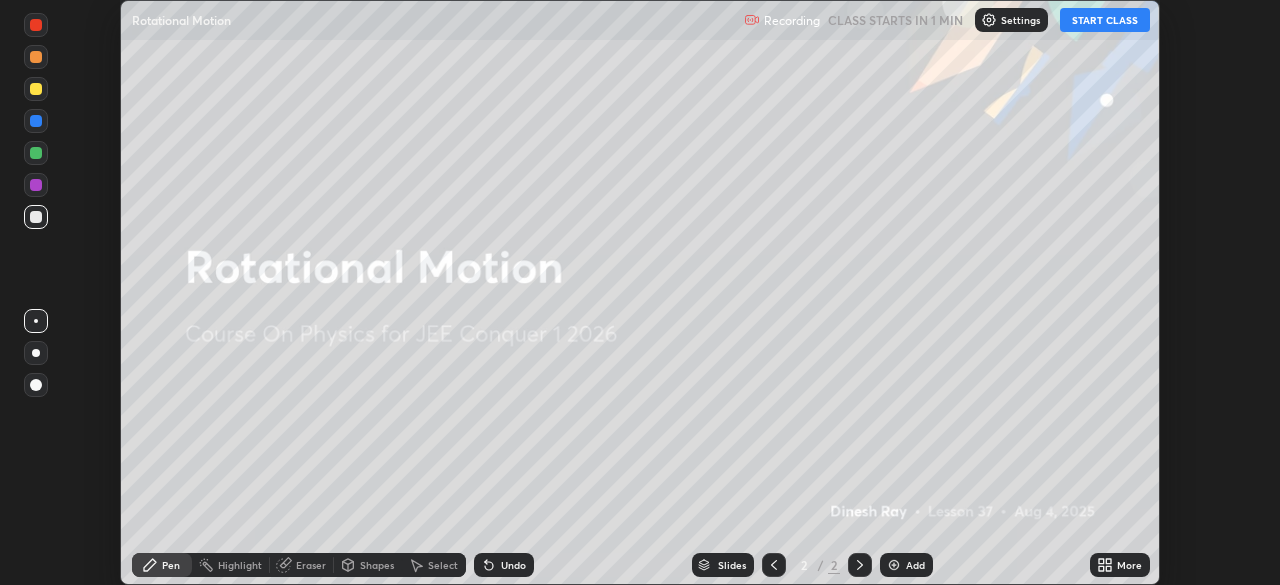click 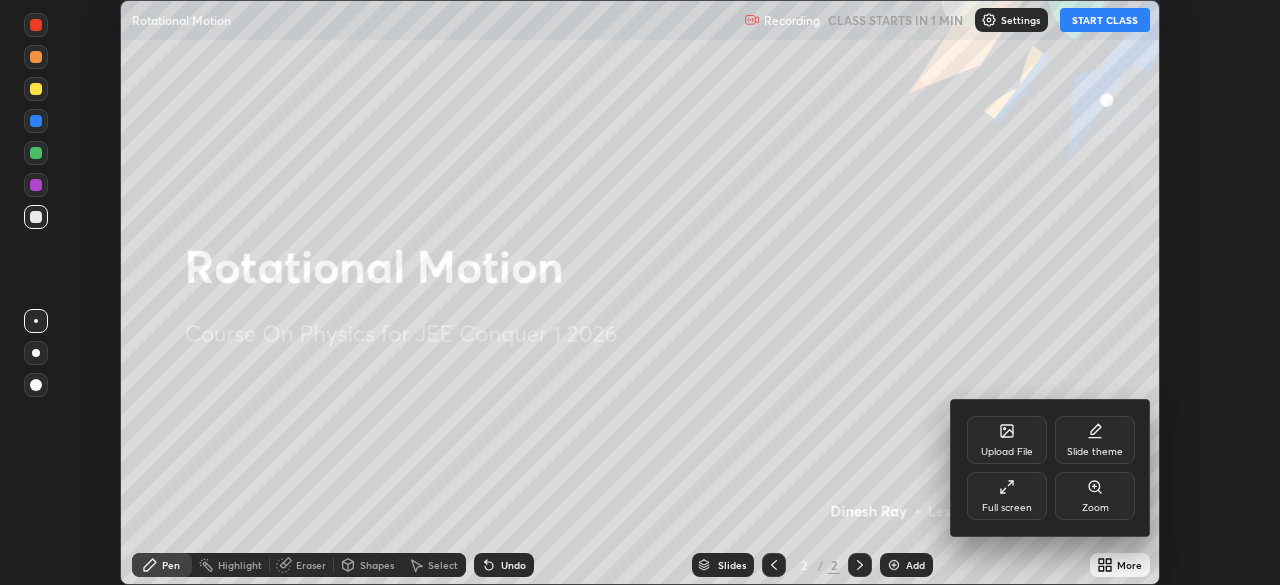 click on "Full screen" at bounding box center (1007, 508) 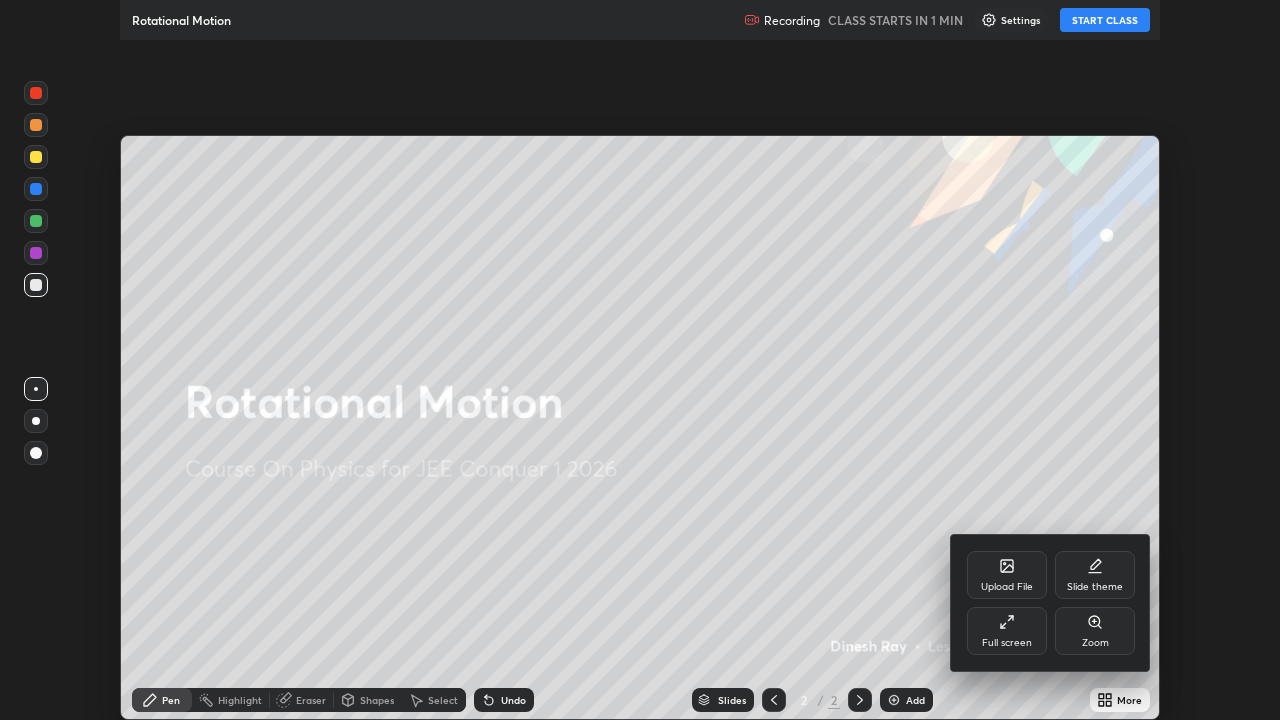 scroll, scrollTop: 99280, scrollLeft: 98720, axis: both 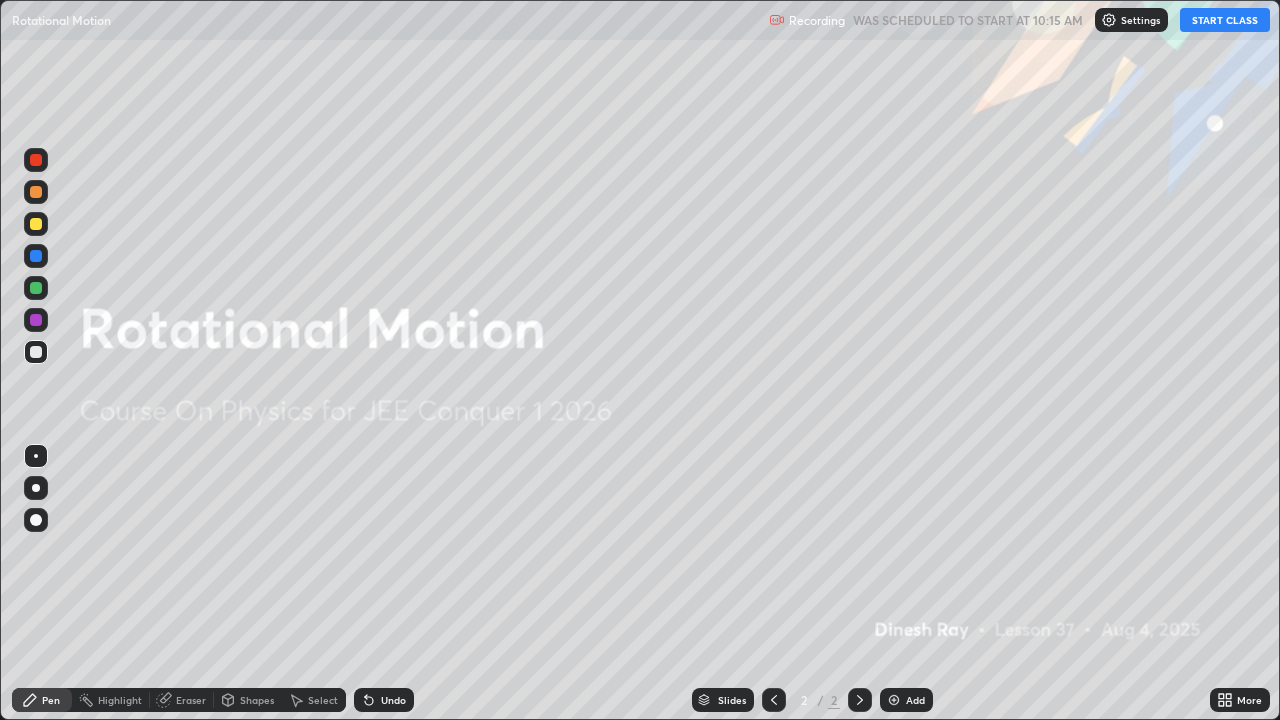 click on "START CLASS" at bounding box center [1225, 20] 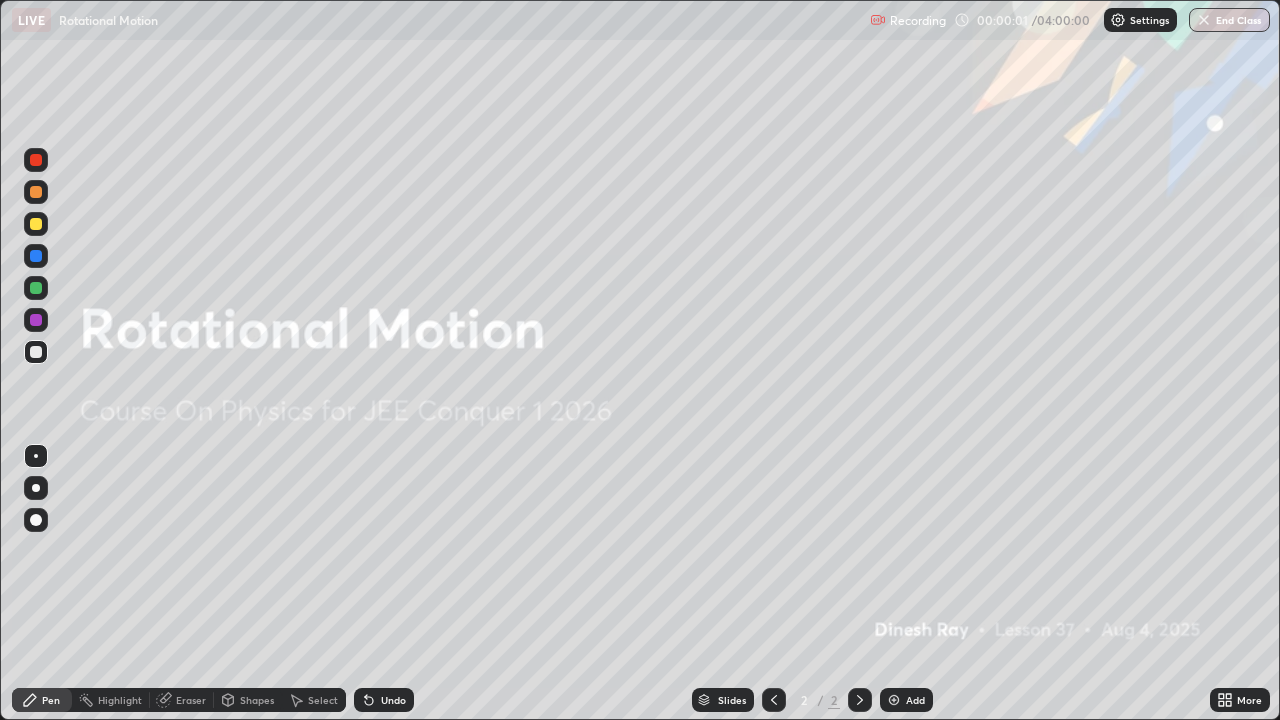 click at bounding box center [894, 700] 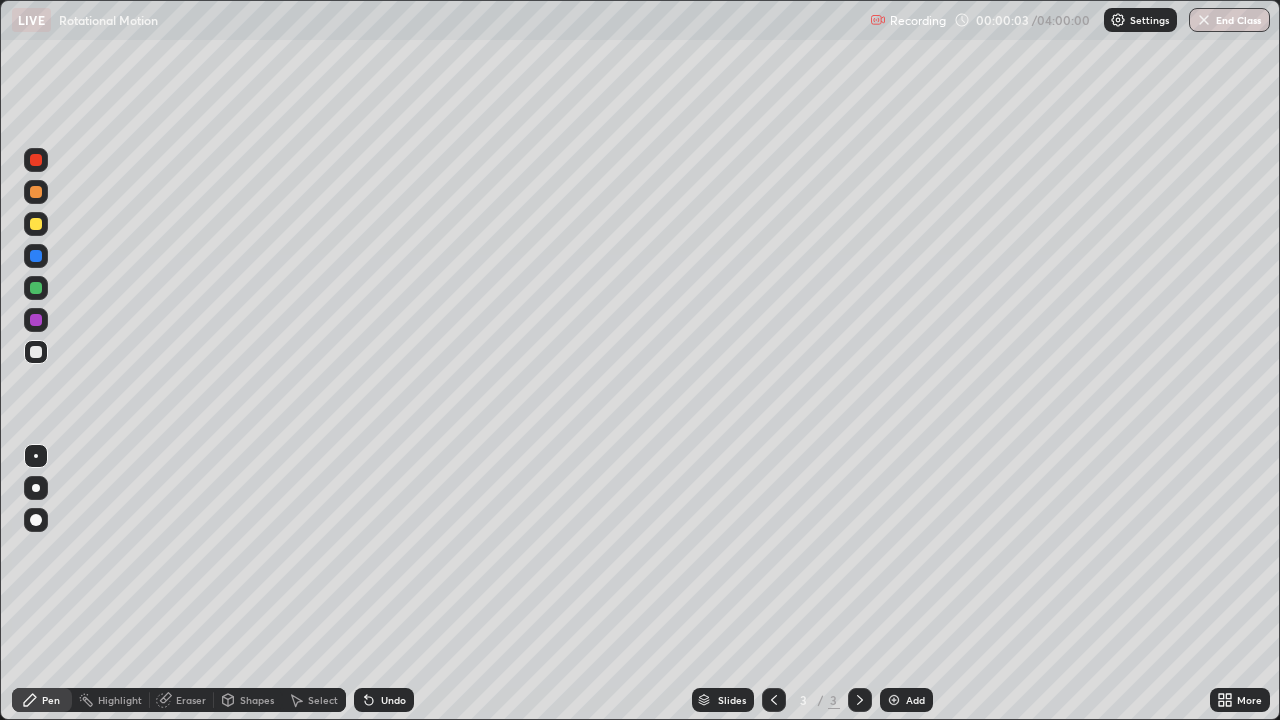 click at bounding box center [36, 224] 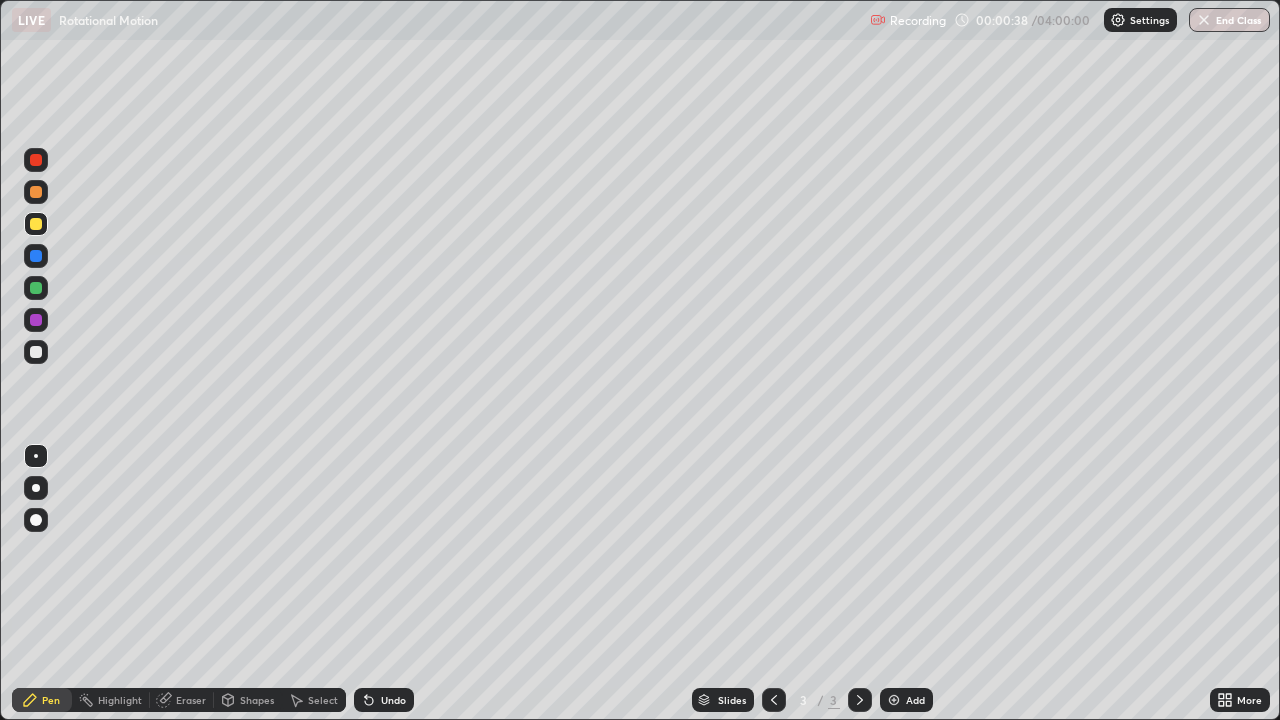 click at bounding box center (36, 488) 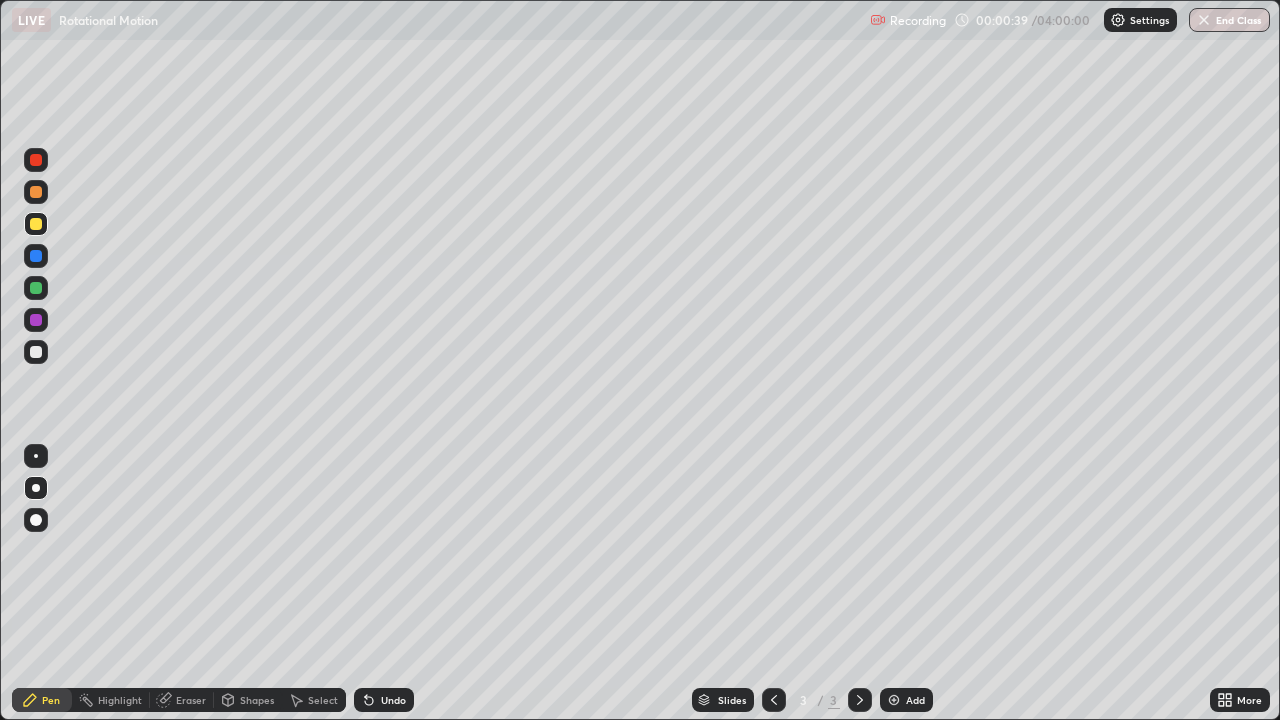 click at bounding box center (36, 224) 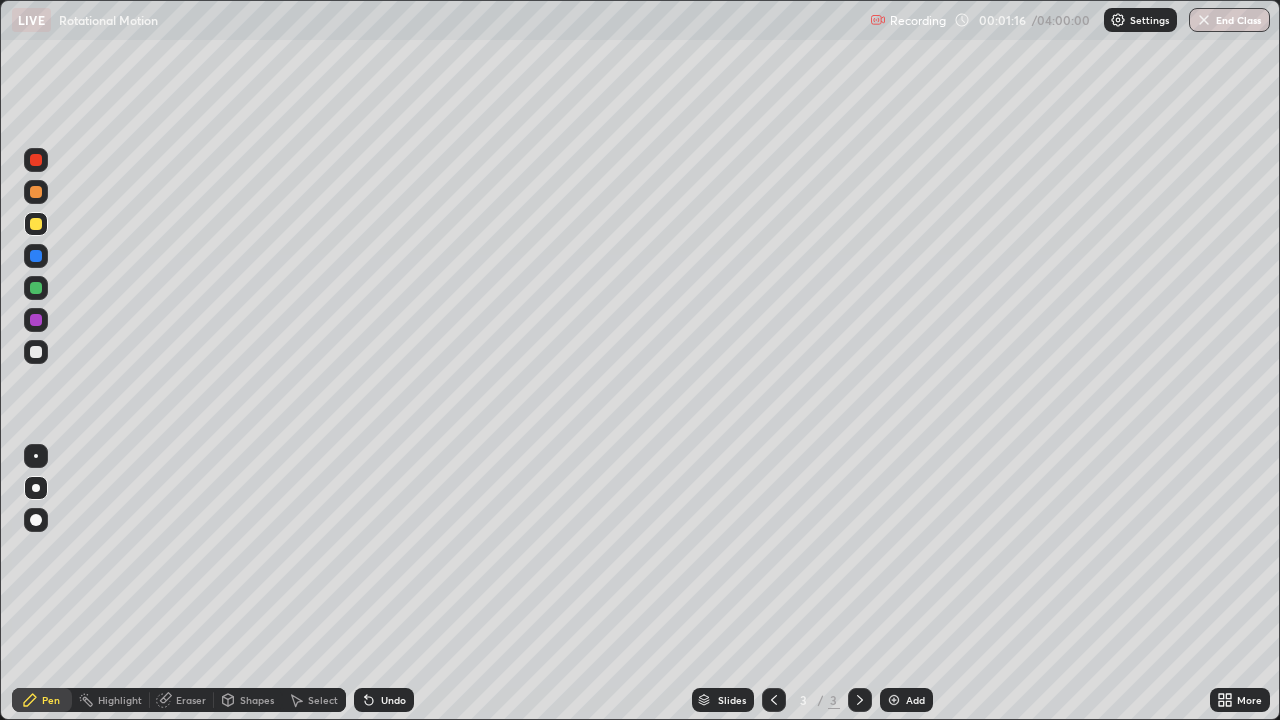 click on "Eraser" at bounding box center [191, 700] 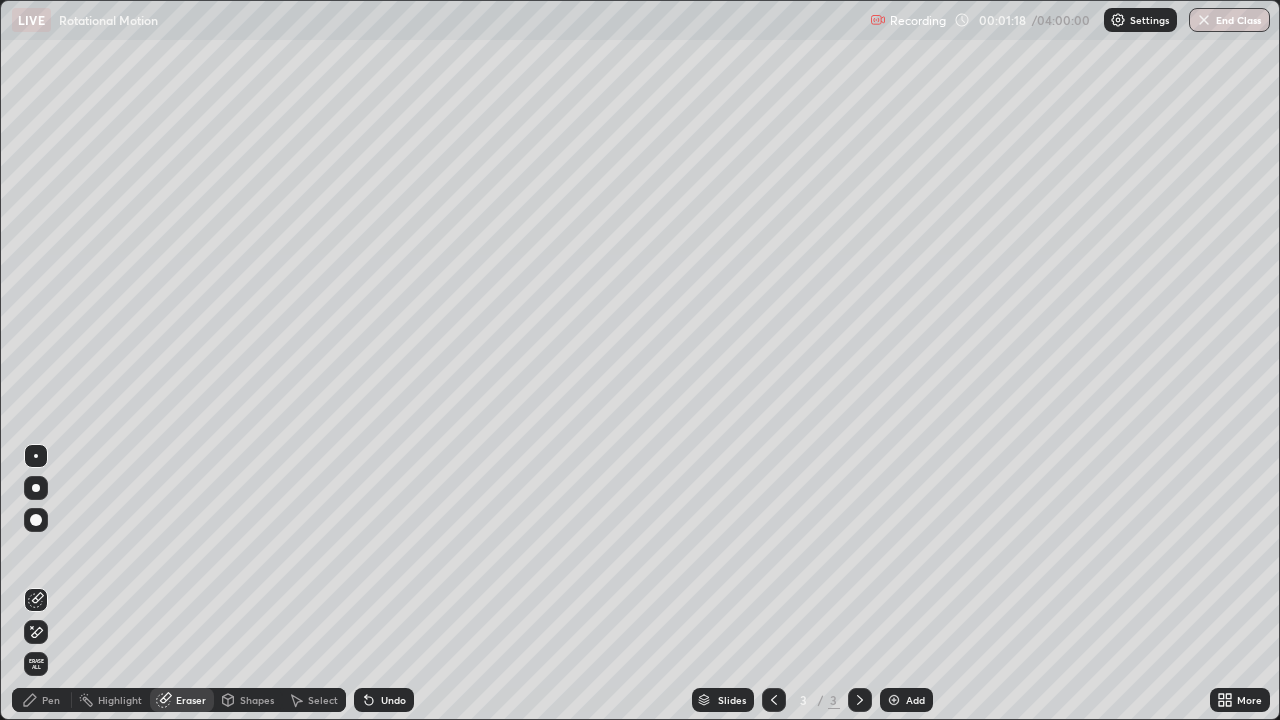 click on "Pen" at bounding box center (51, 700) 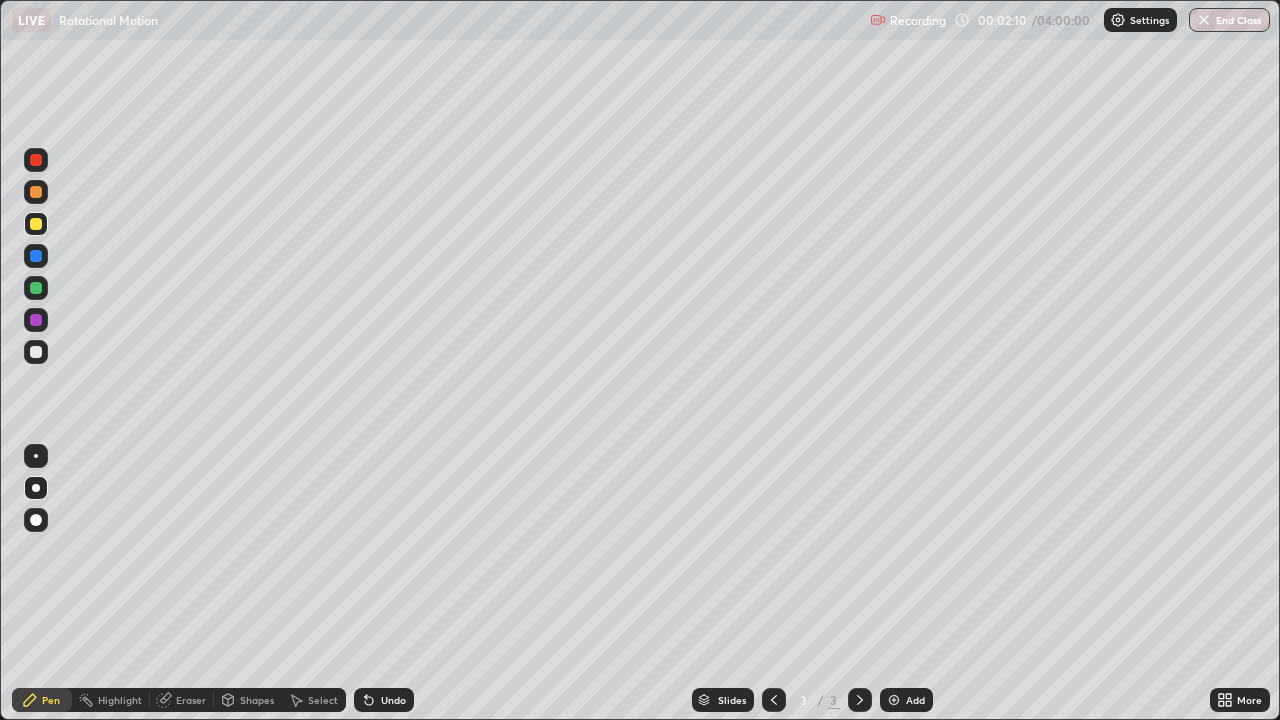 click at bounding box center [36, 352] 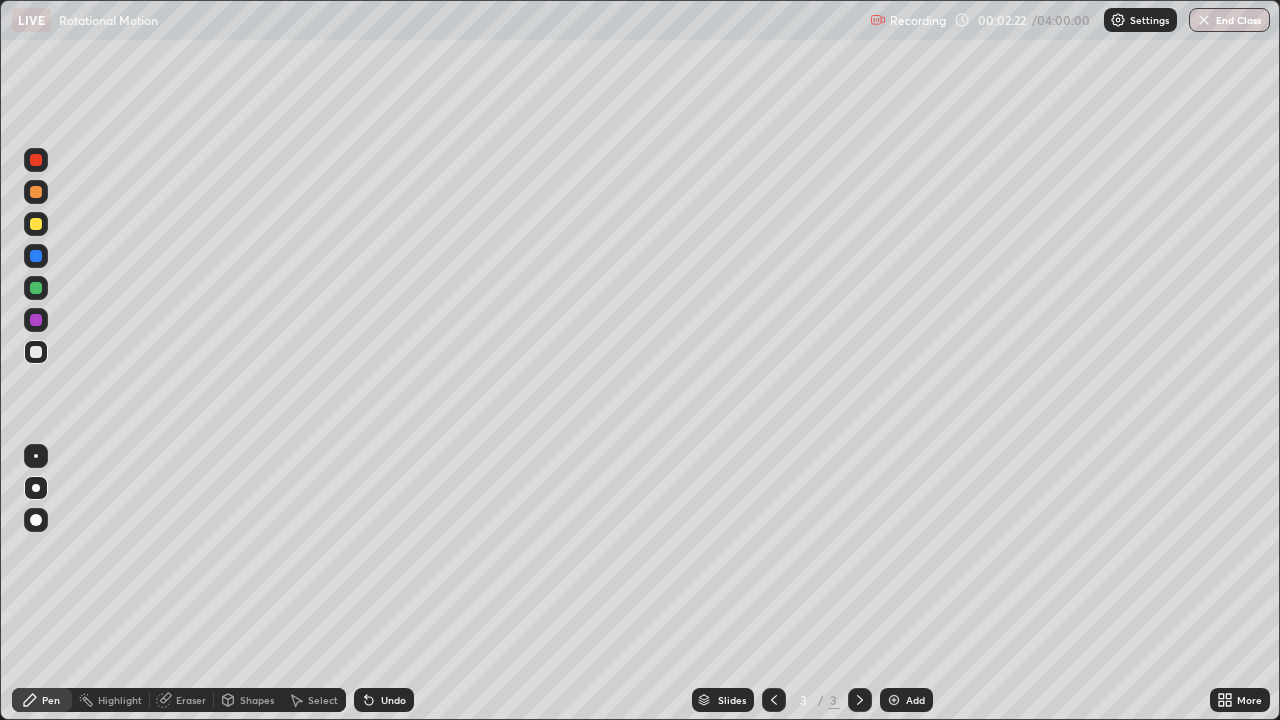 click on "Add" at bounding box center [906, 700] 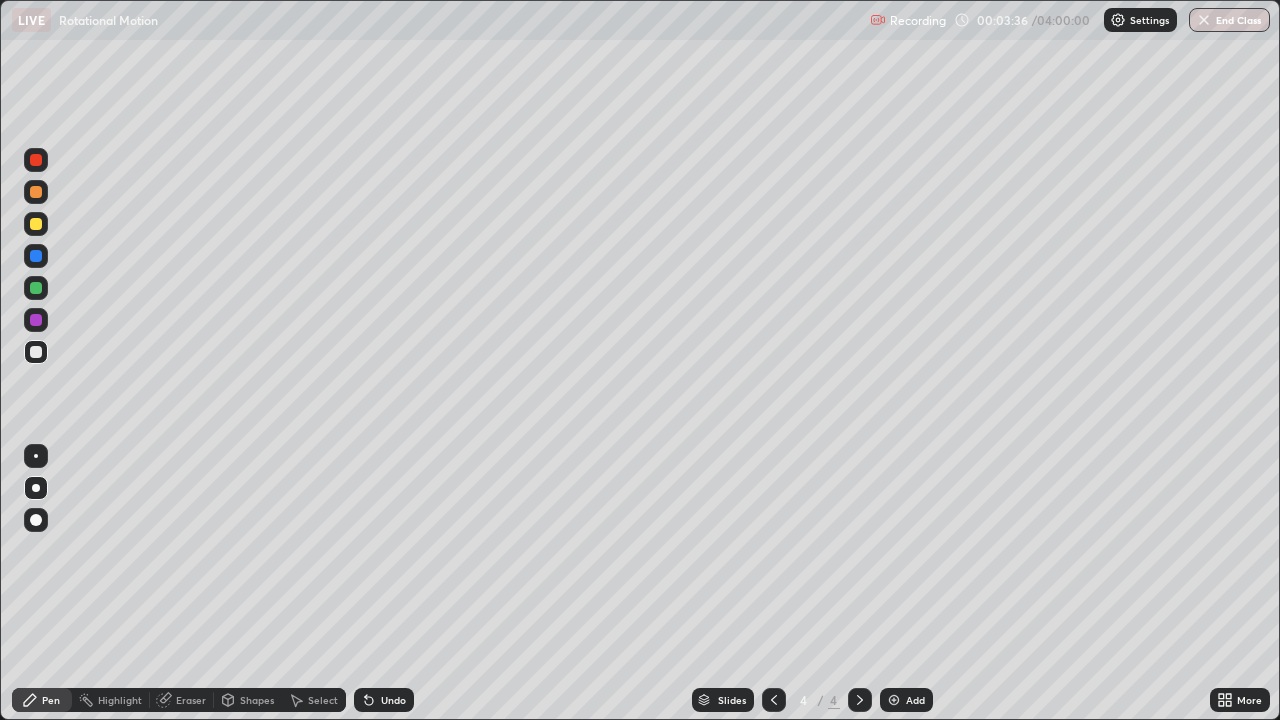 click on "Eraser" at bounding box center [191, 700] 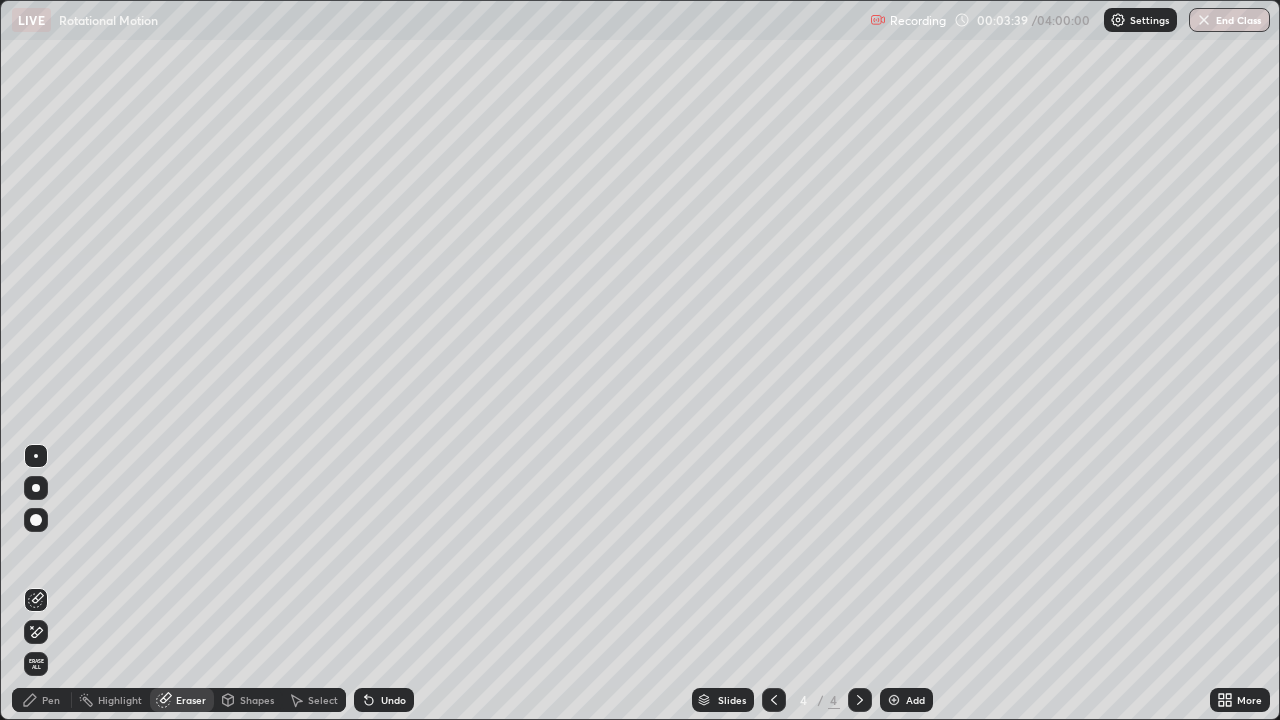 click on "Pen" at bounding box center [51, 700] 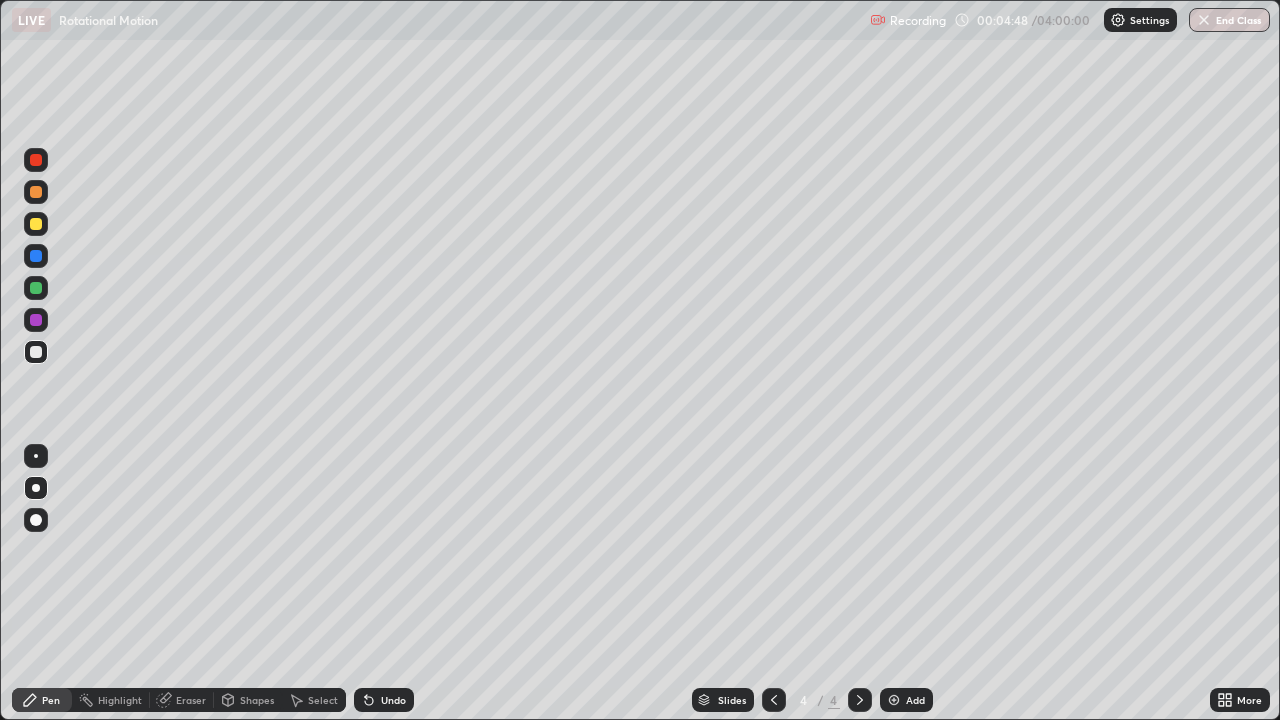 click at bounding box center [36, 224] 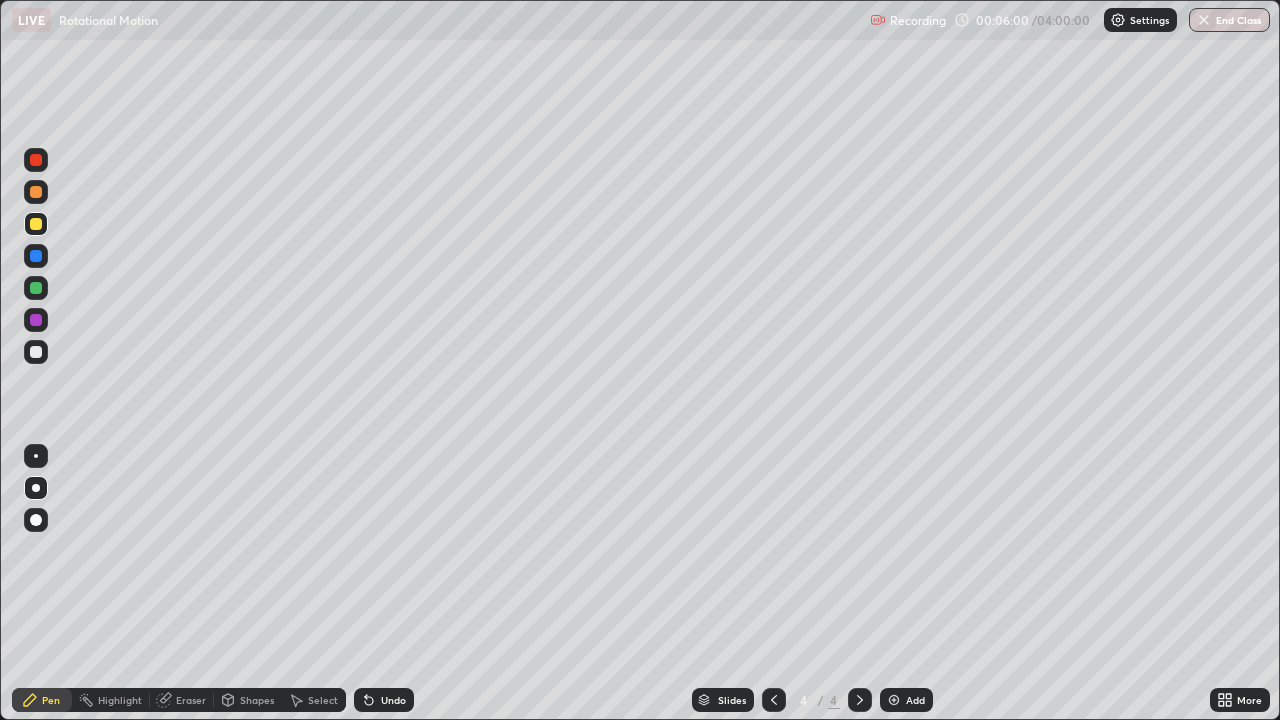 click on "Add" at bounding box center (906, 700) 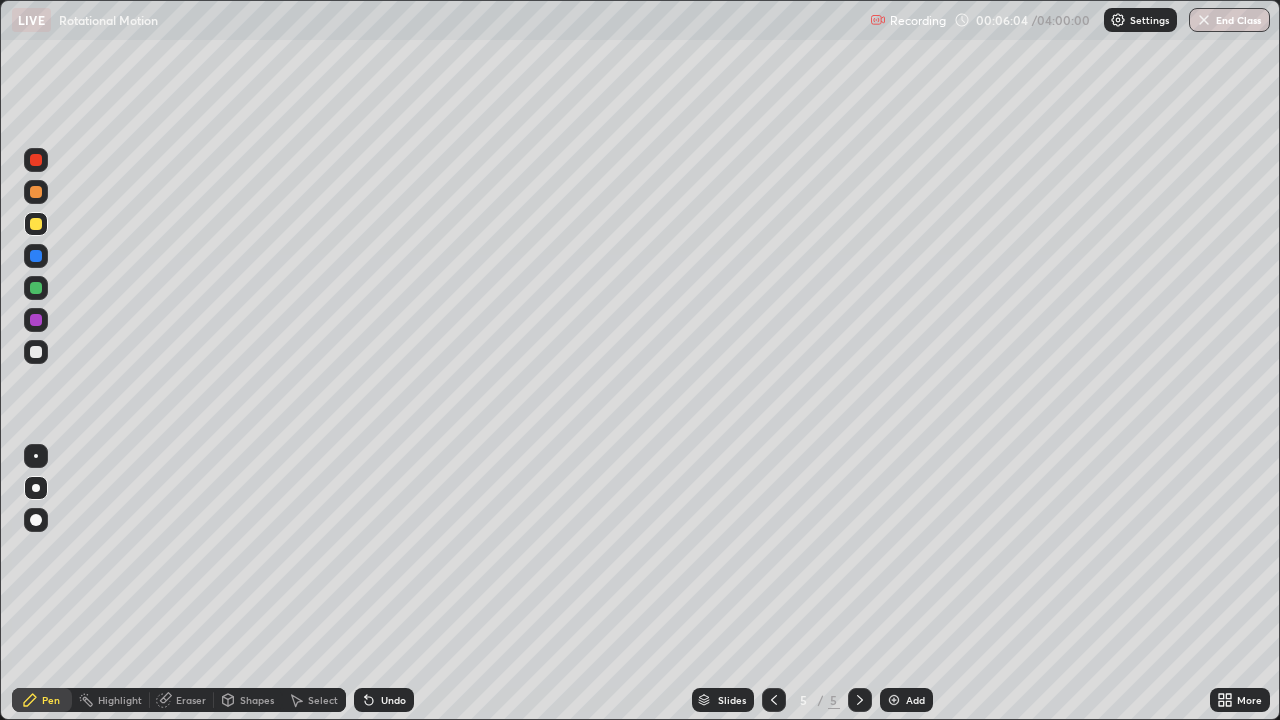 click on "Undo" at bounding box center [393, 700] 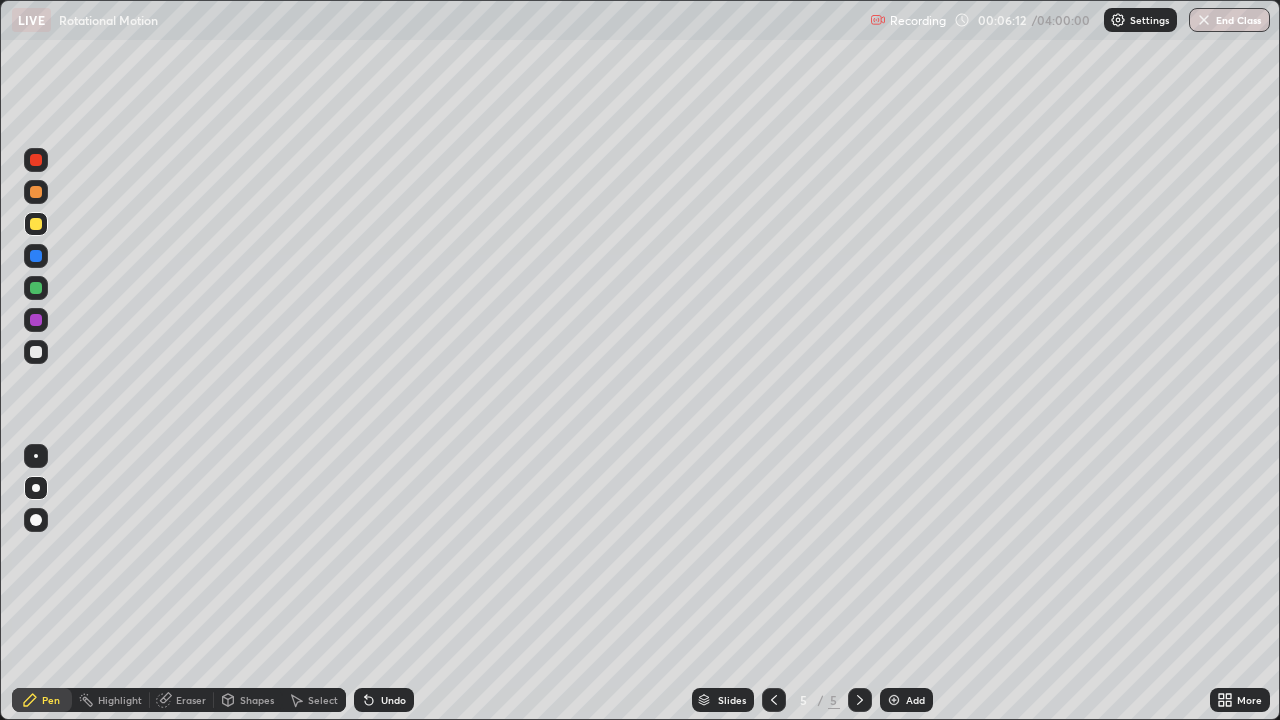 click at bounding box center (36, 352) 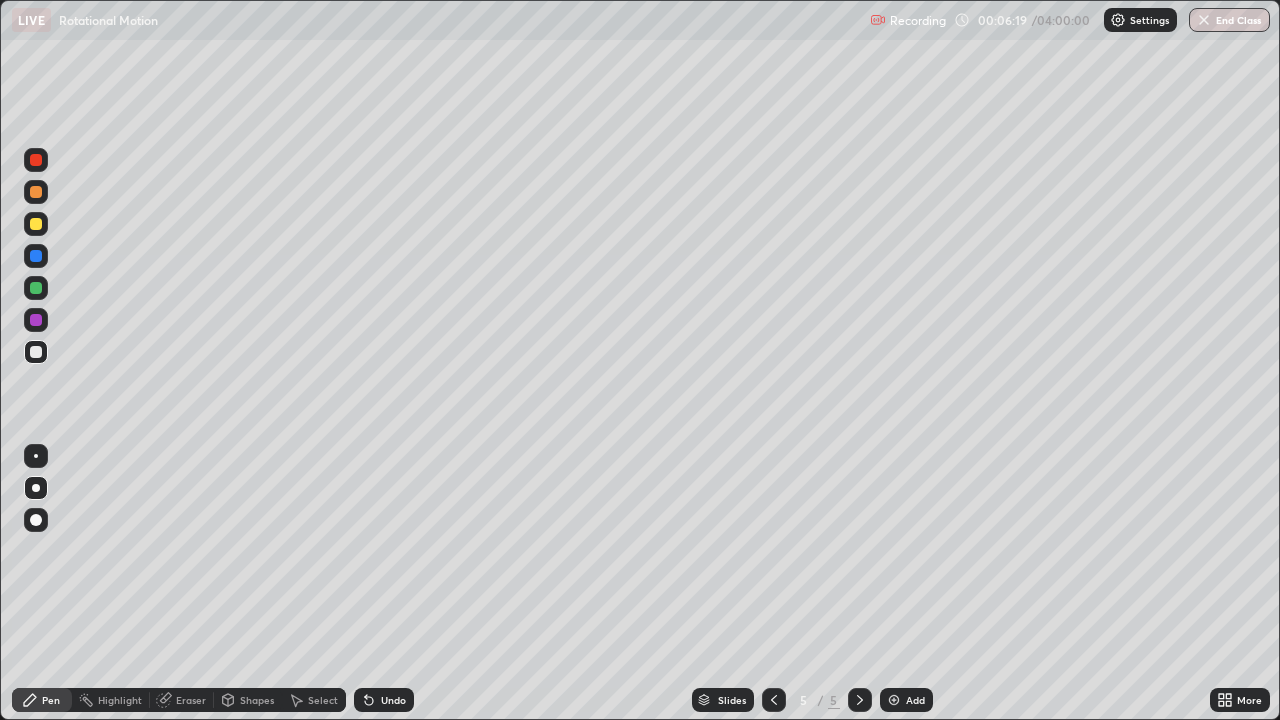 click on "Undo" at bounding box center (393, 700) 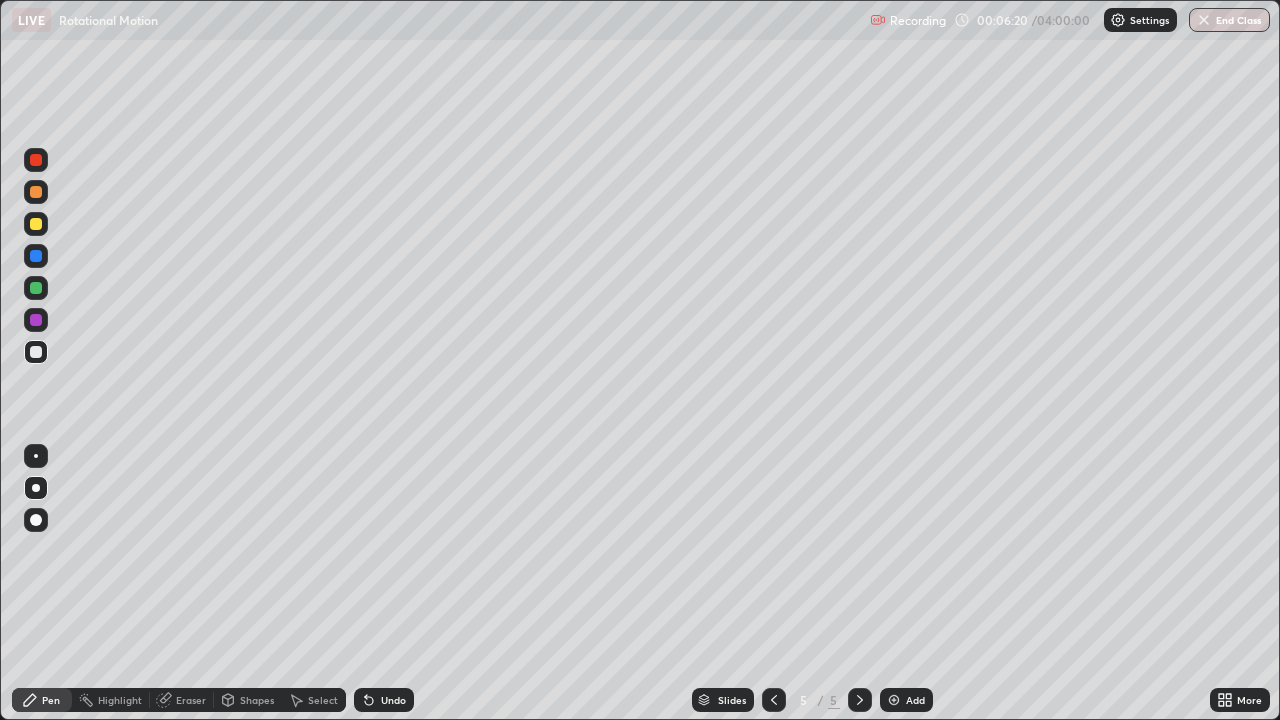 click on "Undo" at bounding box center (384, 700) 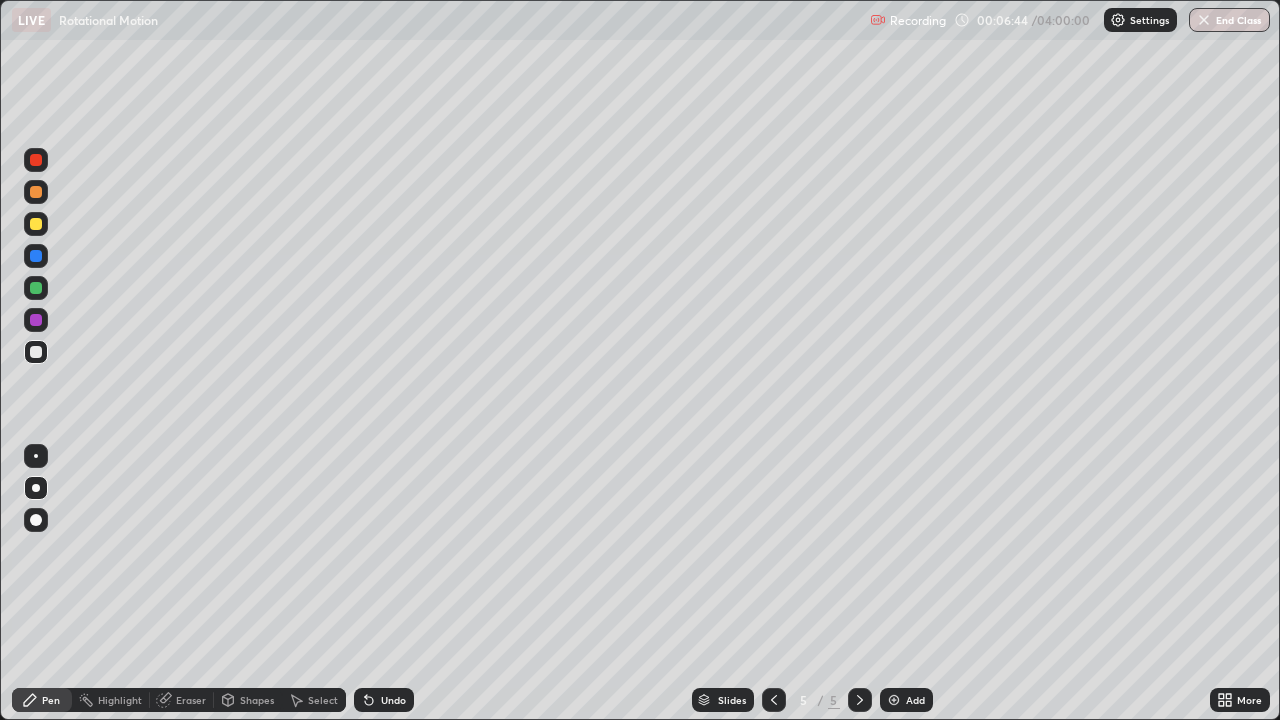click at bounding box center [36, 256] 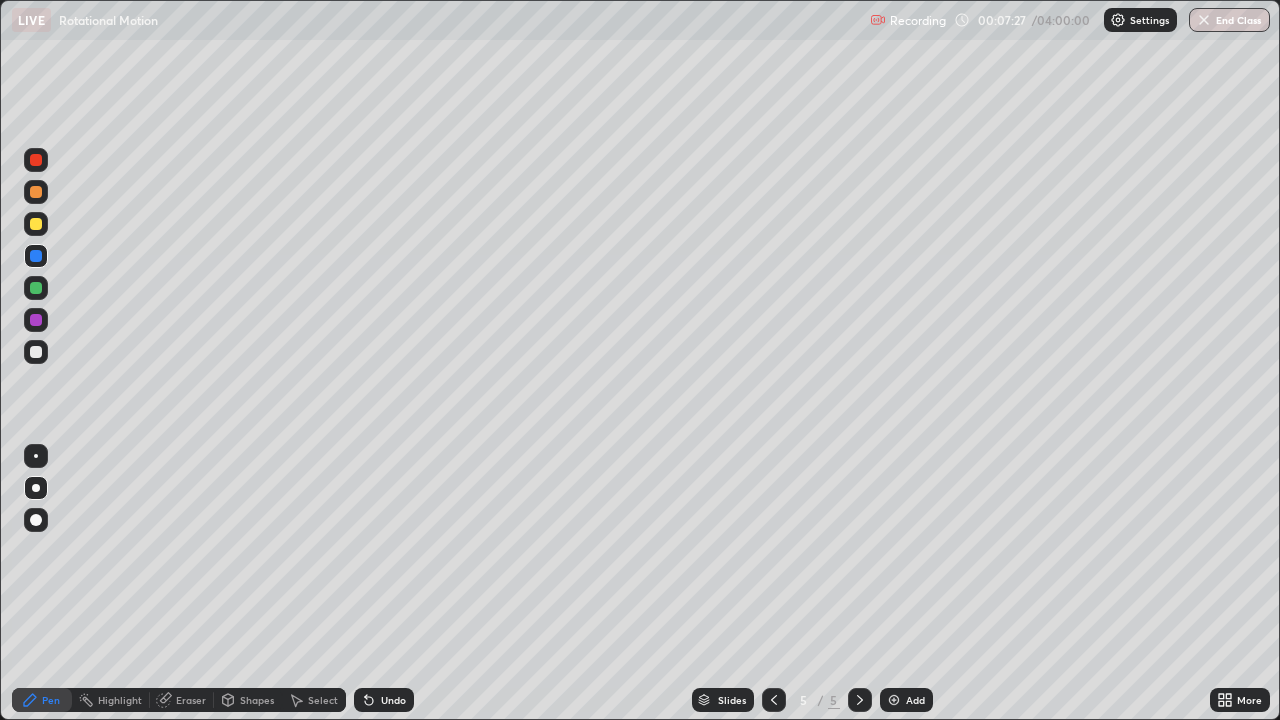 click on "Undo" at bounding box center [393, 700] 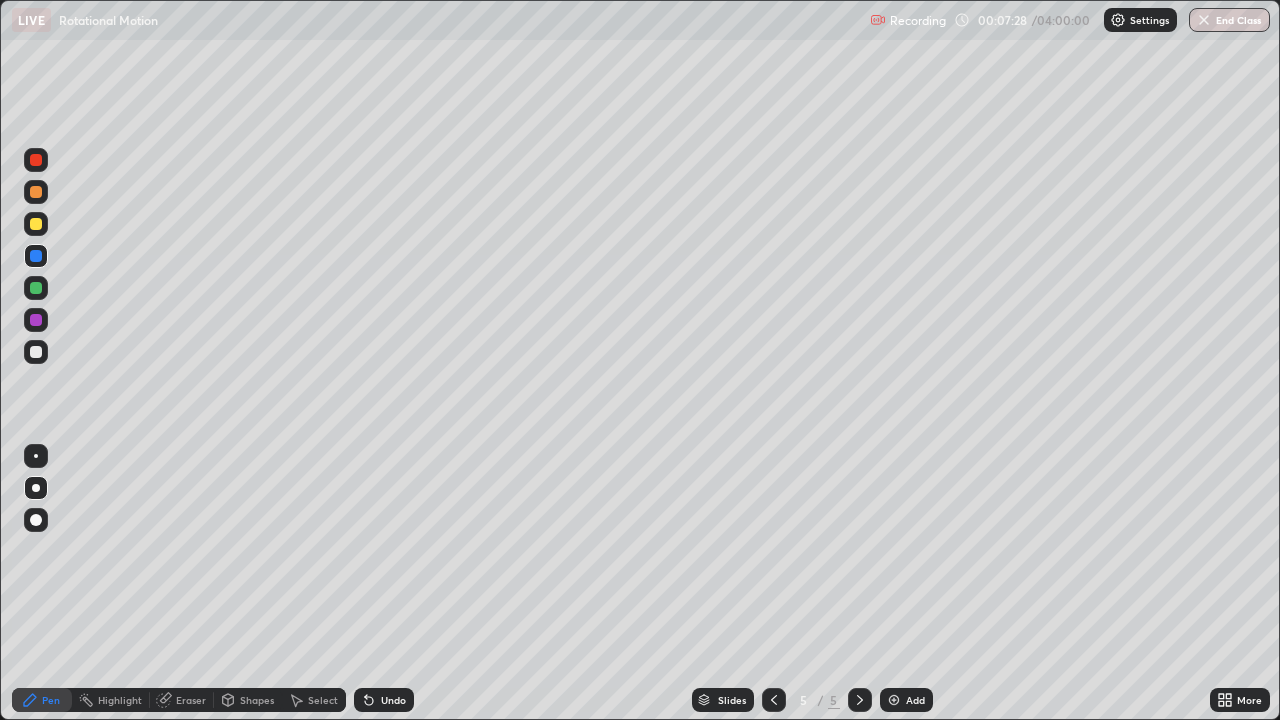 click on "Undo" at bounding box center (384, 700) 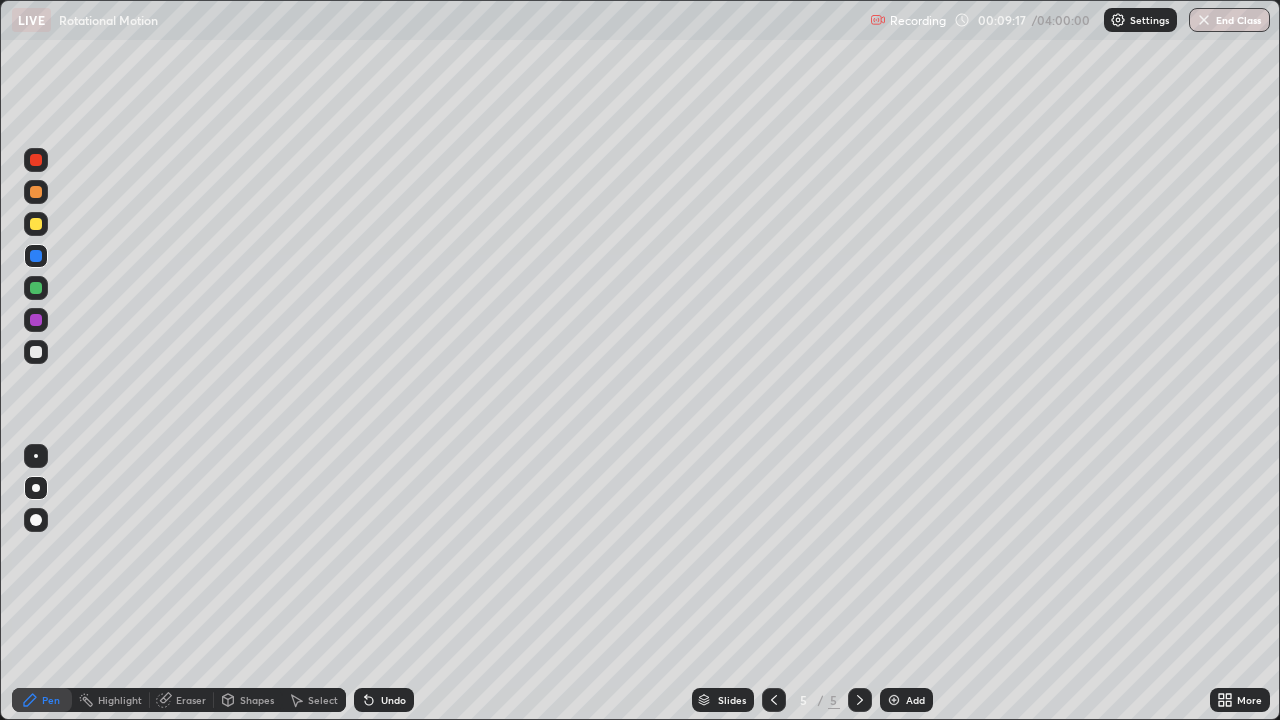 click at bounding box center (774, 700) 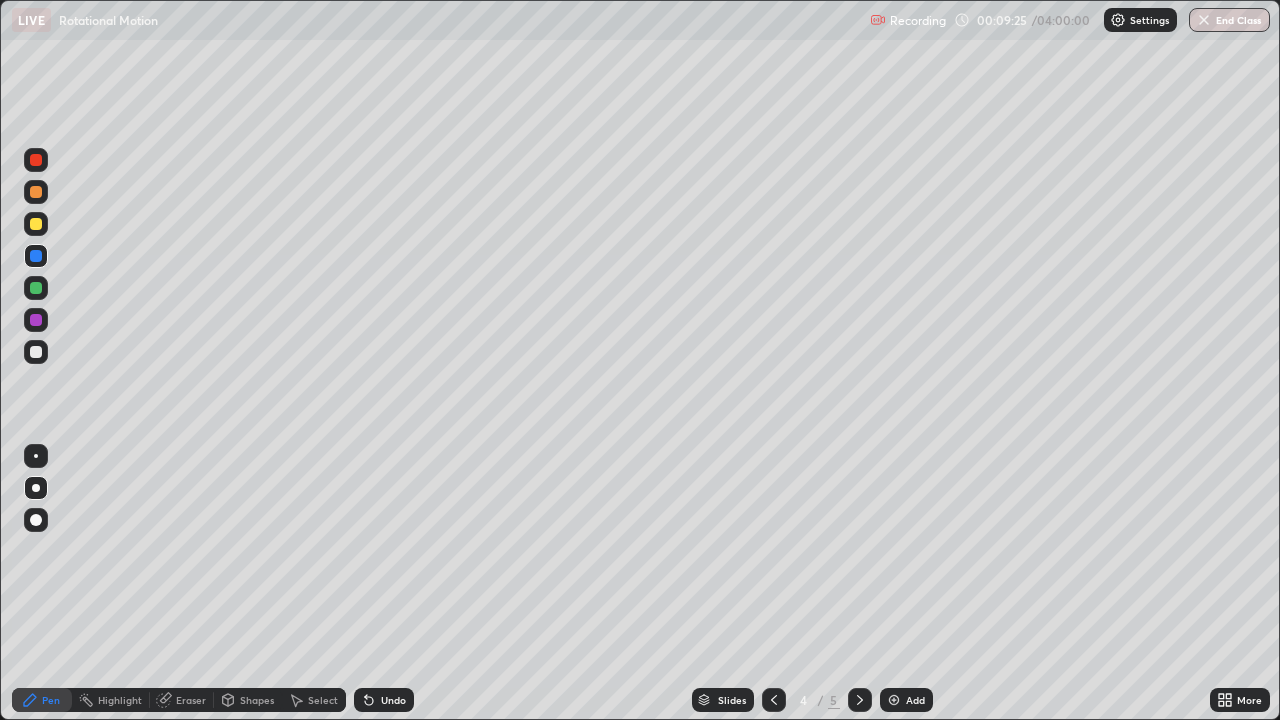 click 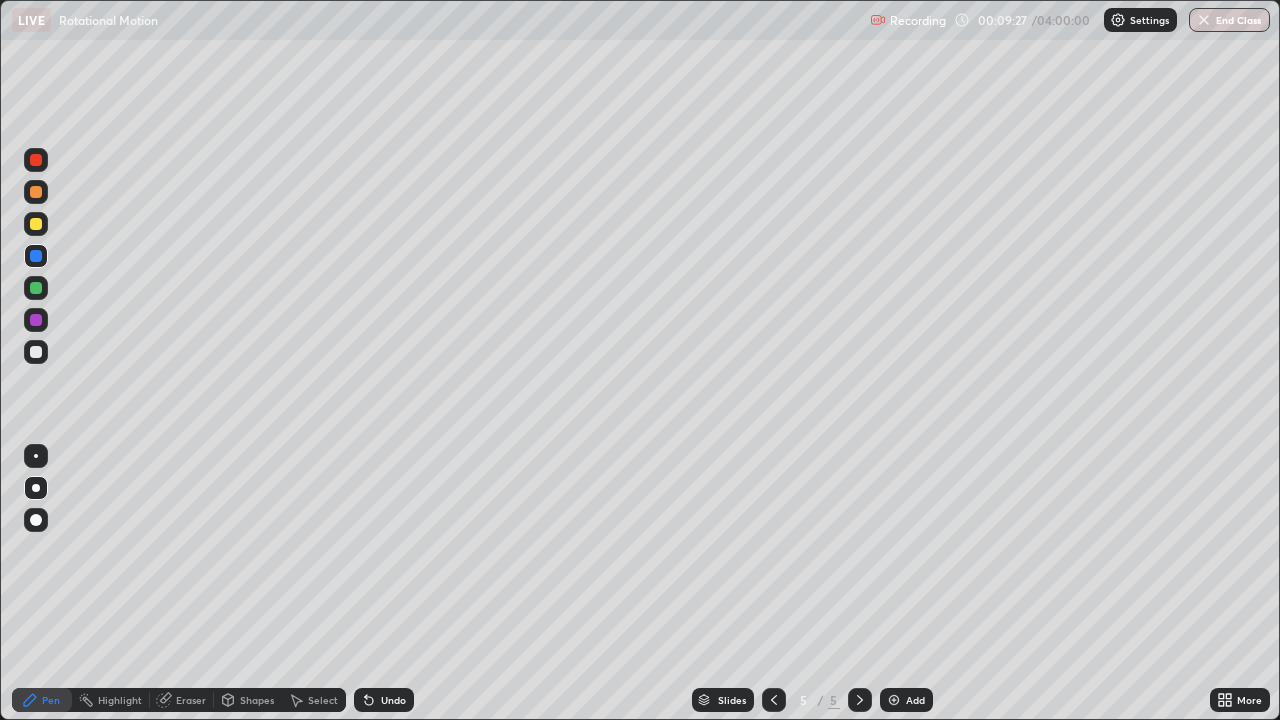 click on "Add" at bounding box center [915, 700] 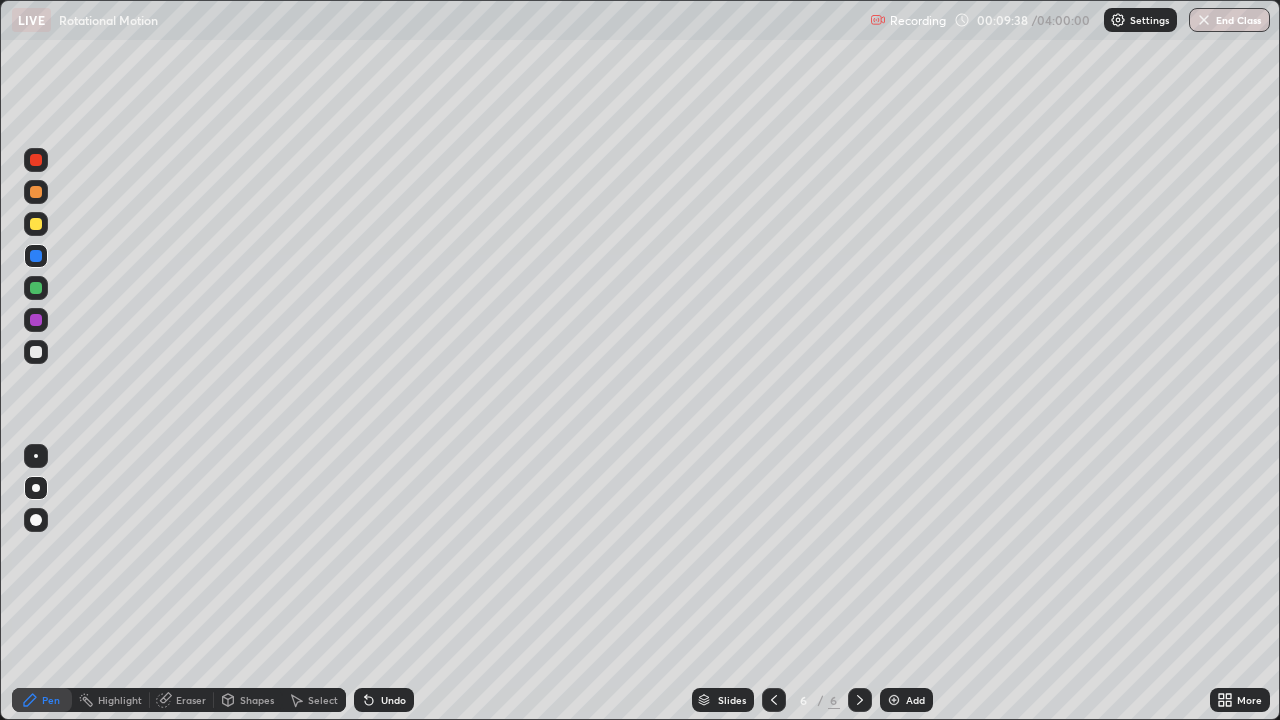 click on "Shapes" at bounding box center (257, 700) 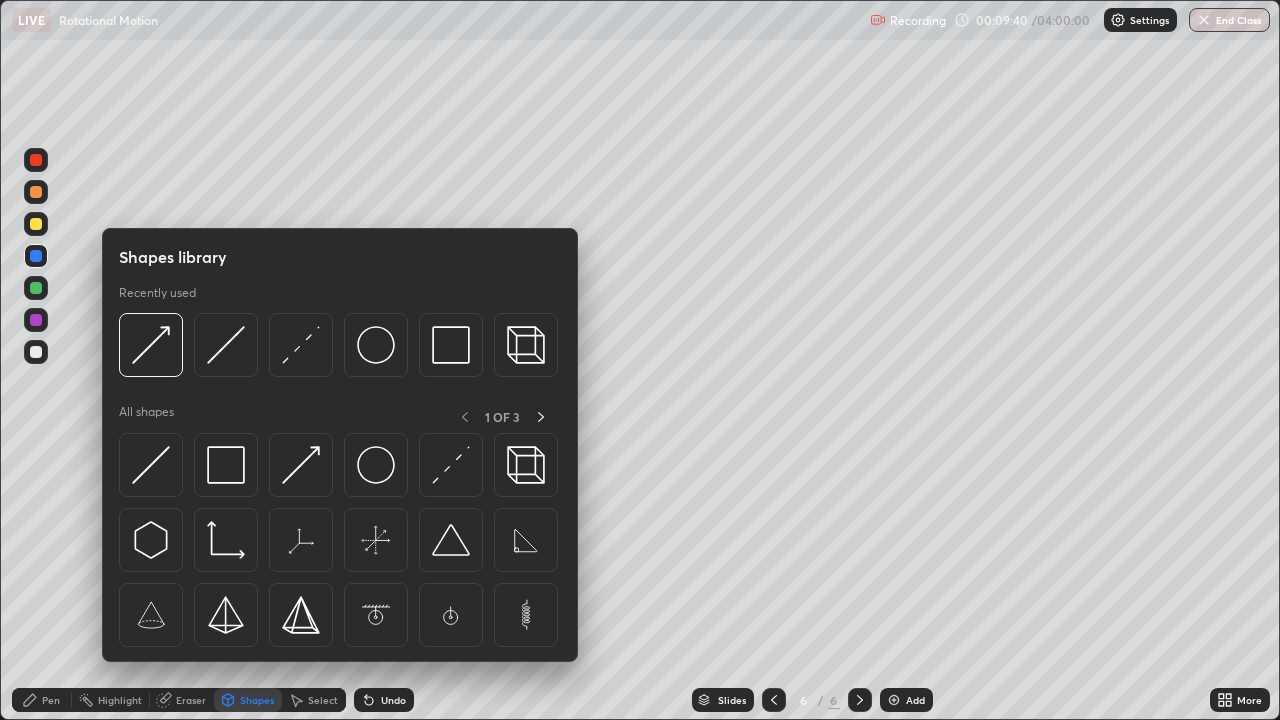 click at bounding box center [226, 345] 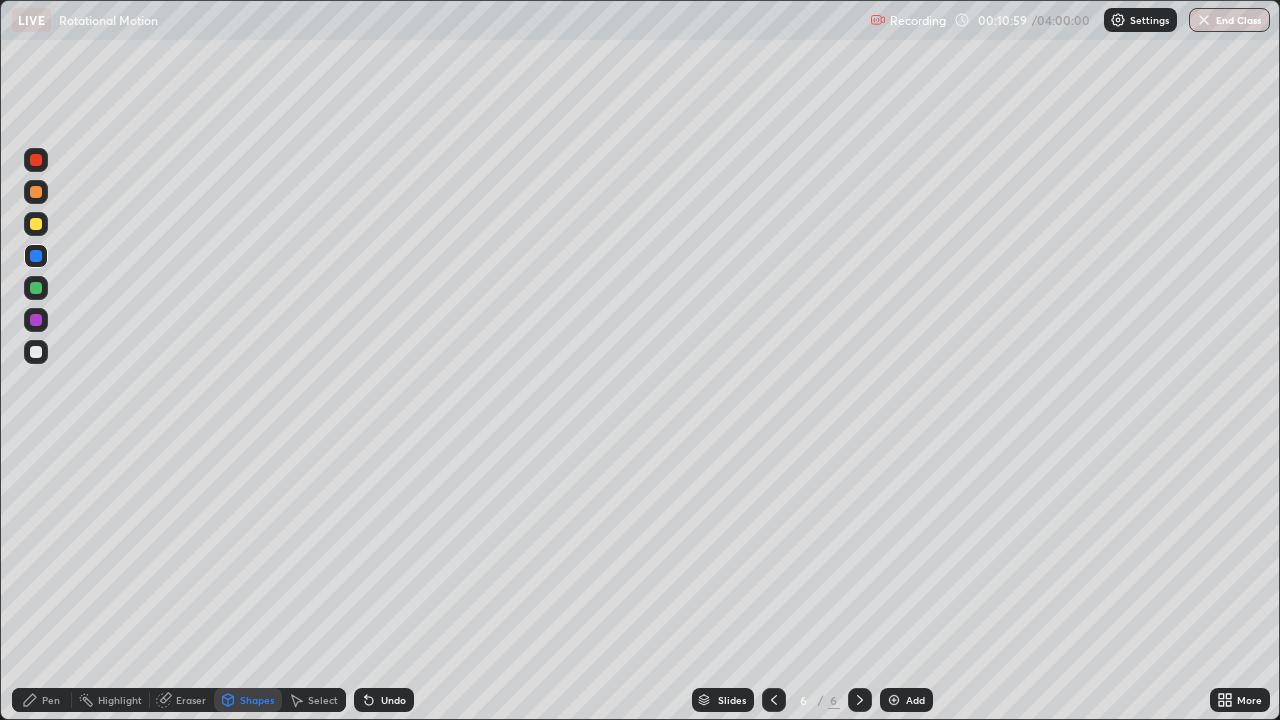 click at bounding box center [36, 224] 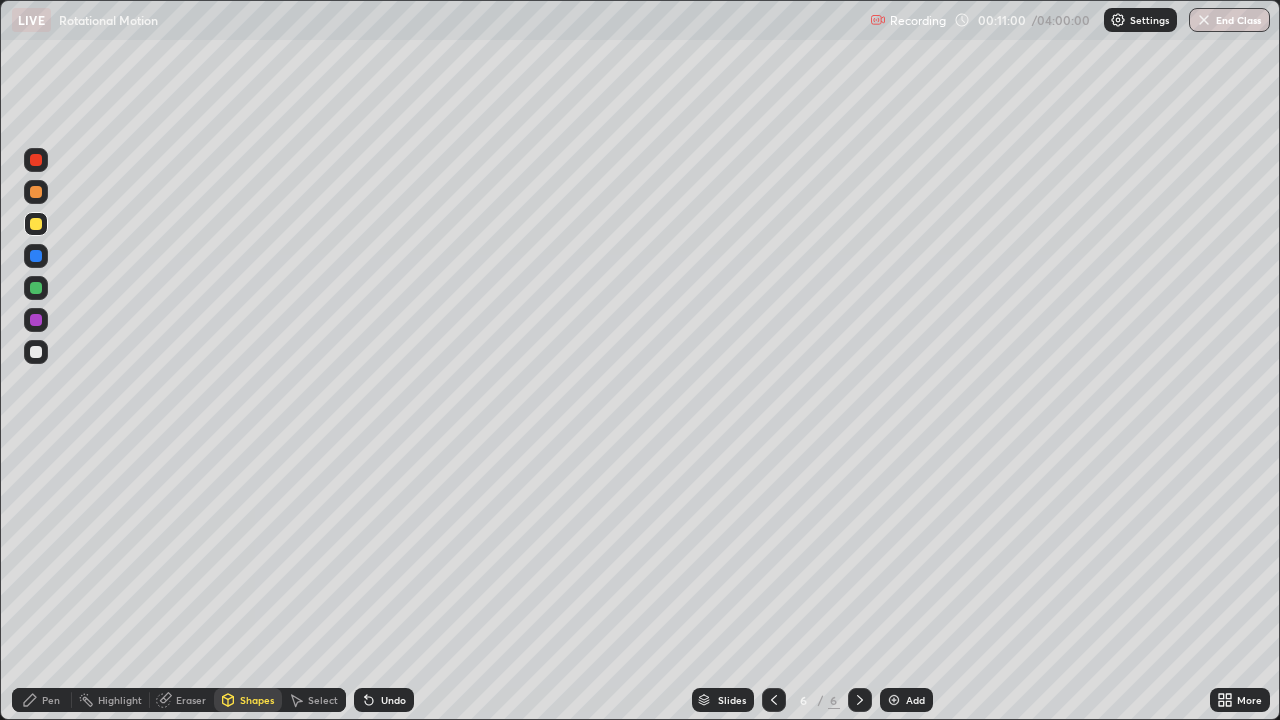 click on "Shapes" at bounding box center (257, 700) 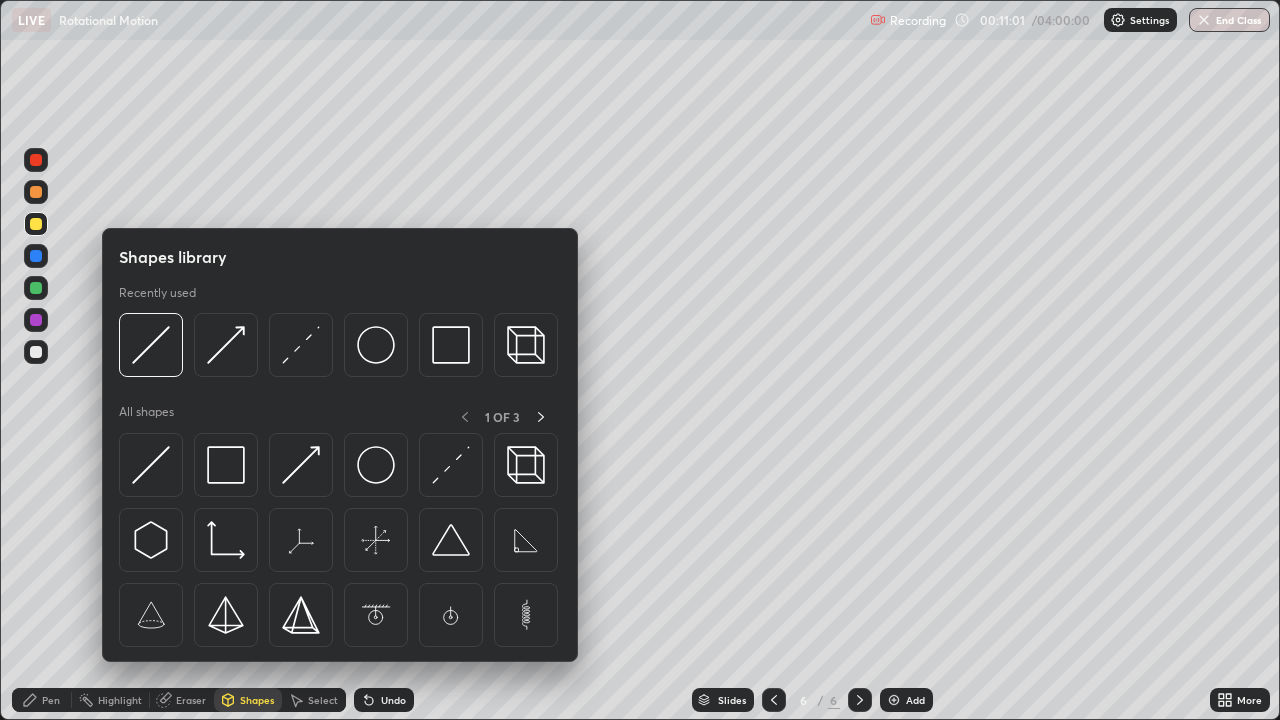 click at bounding box center [151, 345] 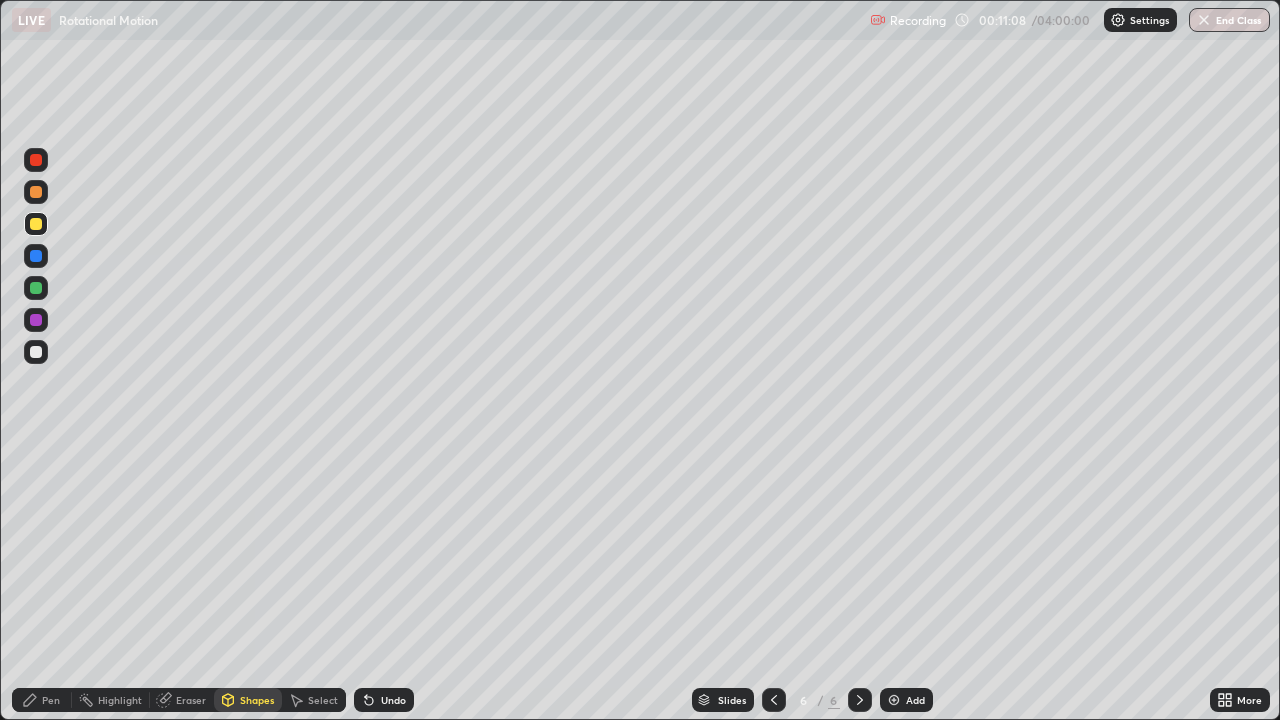 click on "Pen" at bounding box center (51, 700) 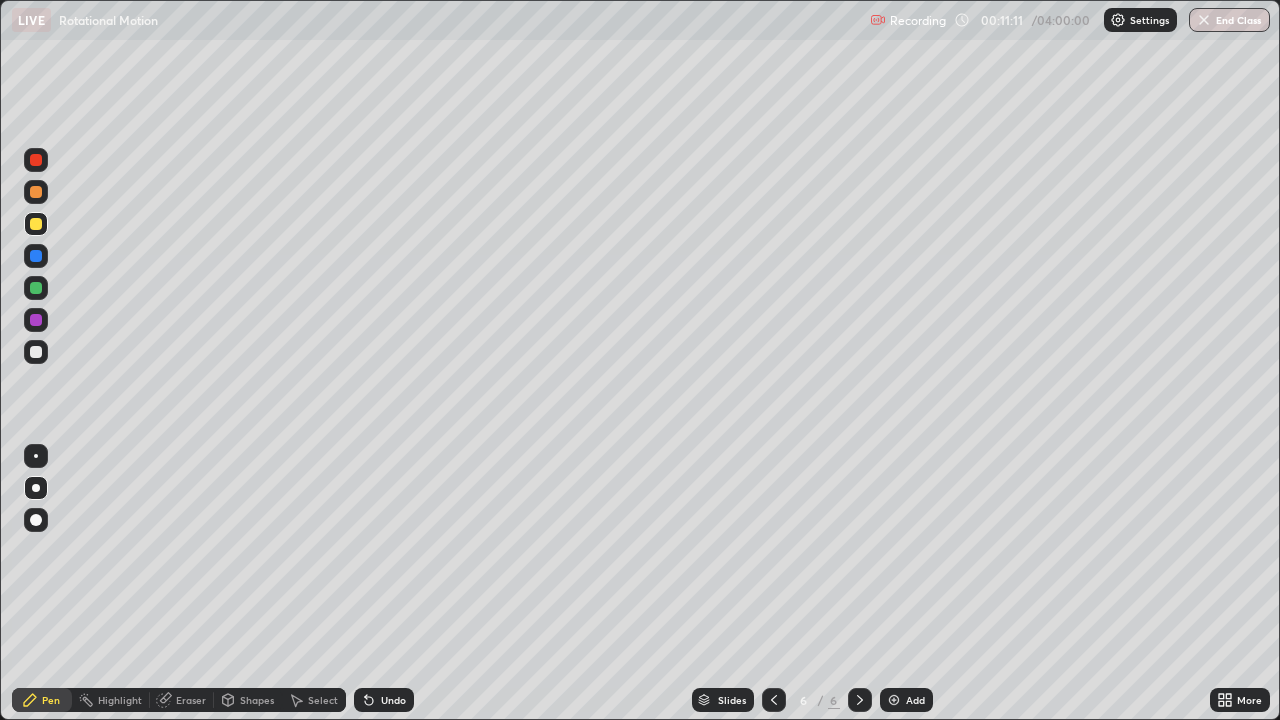 click on "Shapes" at bounding box center [257, 700] 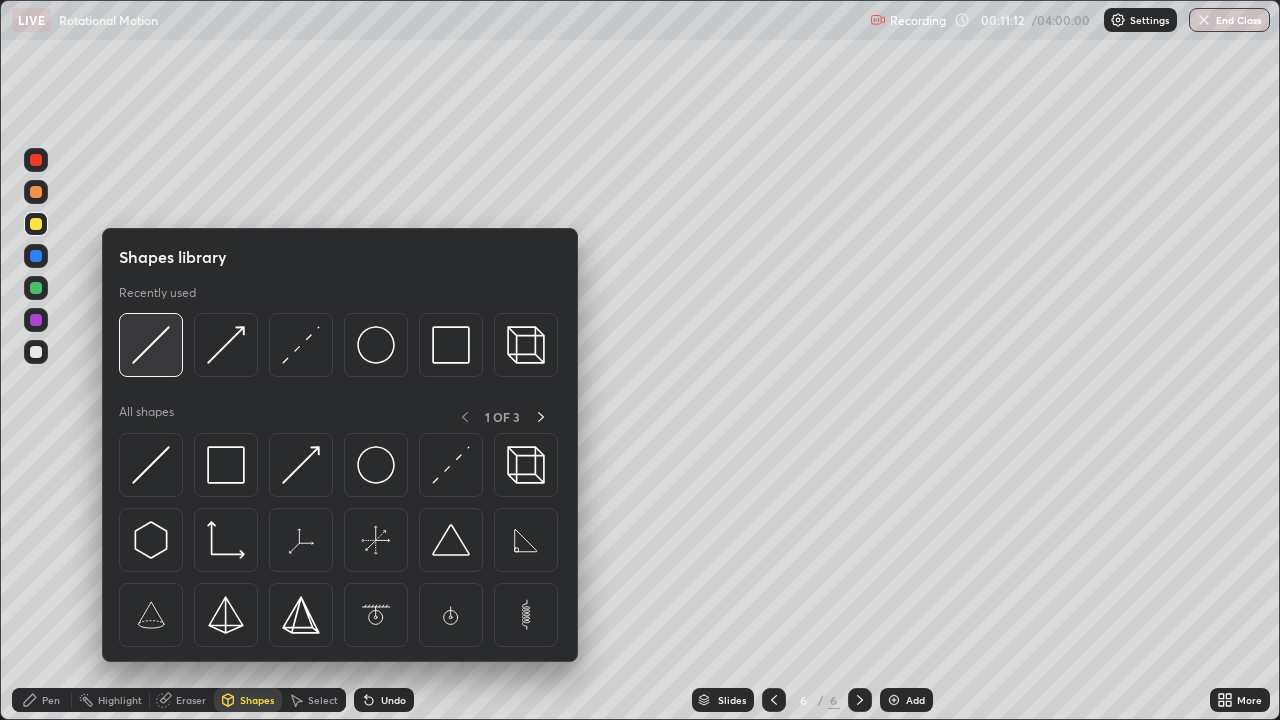 click at bounding box center (151, 345) 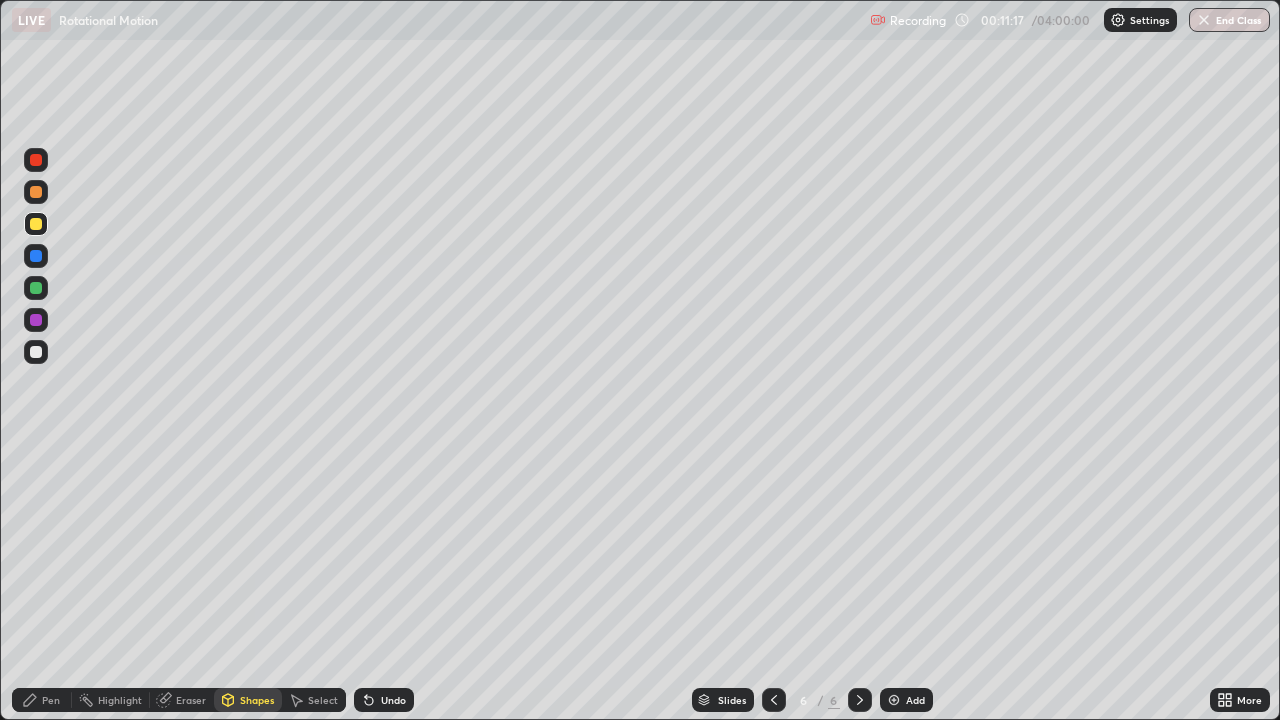 click on "Pen" at bounding box center [51, 700] 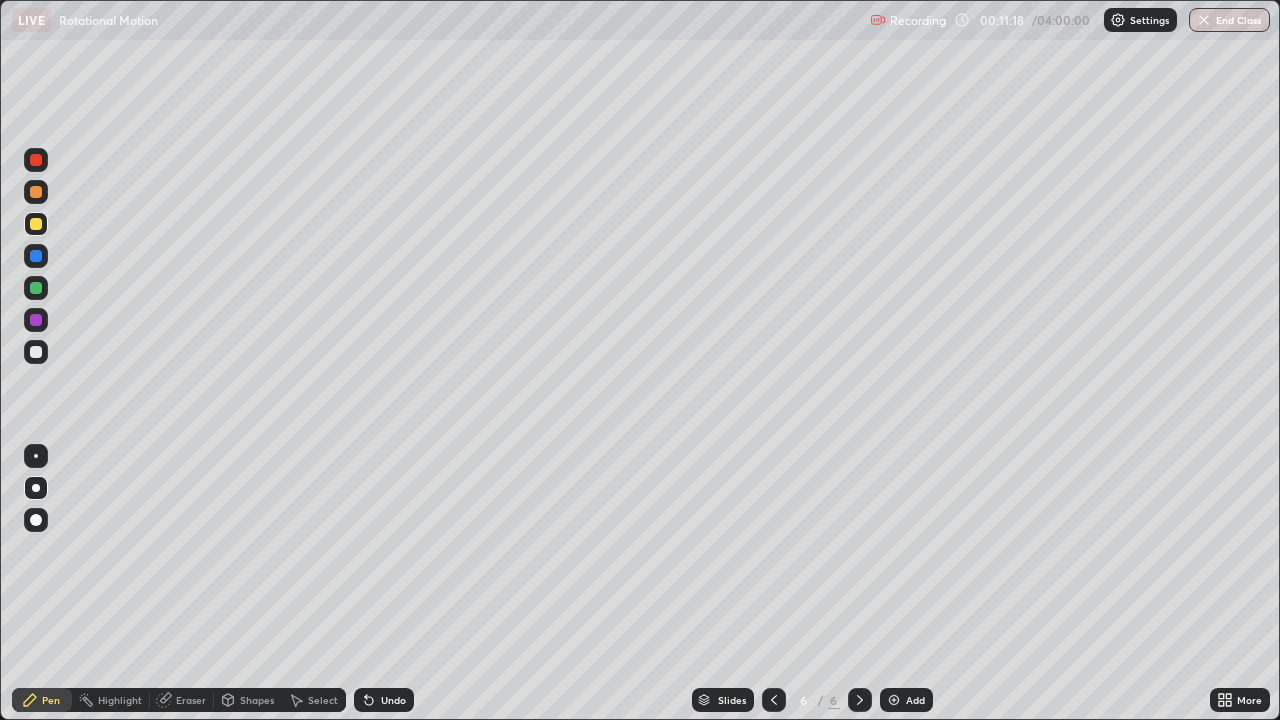click at bounding box center (36, 352) 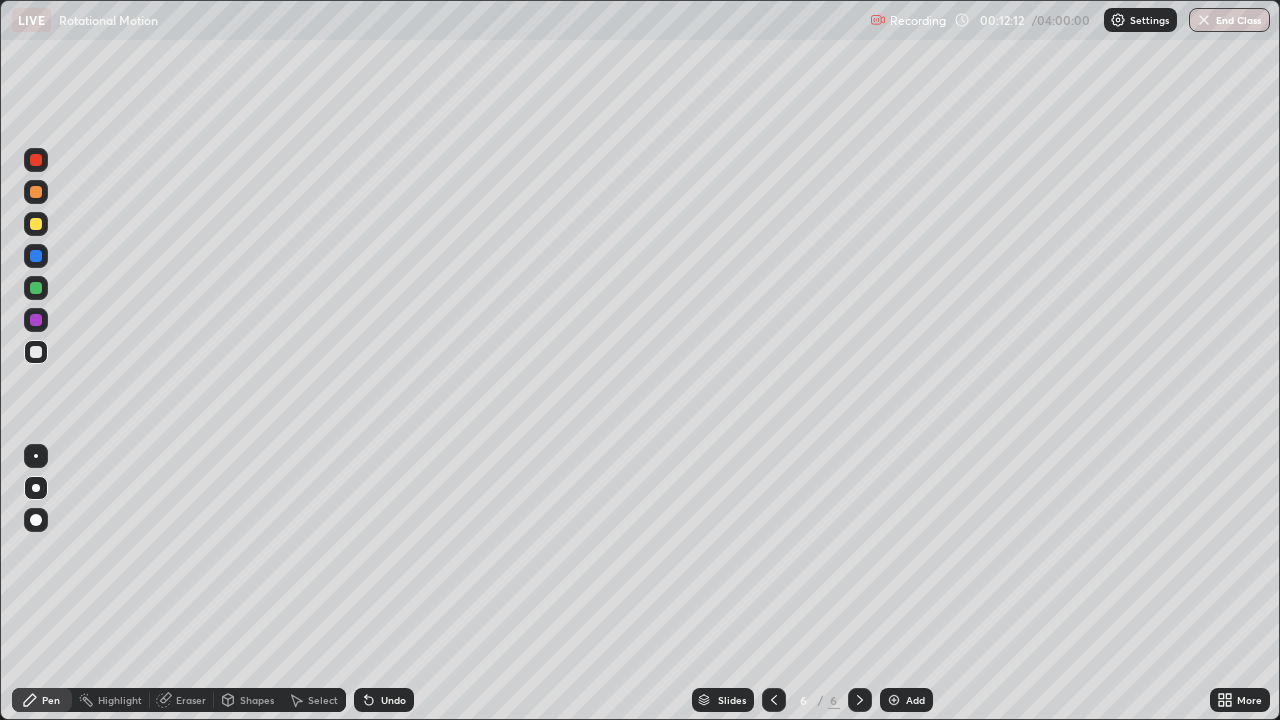 click on "Add" at bounding box center [915, 700] 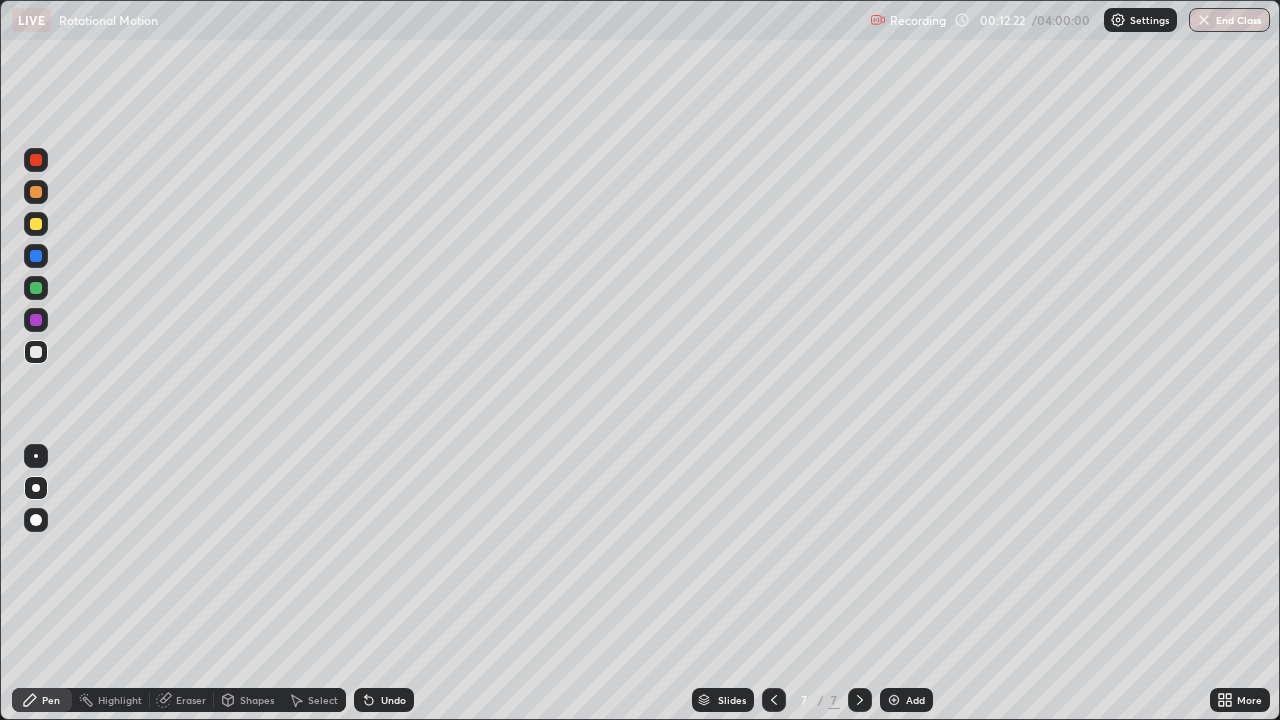 click at bounding box center [36, 256] 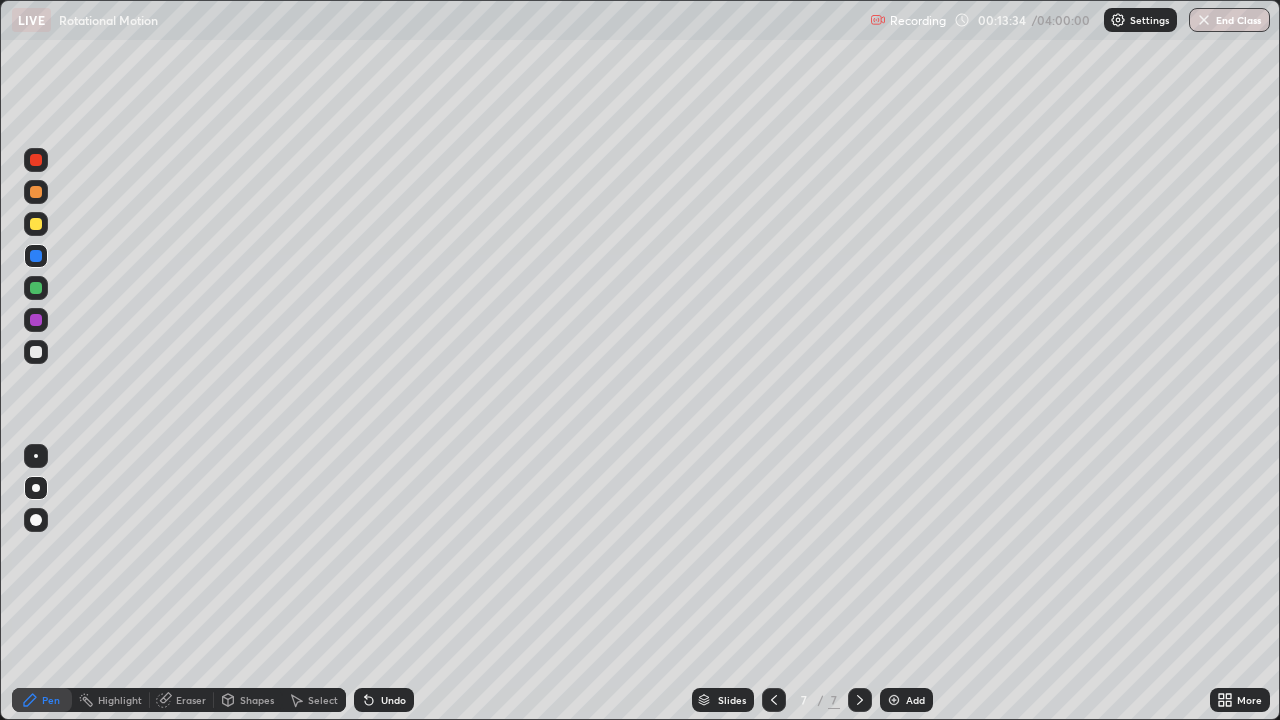 click on "Add" at bounding box center (906, 700) 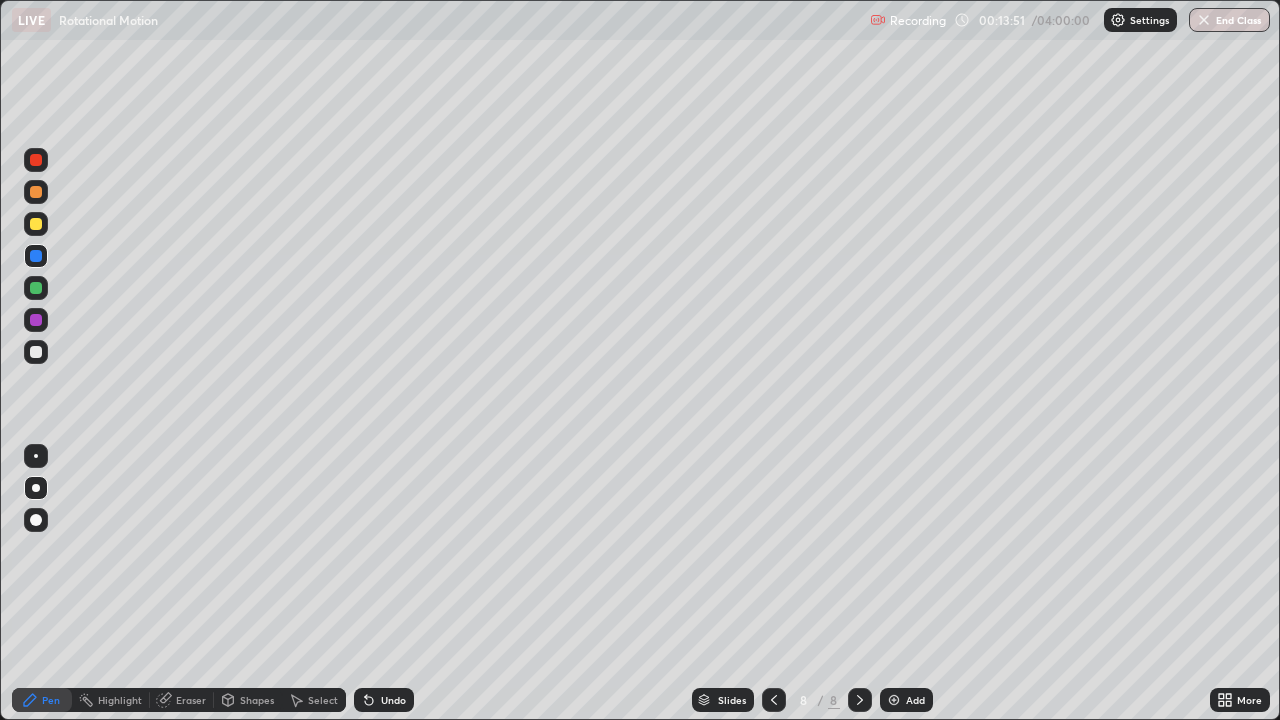 click at bounding box center (36, 224) 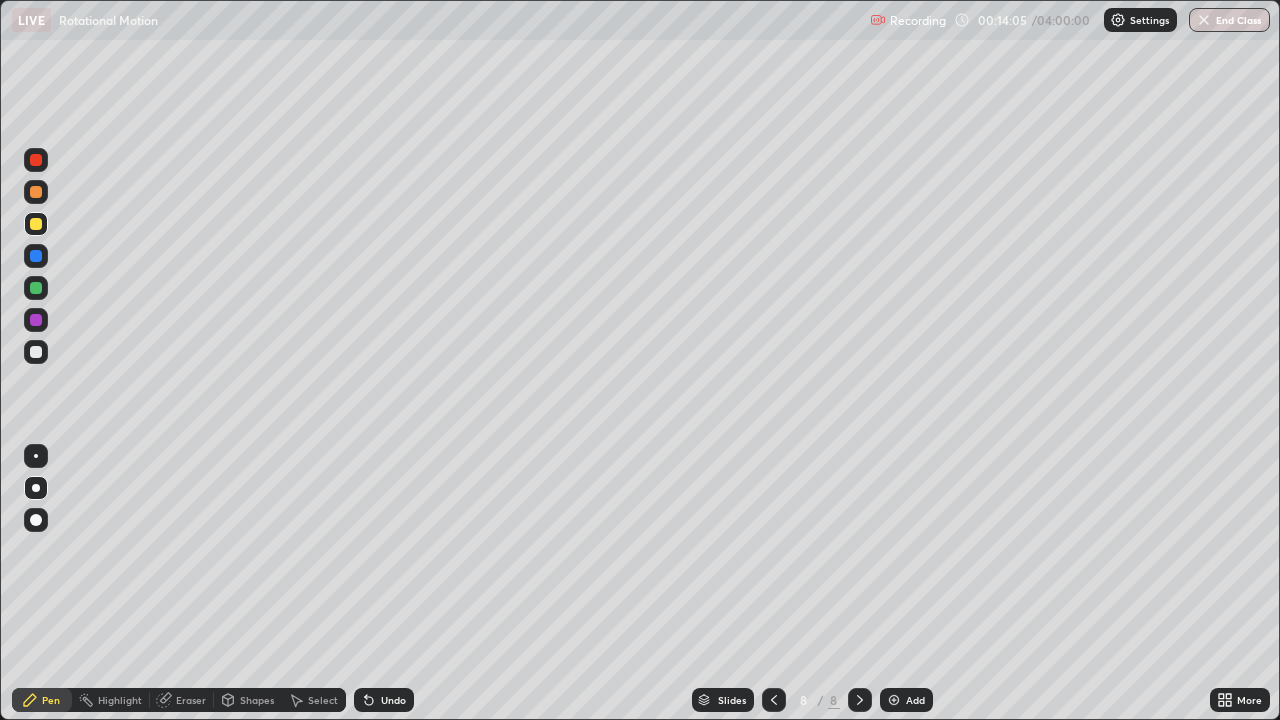 click on "Shapes" at bounding box center (248, 700) 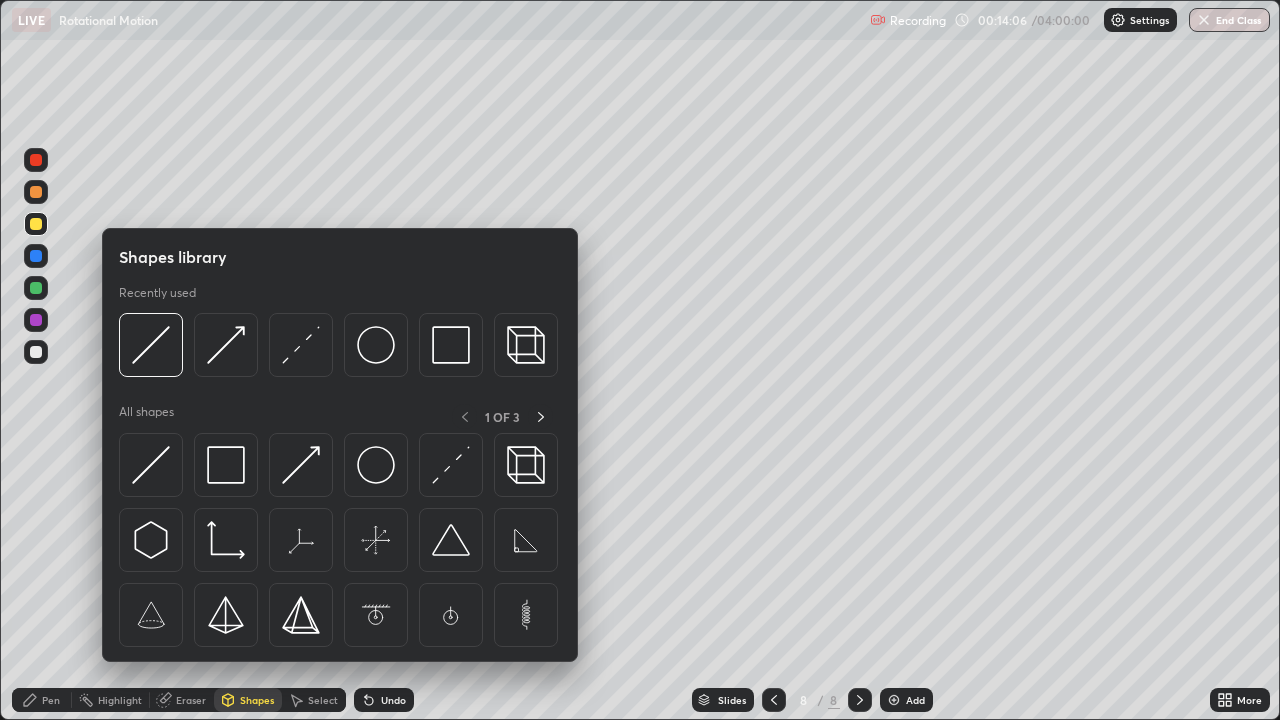 click at bounding box center [376, 345] 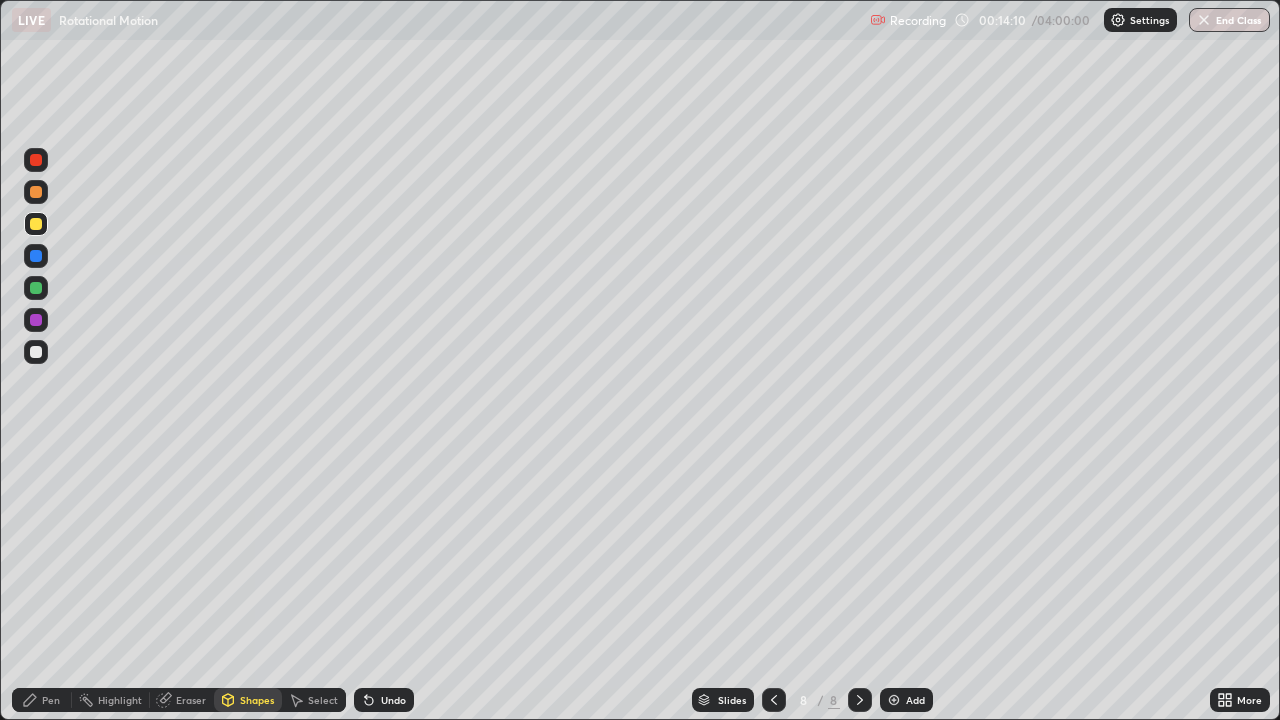 click at bounding box center (36, 352) 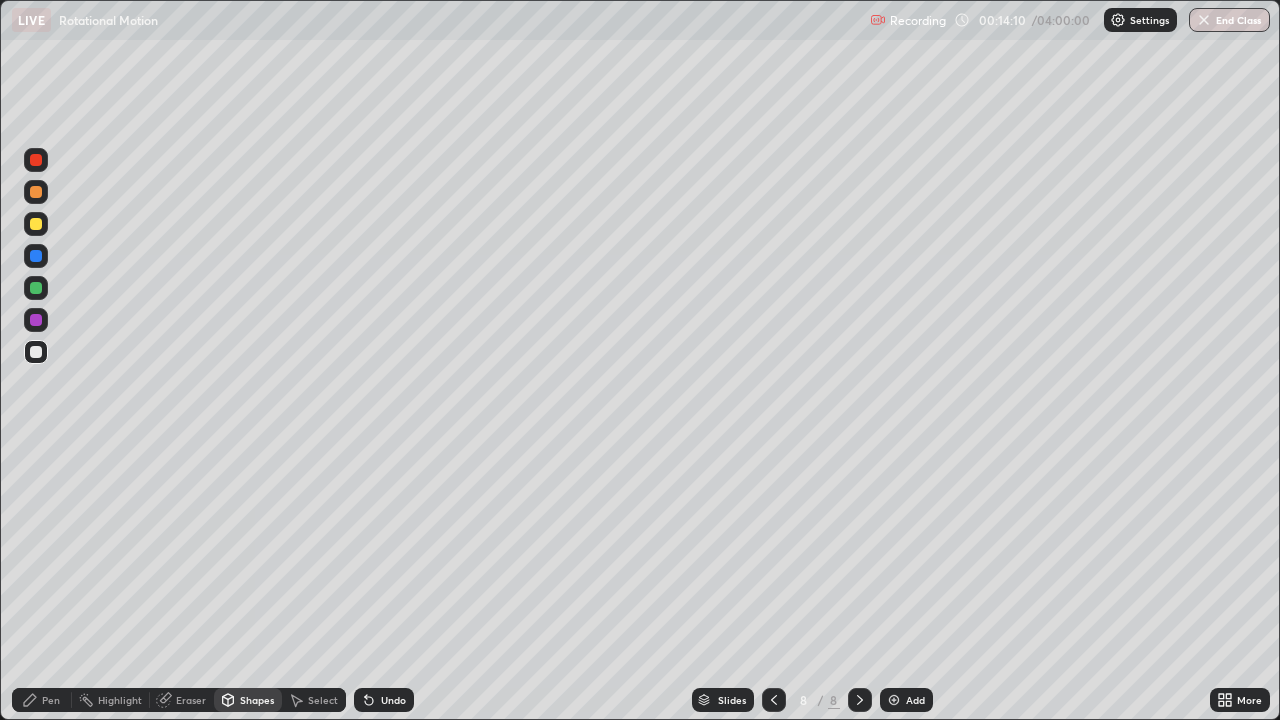 click on "Pen" at bounding box center [42, 700] 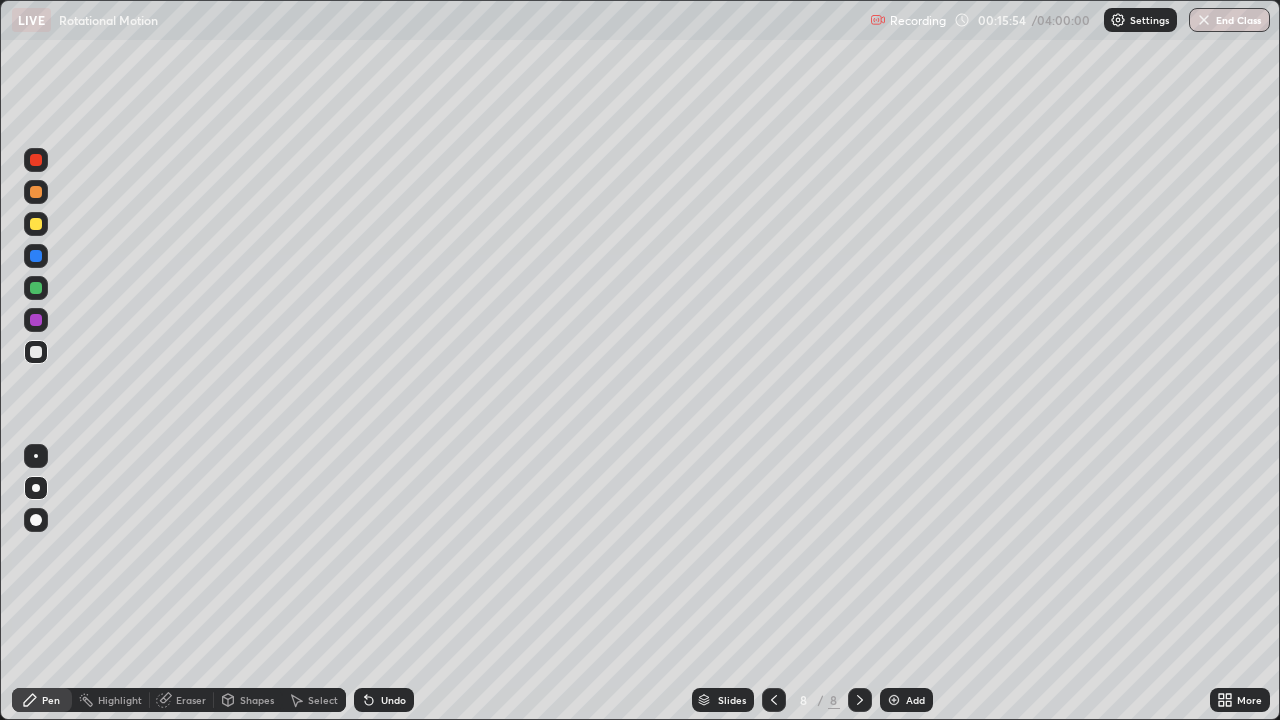 click at bounding box center (36, 256) 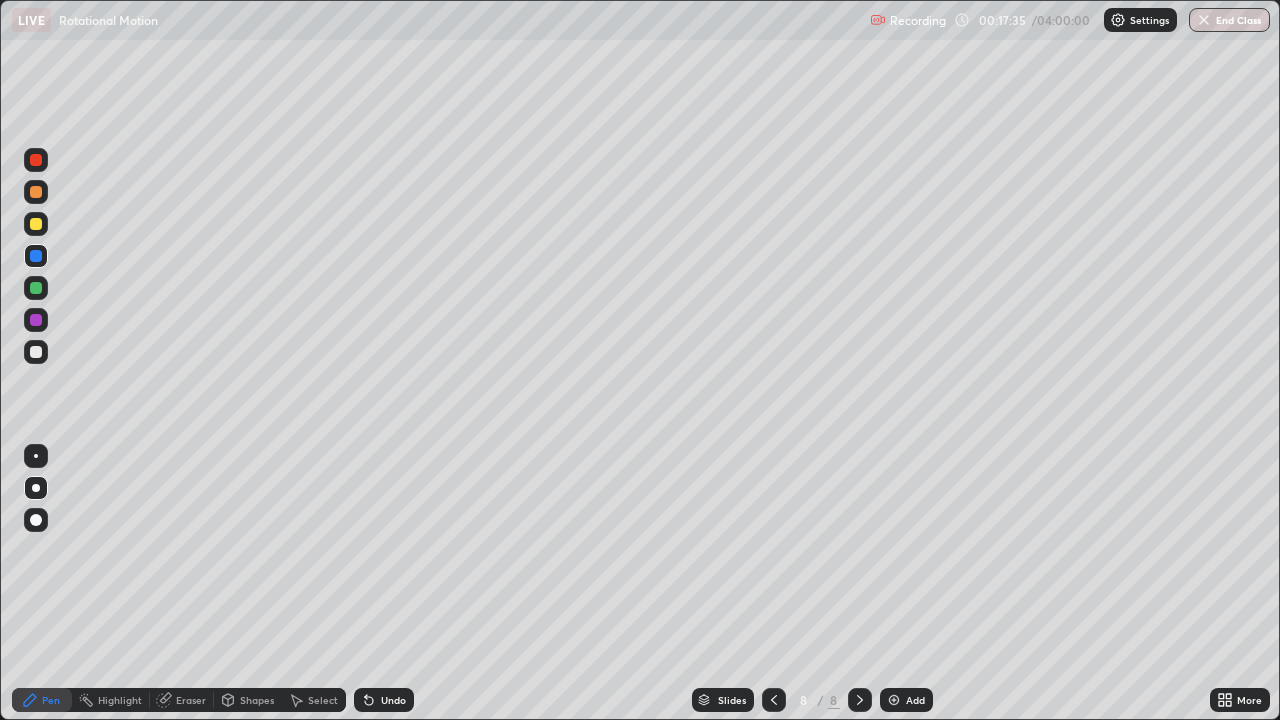 click at bounding box center [36, 288] 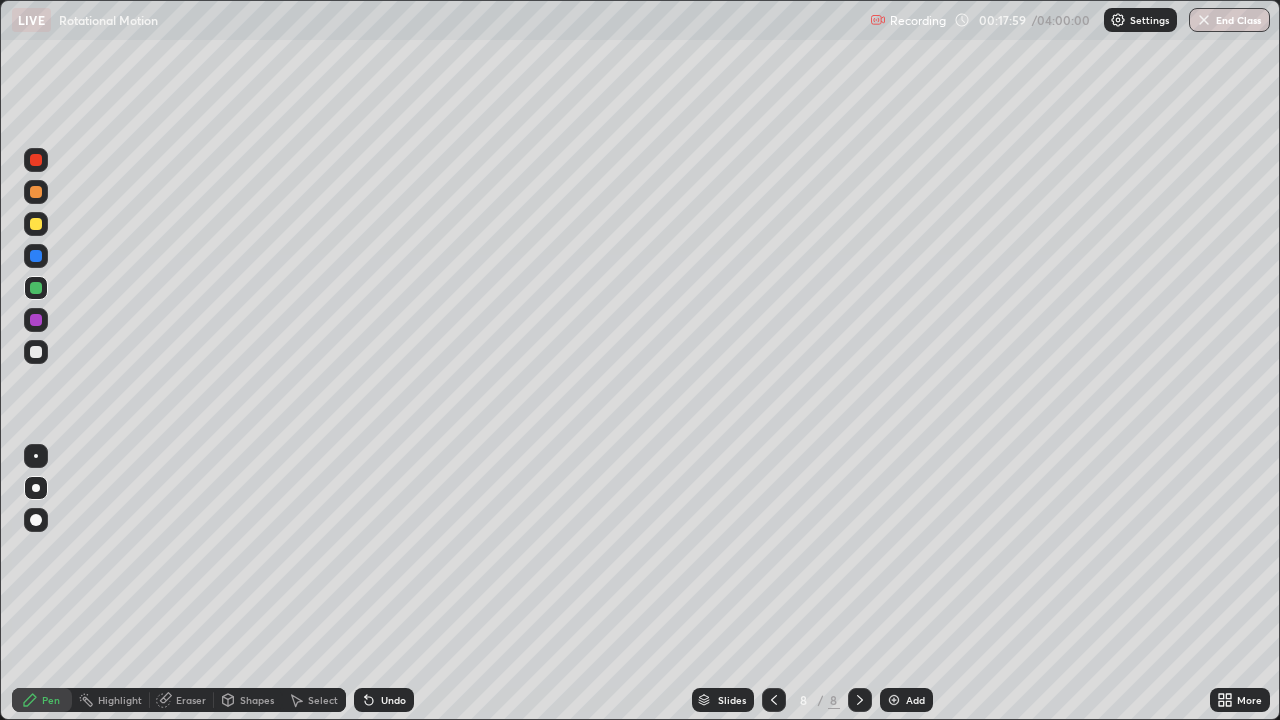 click at bounding box center (36, 224) 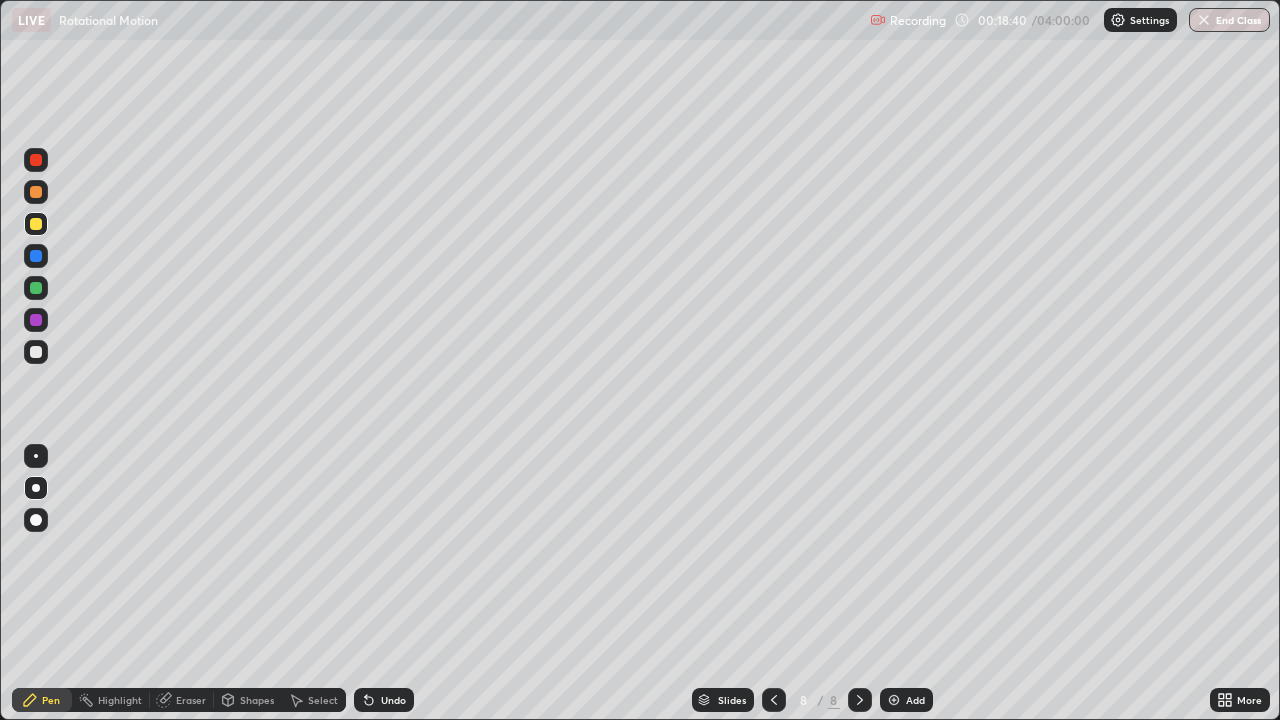 click at bounding box center (36, 288) 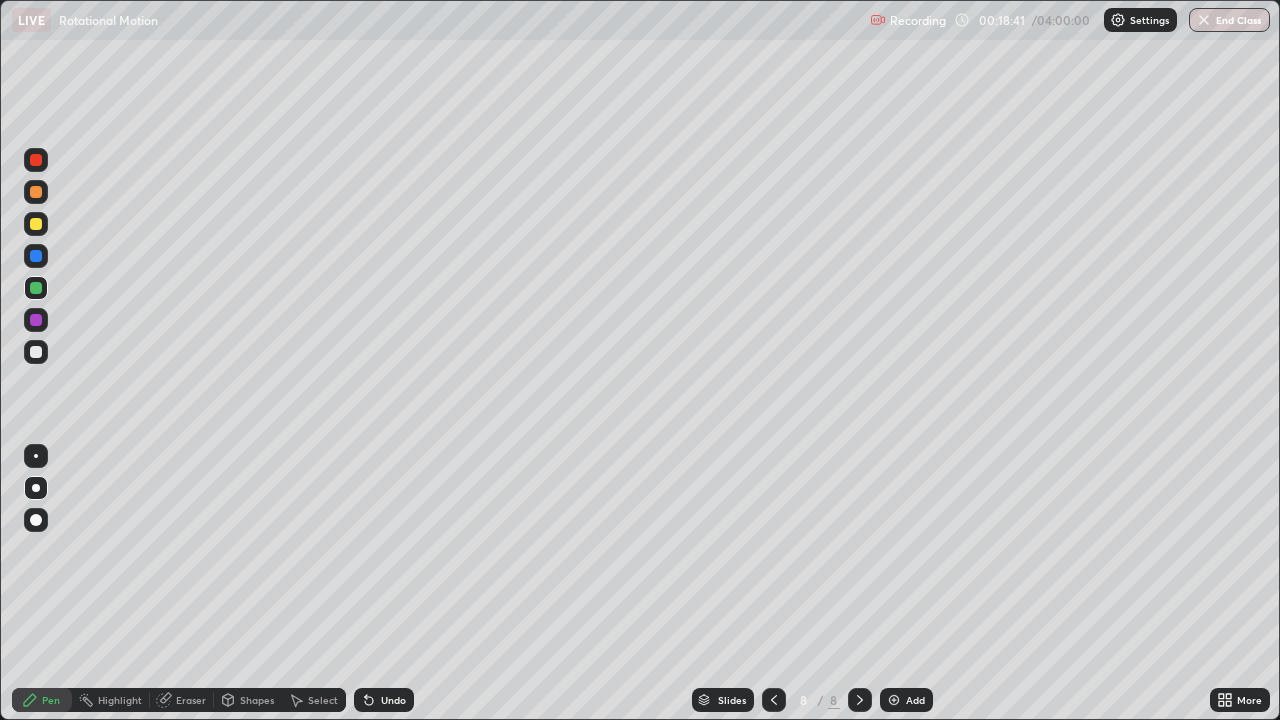 click at bounding box center (36, 256) 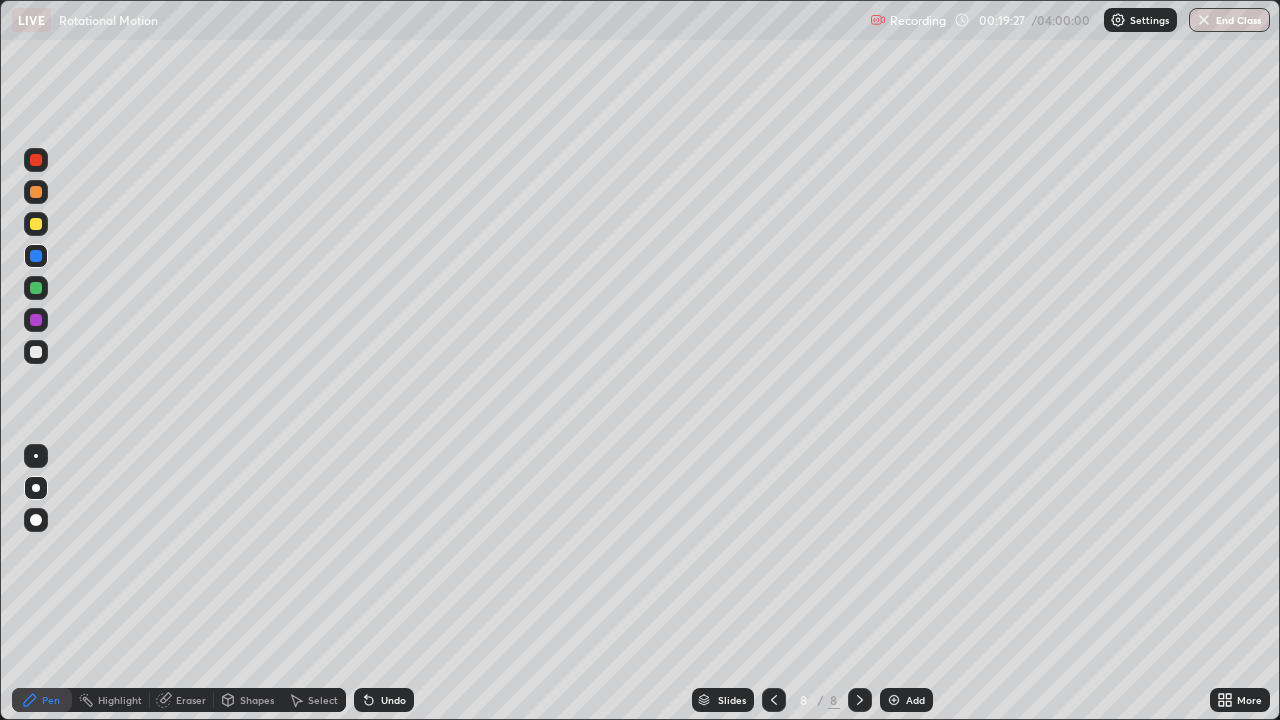 click at bounding box center (36, 288) 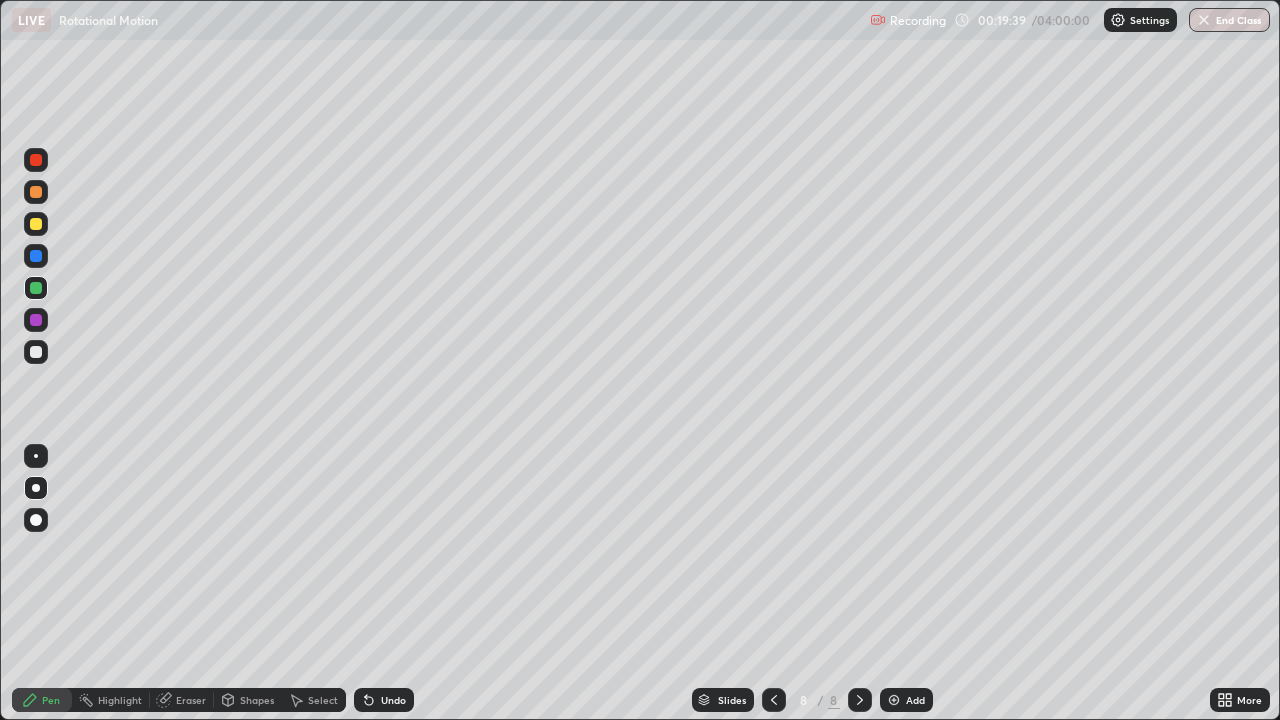 click on "Add" at bounding box center (915, 700) 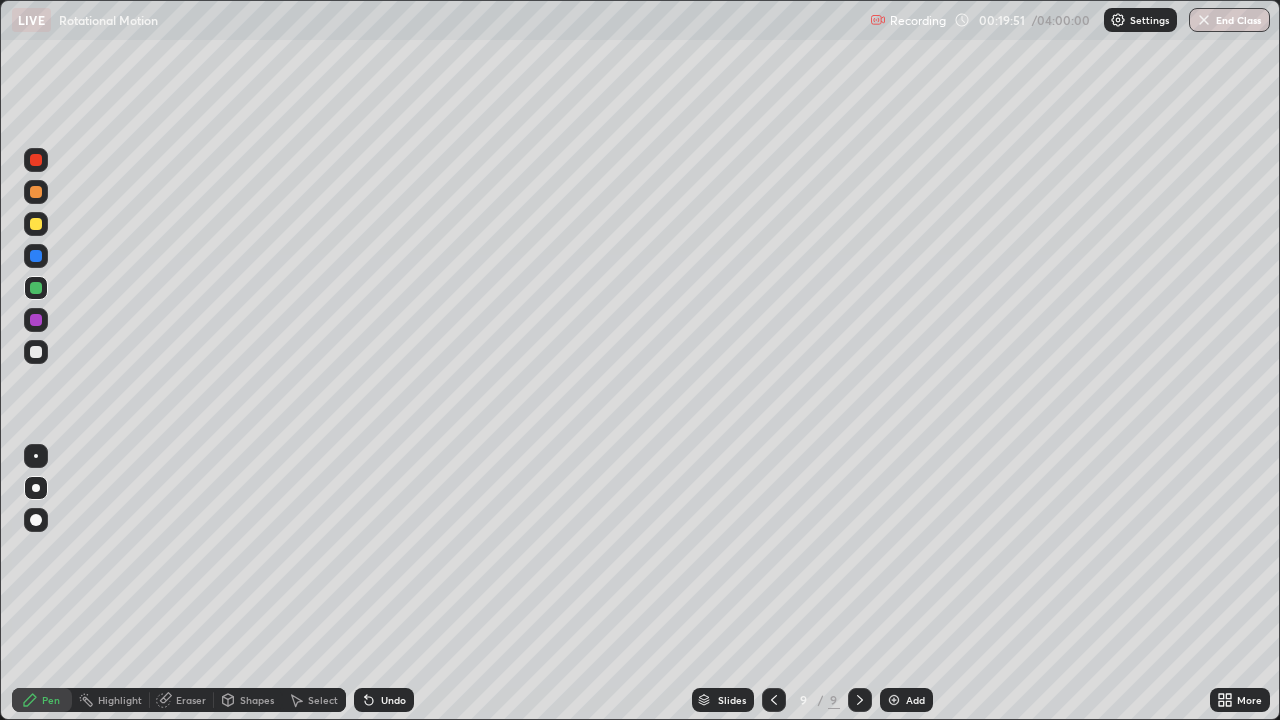 click 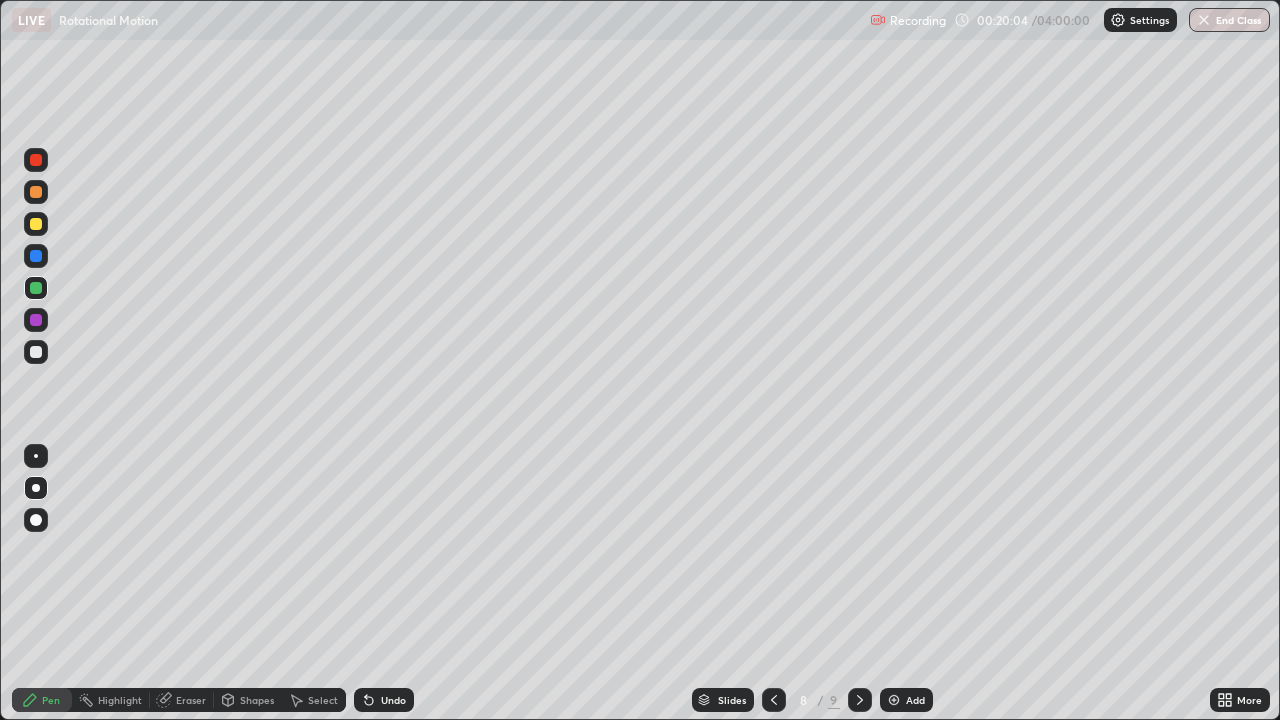 click 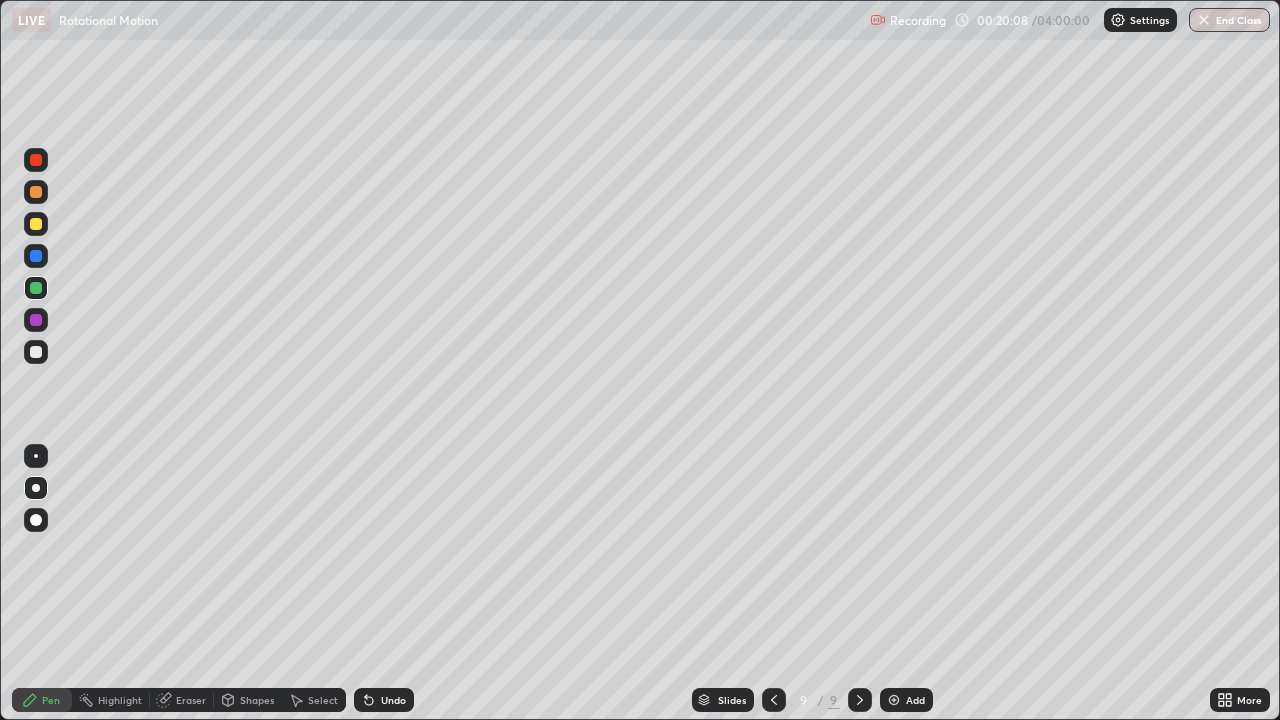 click at bounding box center [36, 352] 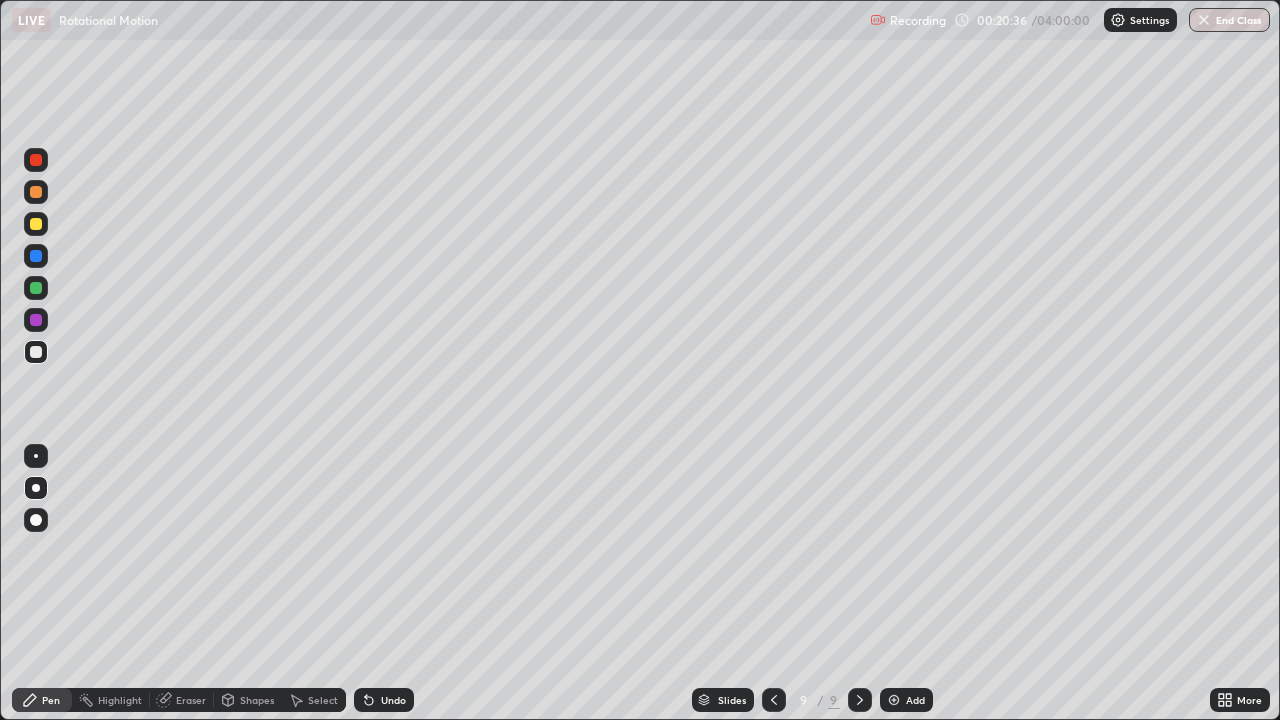 click 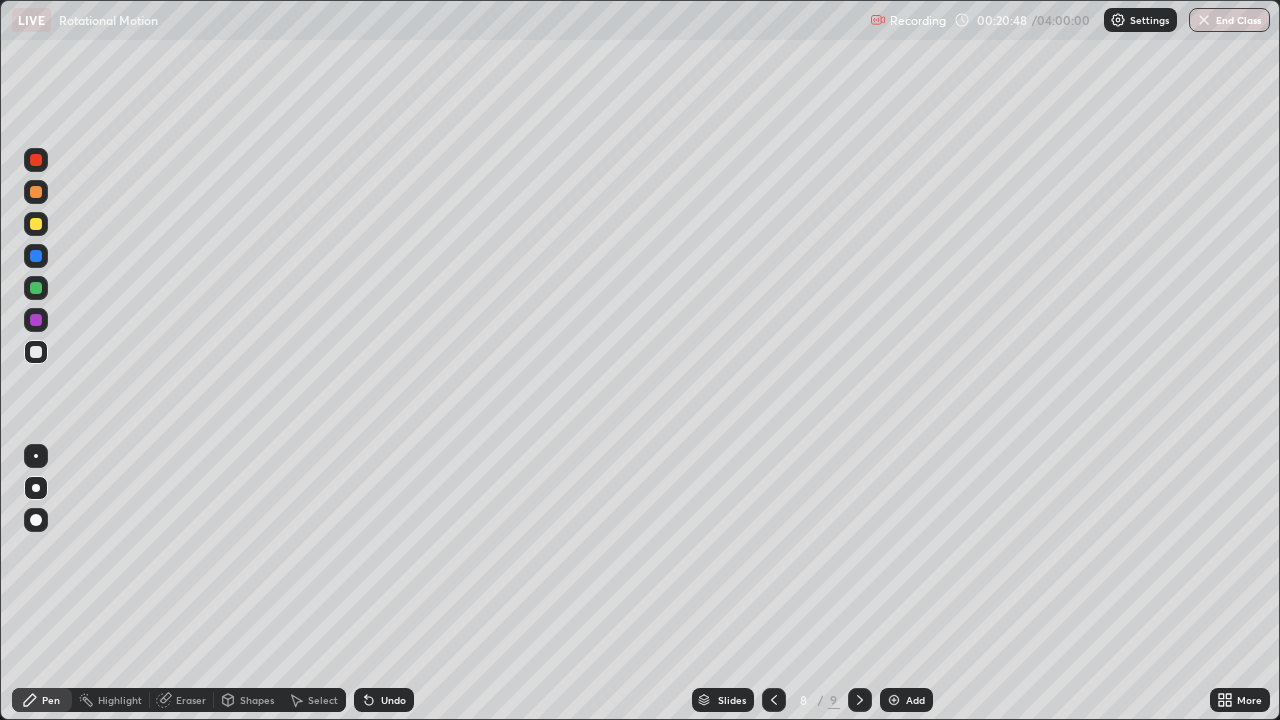 click 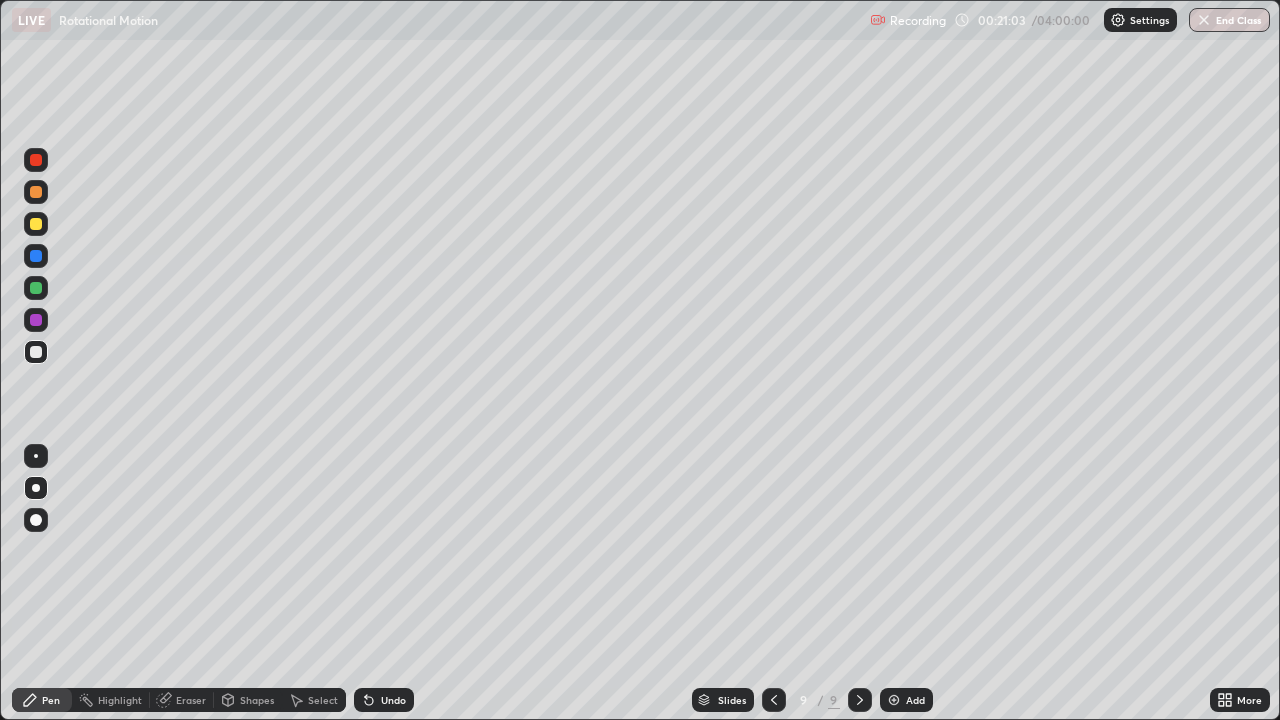 click at bounding box center [774, 700] 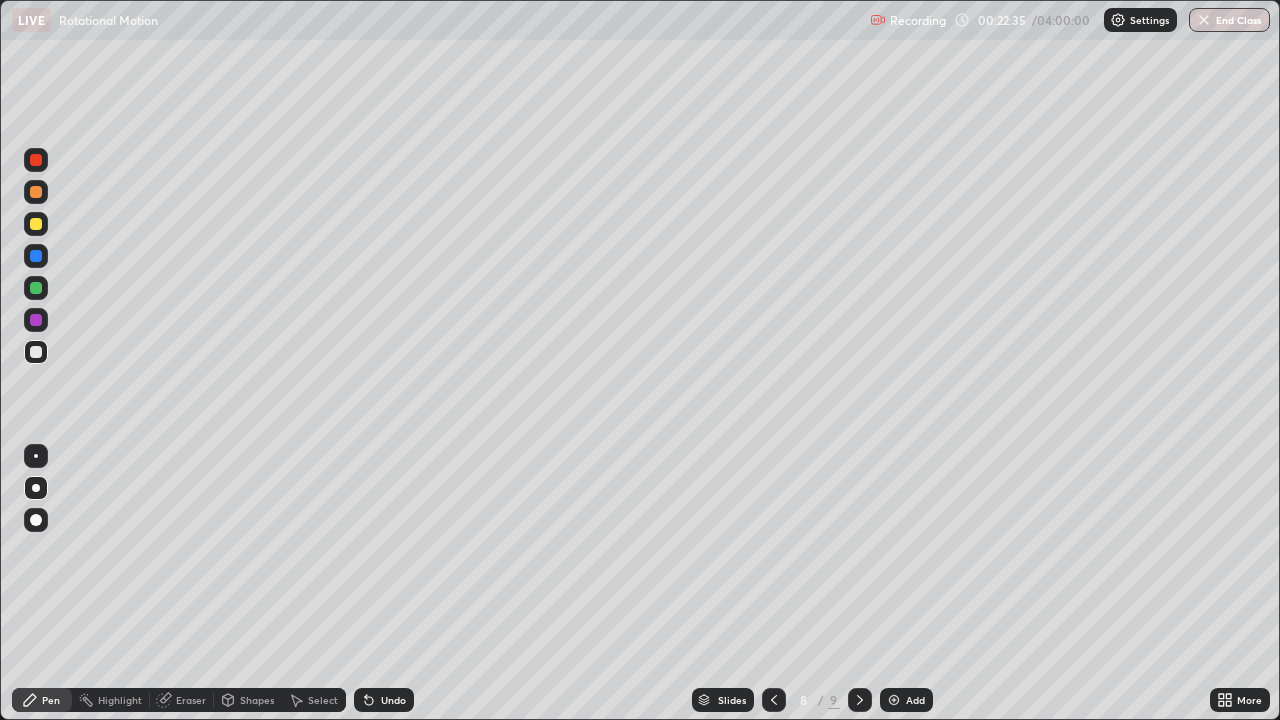 click 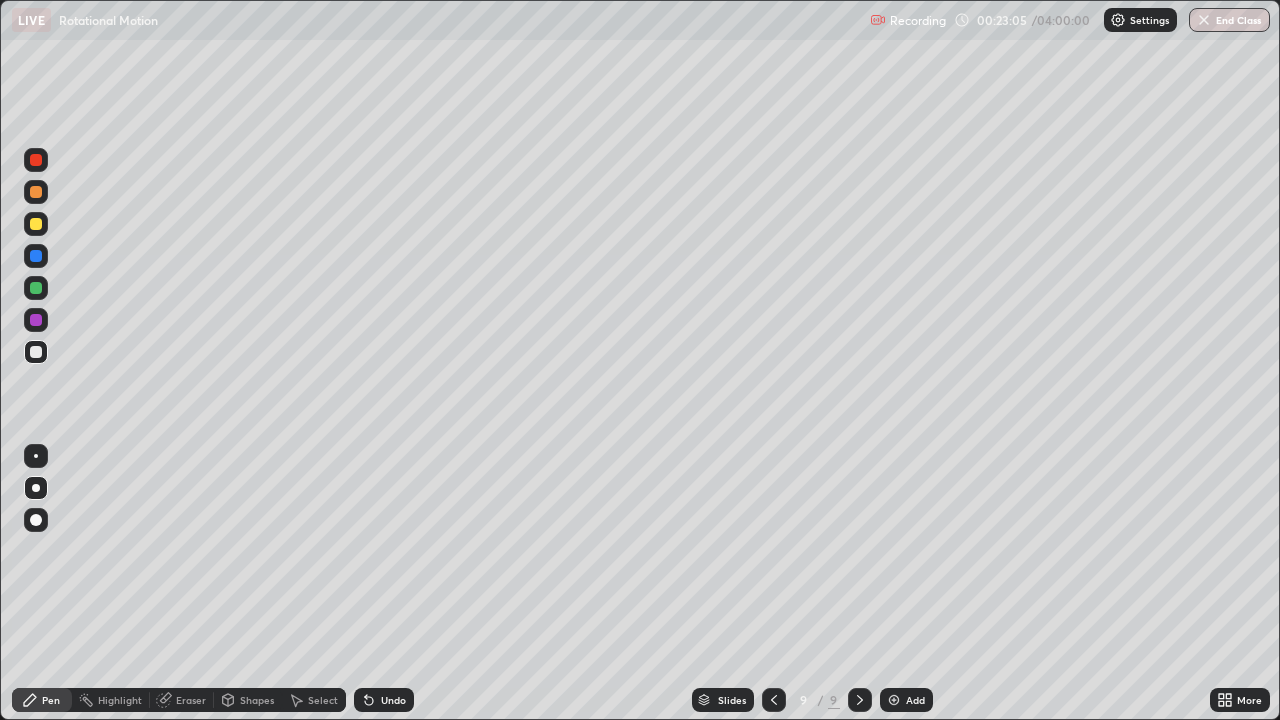 click on "Slides" at bounding box center [732, 700] 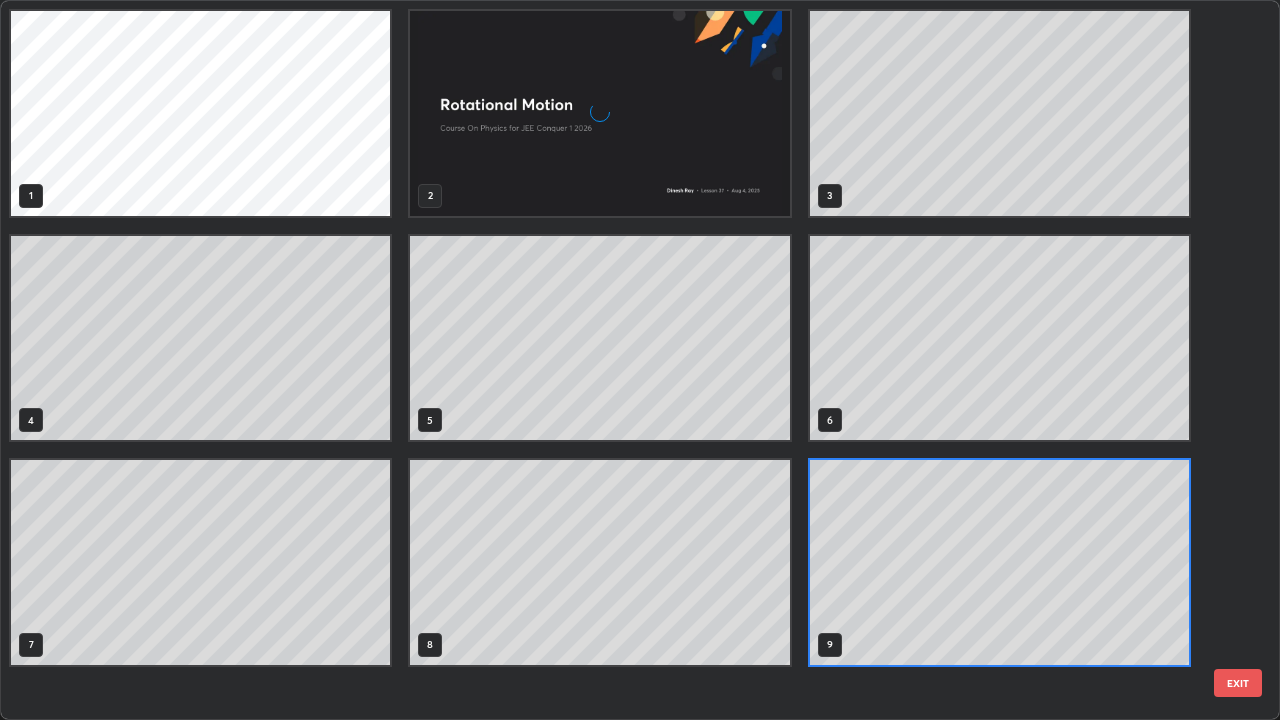 scroll, scrollTop: 7, scrollLeft: 11, axis: both 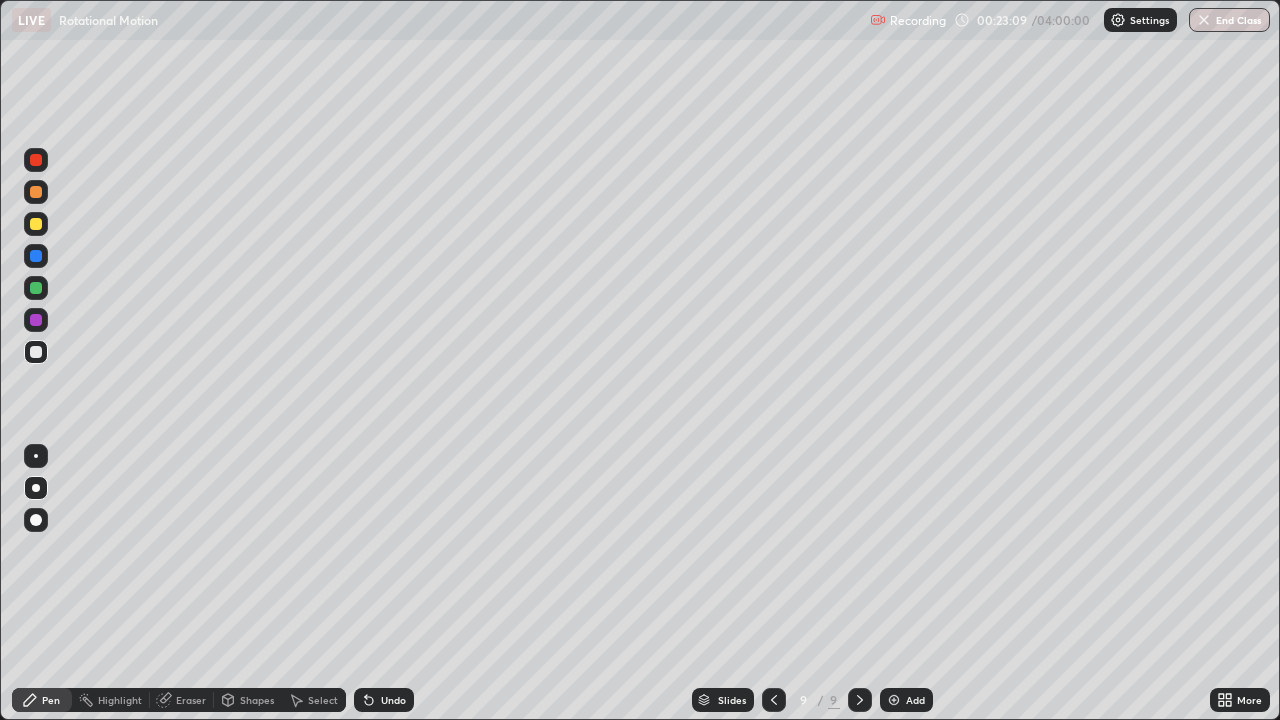 click on "More" at bounding box center [1240, 700] 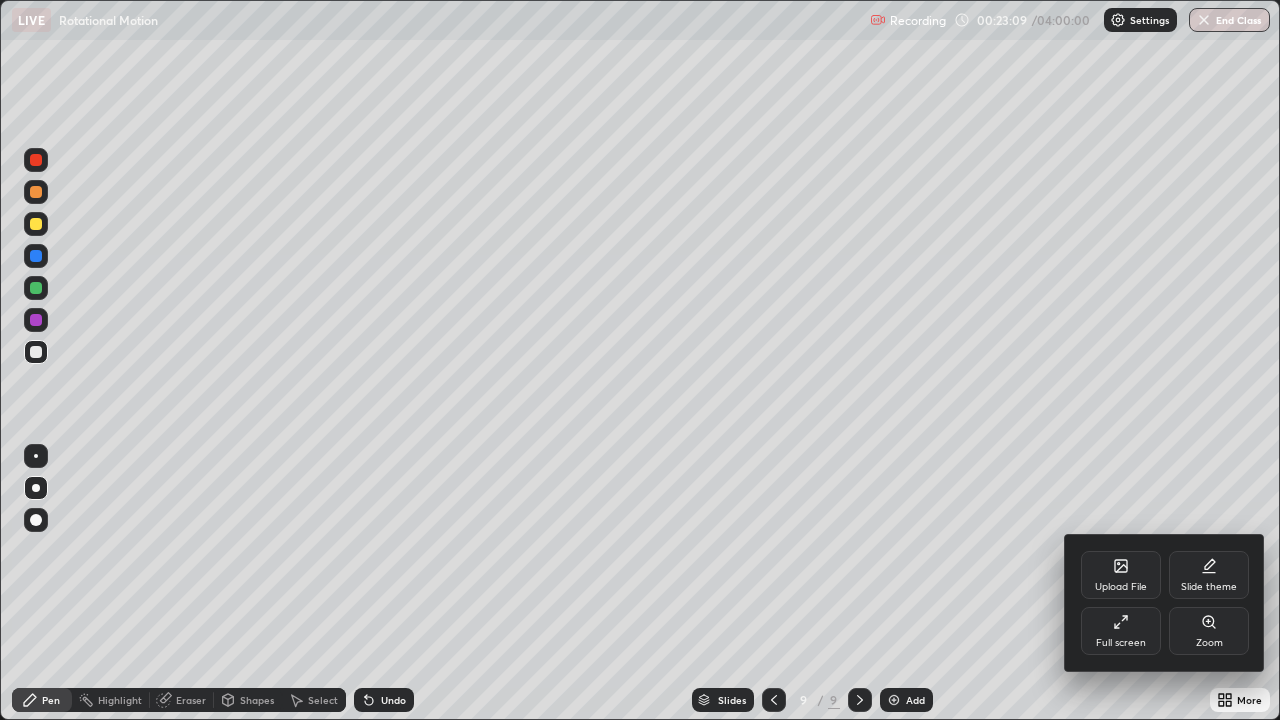 click on "Upload File" at bounding box center (1121, 575) 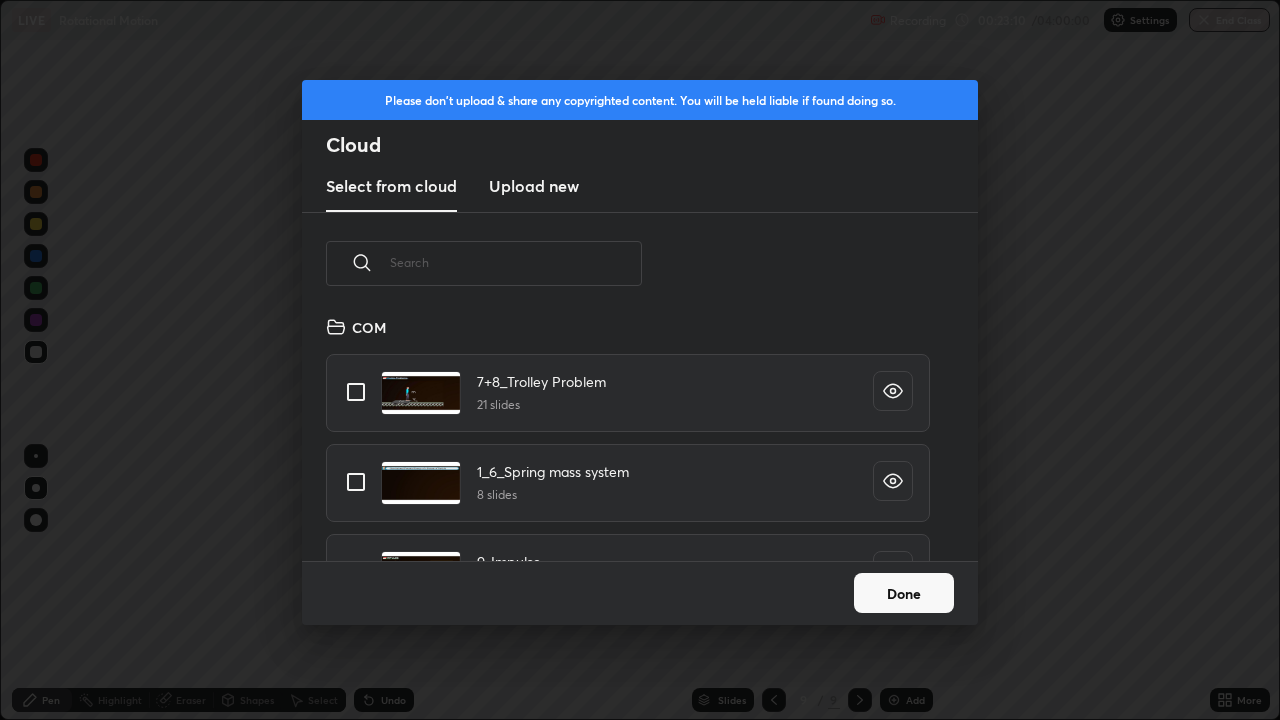 scroll, scrollTop: 7, scrollLeft: 11, axis: both 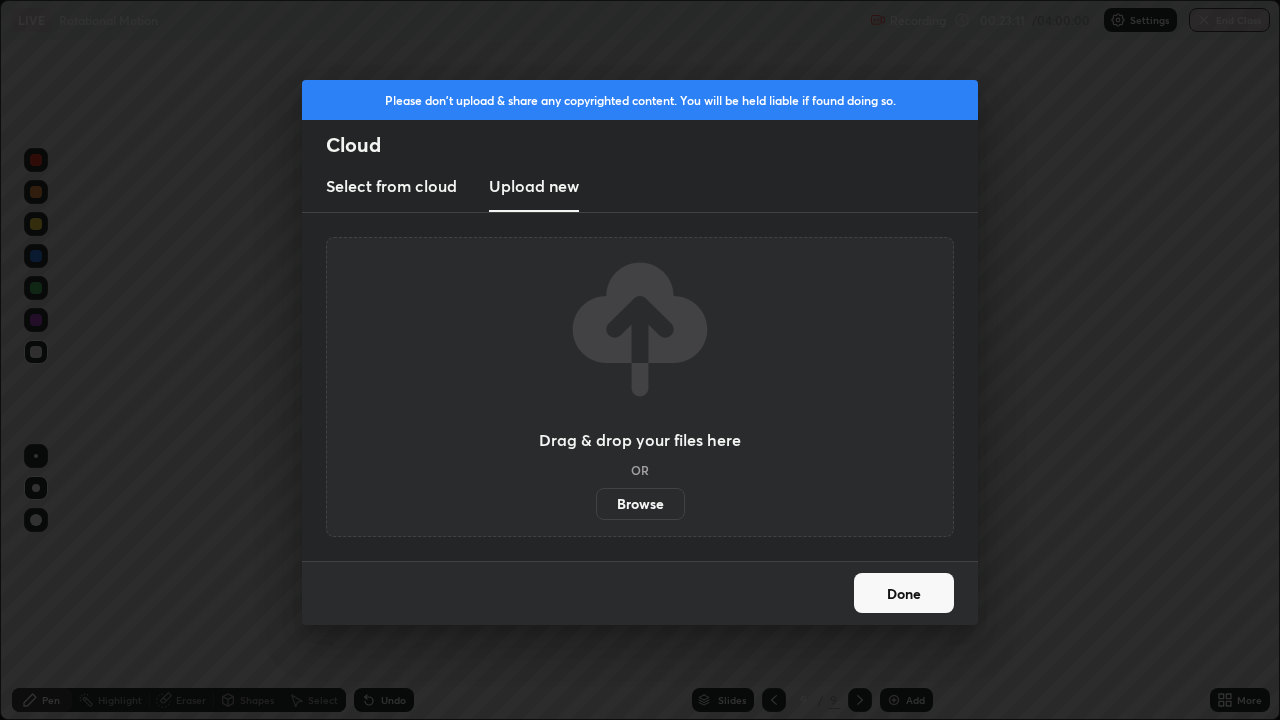 click on "Browse" at bounding box center [640, 504] 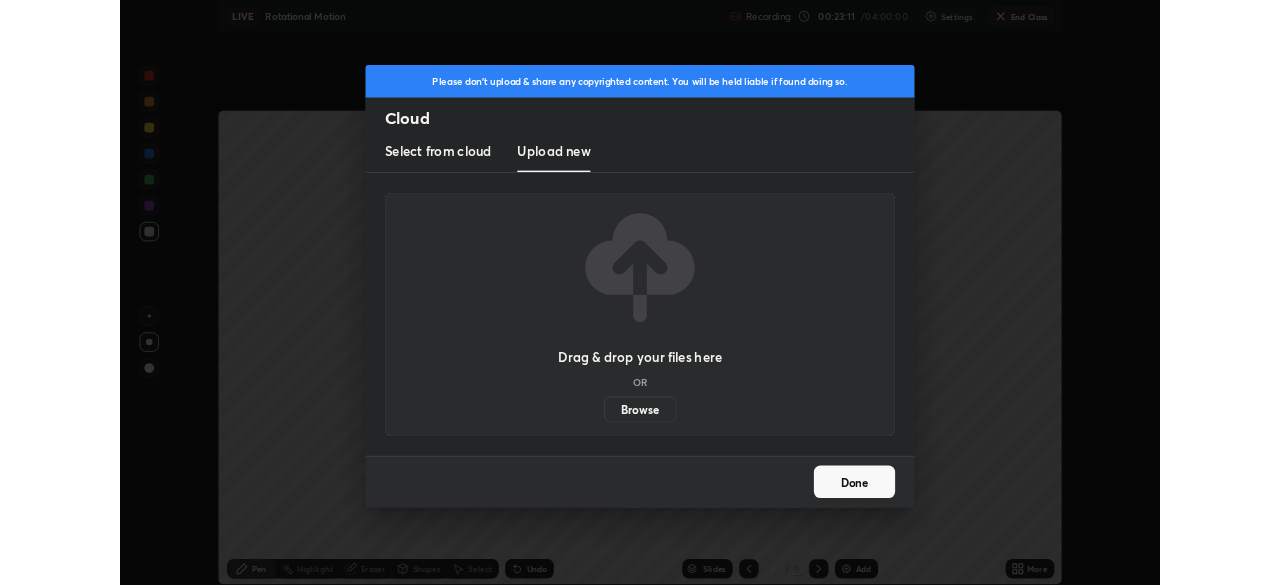 scroll, scrollTop: 585, scrollLeft: 1280, axis: both 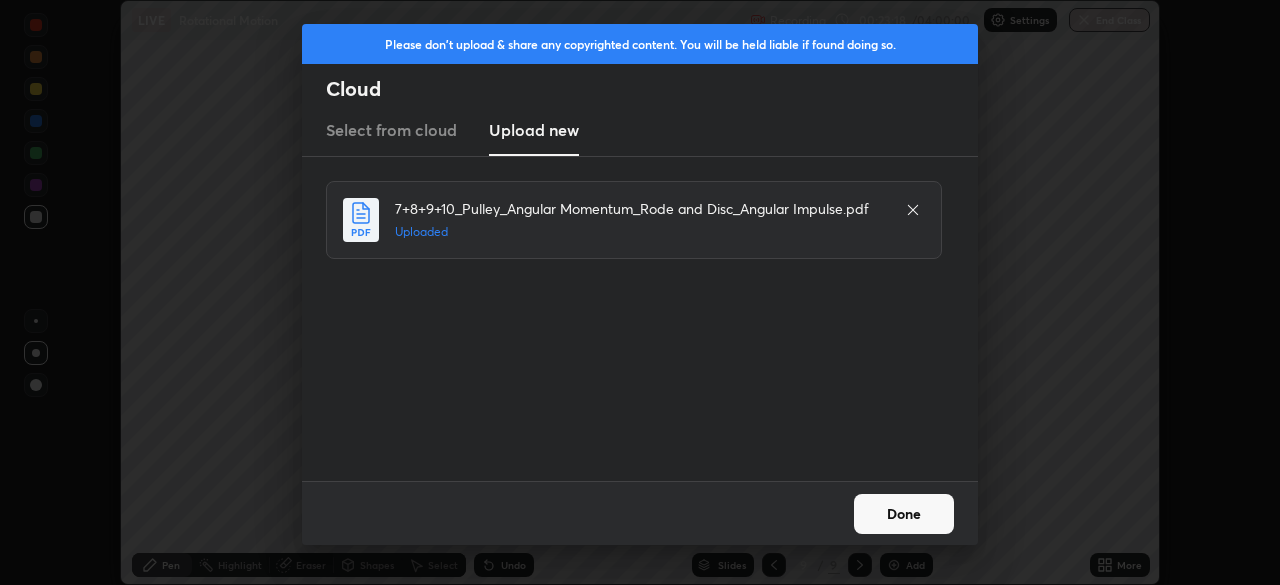 click on "Done" at bounding box center (904, 514) 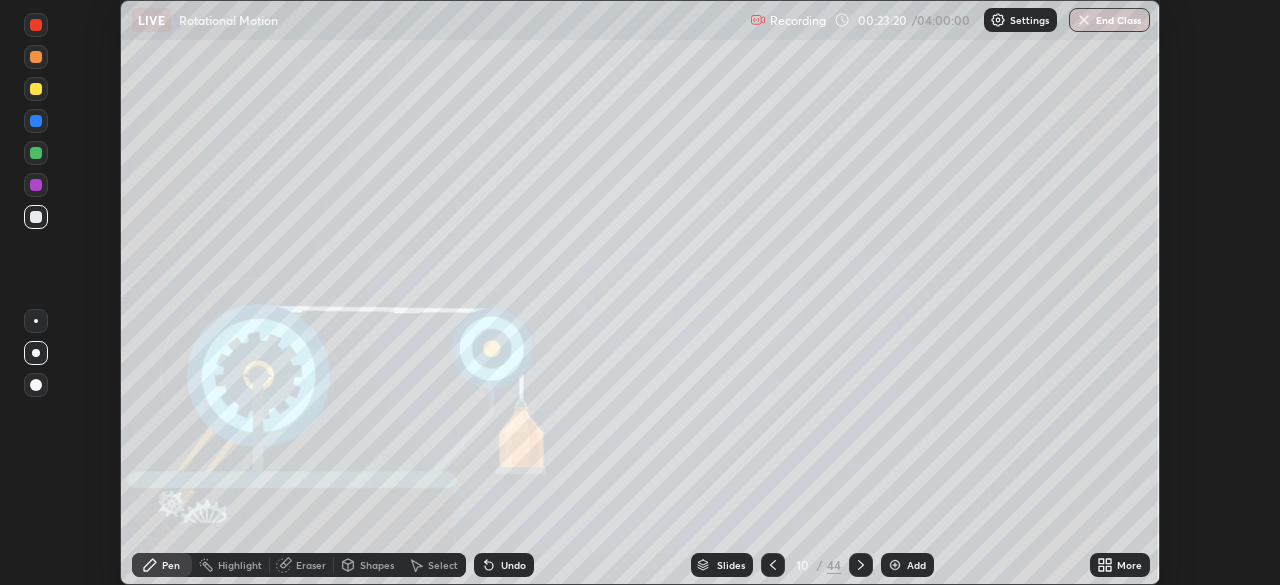 click on "More" at bounding box center [1129, 565] 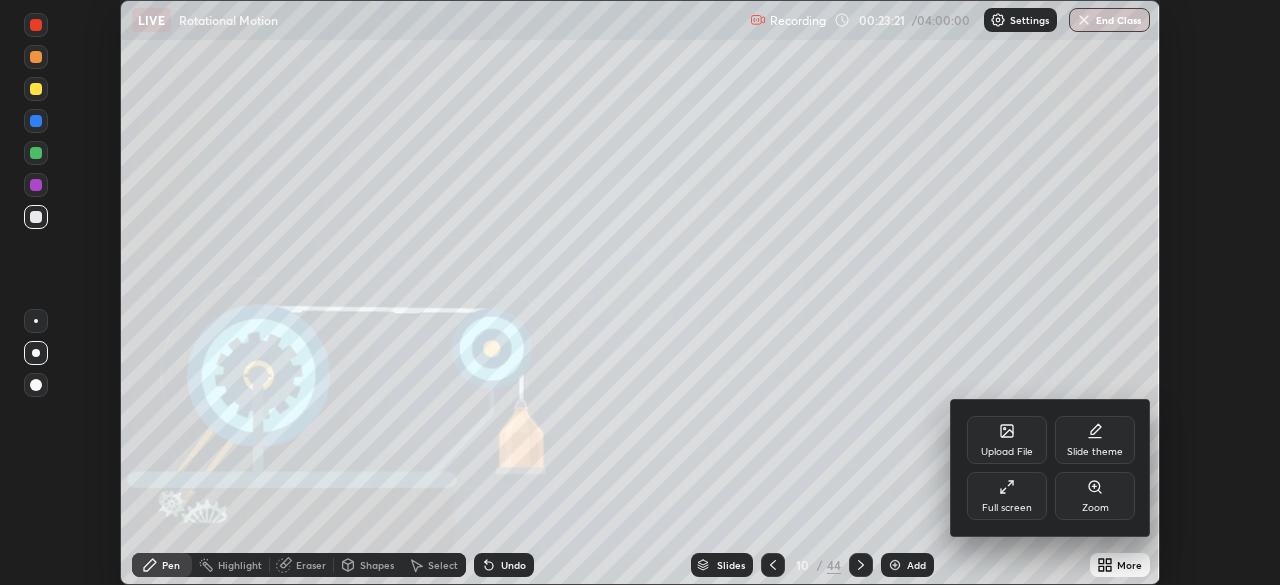 click on "Full screen" at bounding box center [1007, 496] 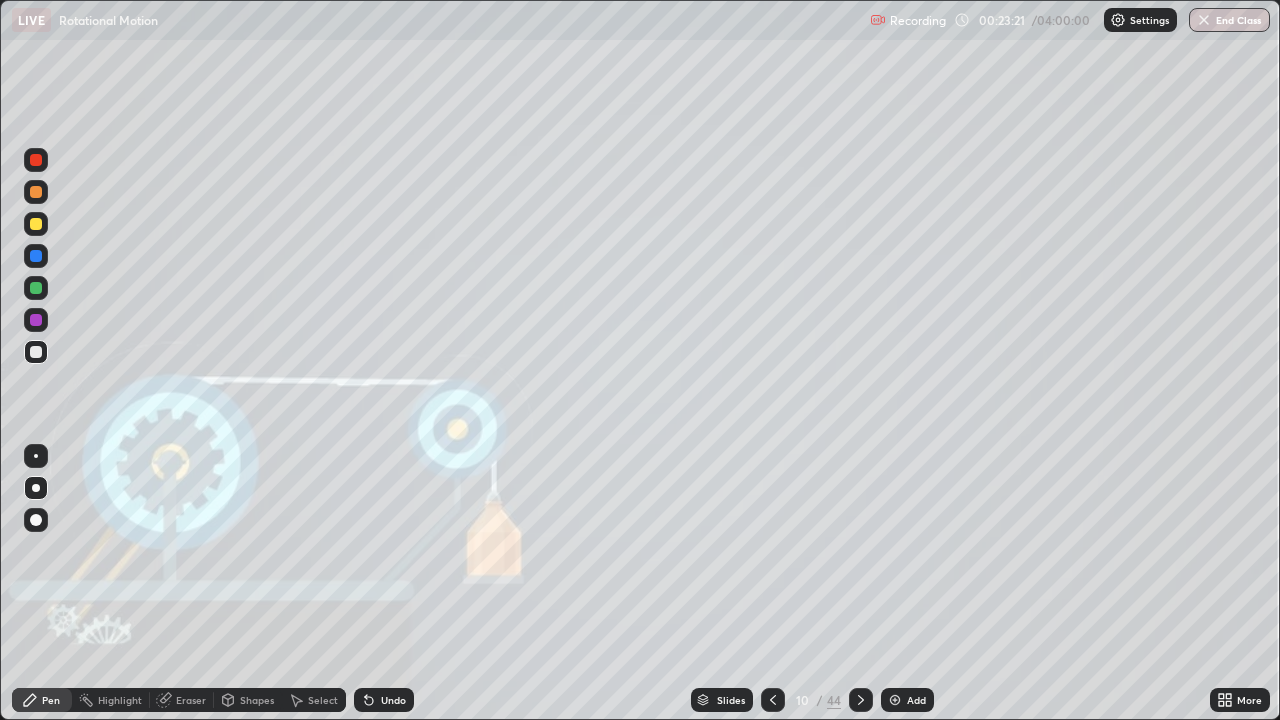scroll, scrollTop: 99280, scrollLeft: 98720, axis: both 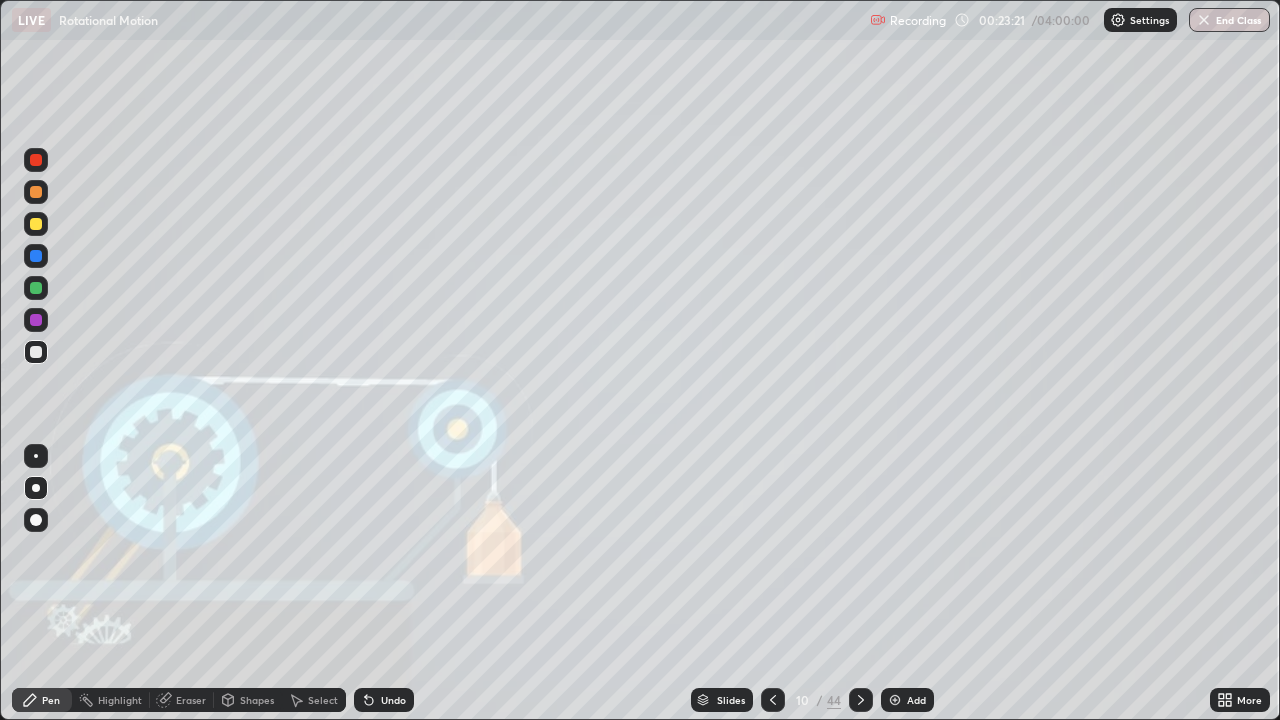 click on "Slides" at bounding box center [722, 700] 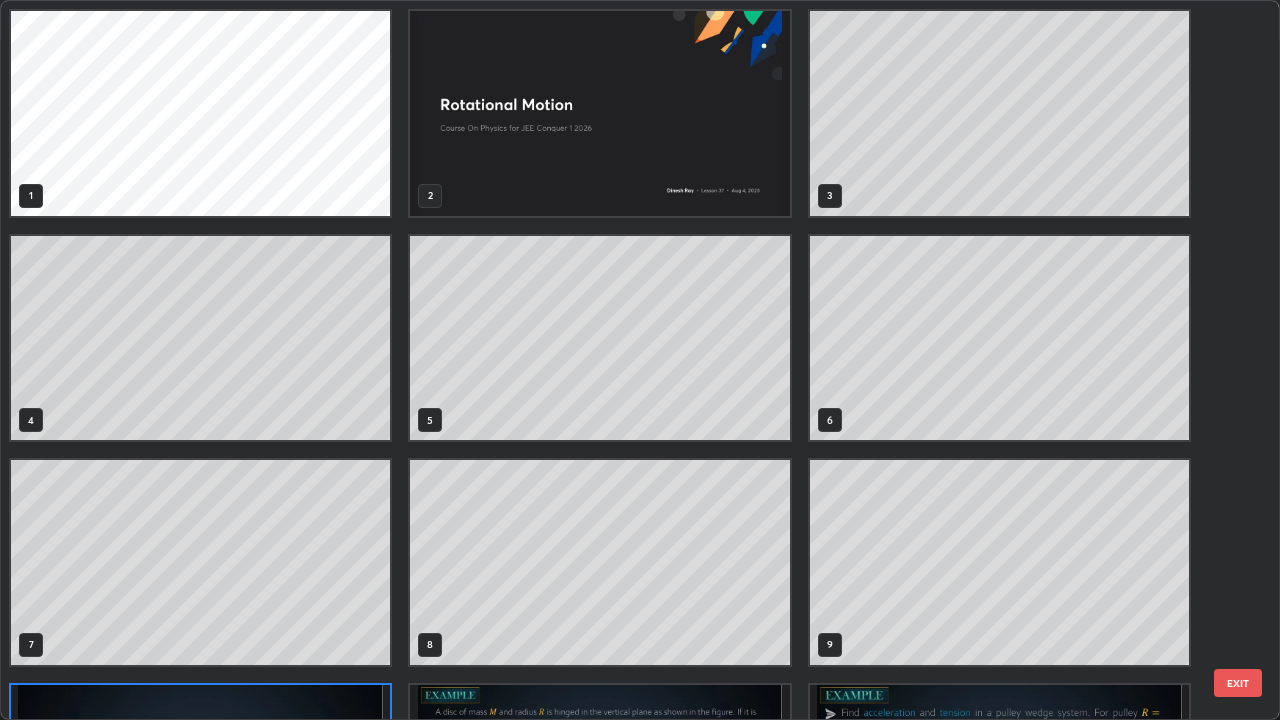 scroll, scrollTop: 180, scrollLeft: 0, axis: vertical 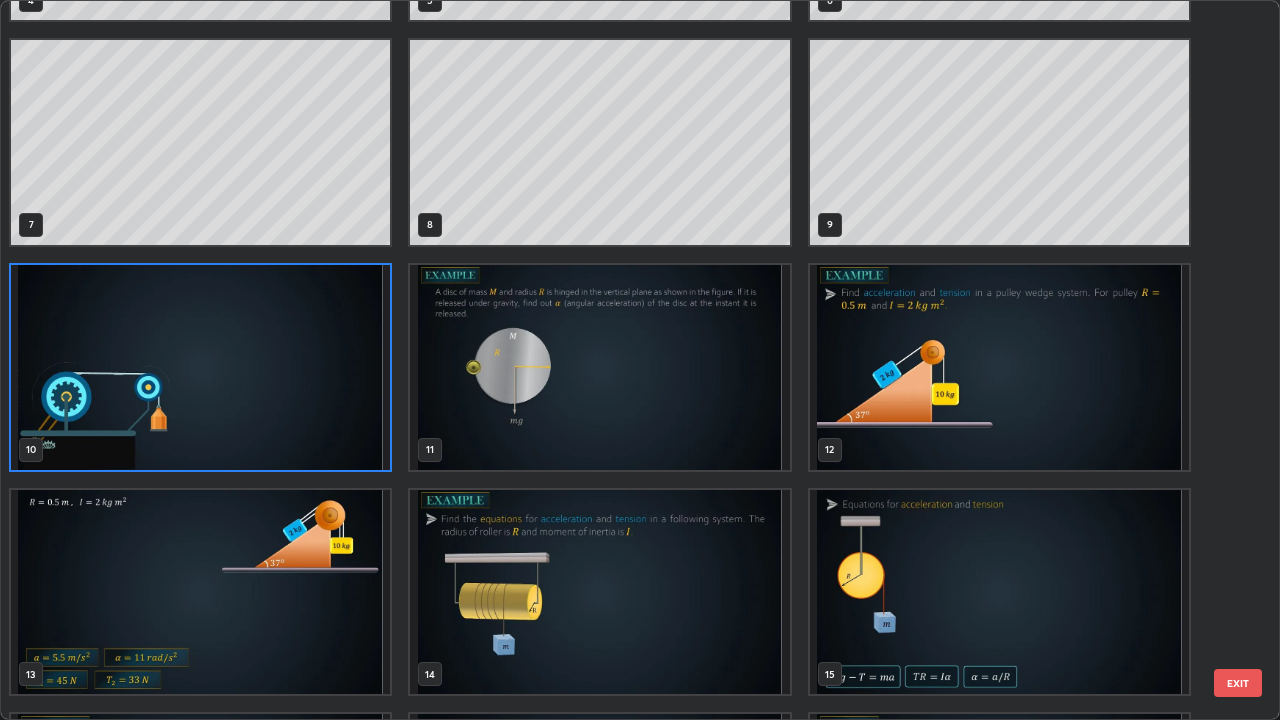 click at bounding box center (999, 367) 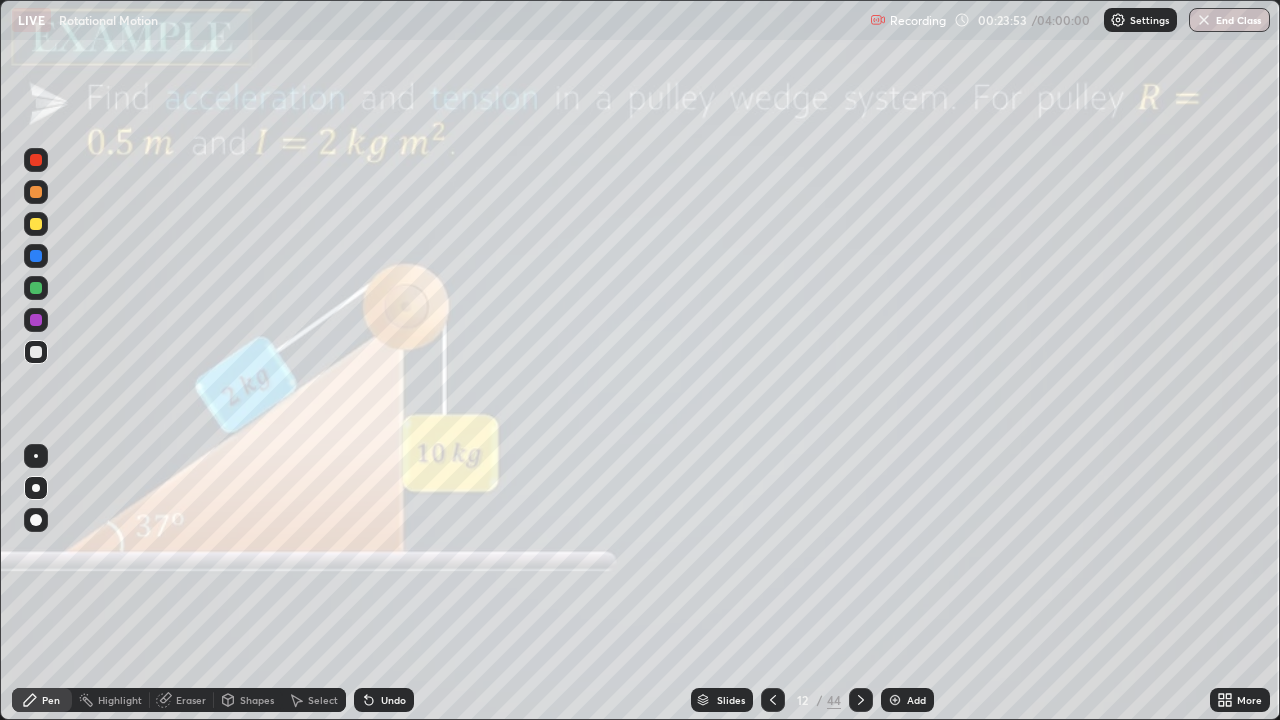 click at bounding box center [36, 224] 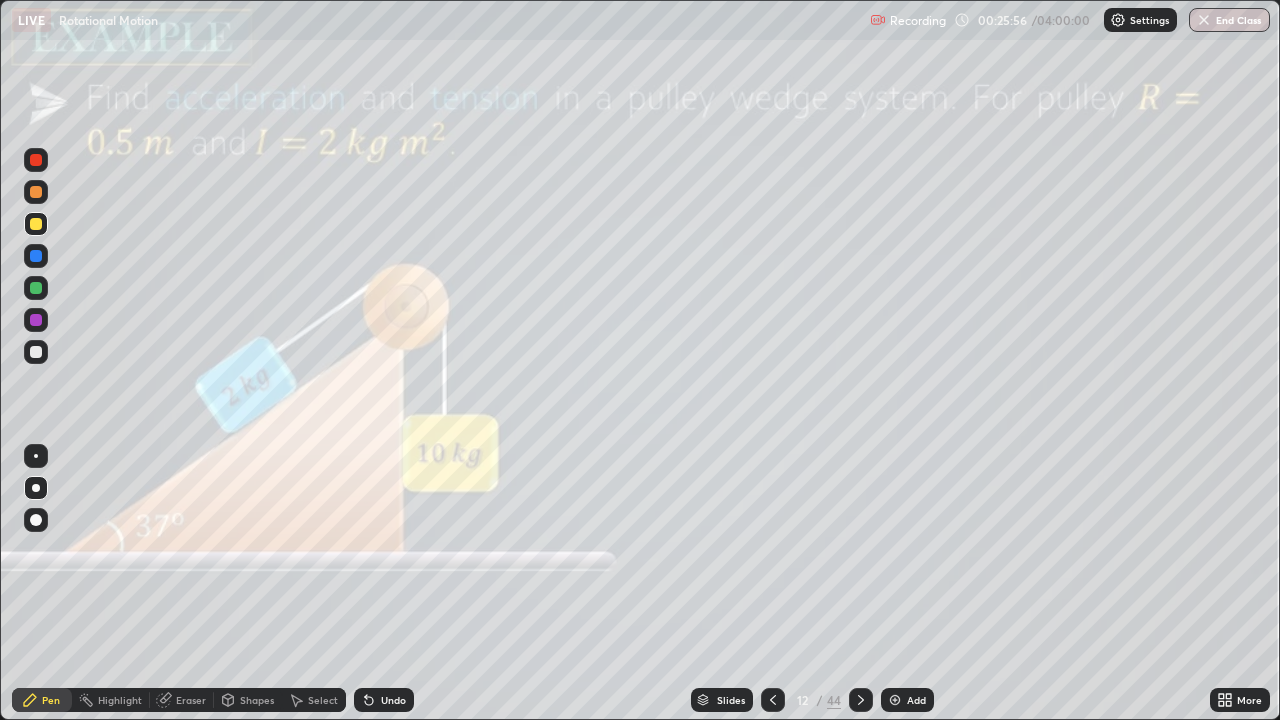 click 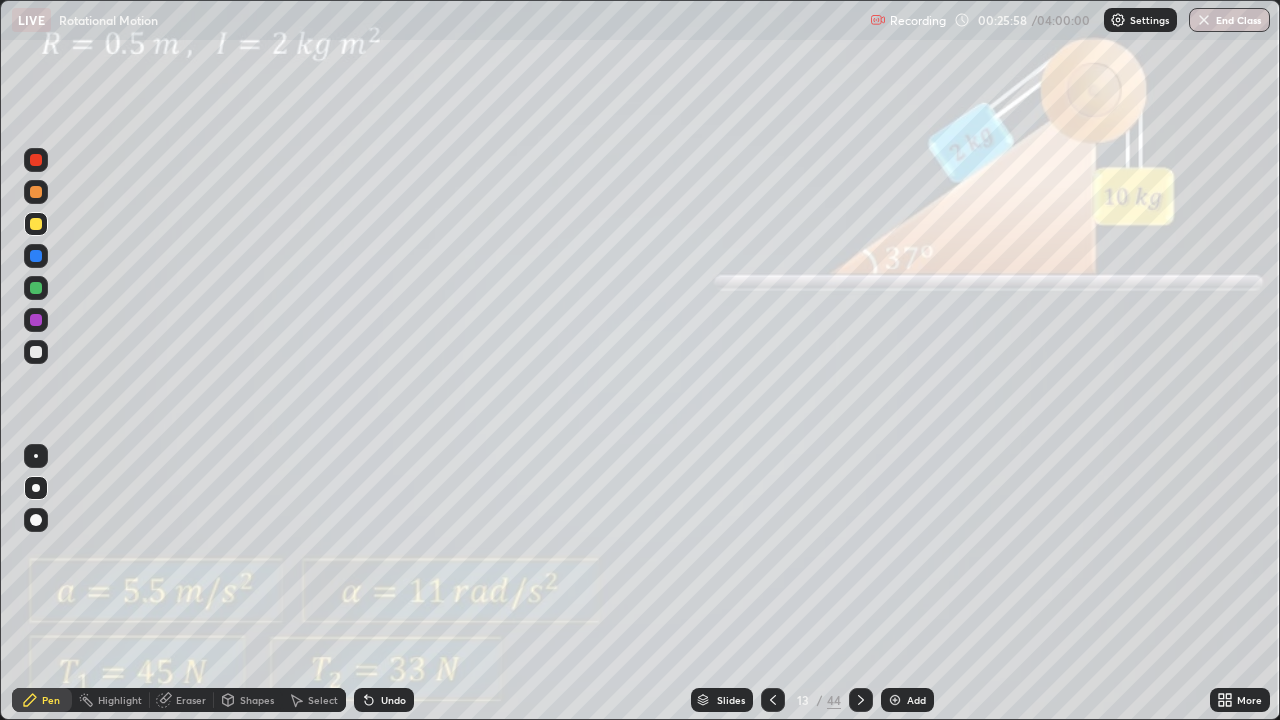click 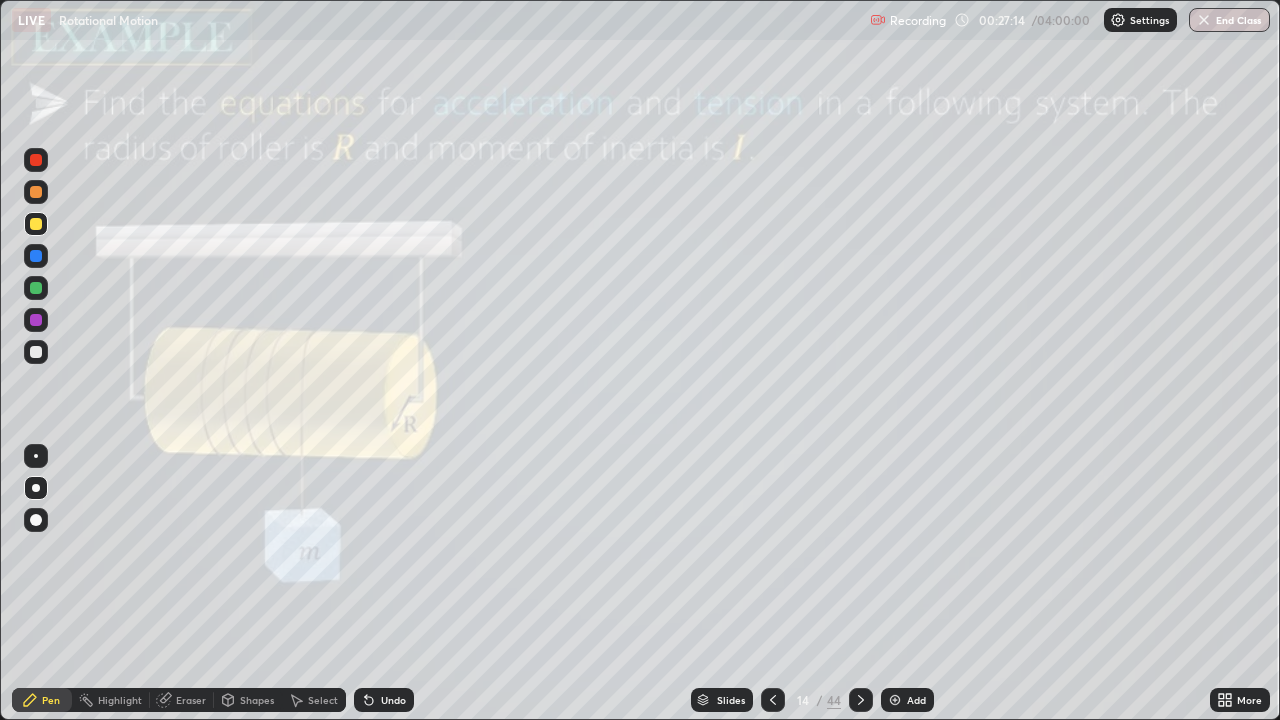 click at bounding box center [36, 352] 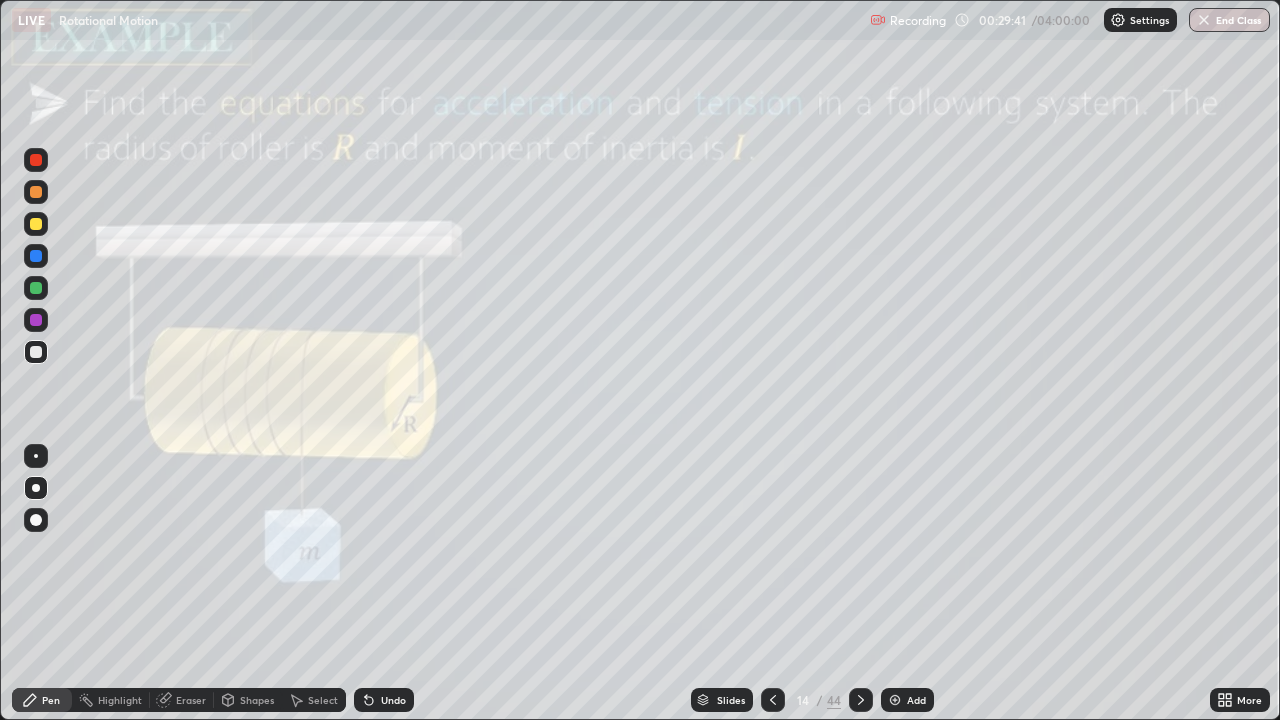 click on "Add" at bounding box center [907, 700] 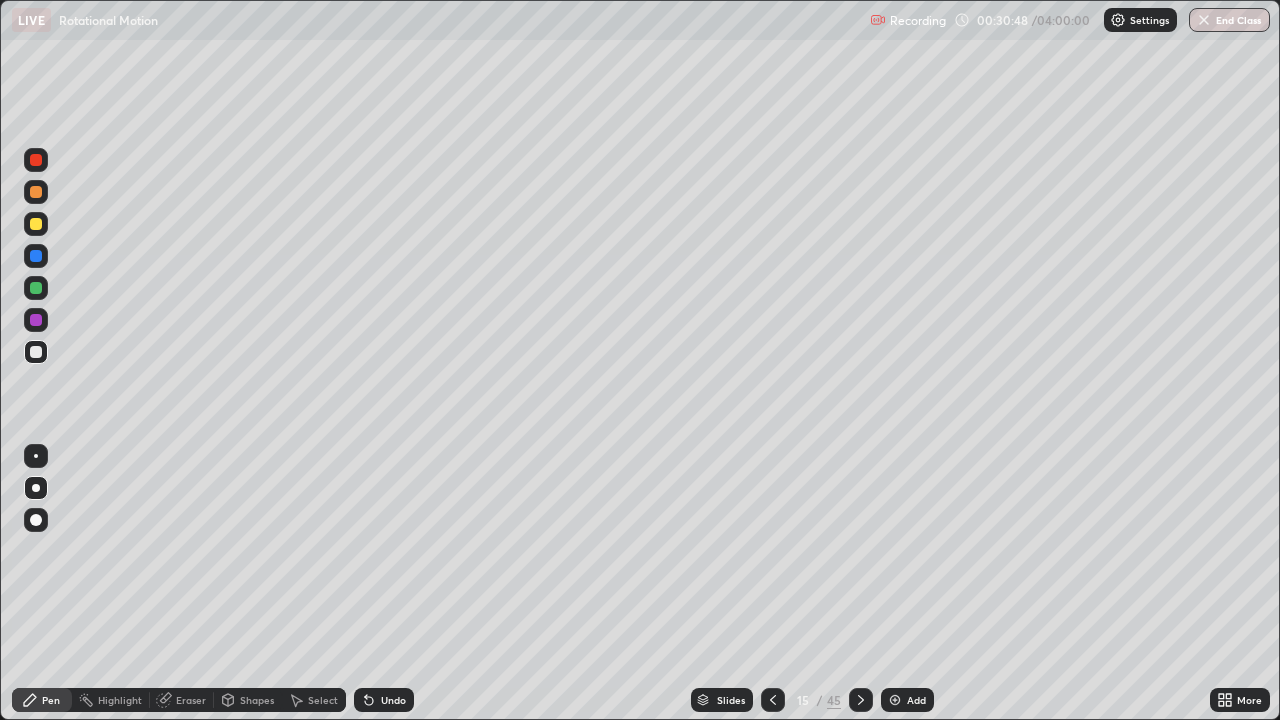 click at bounding box center [36, 224] 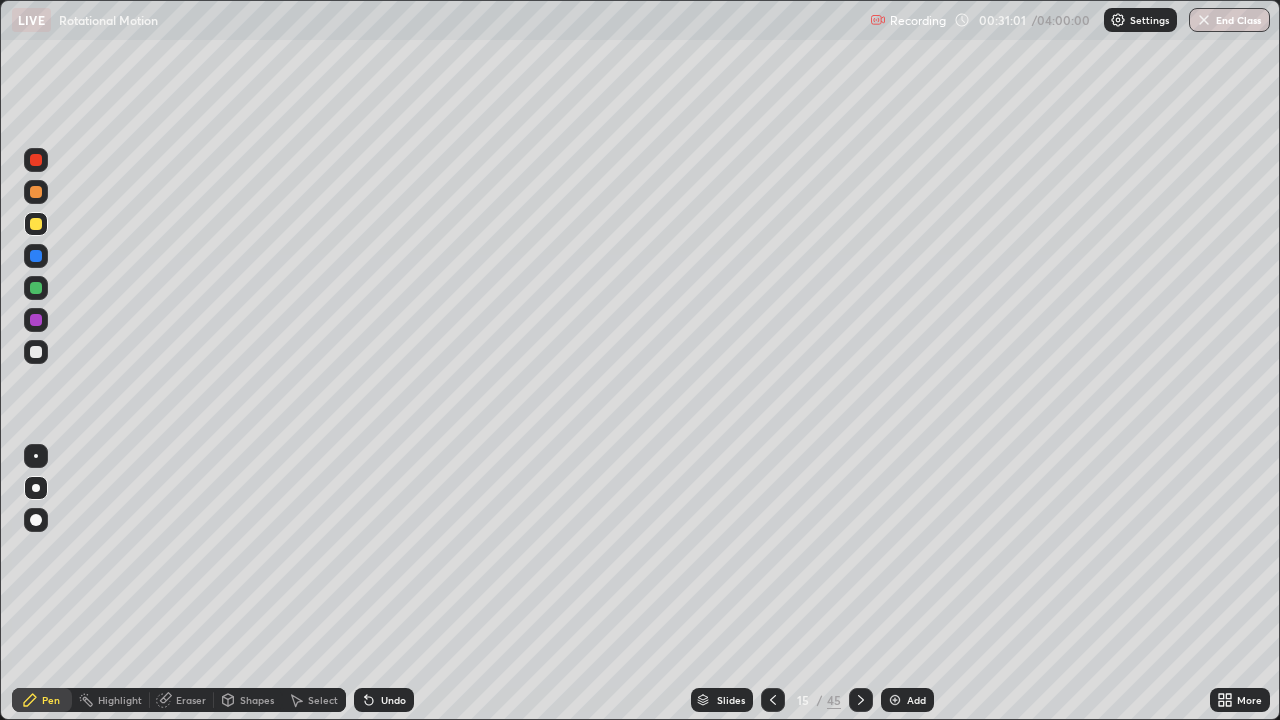 click at bounding box center [36, 352] 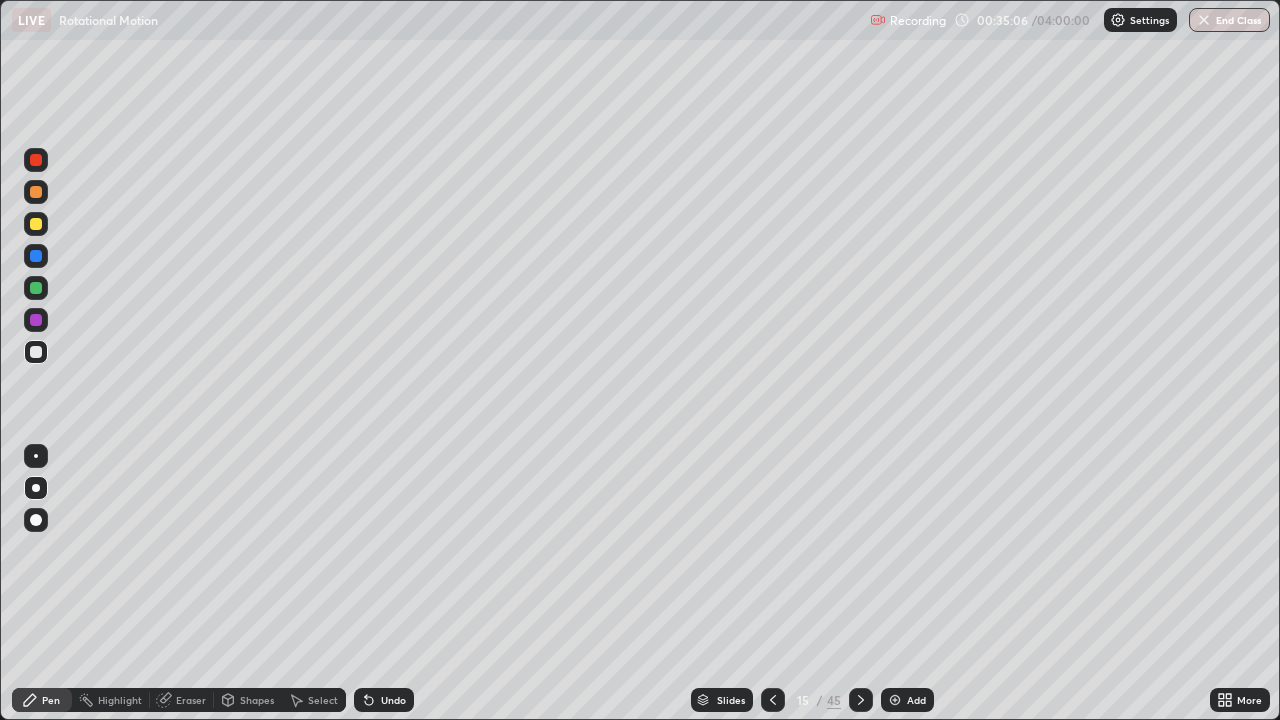 click on "Eraser" at bounding box center [182, 700] 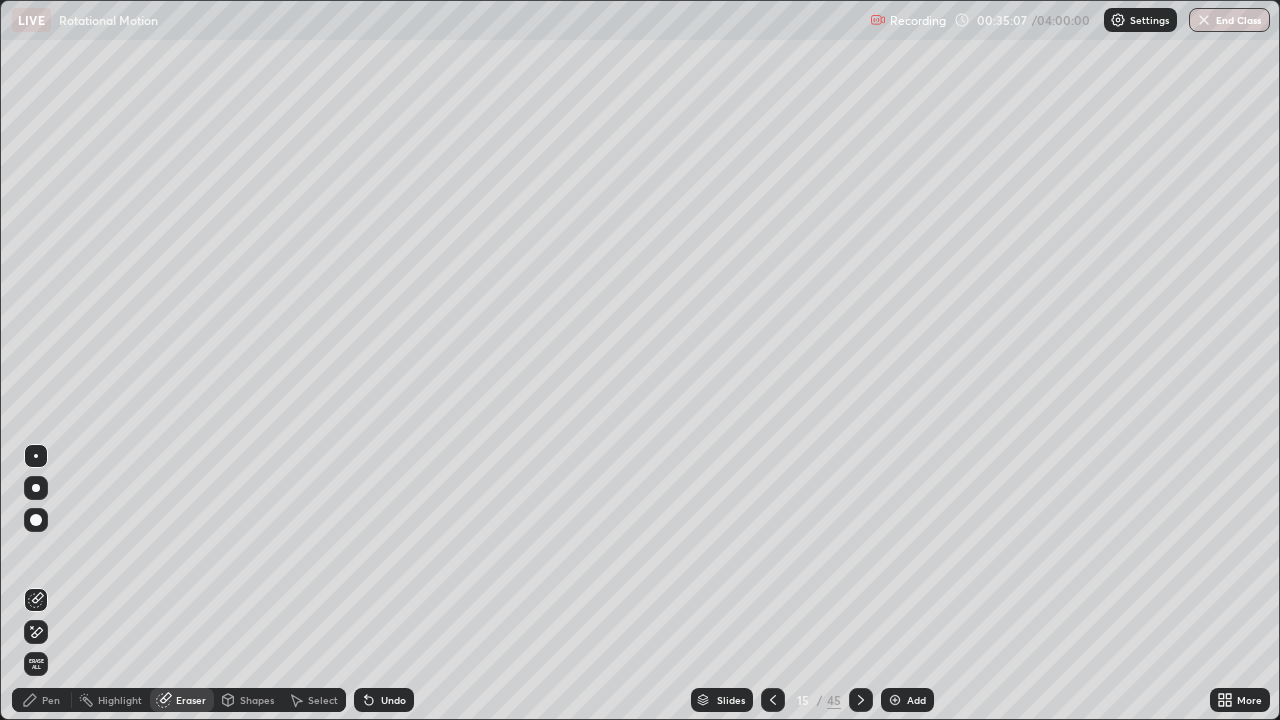 click on "Pen" at bounding box center (51, 700) 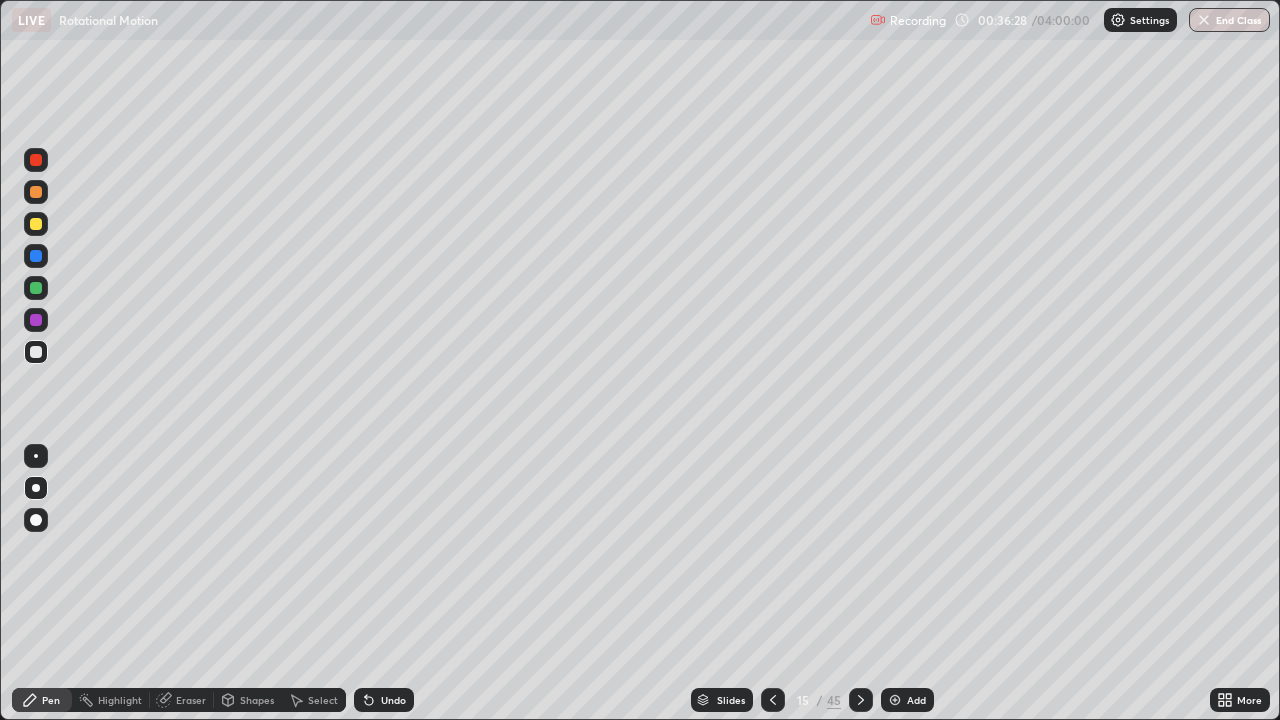 click 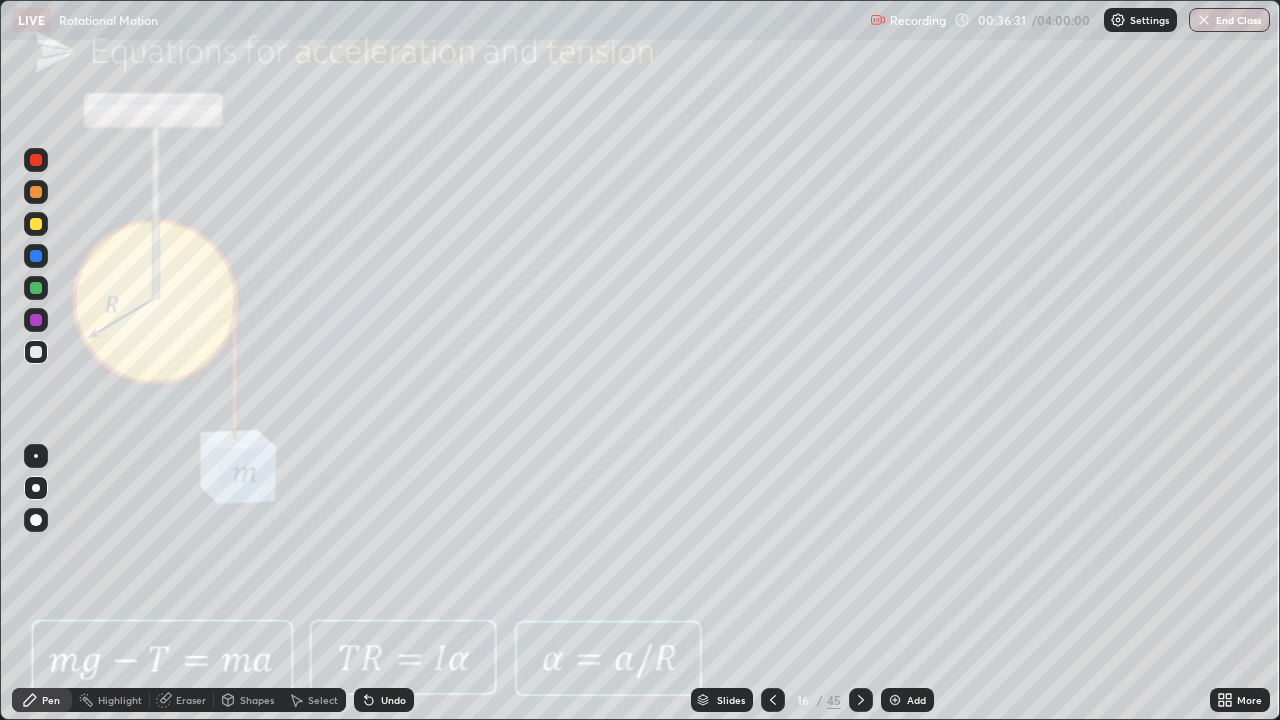click 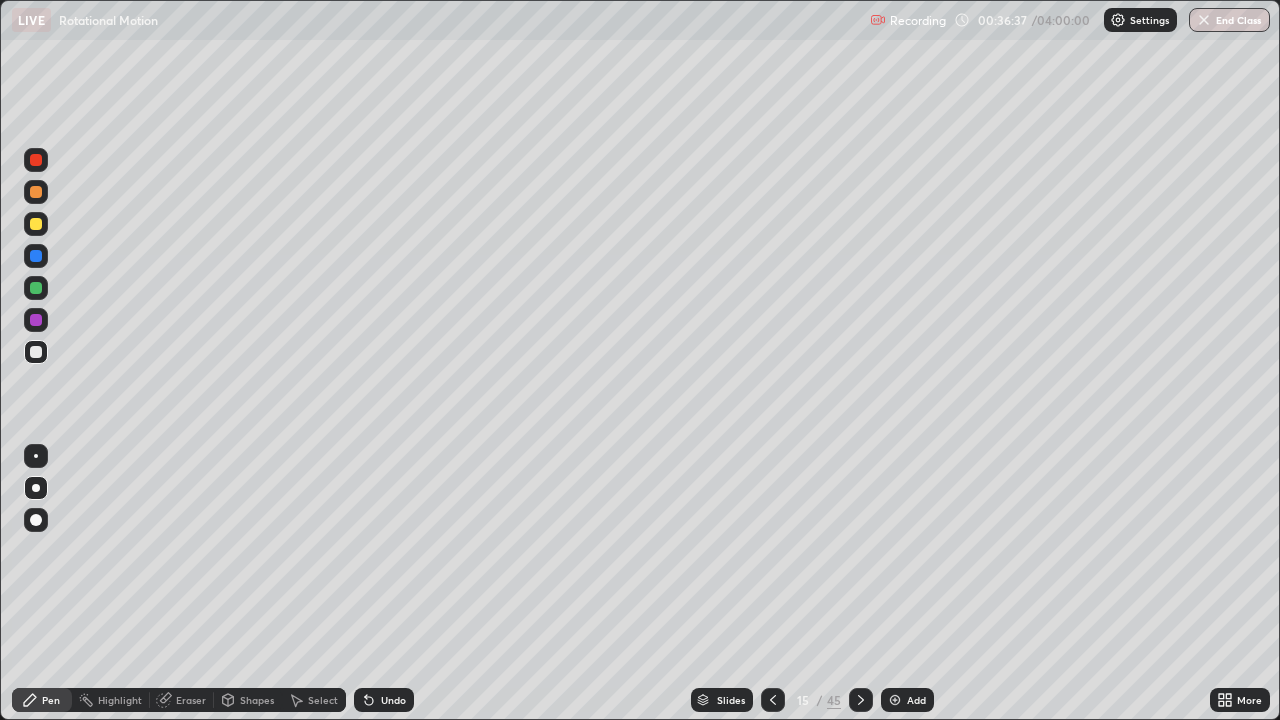 click at bounding box center [895, 700] 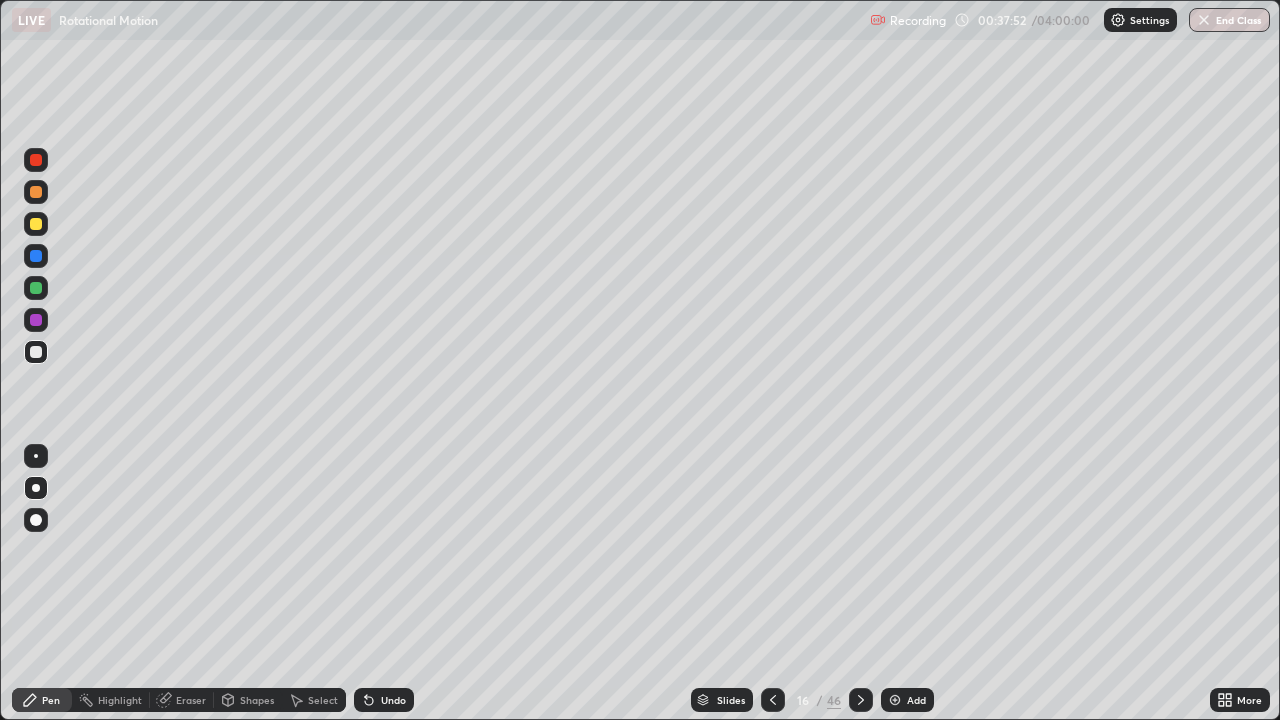 click 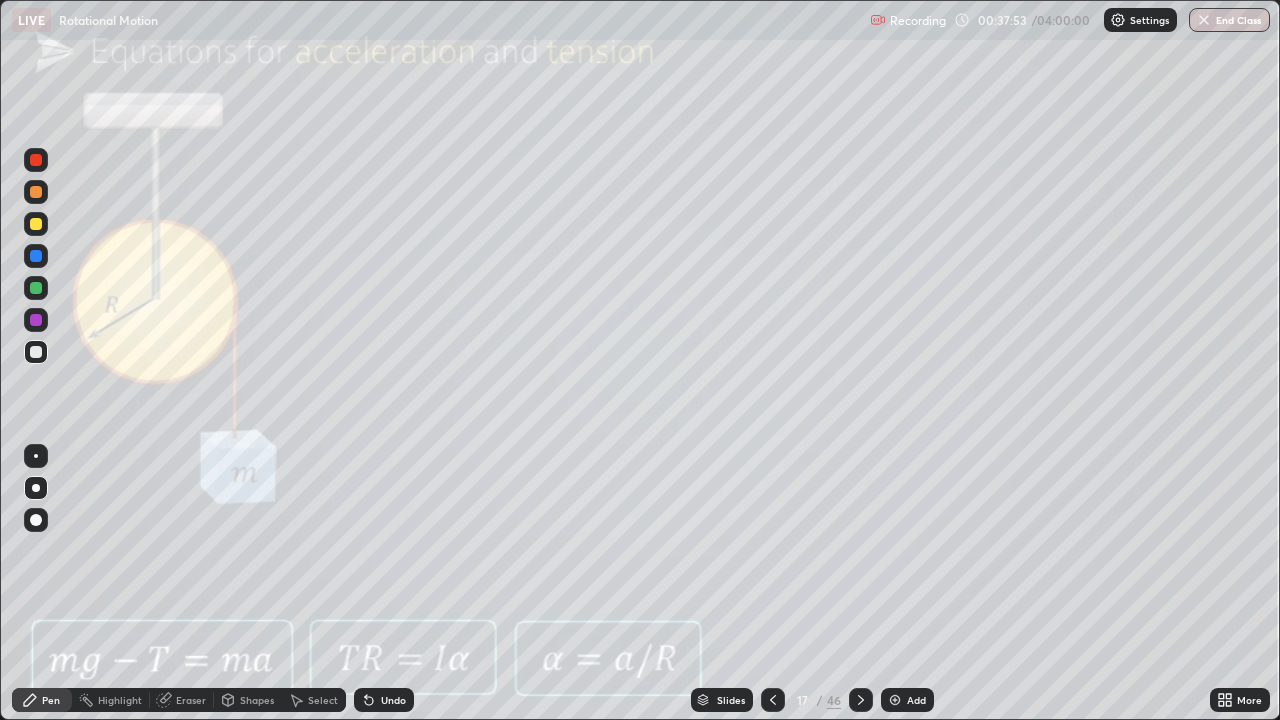 click 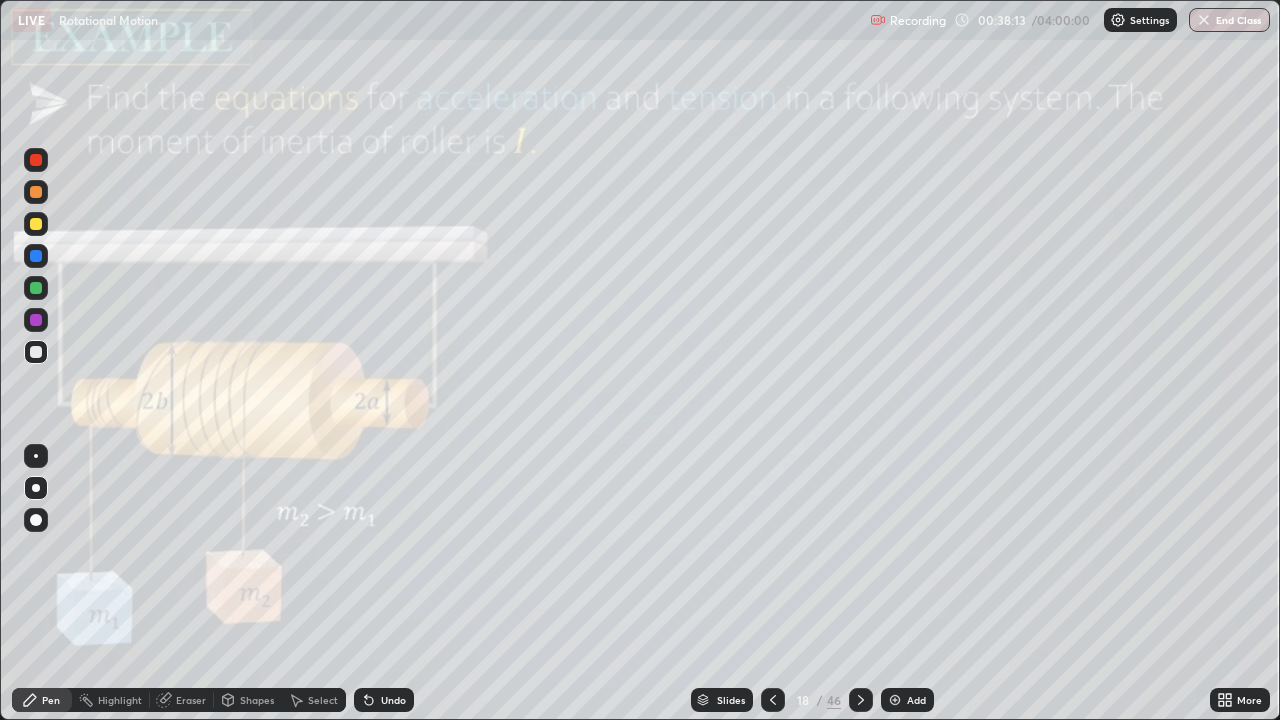 click on "Shapes" at bounding box center [257, 700] 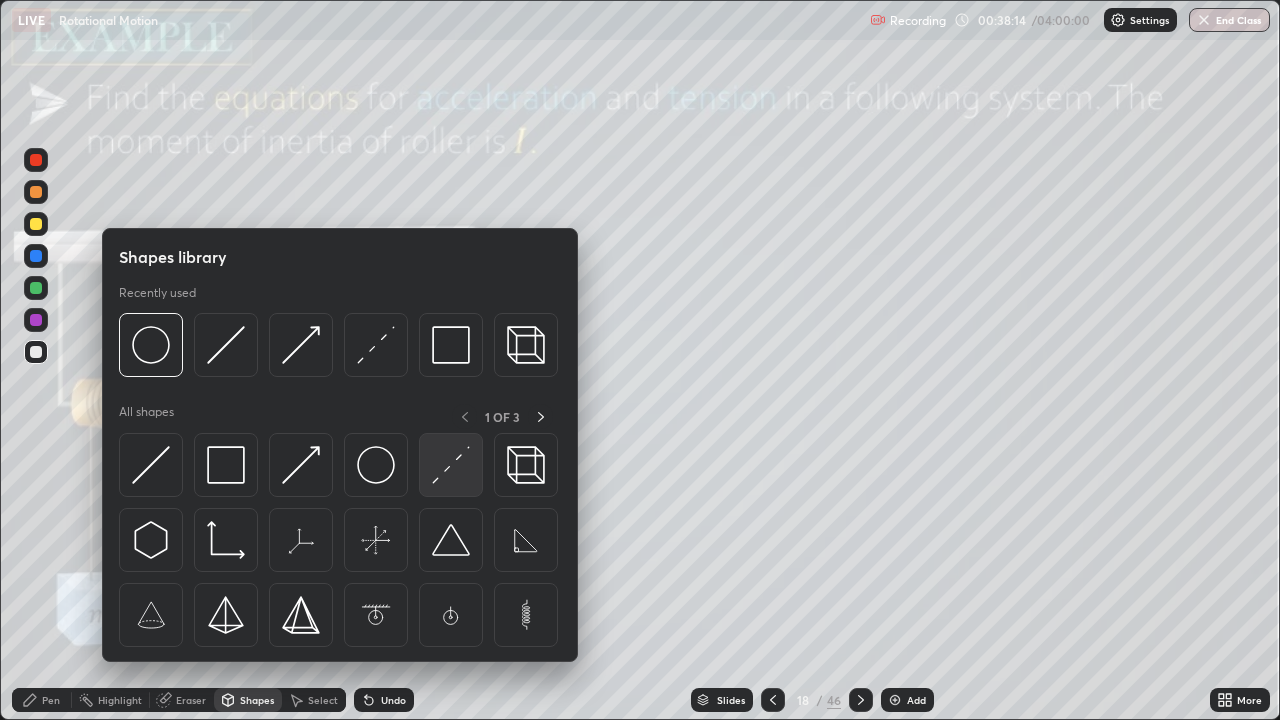 click at bounding box center [376, 465] 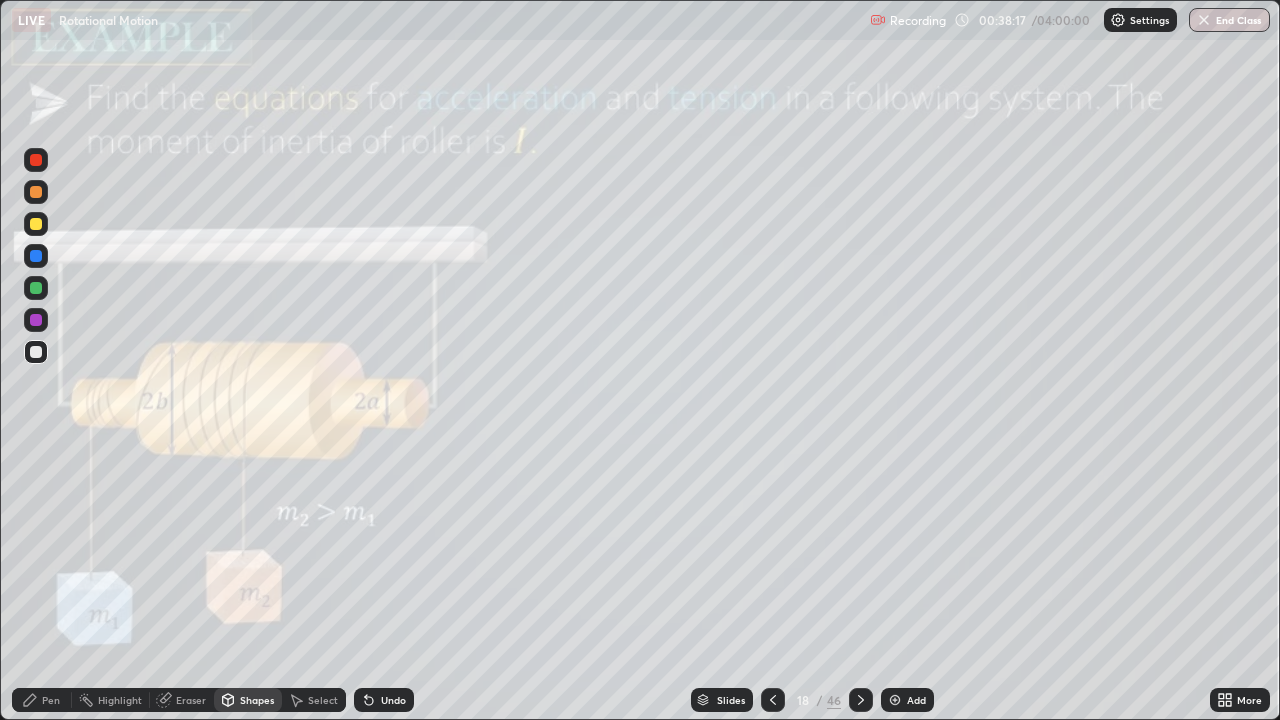 click on "Undo" at bounding box center [393, 700] 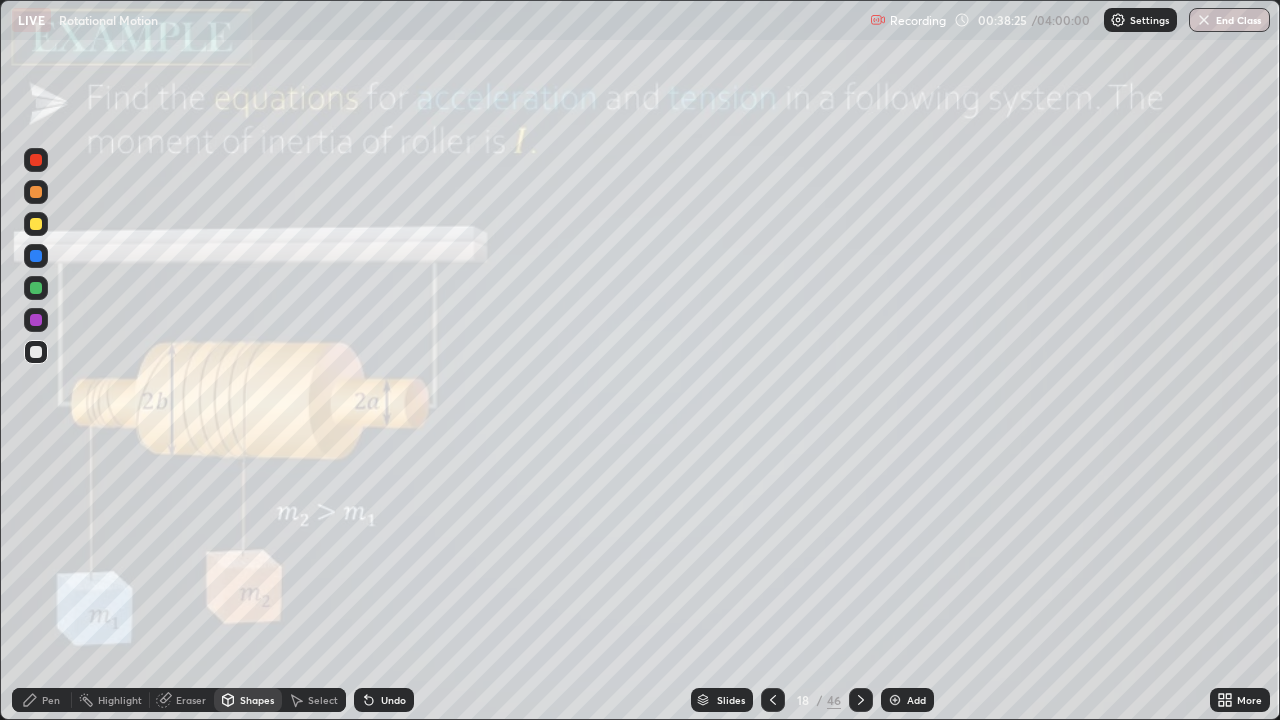 click on "Pen" at bounding box center [42, 700] 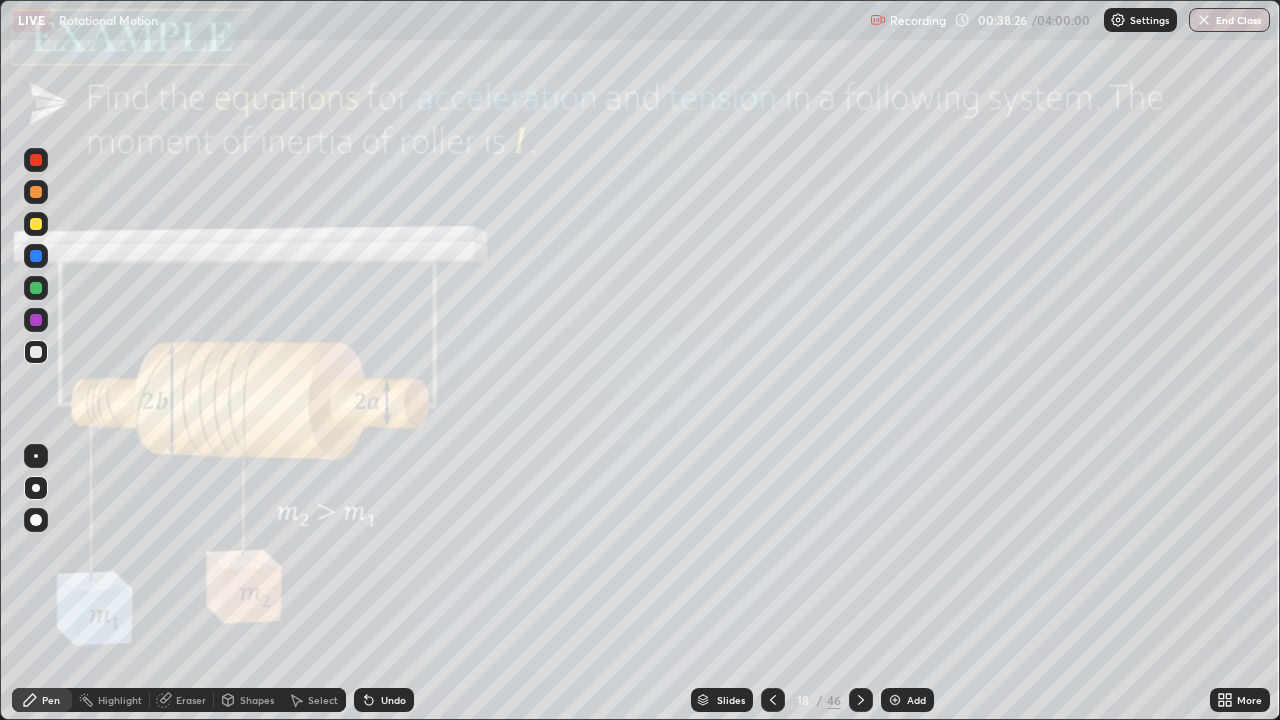 click at bounding box center (36, 192) 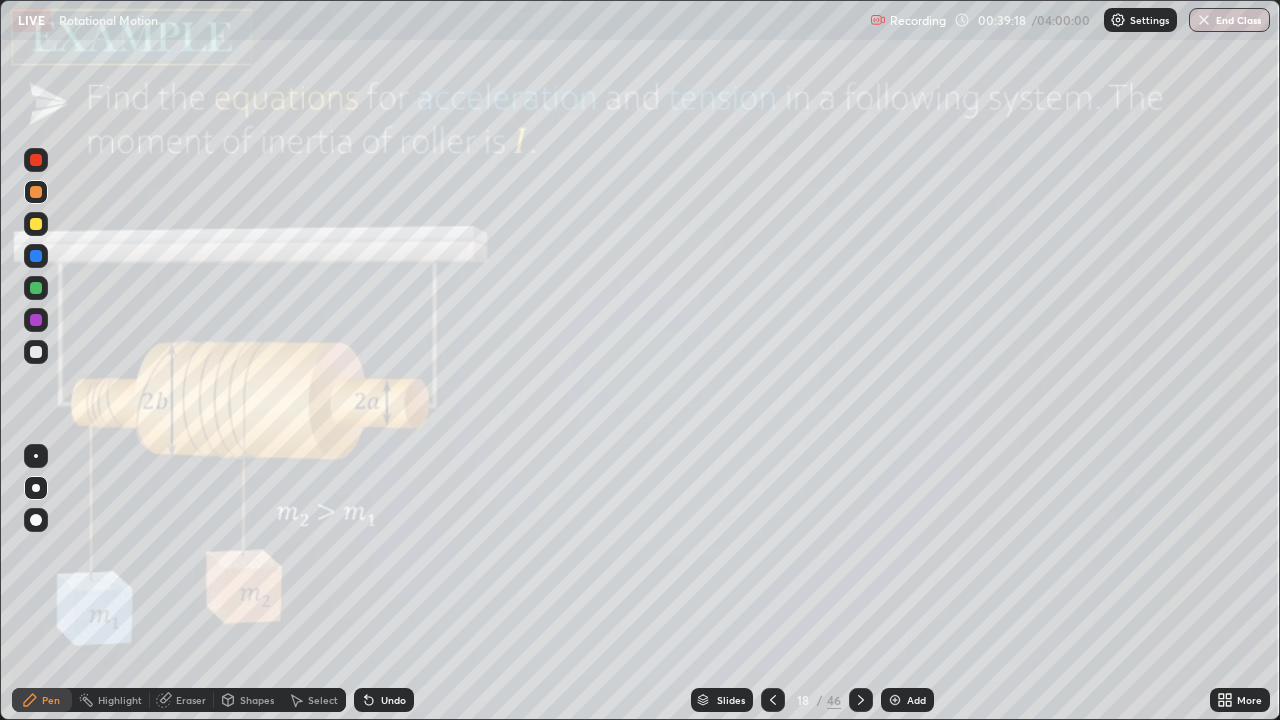 click at bounding box center (36, 224) 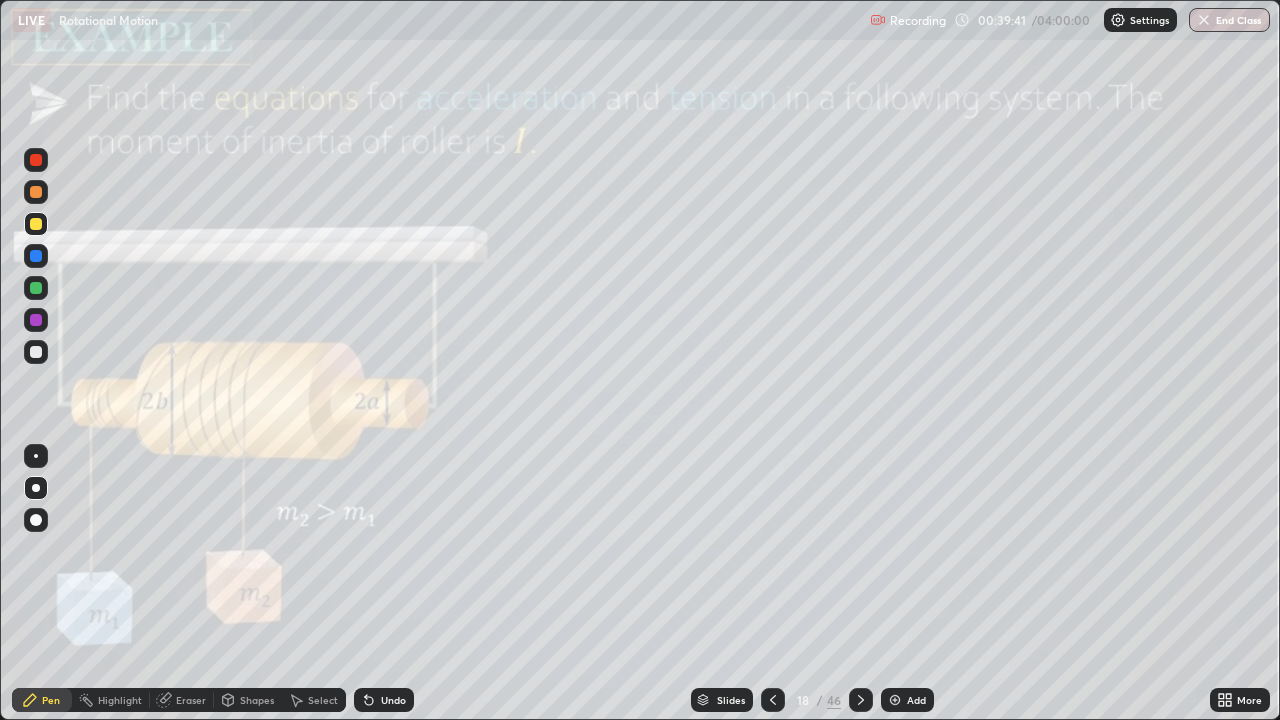 click on "Eraser" at bounding box center (182, 700) 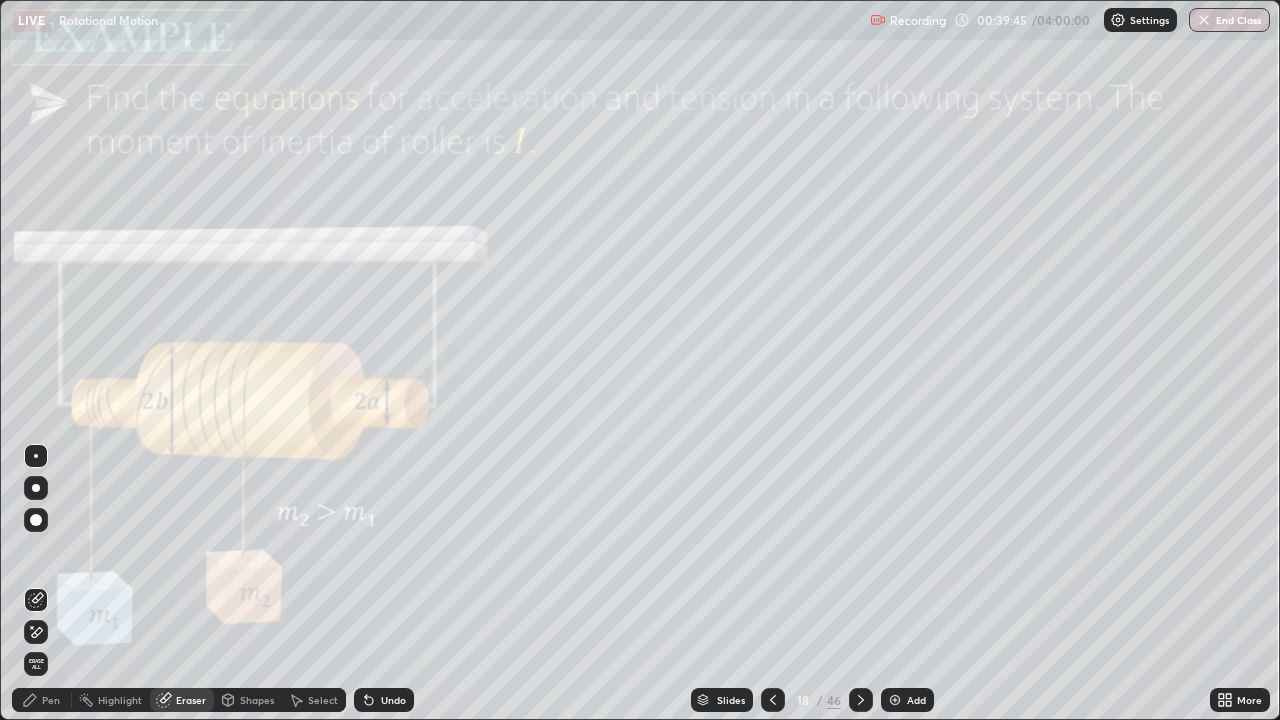 click on "Pen" at bounding box center (42, 700) 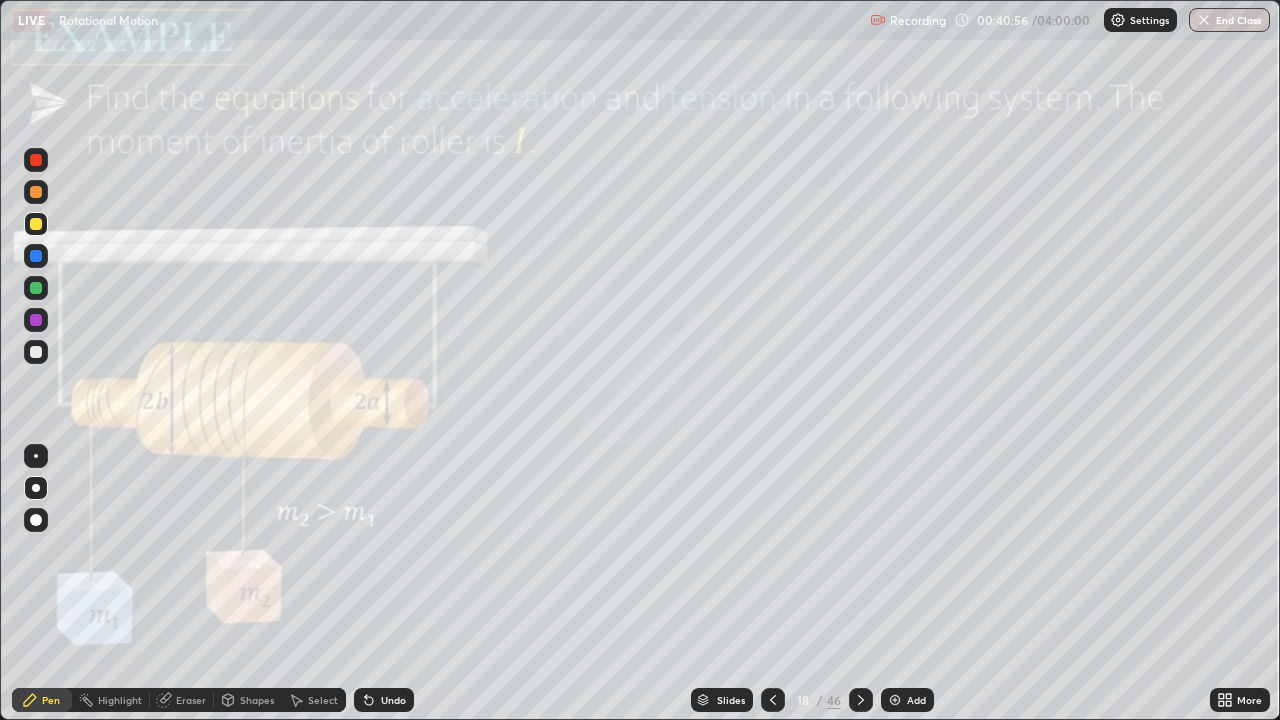 click on "Eraser" at bounding box center (182, 700) 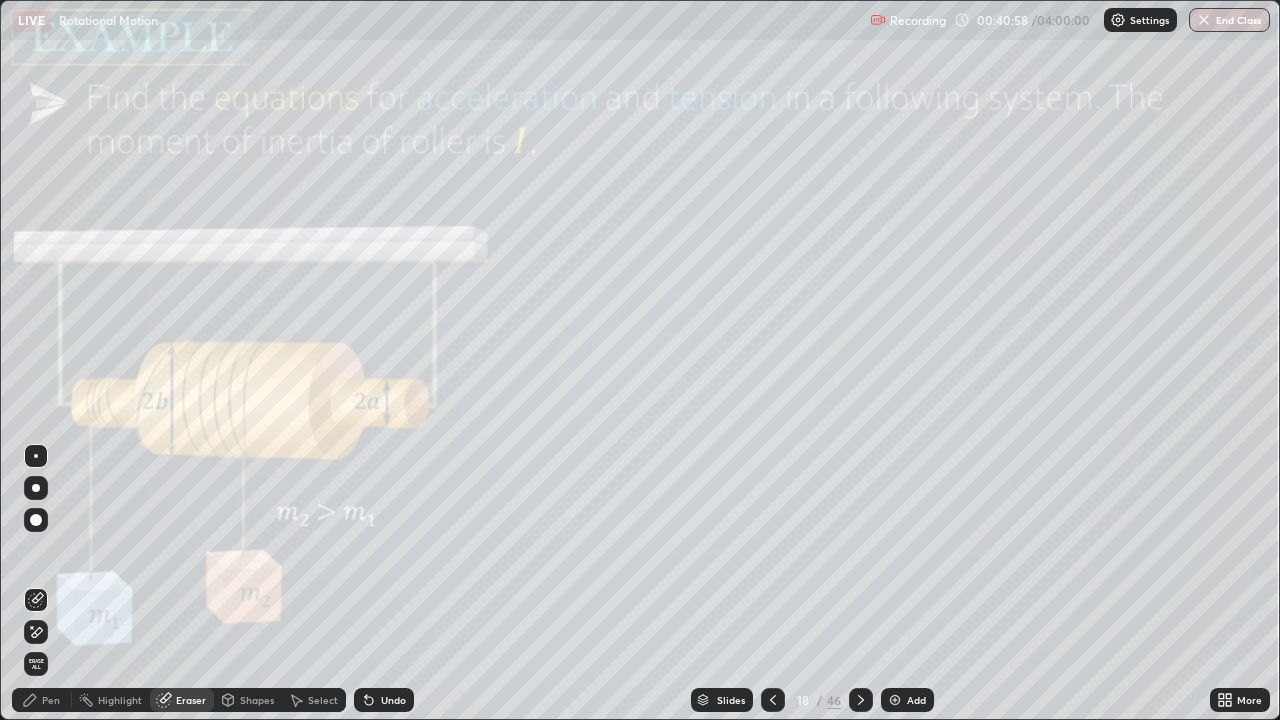click on "Pen" at bounding box center (42, 700) 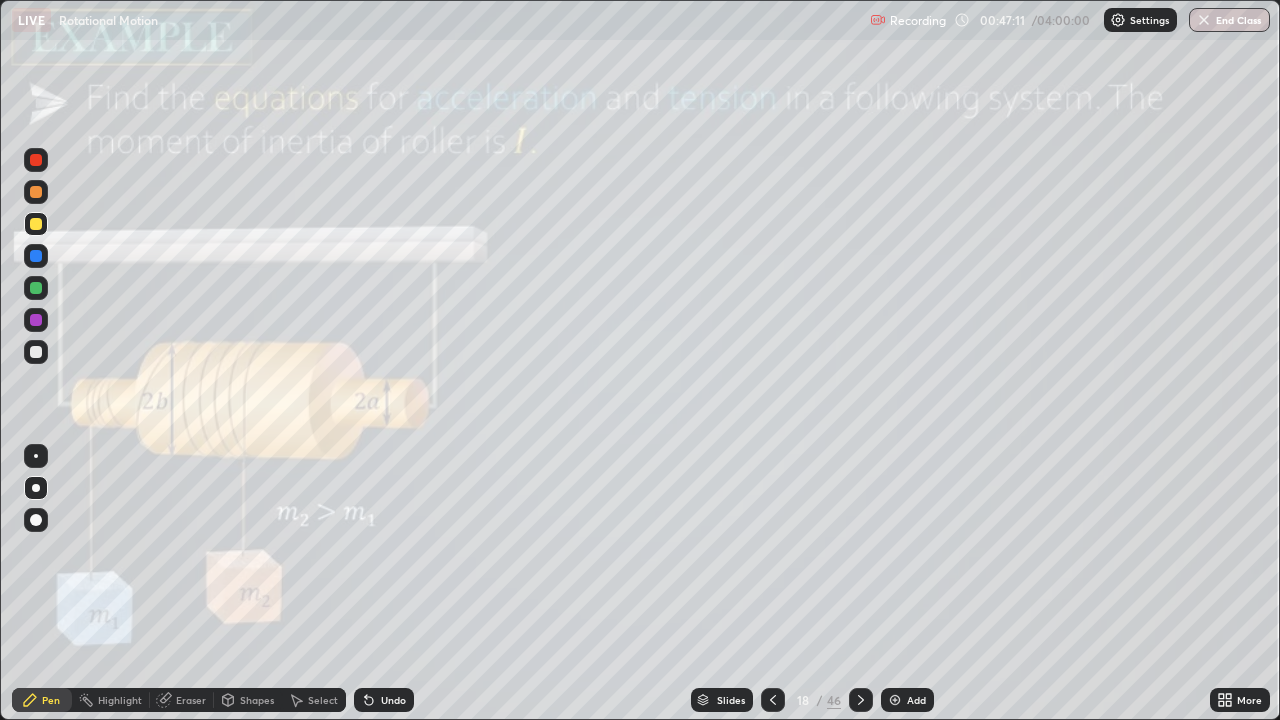 click 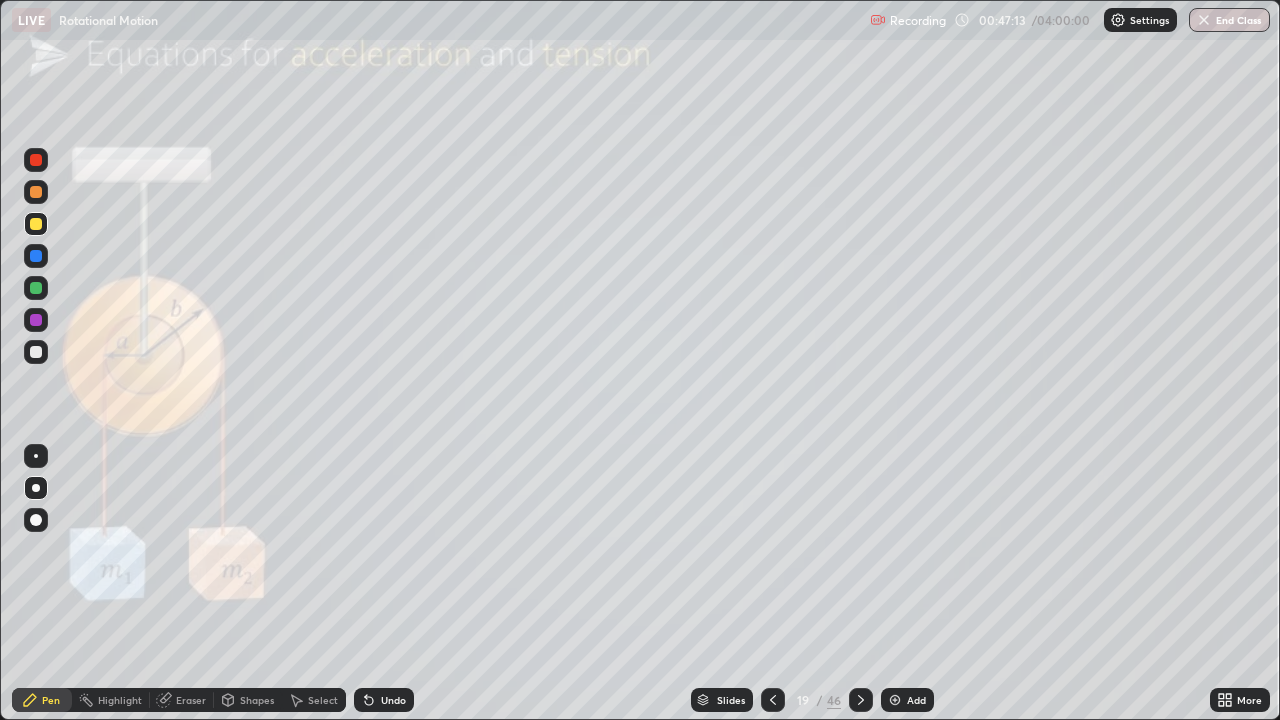 click 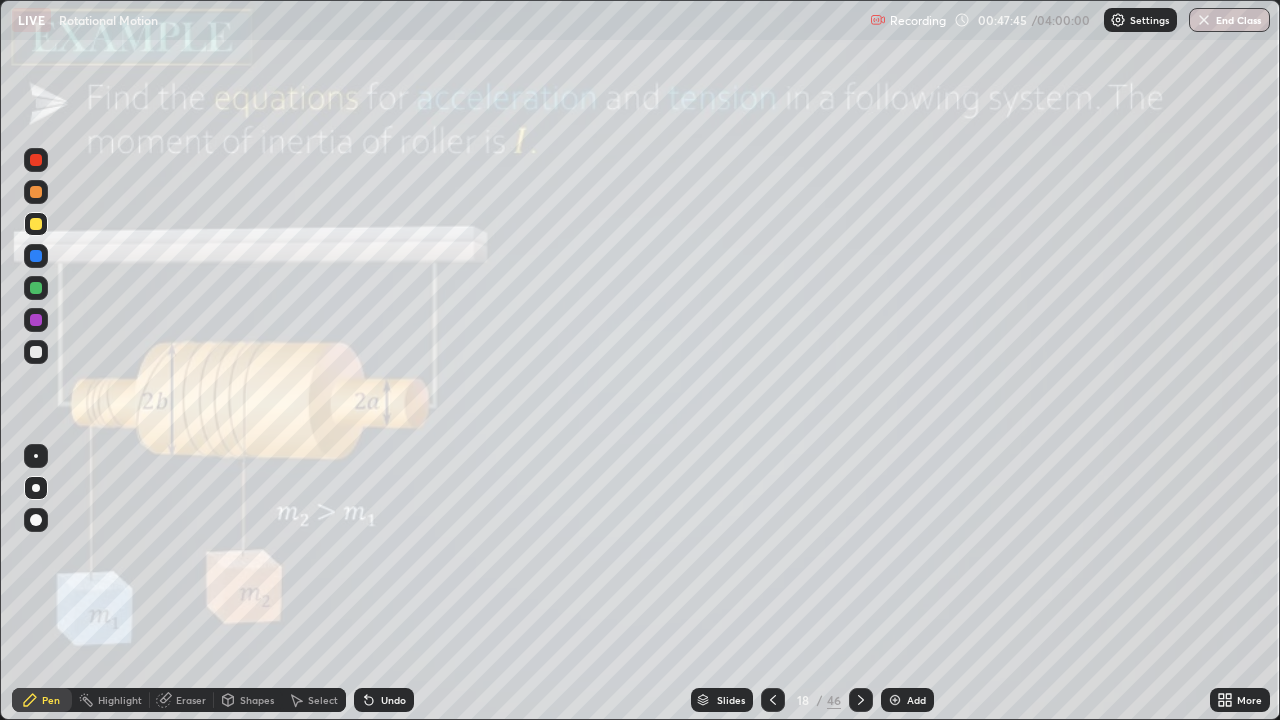 click 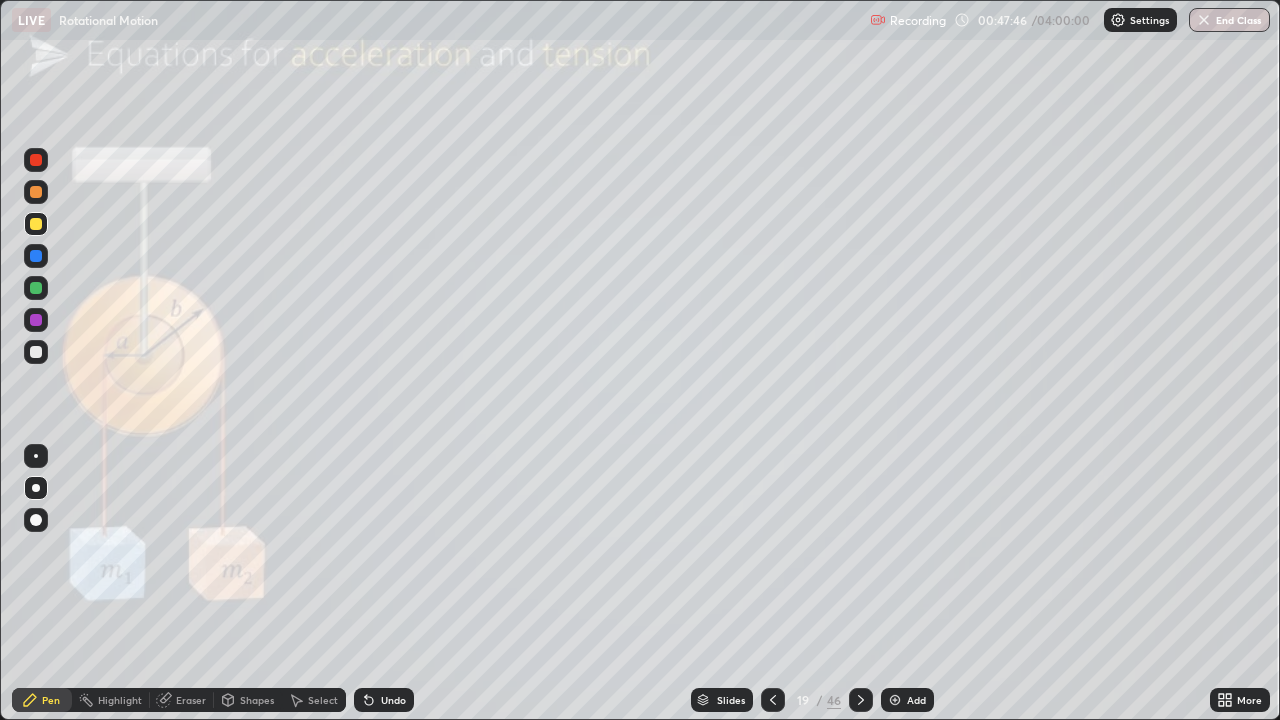 click on "Slides" at bounding box center (731, 700) 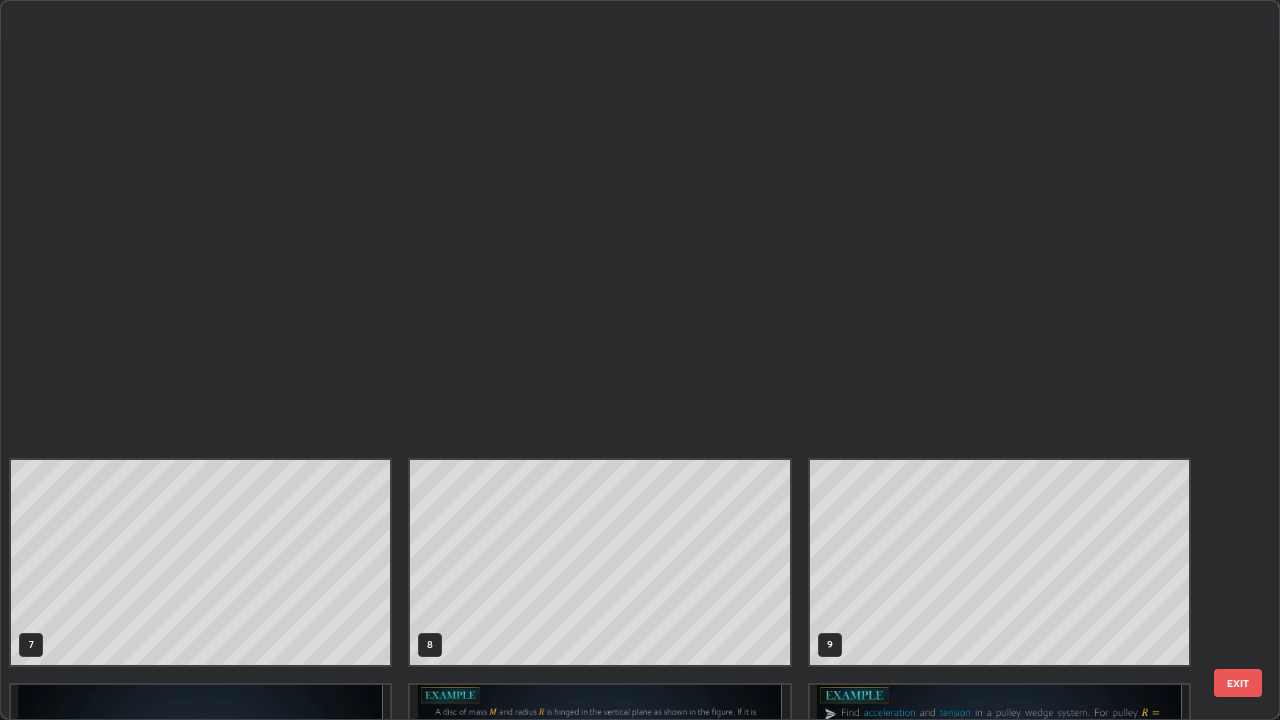 scroll, scrollTop: 854, scrollLeft: 0, axis: vertical 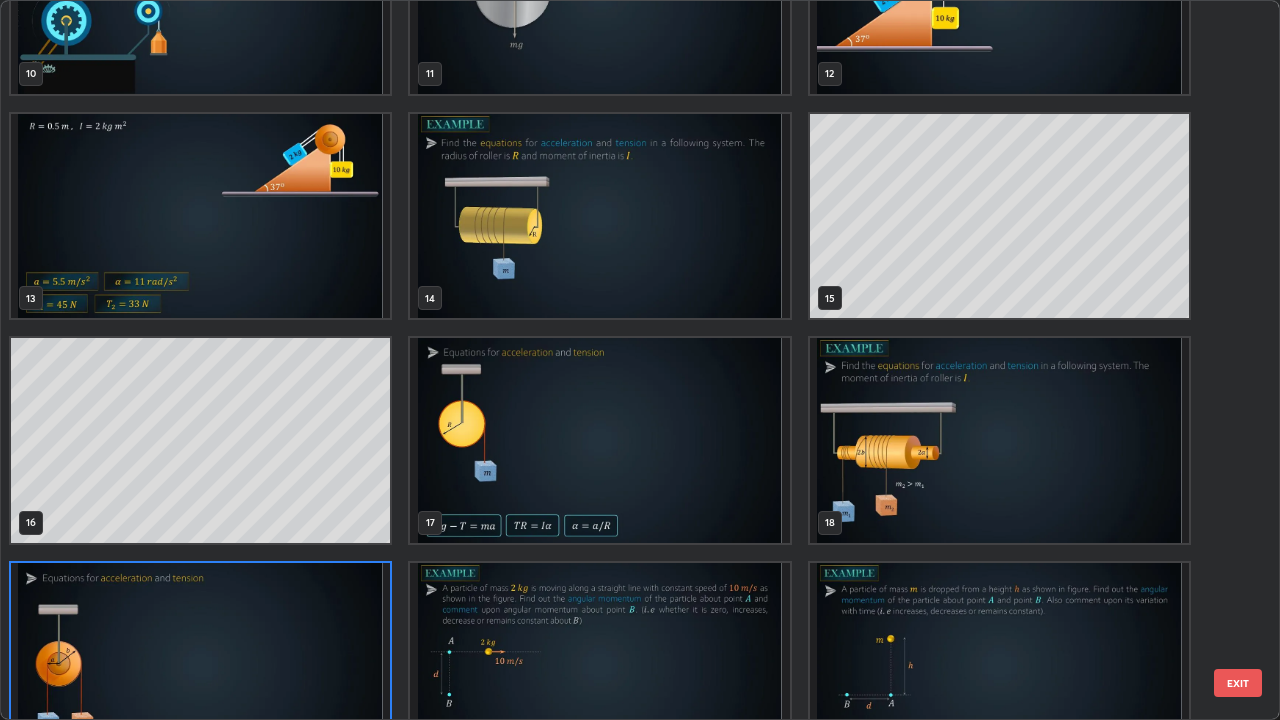 click at bounding box center [200, 665] 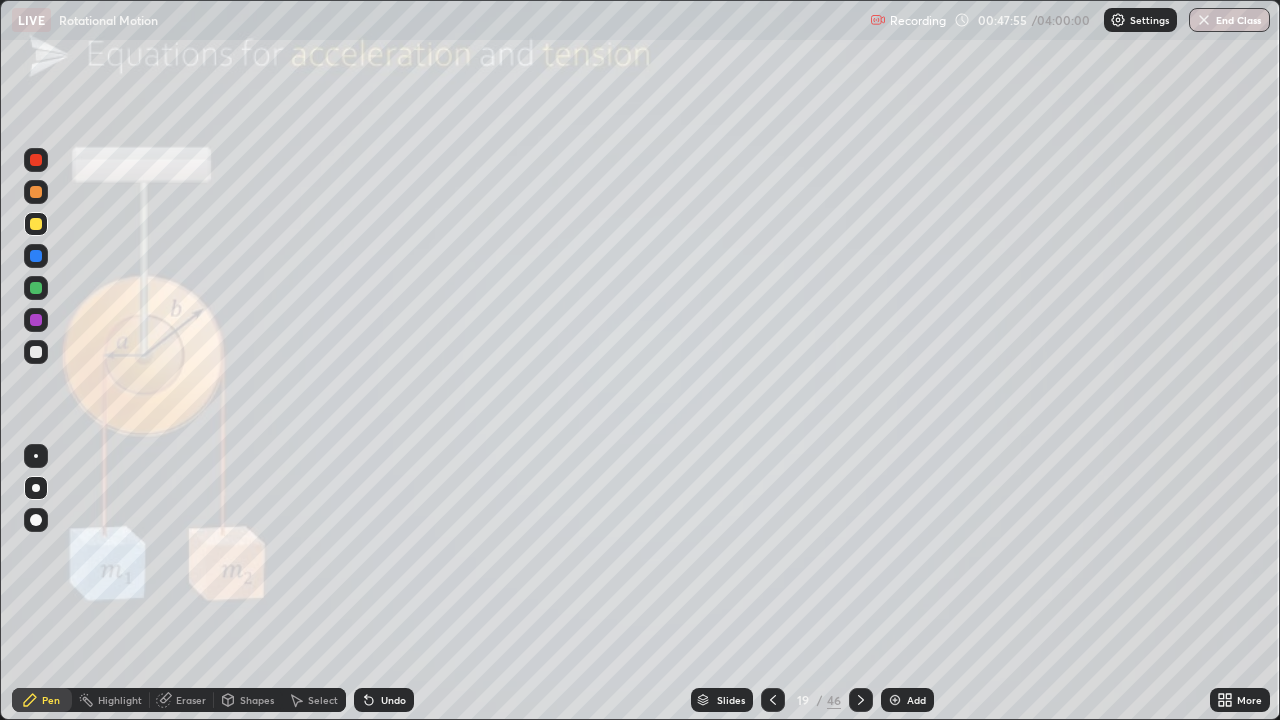 click at bounding box center [895, 700] 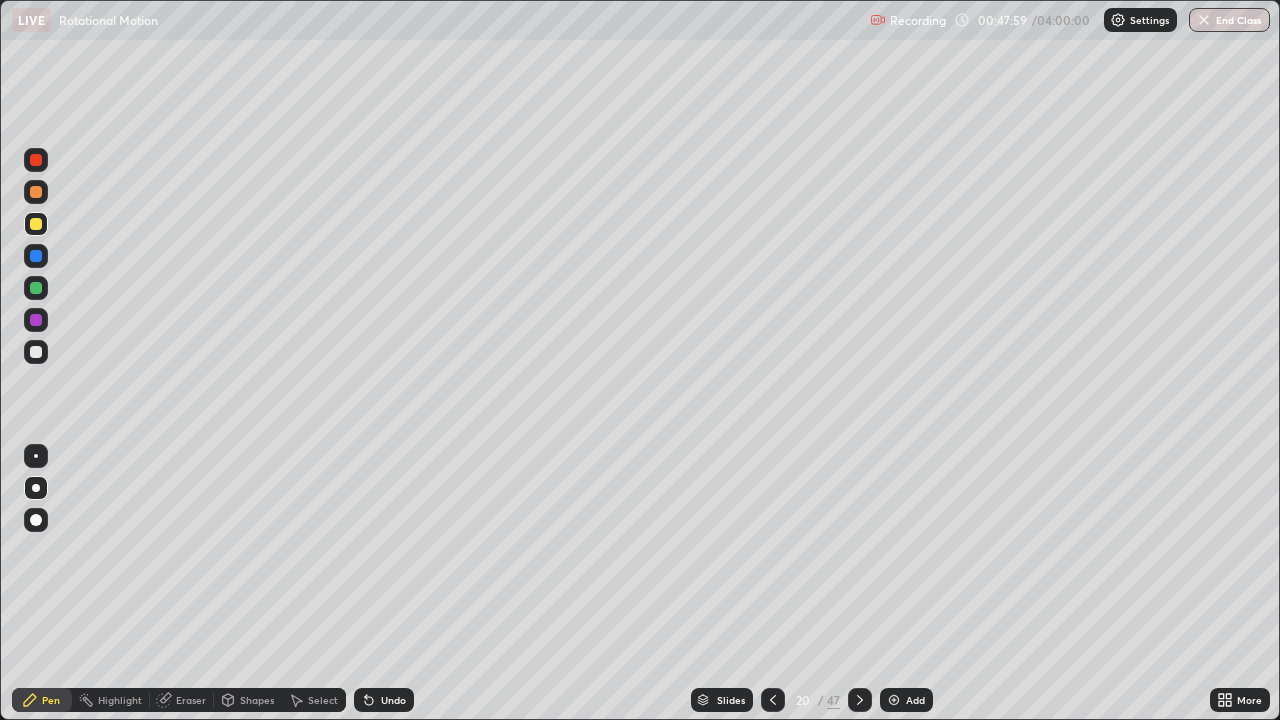 click at bounding box center (36, 224) 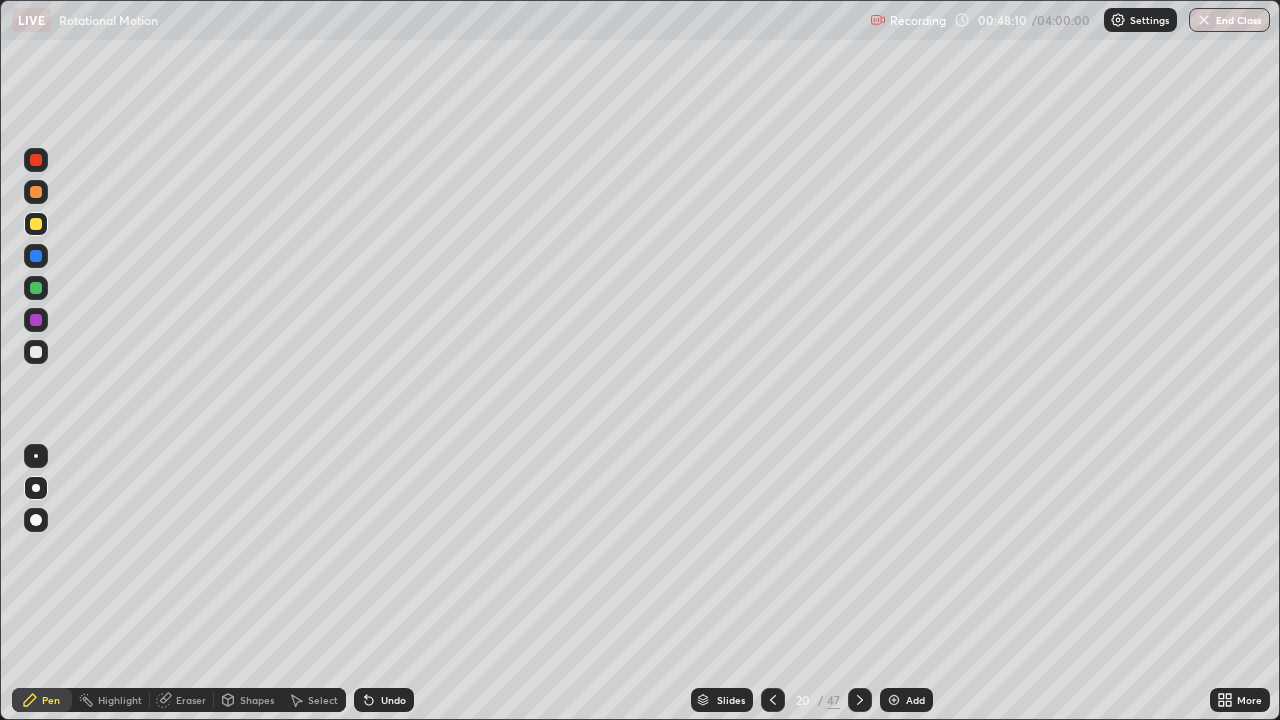click at bounding box center [36, 352] 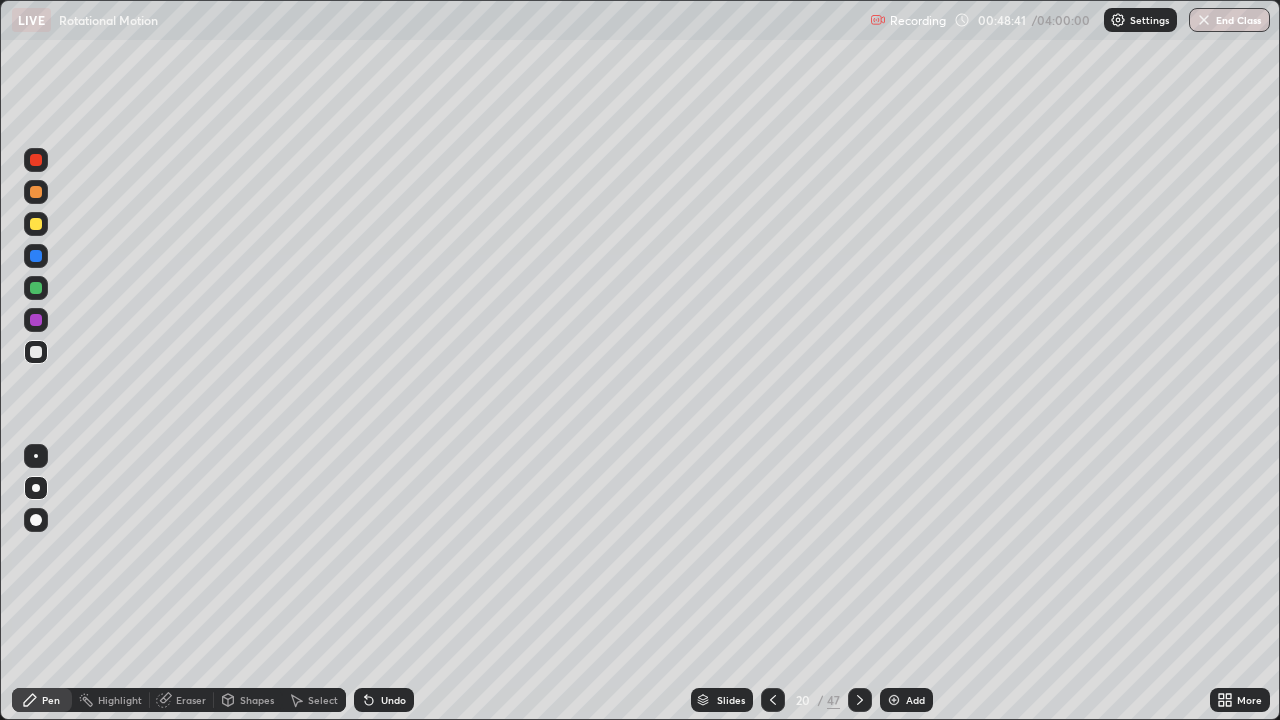 click on "Undo" at bounding box center [393, 700] 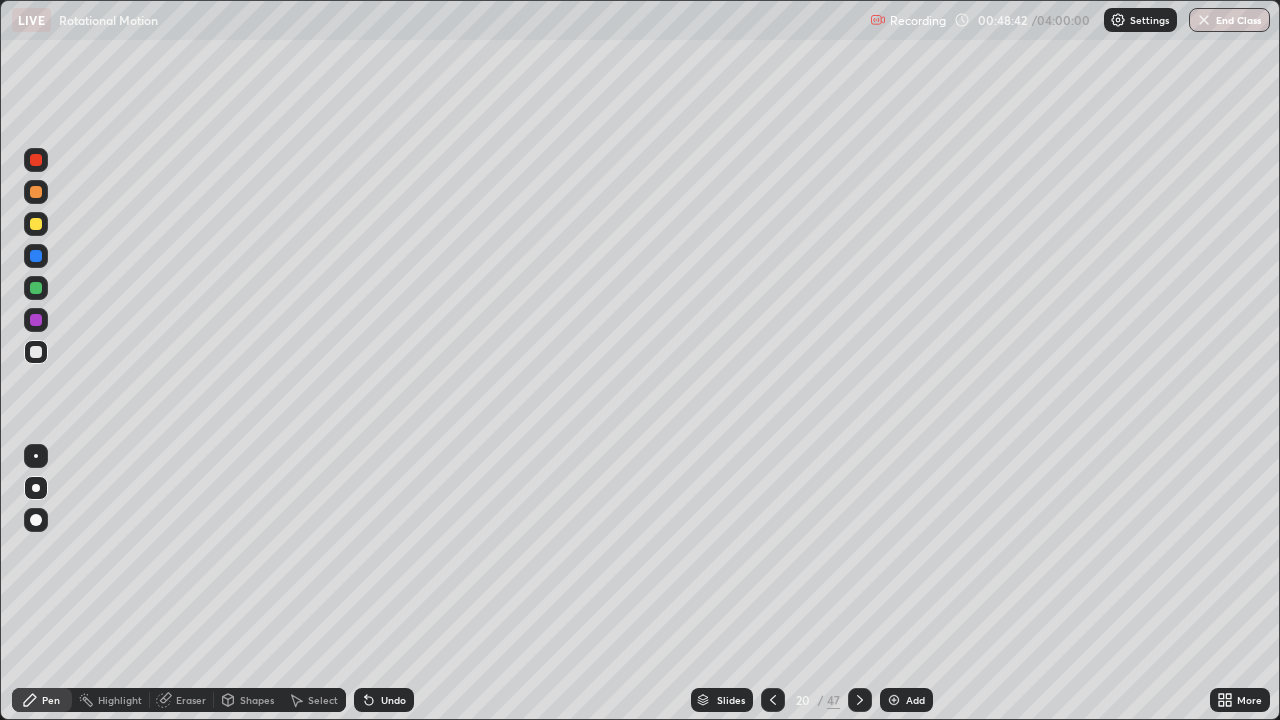 click on "Undo" at bounding box center [384, 700] 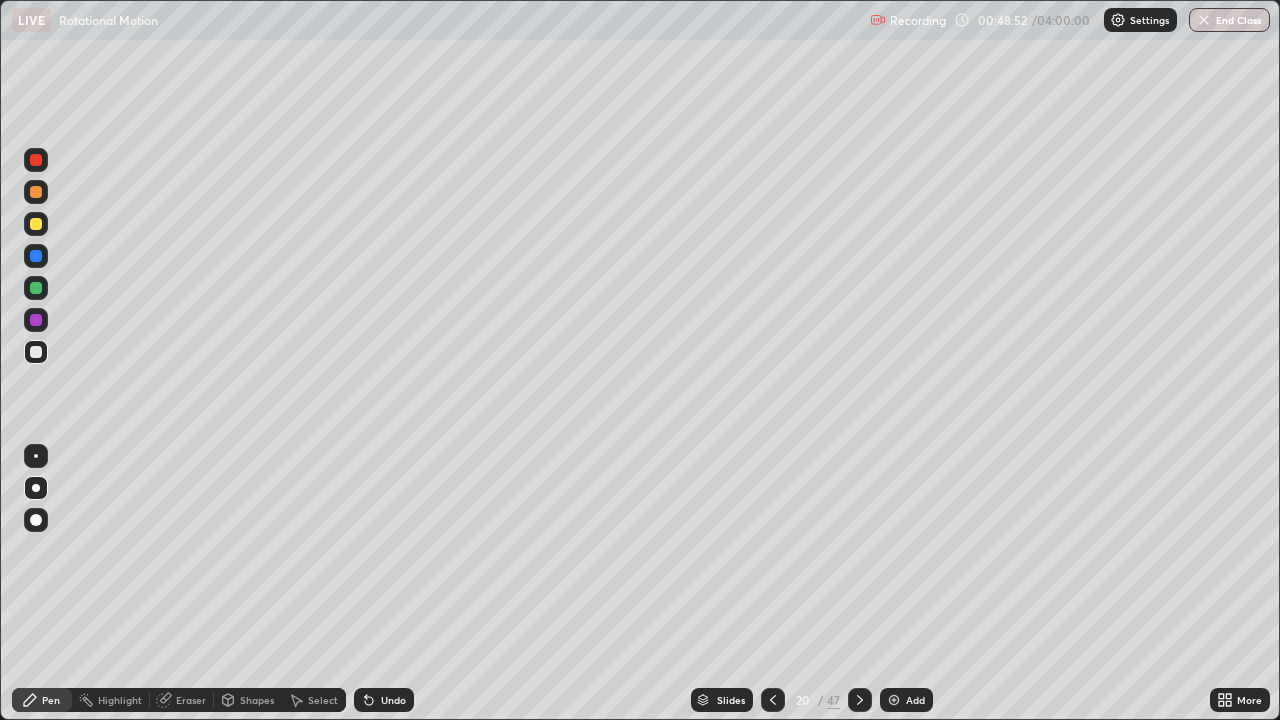 click at bounding box center [36, 256] 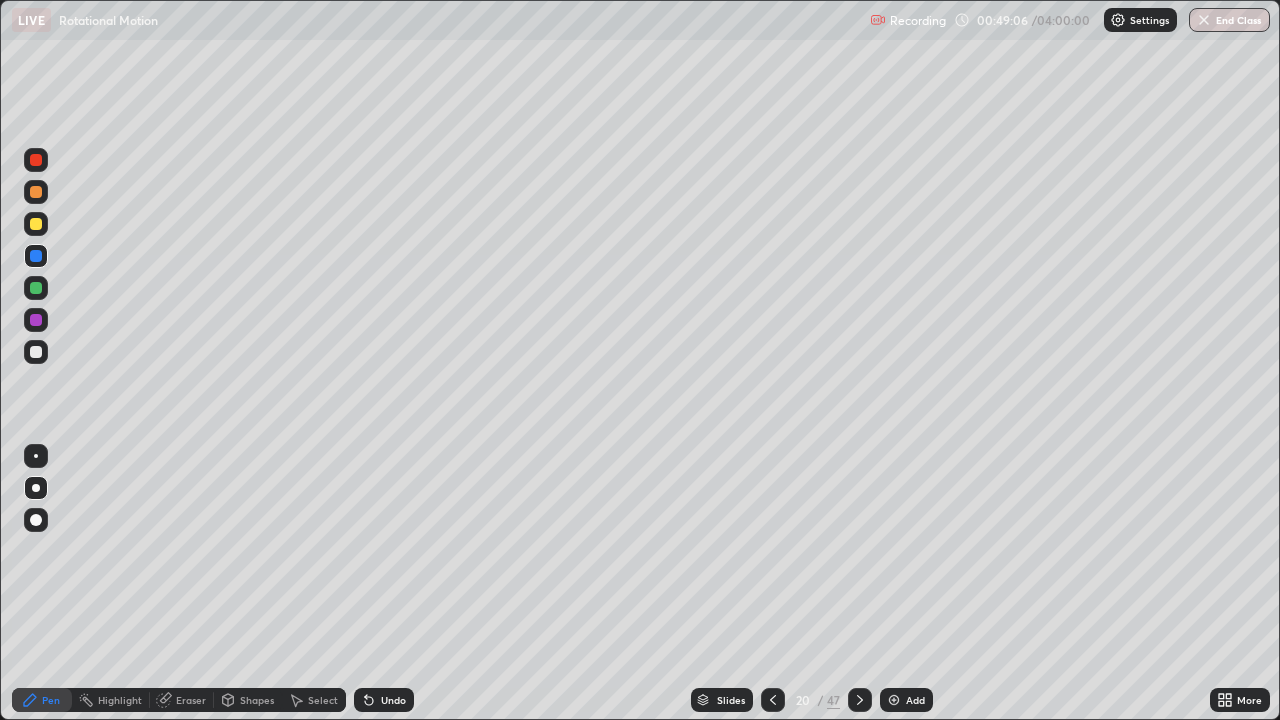 click on "Undo" at bounding box center [384, 700] 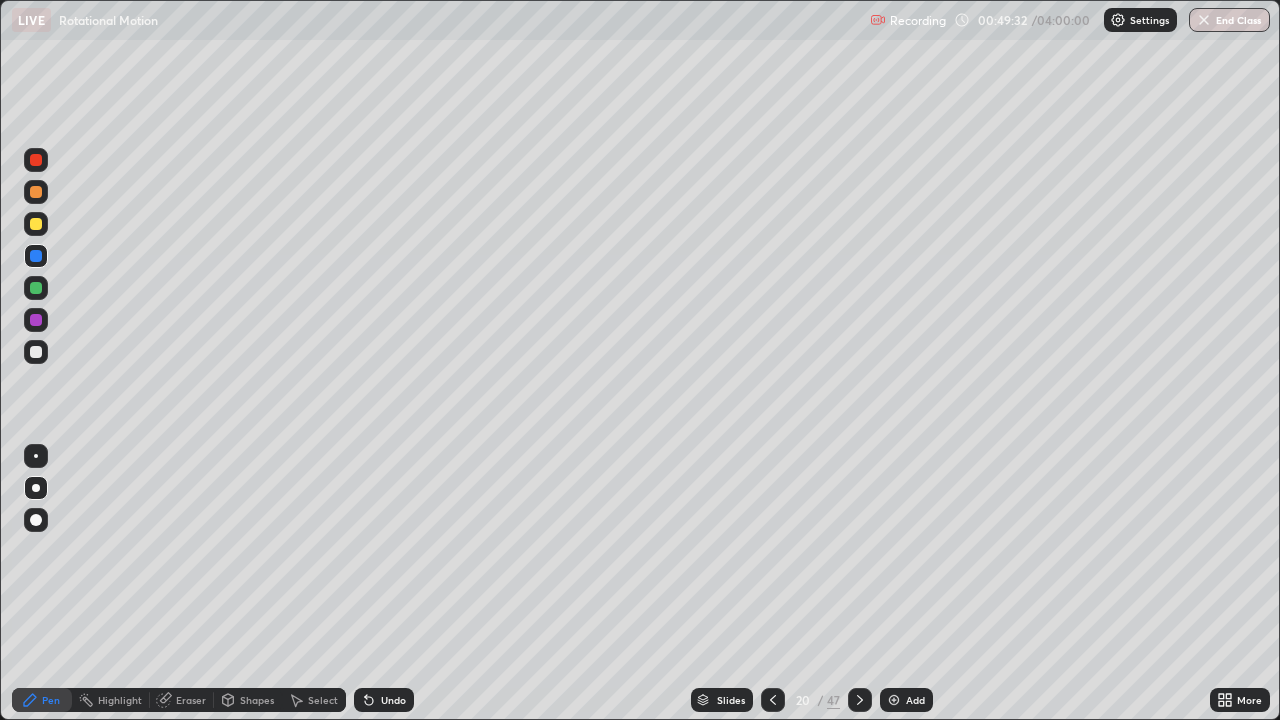 click at bounding box center [36, 224] 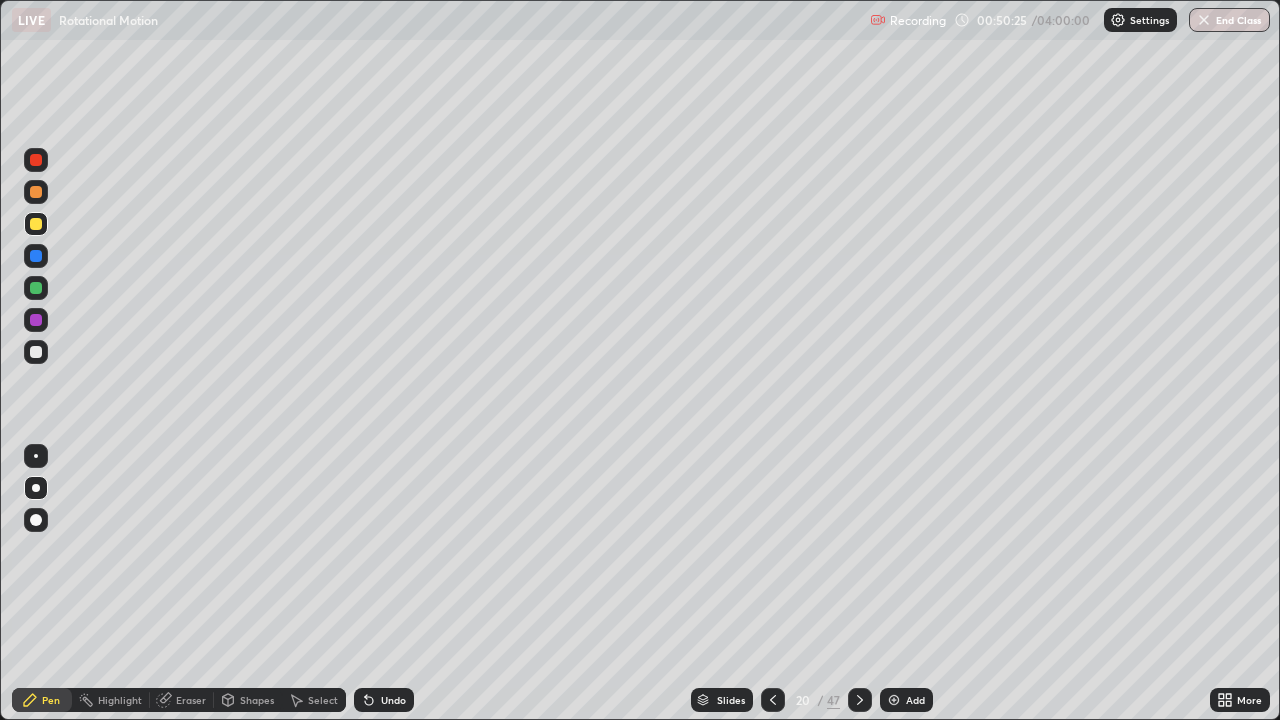click on "Undo" at bounding box center [384, 700] 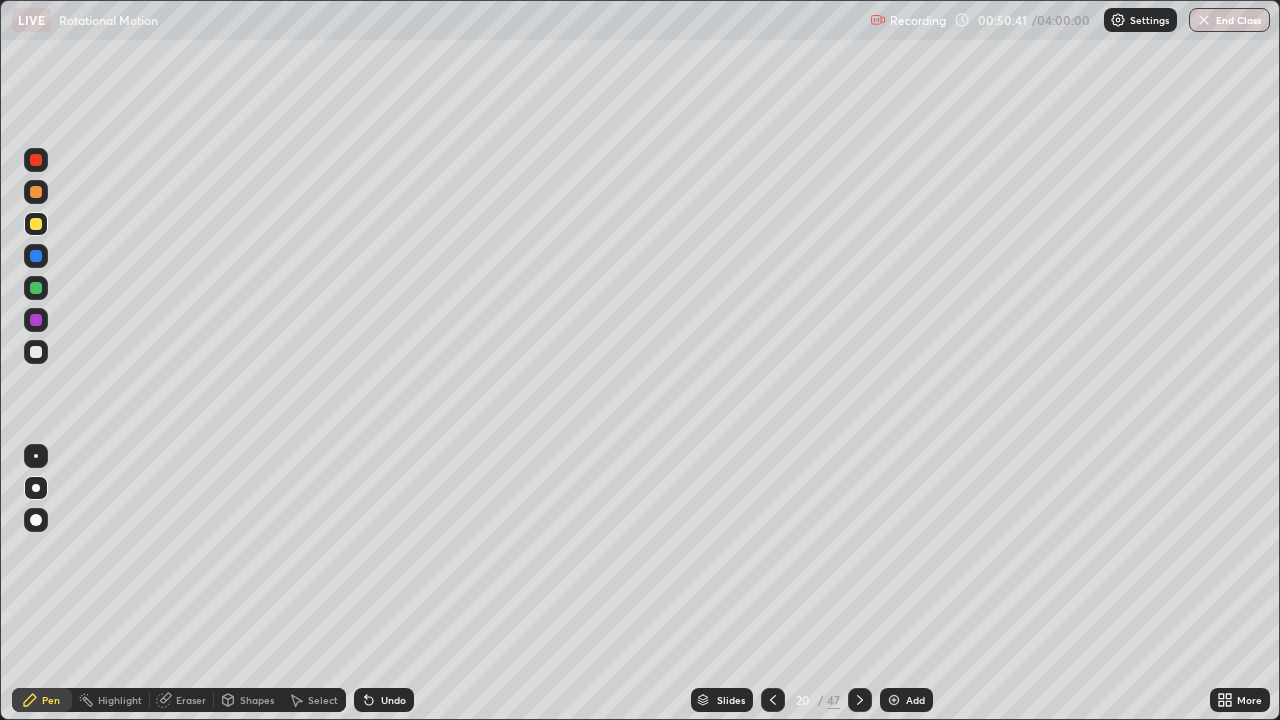 click at bounding box center [36, 288] 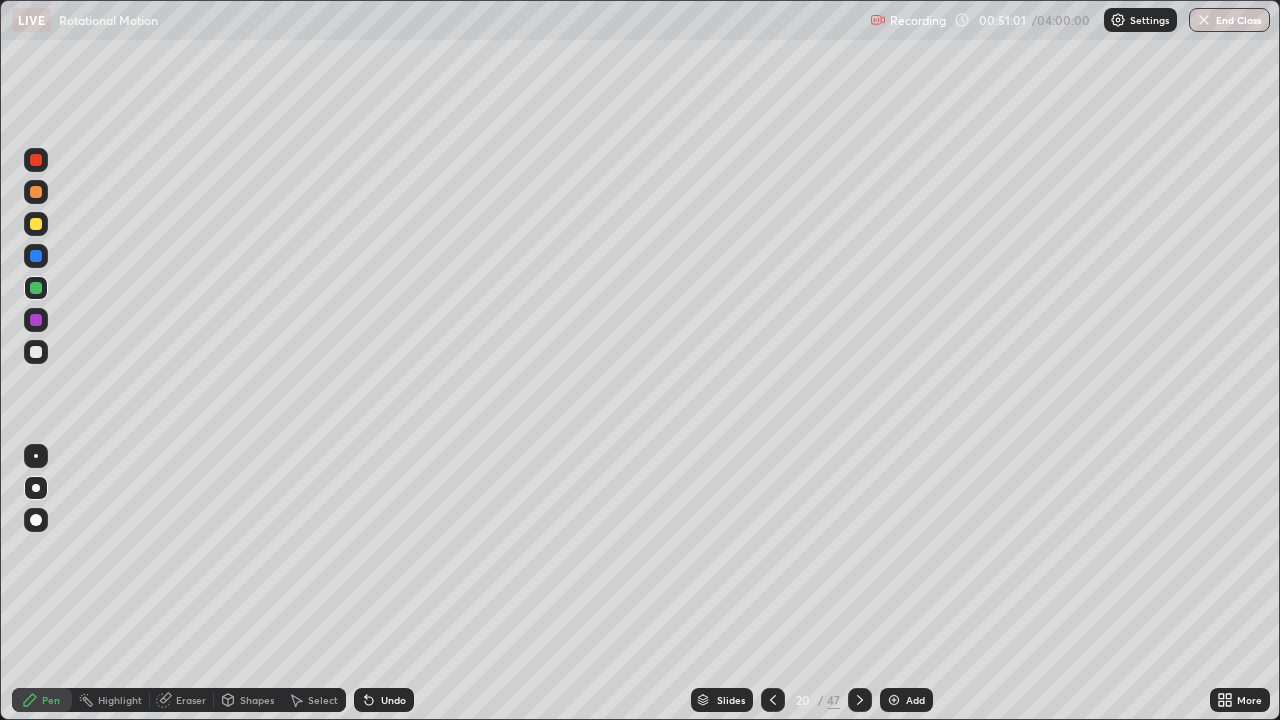 click at bounding box center (36, 352) 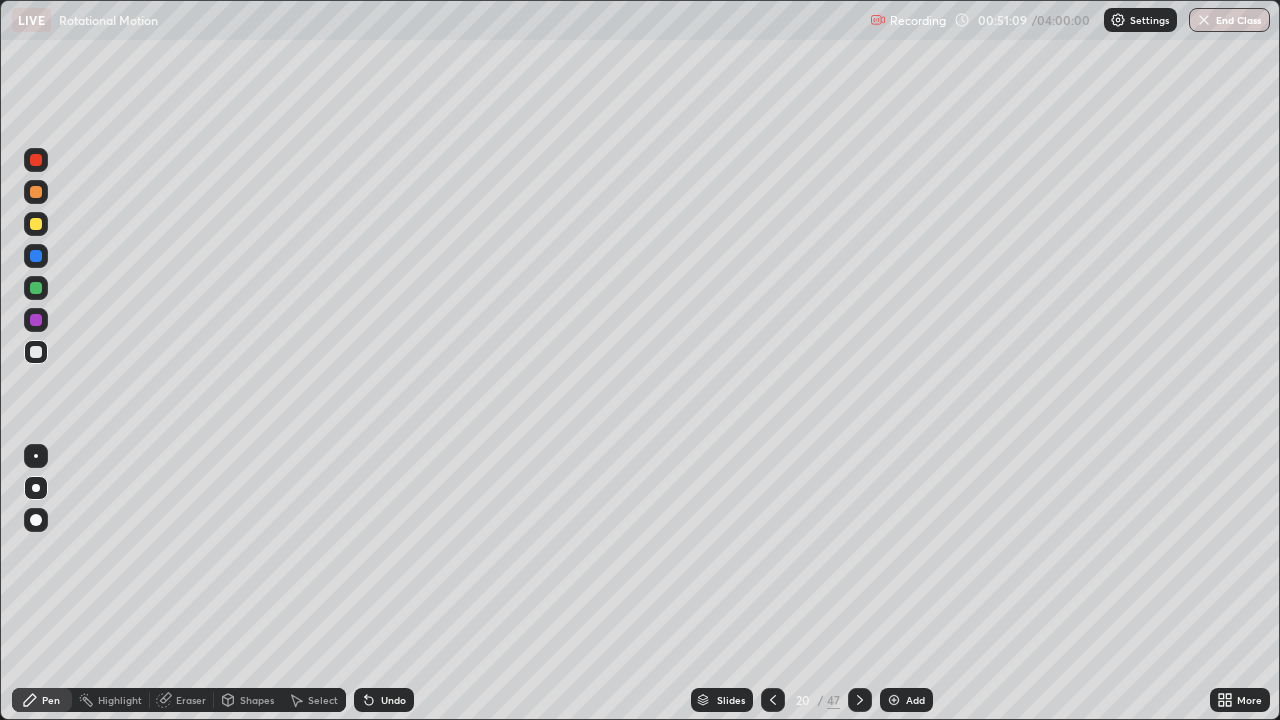 click on "Undo" at bounding box center (393, 700) 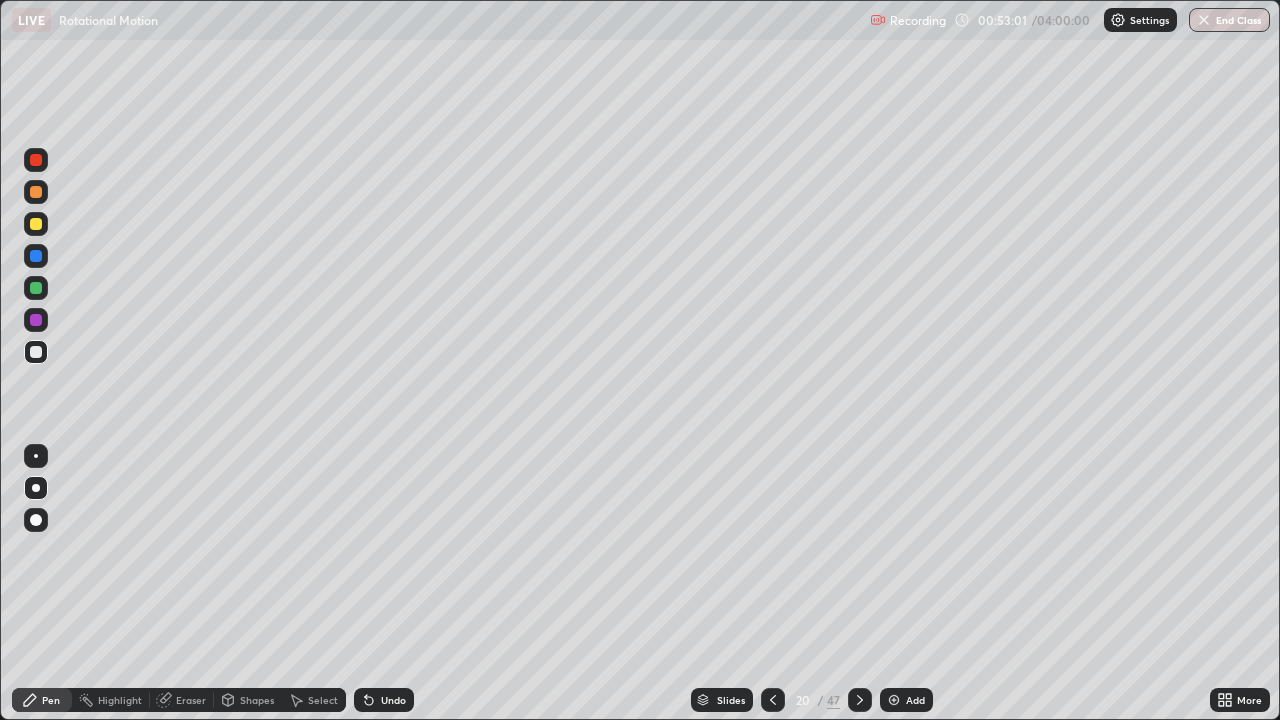 click on "Add" at bounding box center [915, 700] 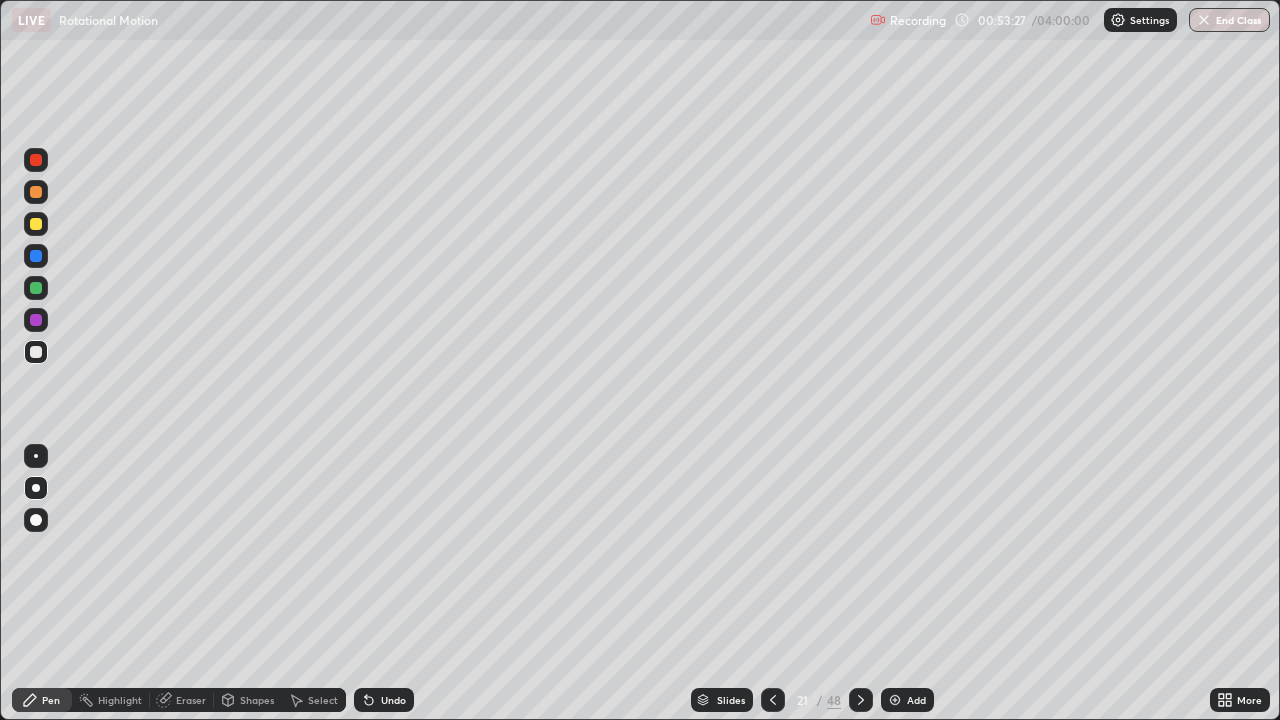 click at bounding box center [36, 224] 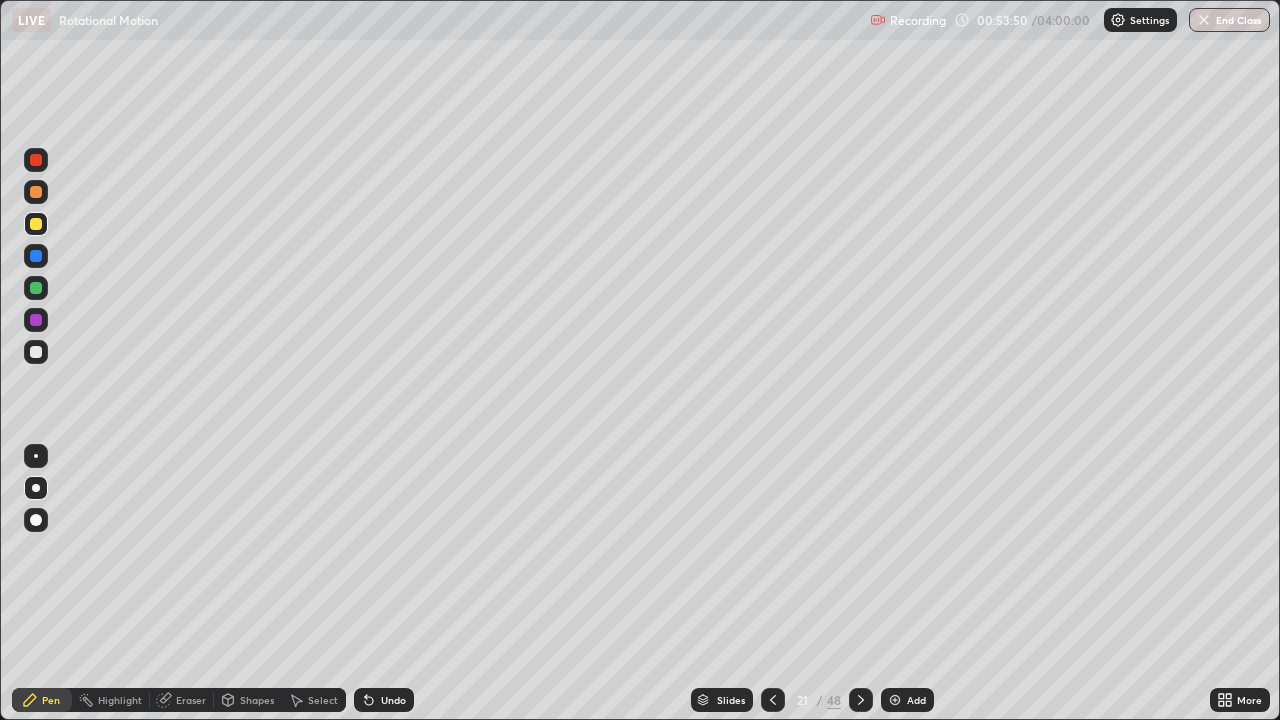 click at bounding box center (36, 288) 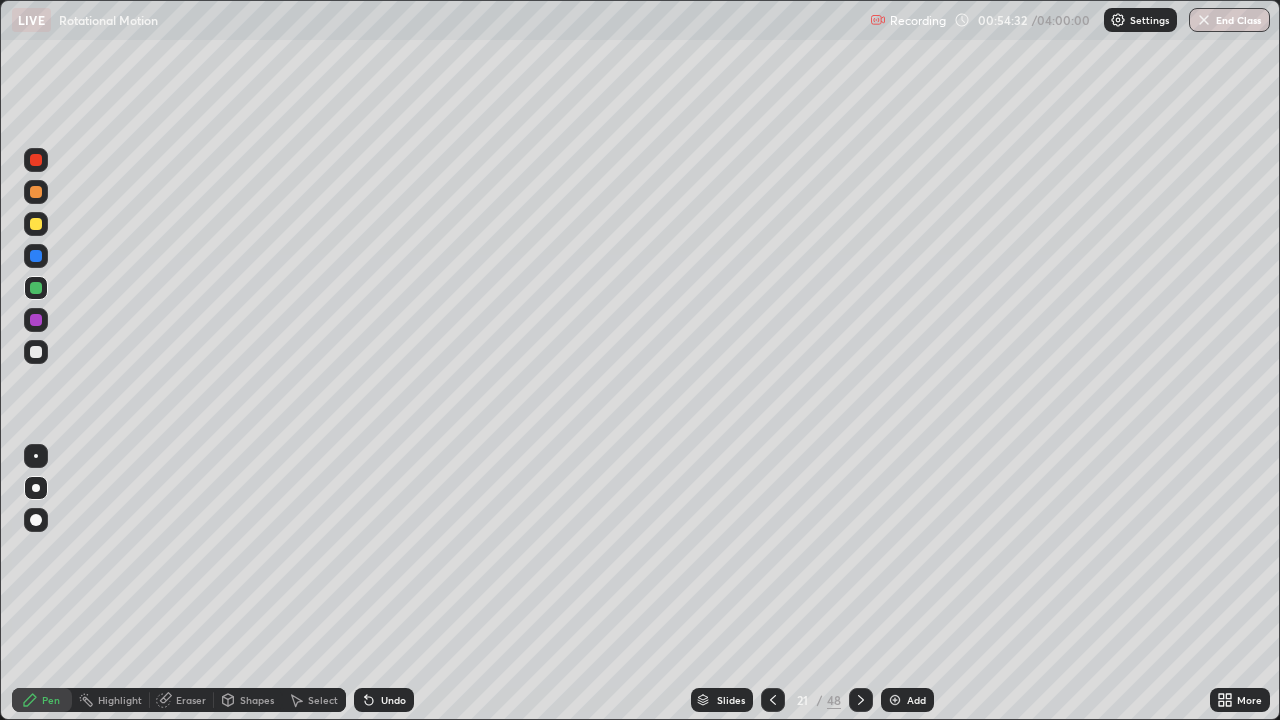 click at bounding box center [36, 224] 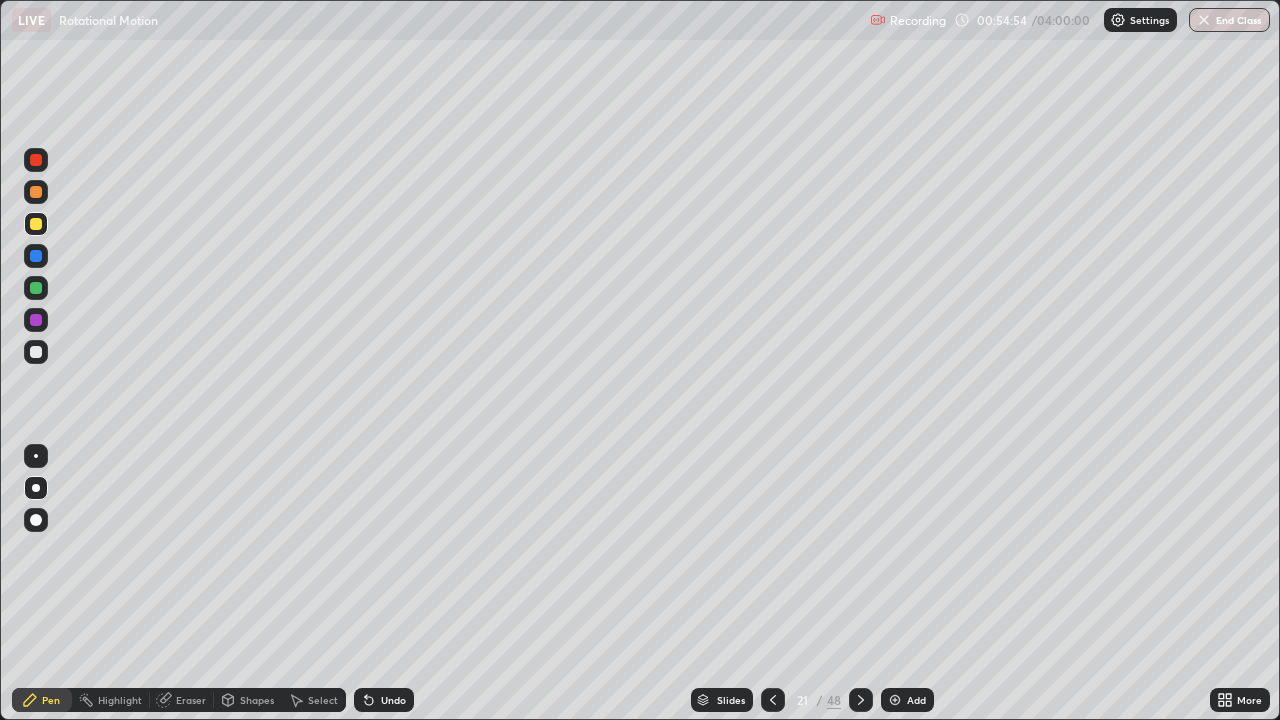 click at bounding box center [36, 352] 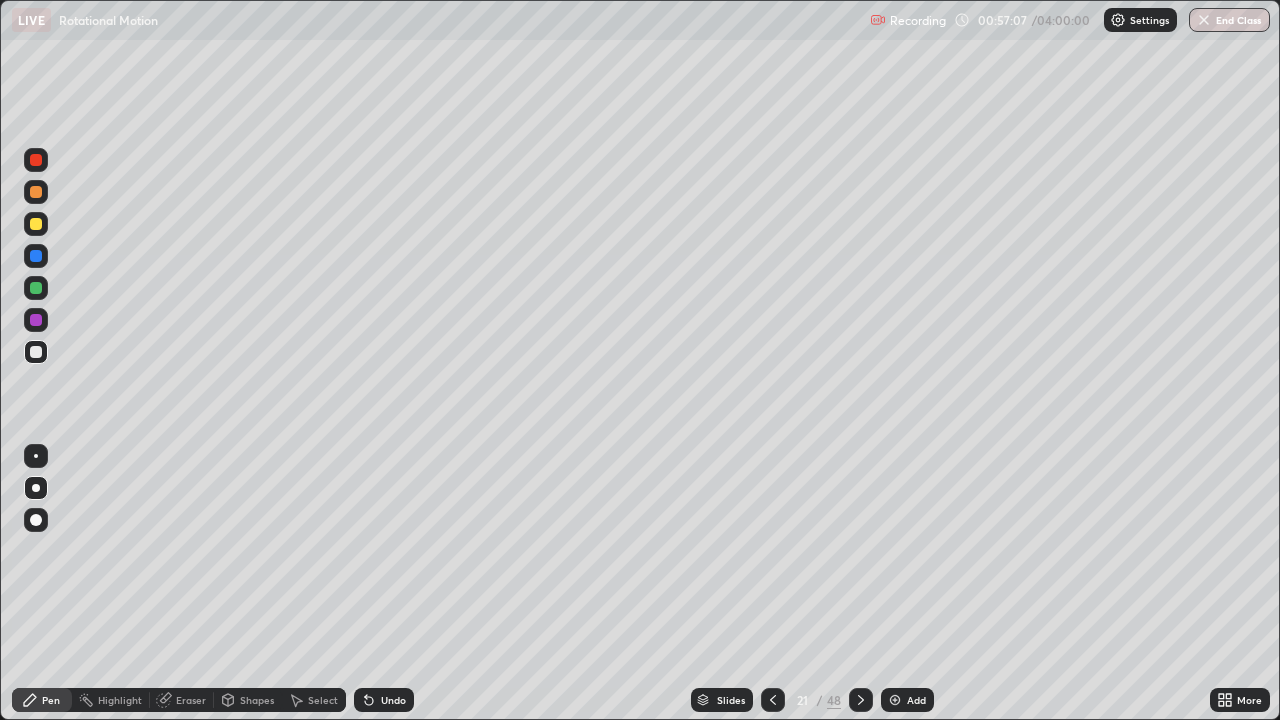 click on "Eraser" at bounding box center [182, 700] 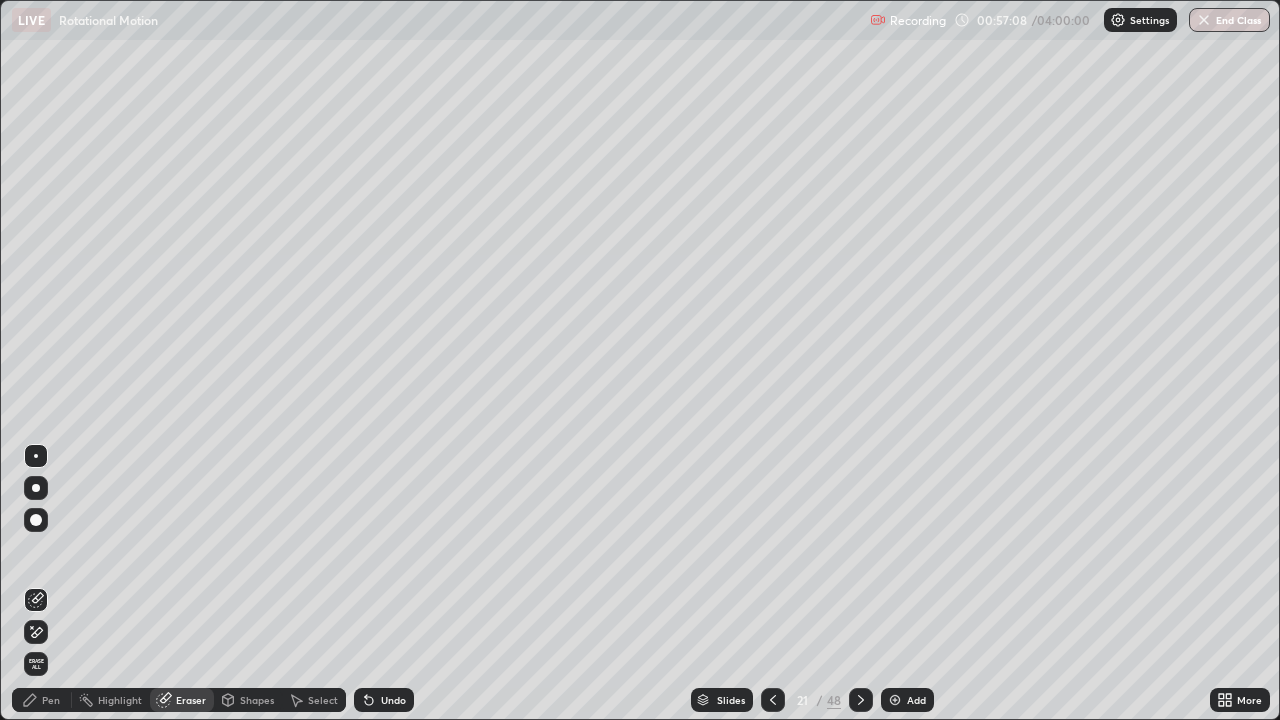click on "Pen" at bounding box center [51, 700] 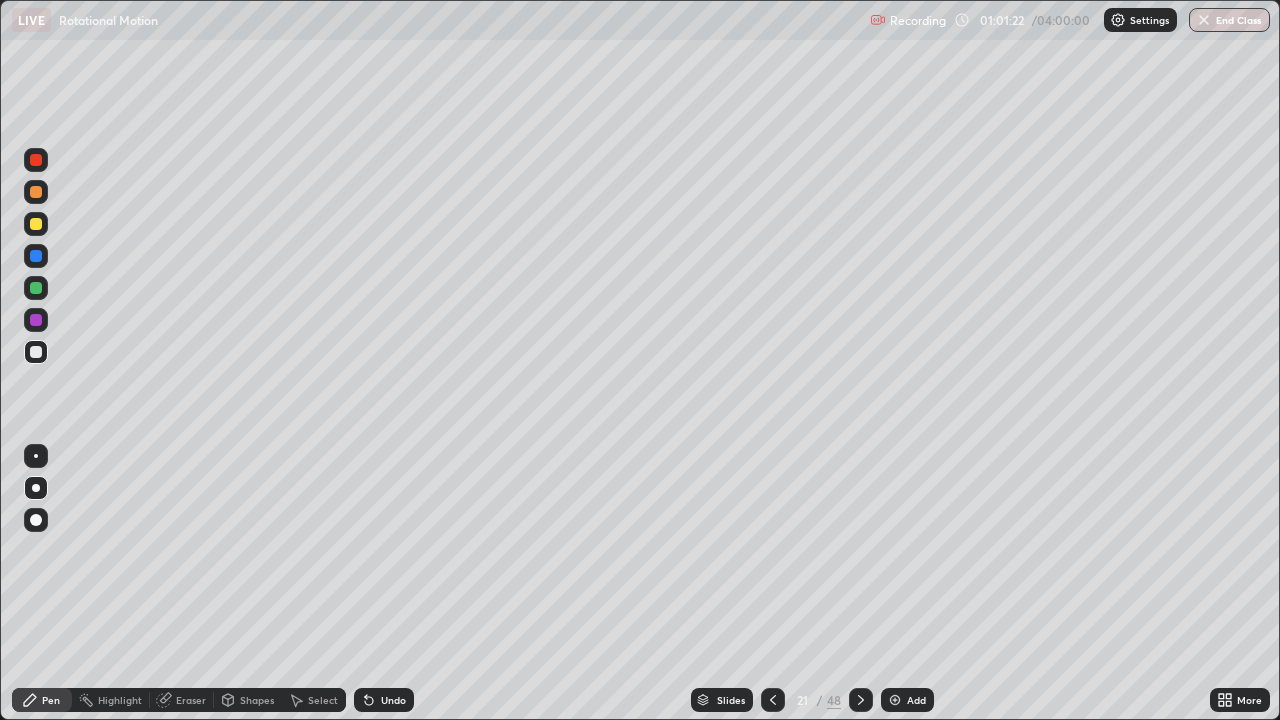 click on "Add" at bounding box center [907, 700] 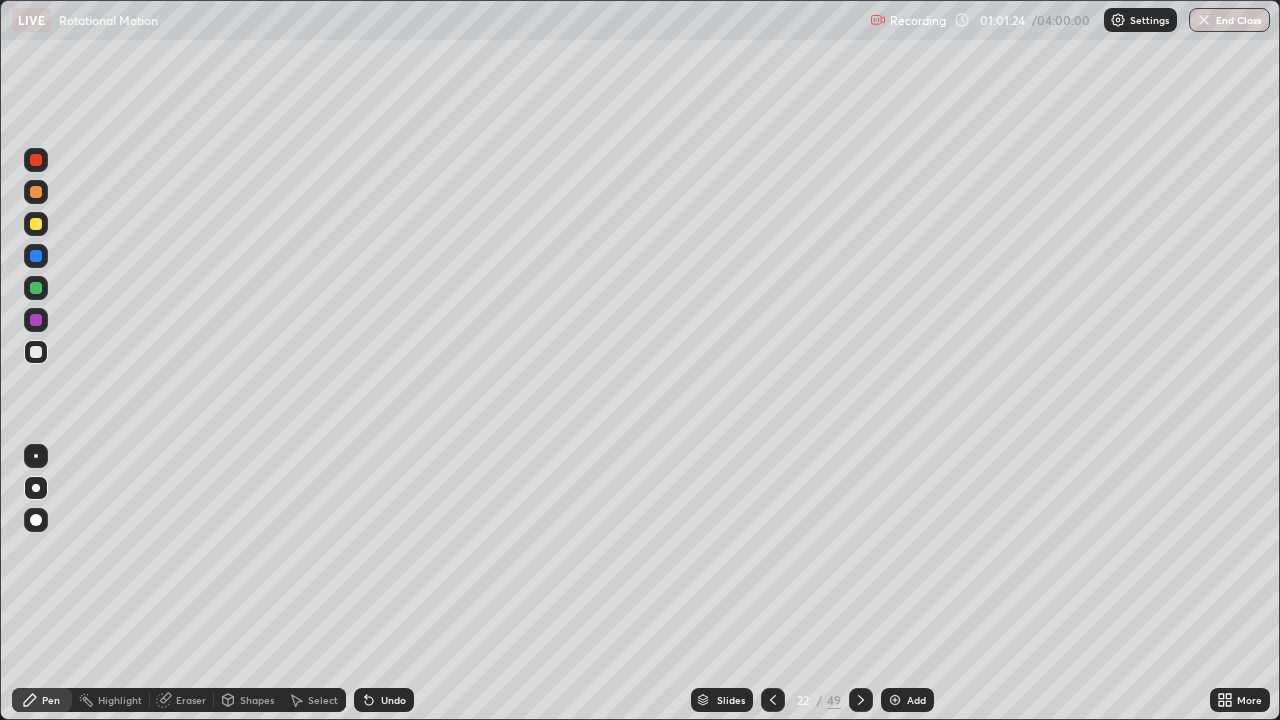 click at bounding box center (36, 224) 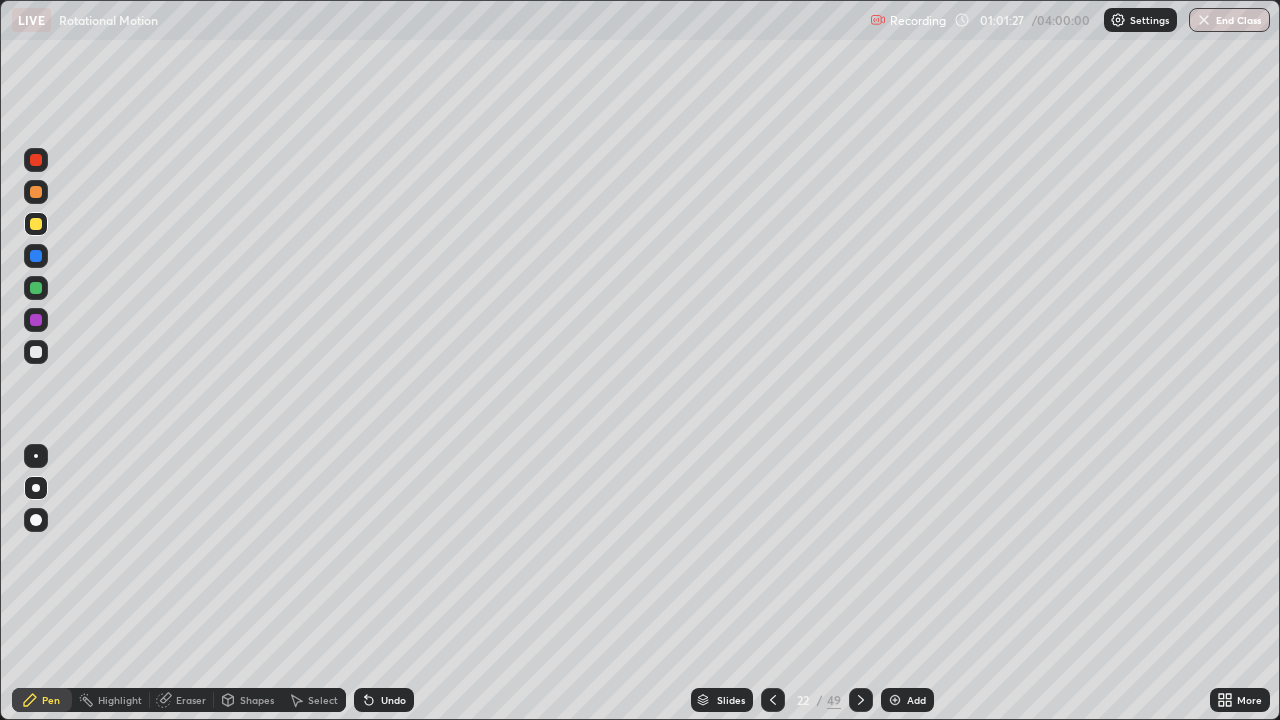 click on "Shapes" at bounding box center (257, 700) 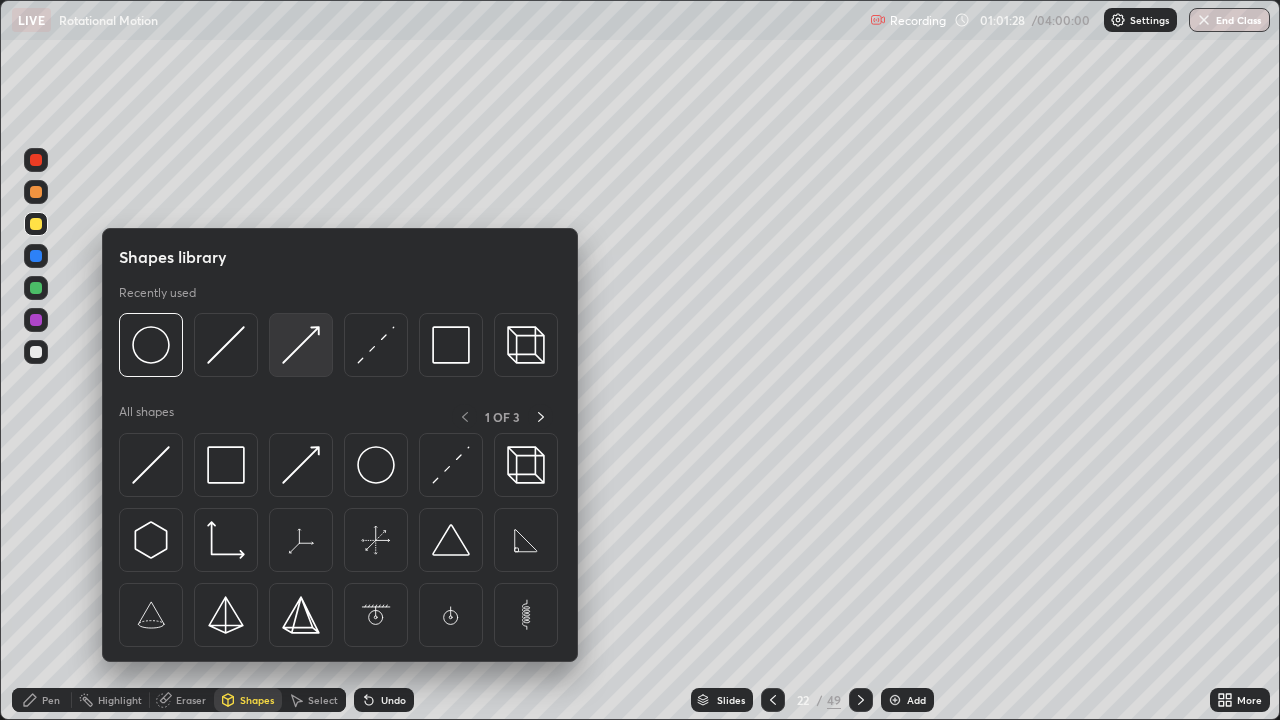 click at bounding box center (301, 345) 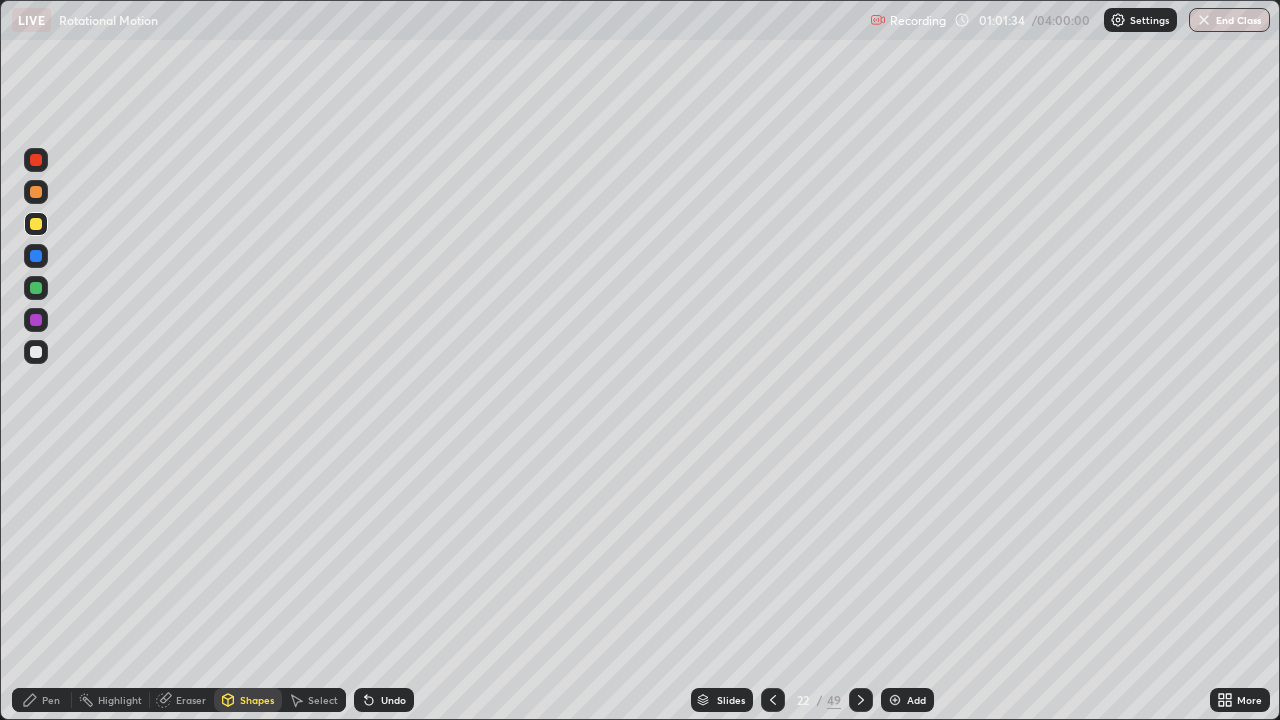 click on "Shapes" at bounding box center [257, 700] 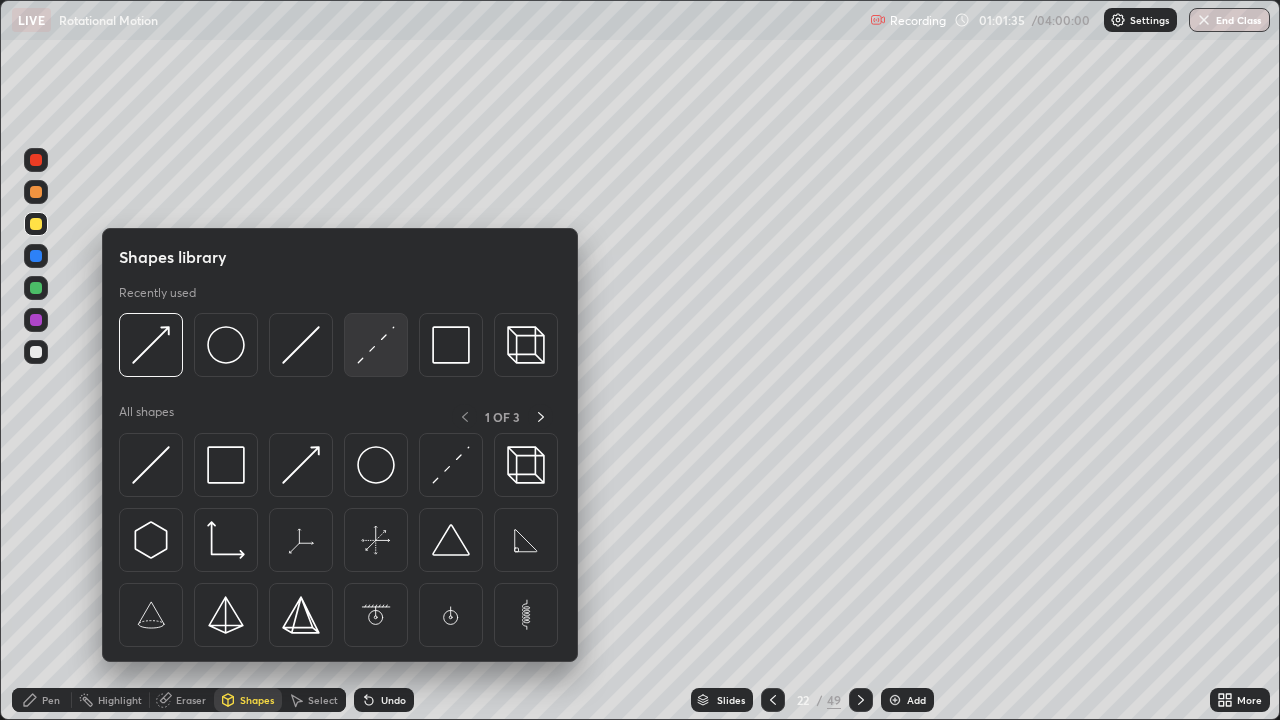 click at bounding box center [376, 345] 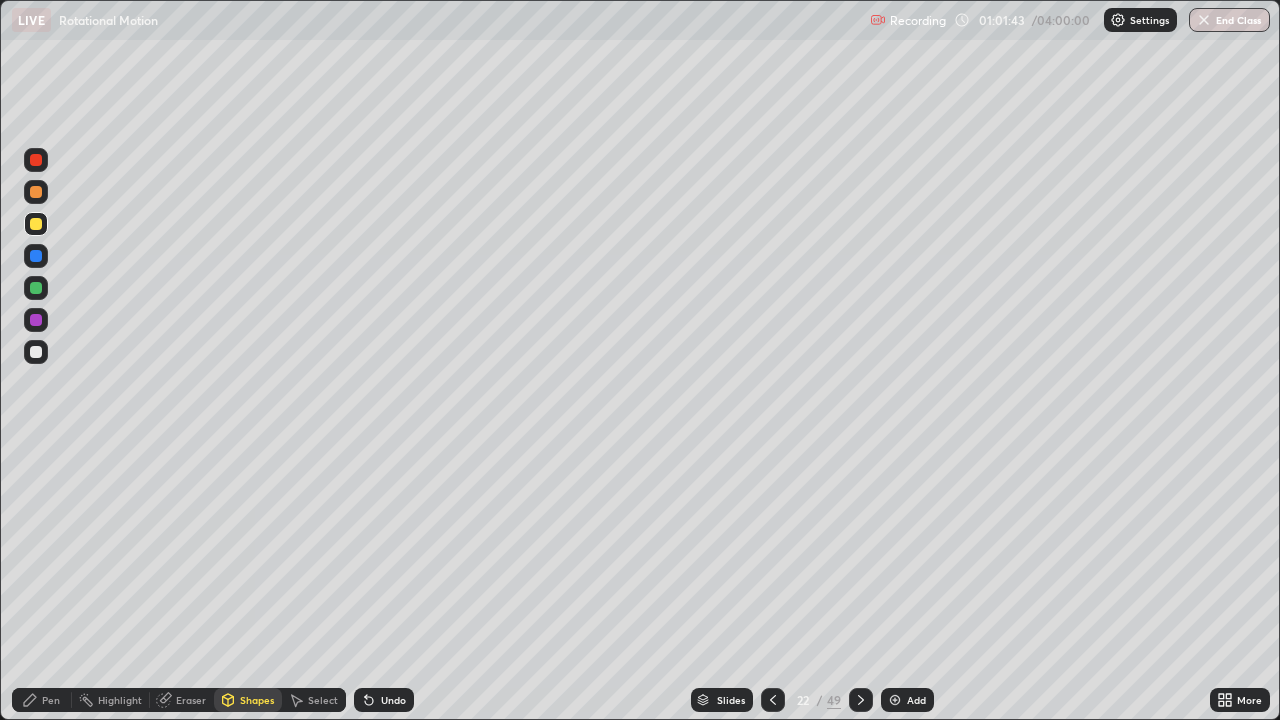 click on "Pen" at bounding box center (42, 700) 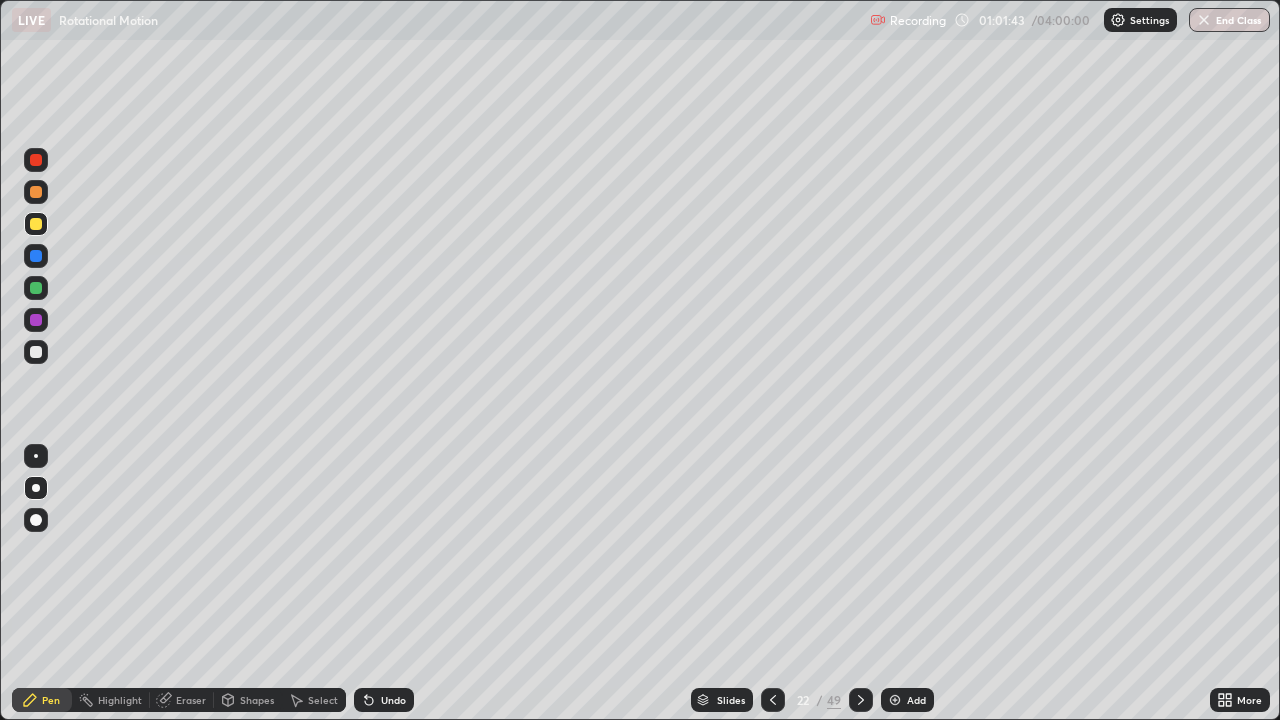 click at bounding box center (36, 352) 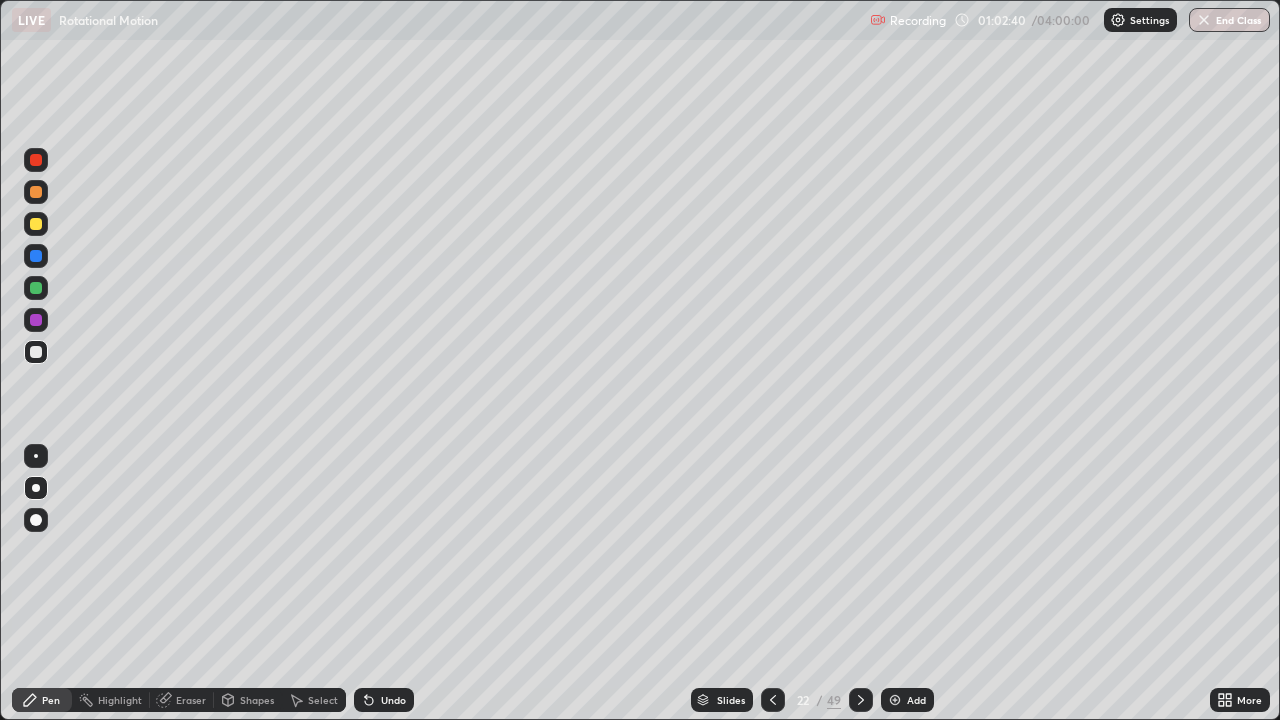 click at bounding box center [36, 288] 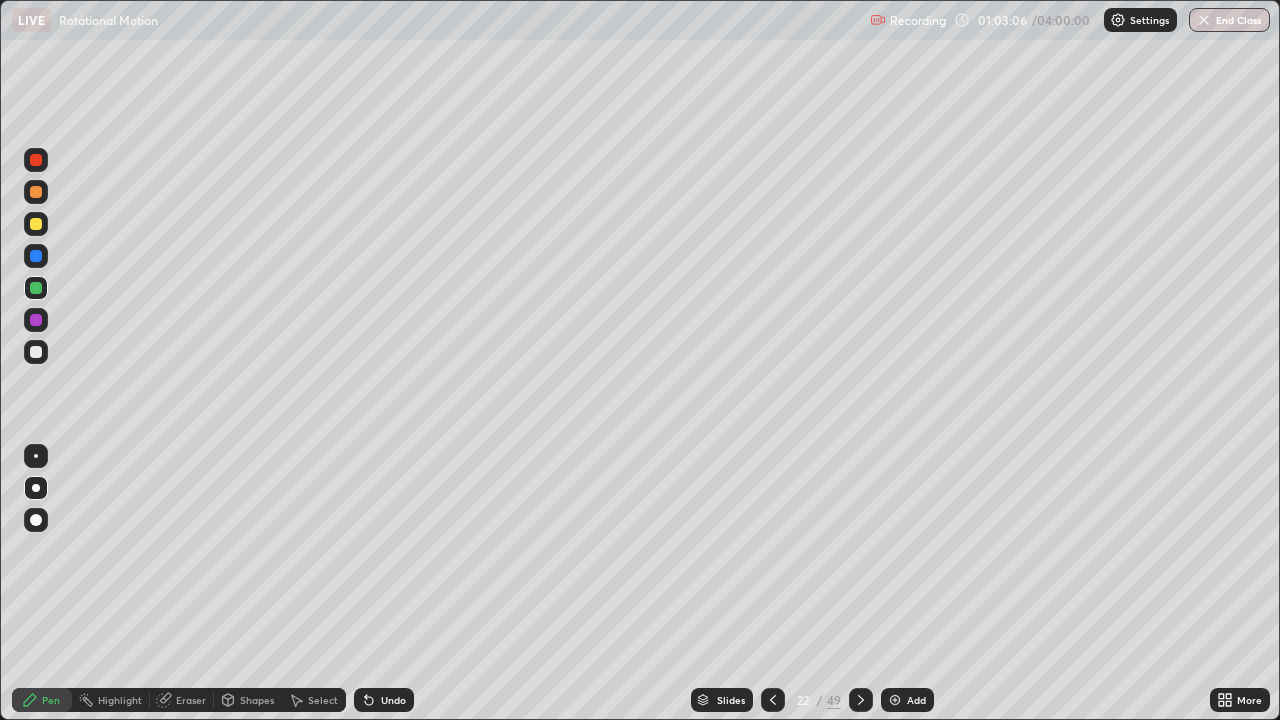 click at bounding box center (36, 352) 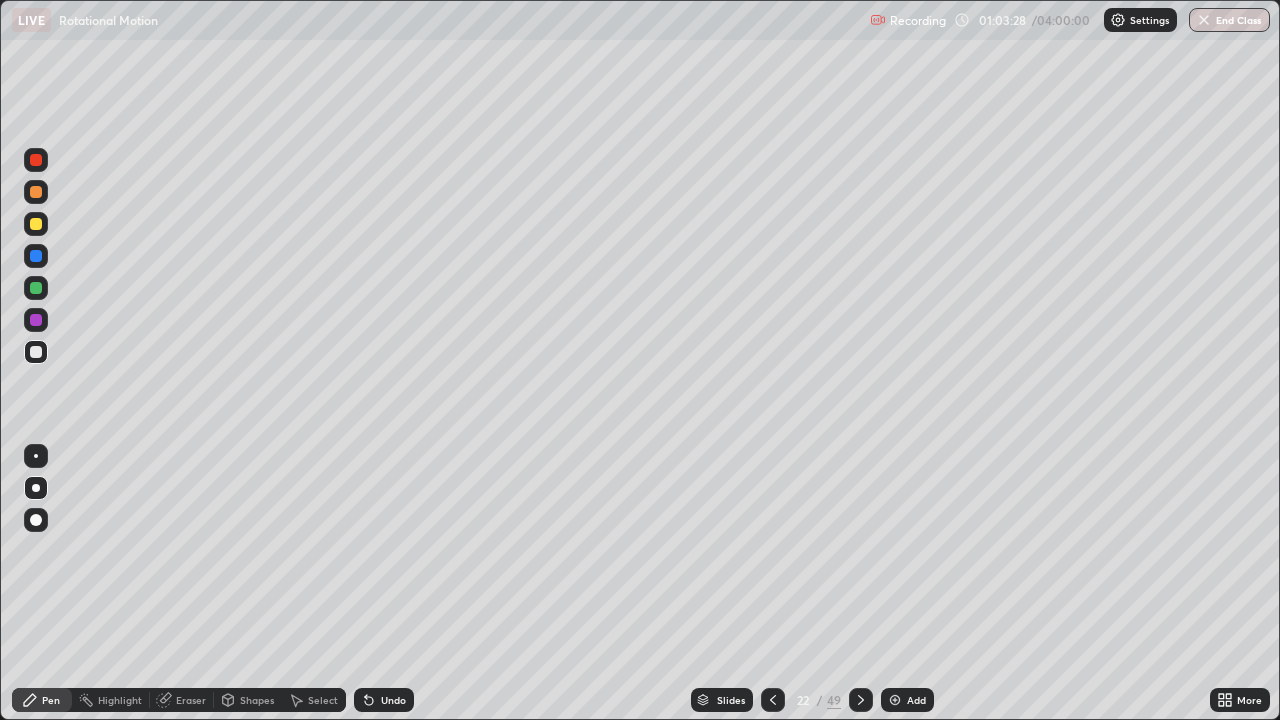click at bounding box center [36, 352] 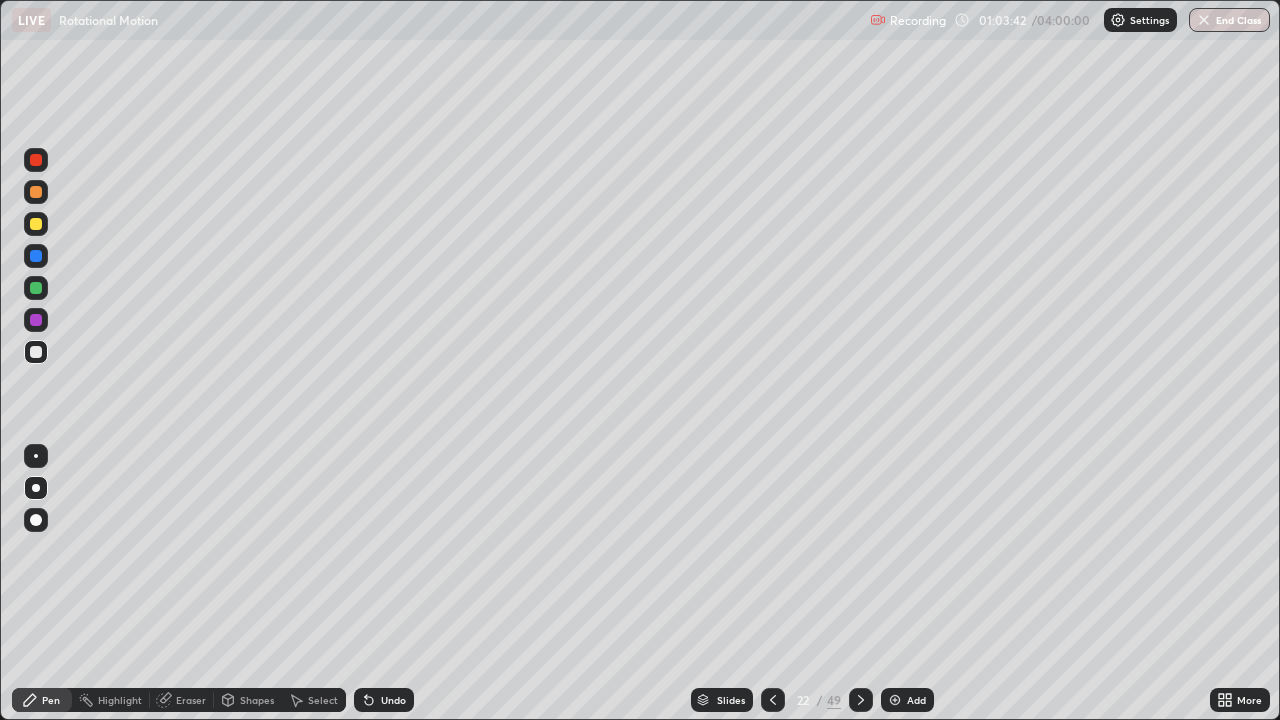 click at bounding box center [36, 192] 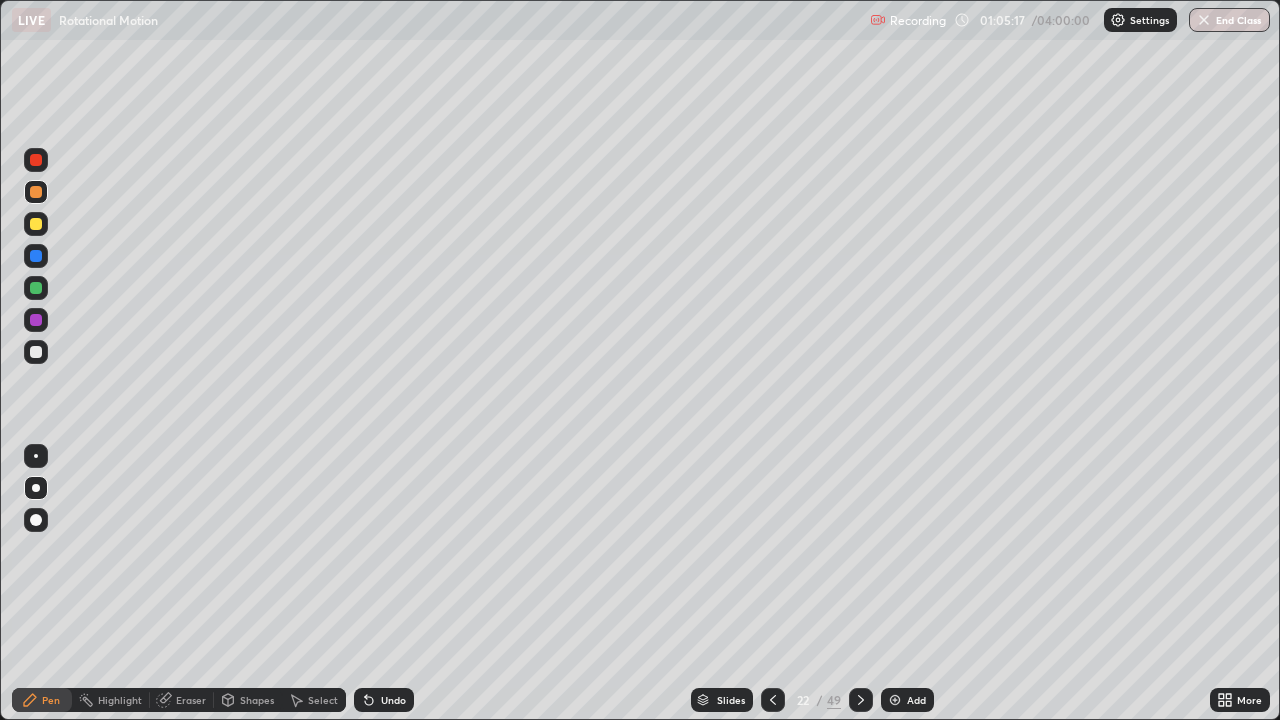 click at bounding box center (895, 700) 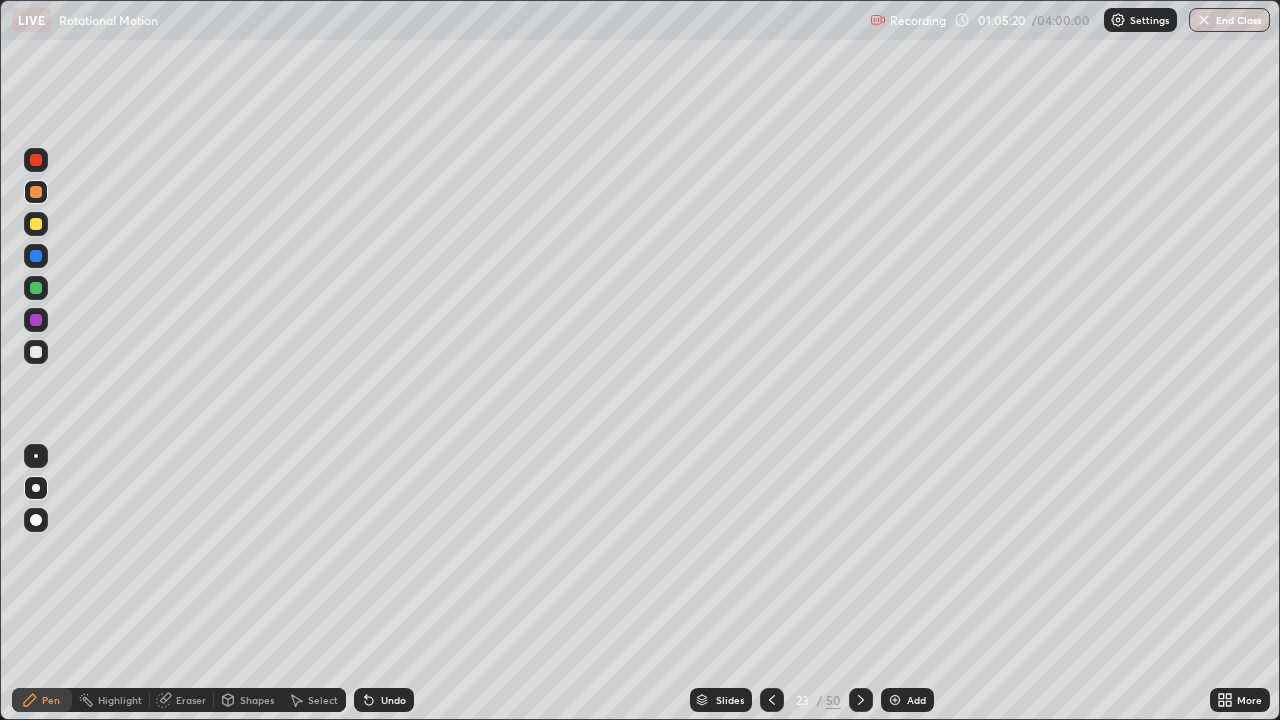 click at bounding box center [36, 224] 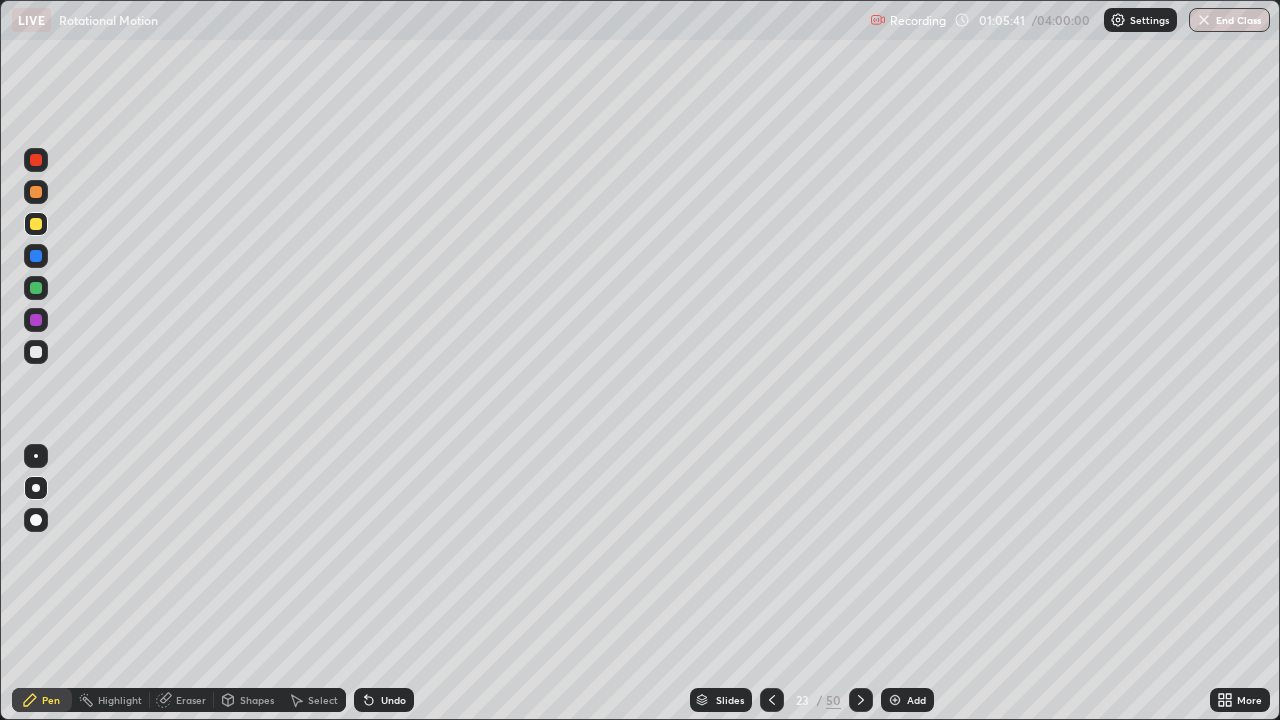 click 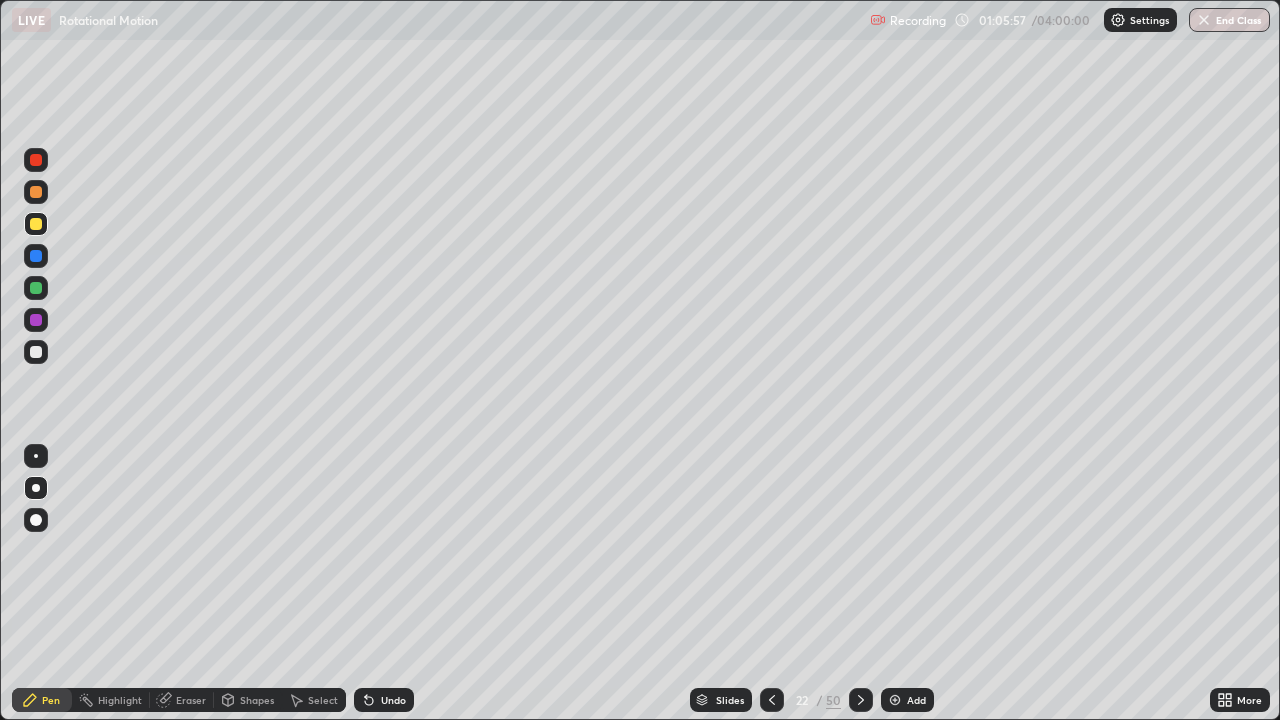 click at bounding box center (36, 256) 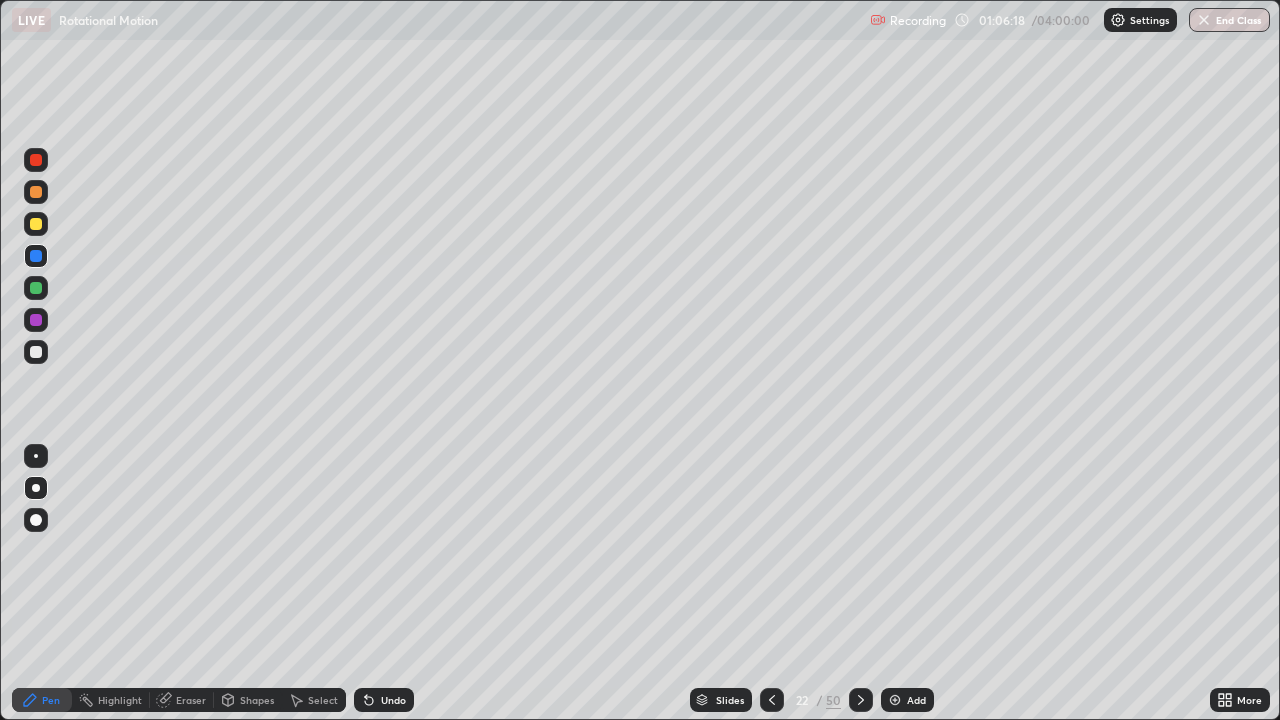 click 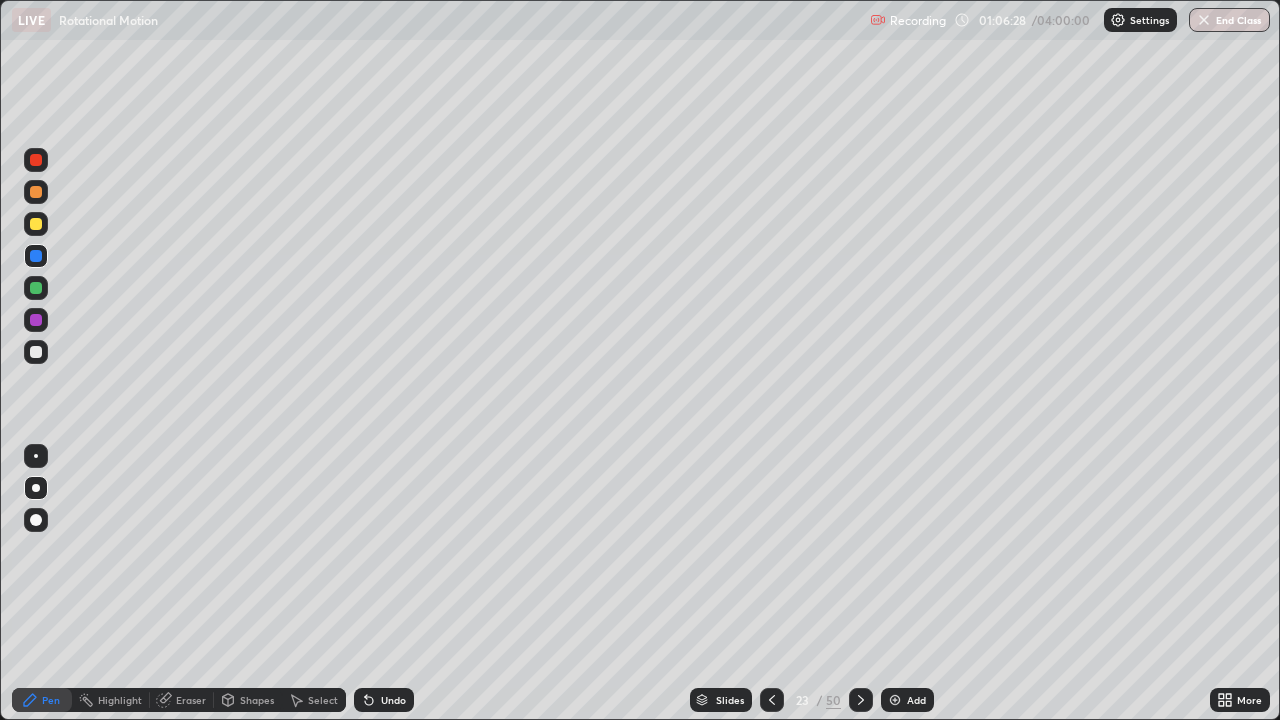 click 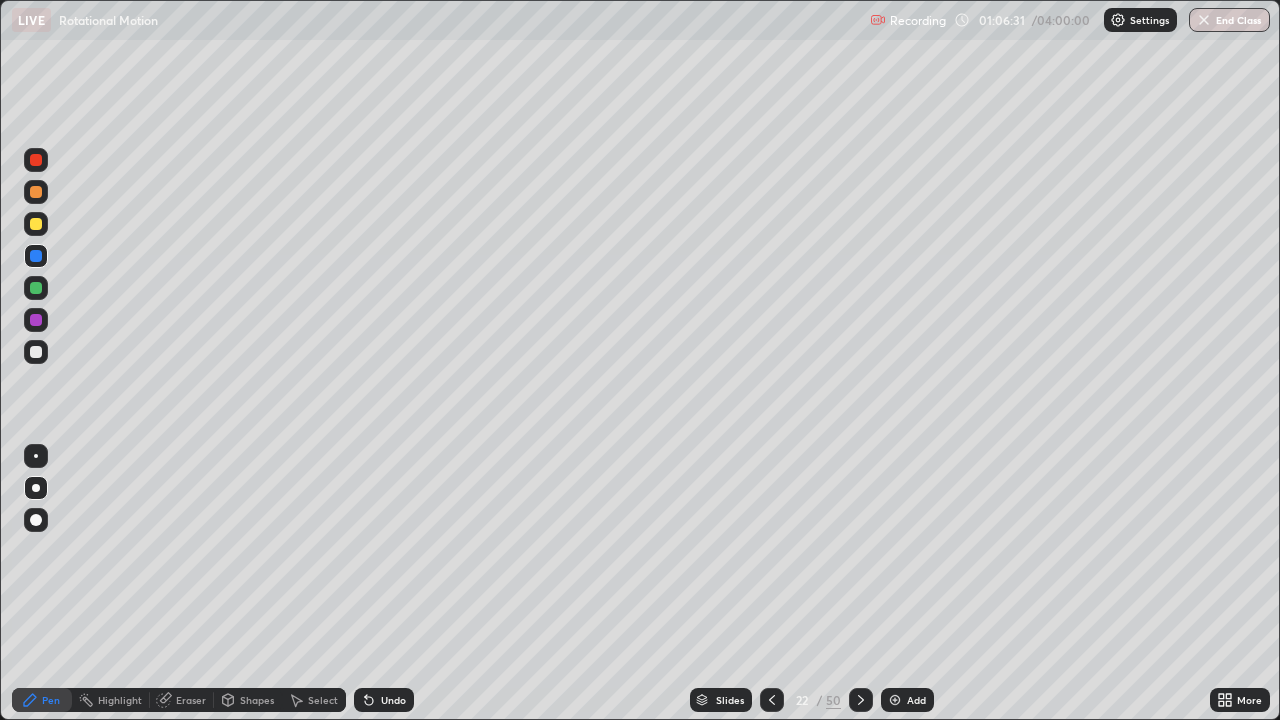 click 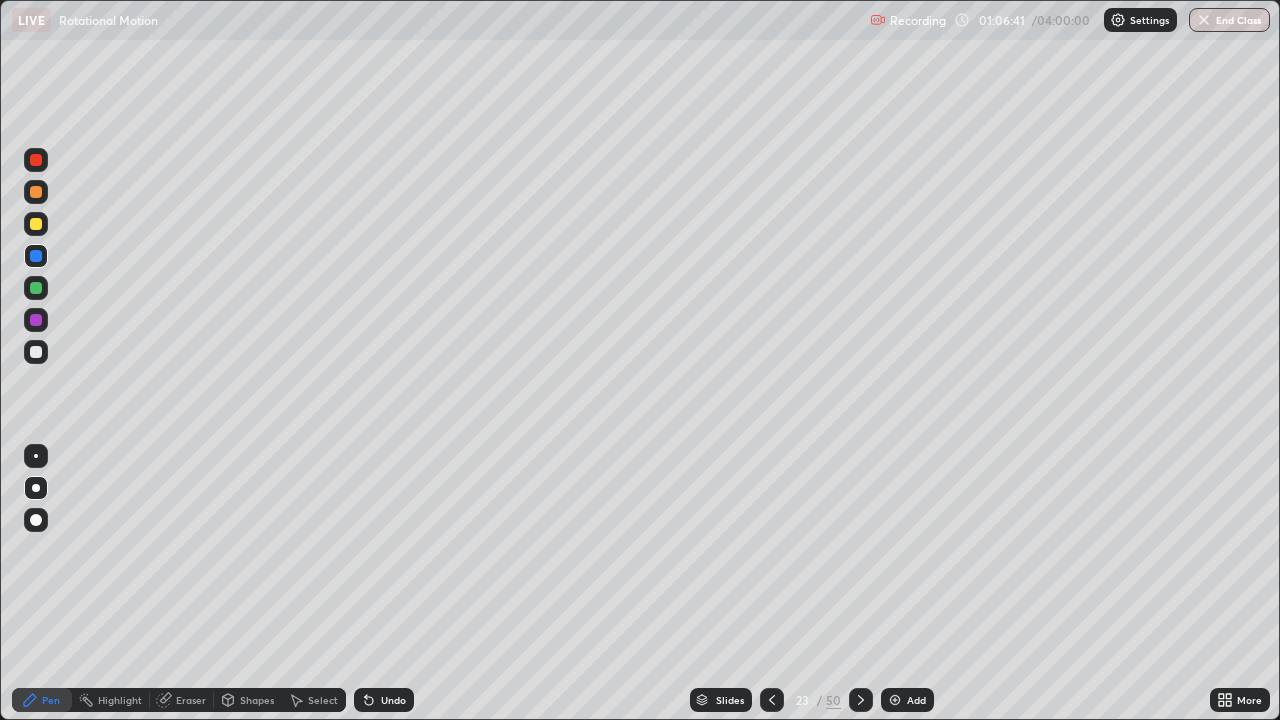 click on "Undo" at bounding box center (393, 700) 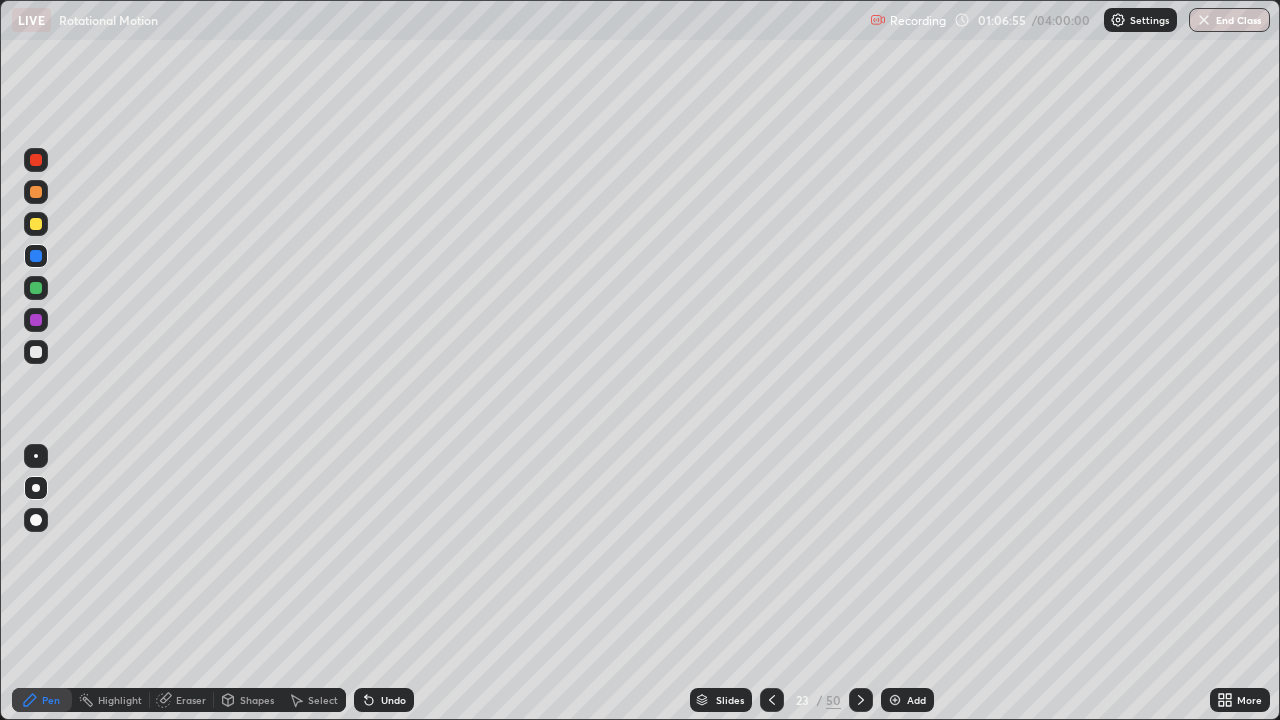 click 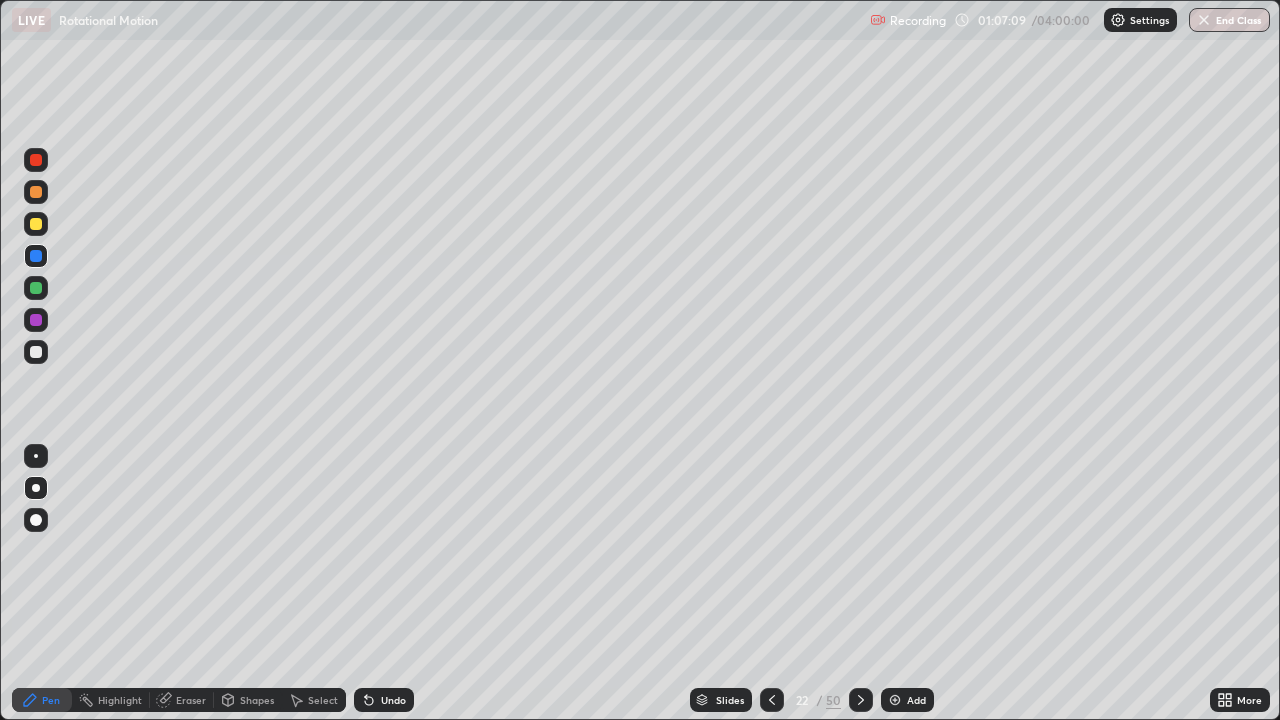 click 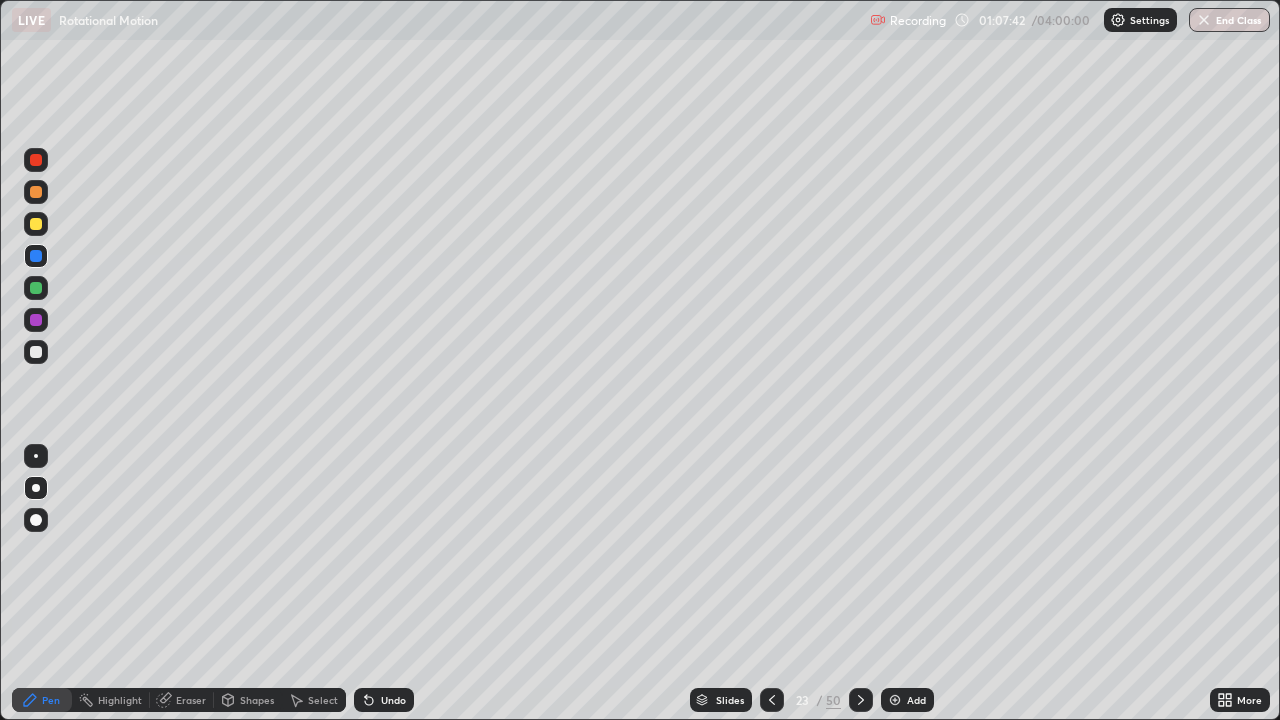 click 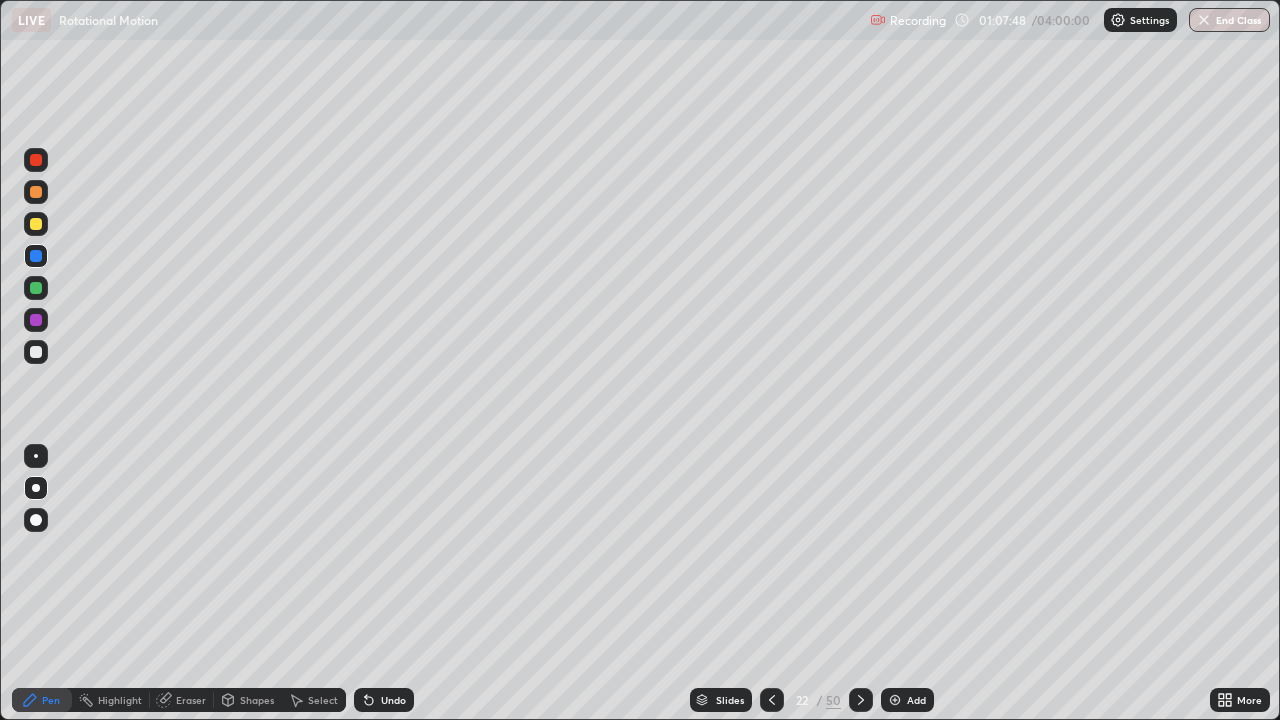 click 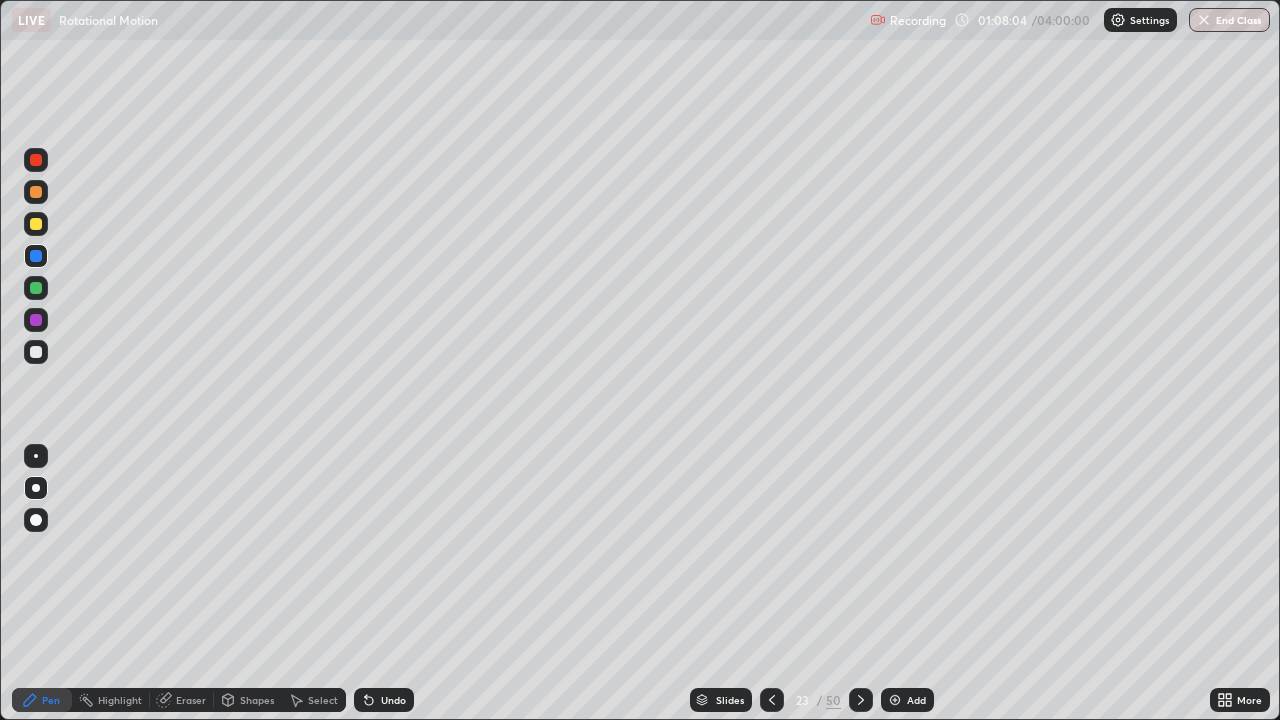 click 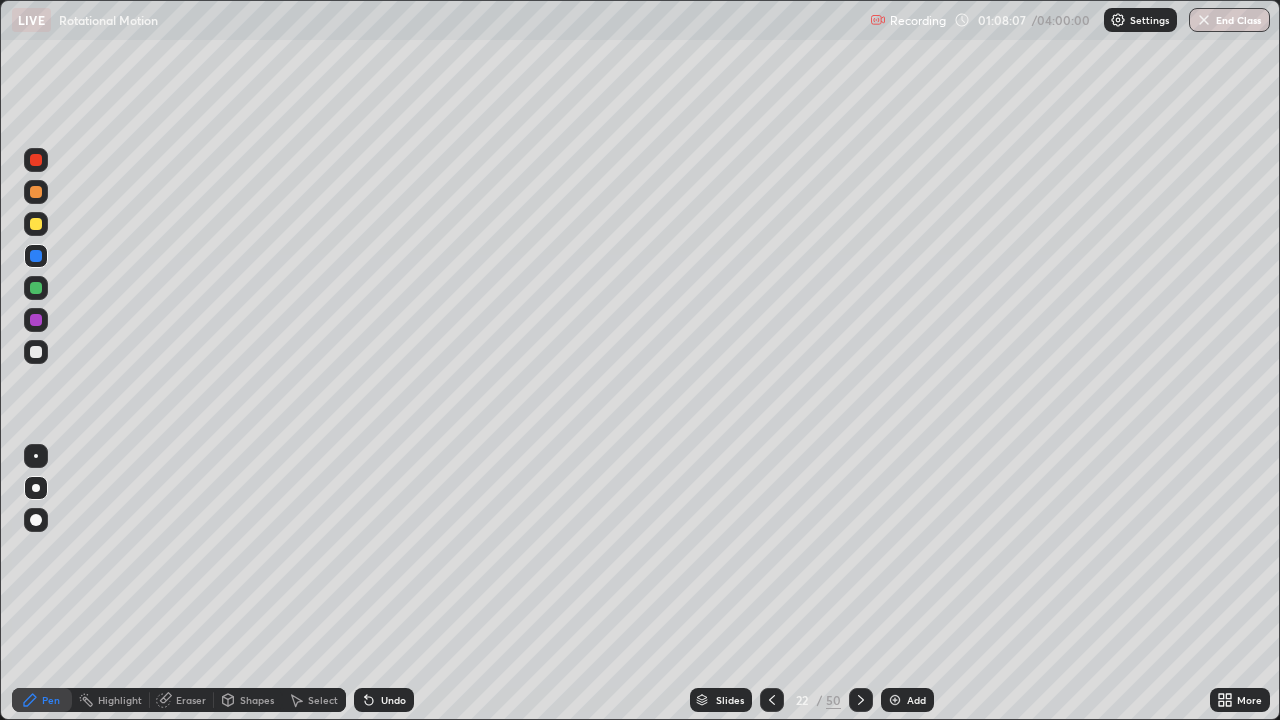 click at bounding box center (861, 700) 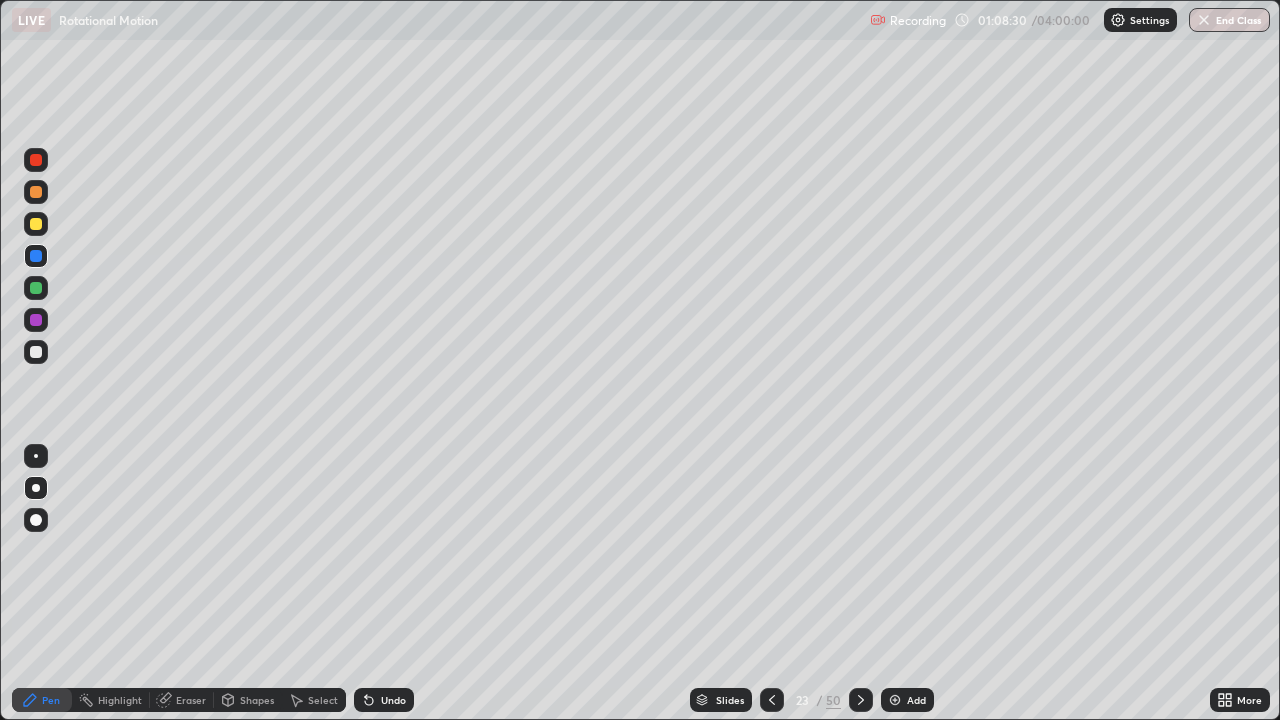 click on "Add" at bounding box center [907, 700] 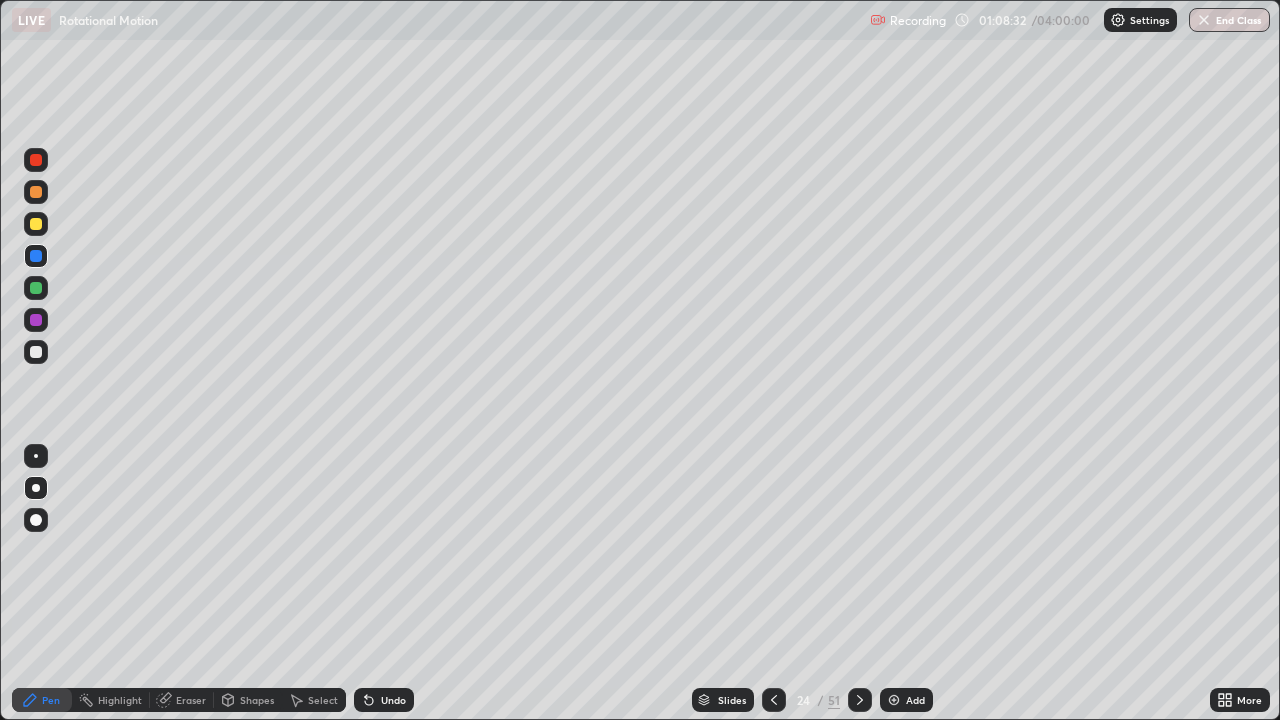 click at bounding box center [36, 224] 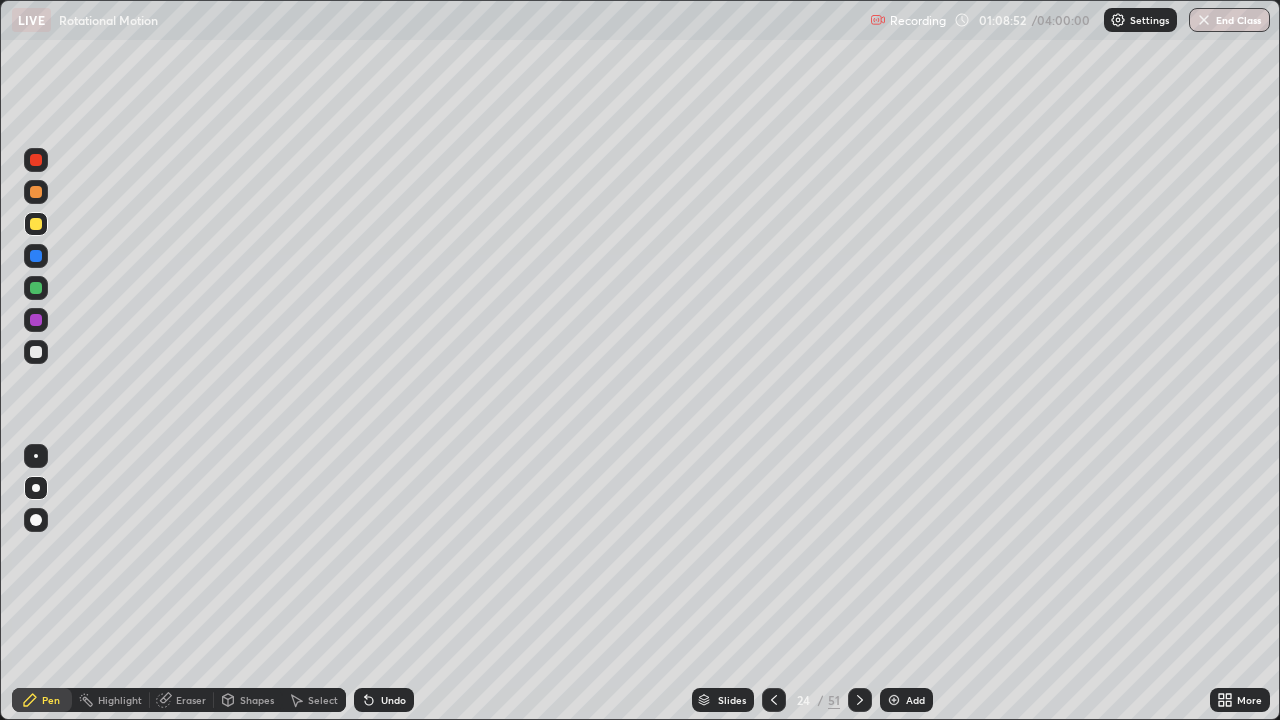 click at bounding box center [36, 352] 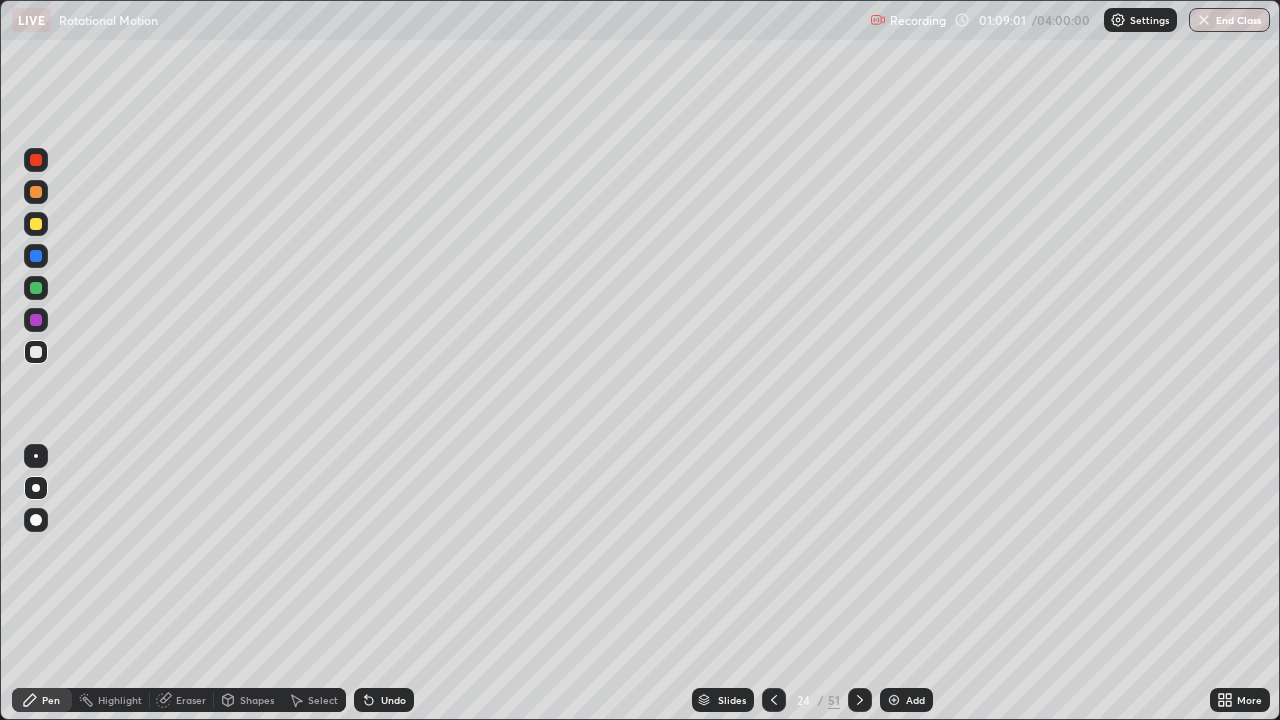 click at bounding box center (36, 256) 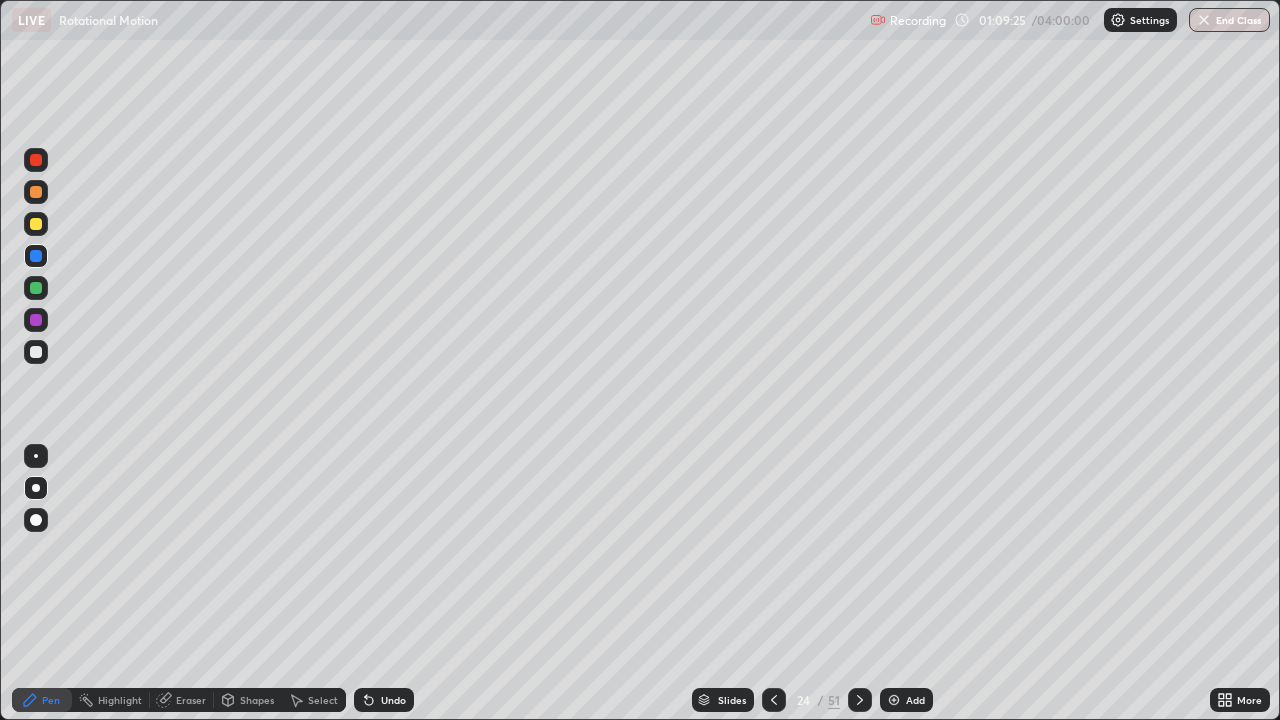 click at bounding box center [36, 288] 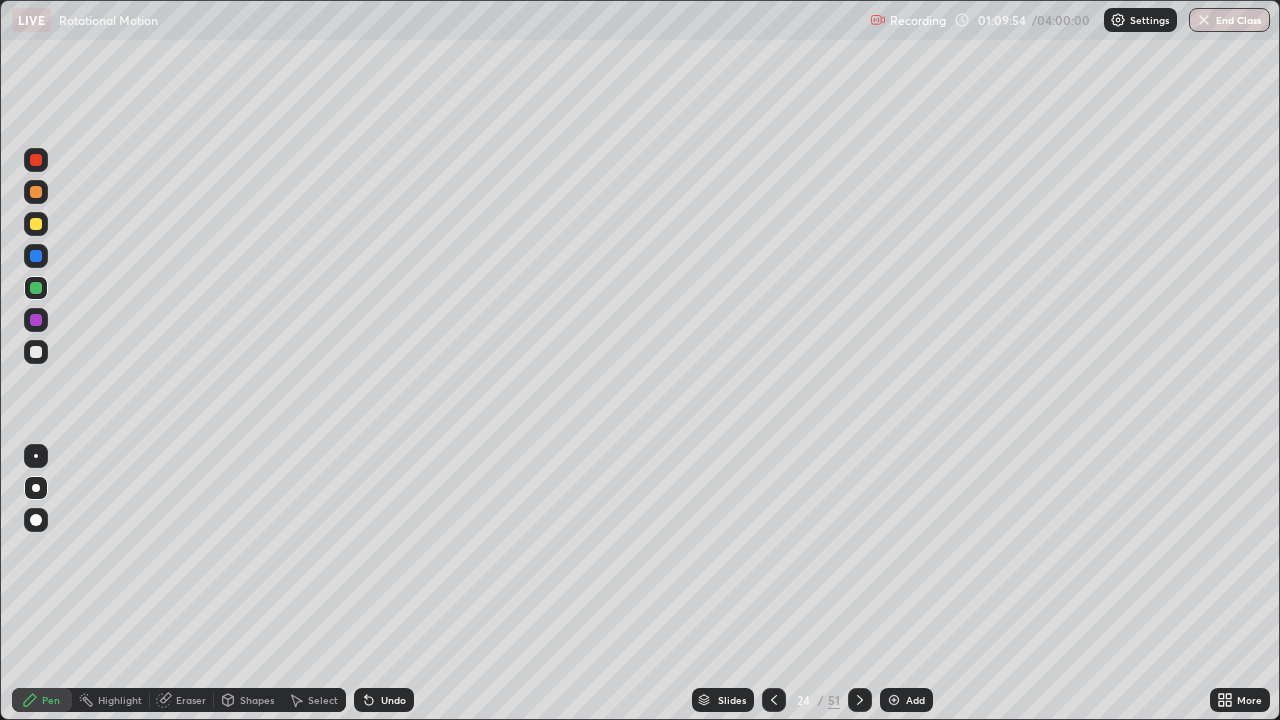 click at bounding box center (36, 224) 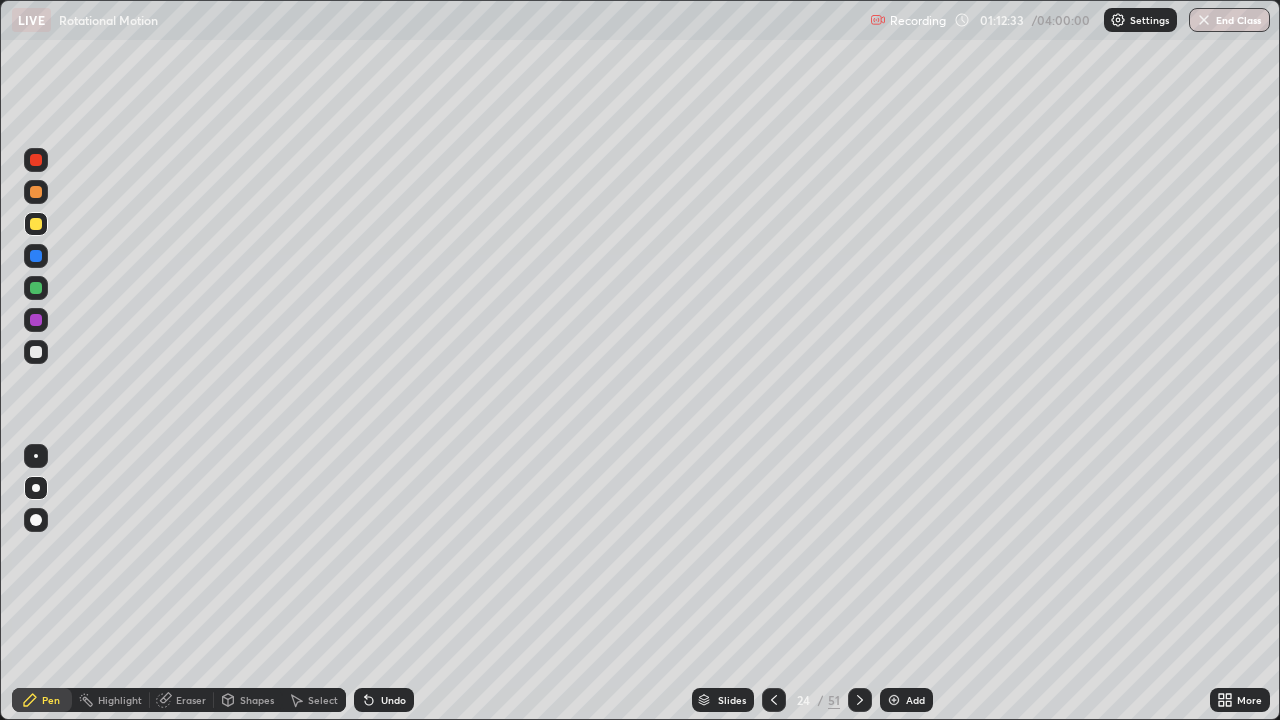 click at bounding box center (36, 288) 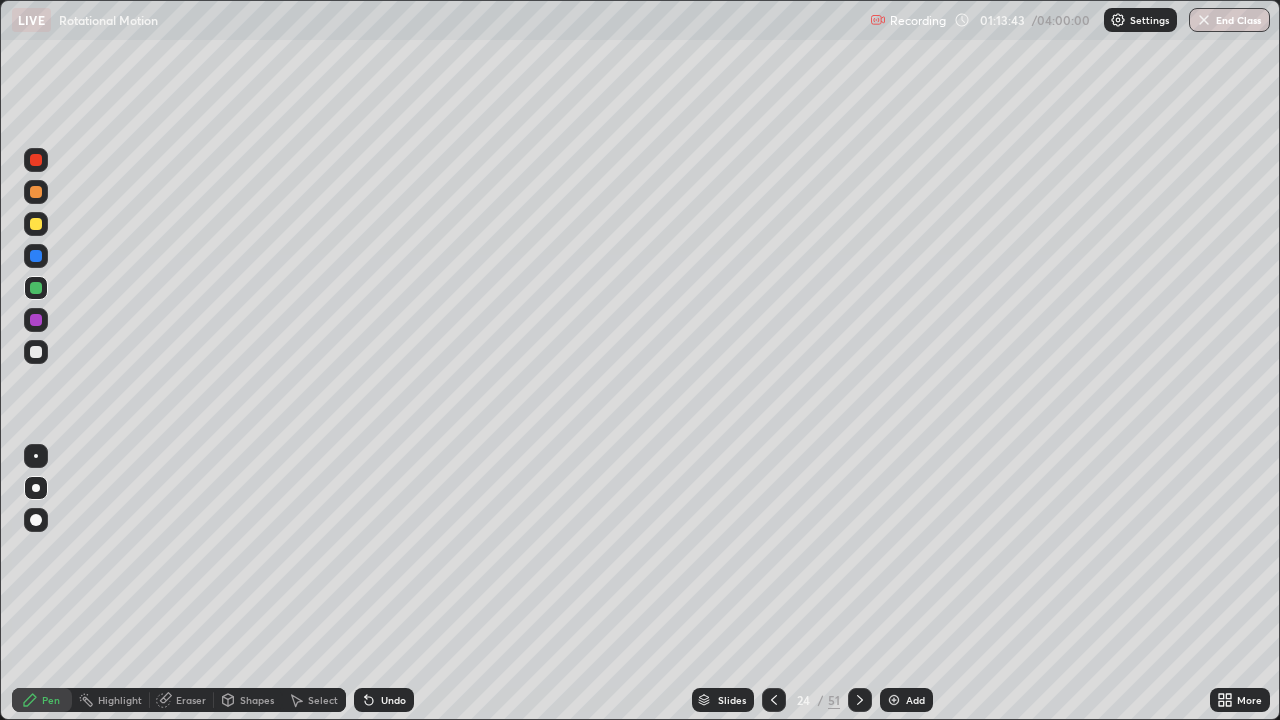 click at bounding box center [36, 224] 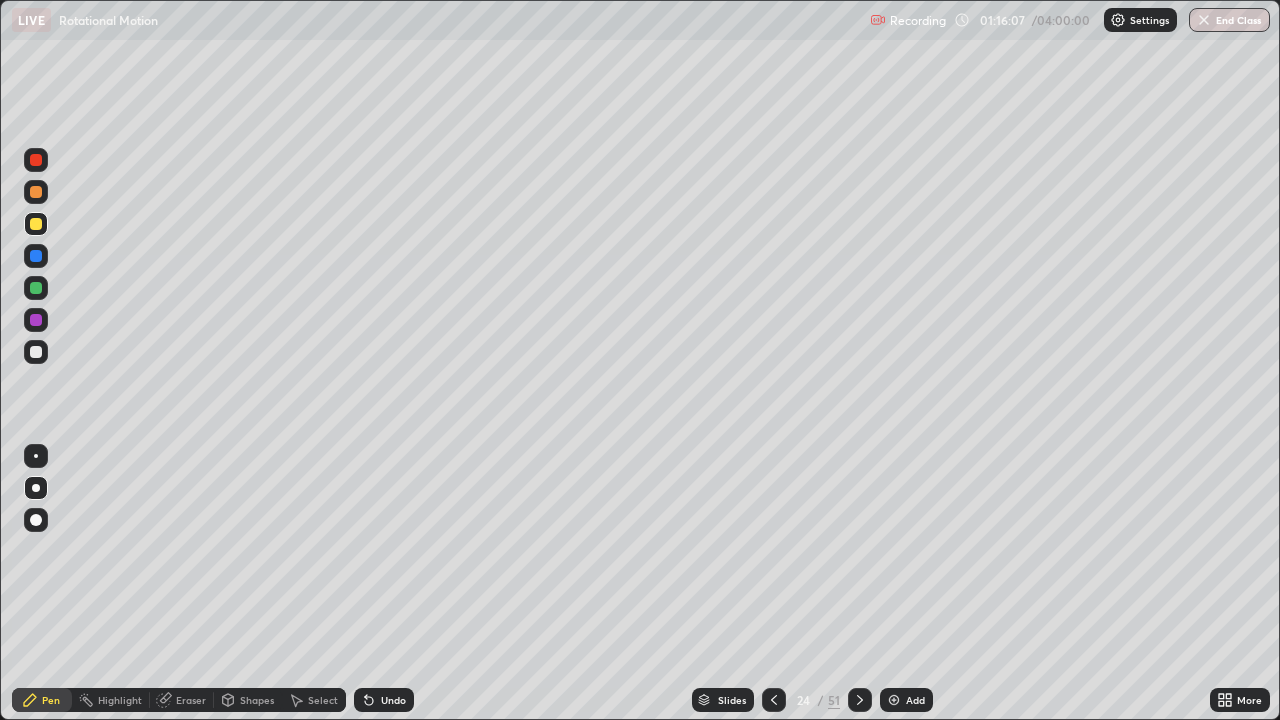 click on "Slides" at bounding box center (732, 700) 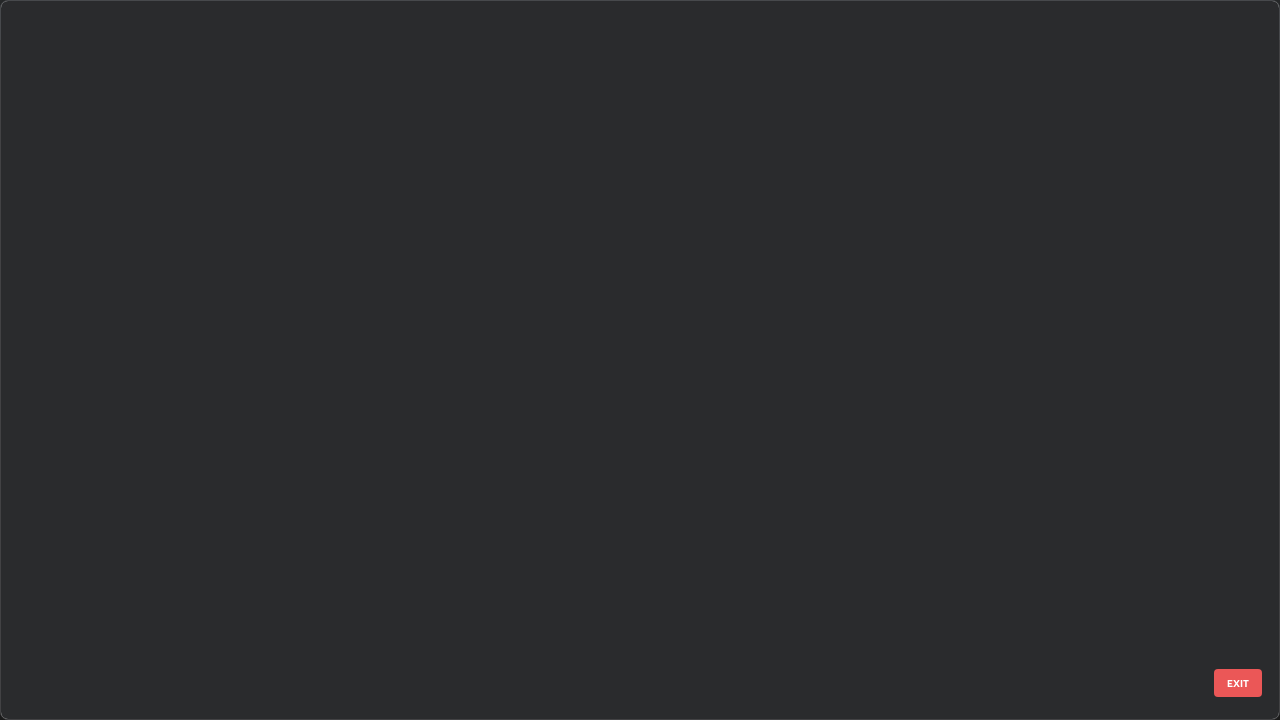 scroll, scrollTop: 1079, scrollLeft: 0, axis: vertical 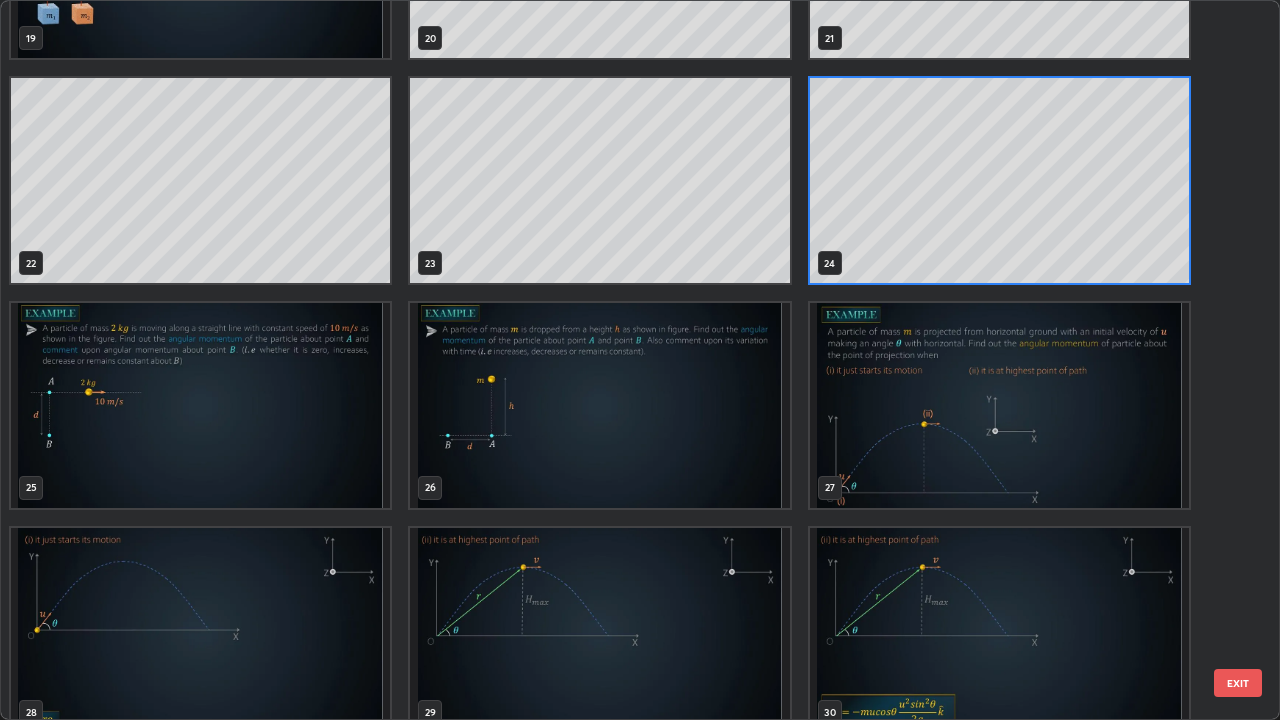 click at bounding box center (999, 405) 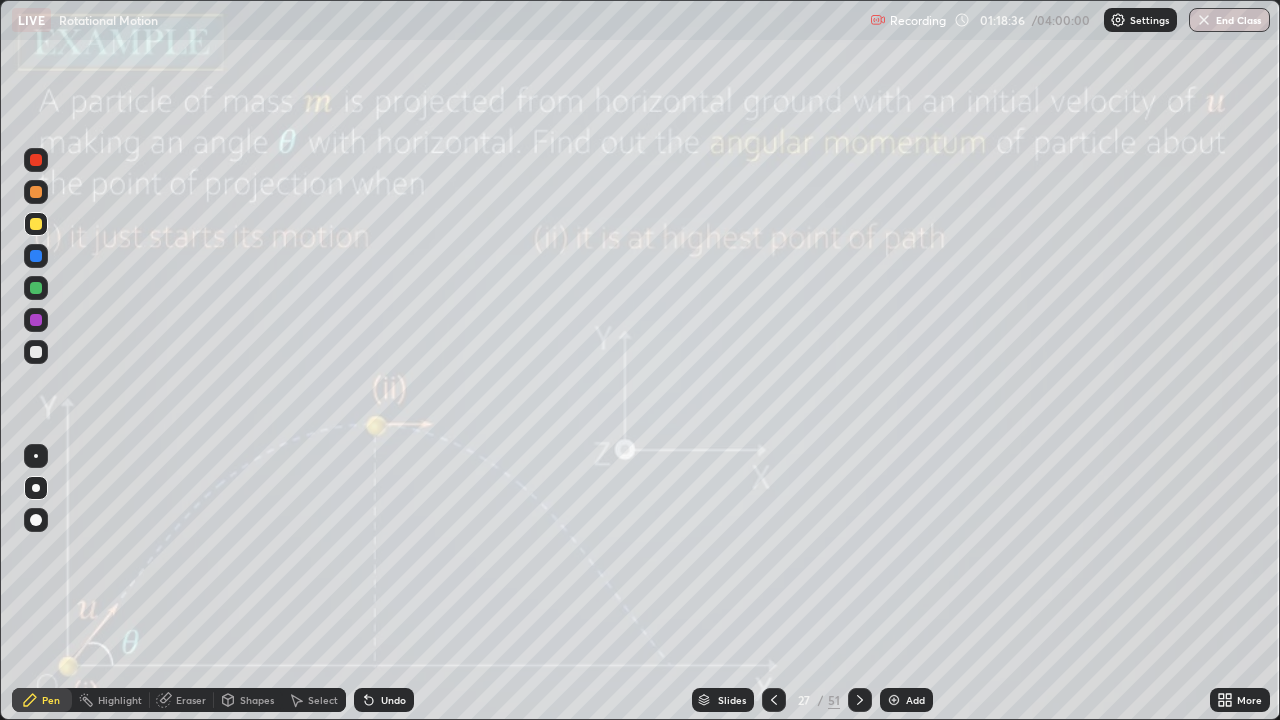 click on "Add" at bounding box center (906, 700) 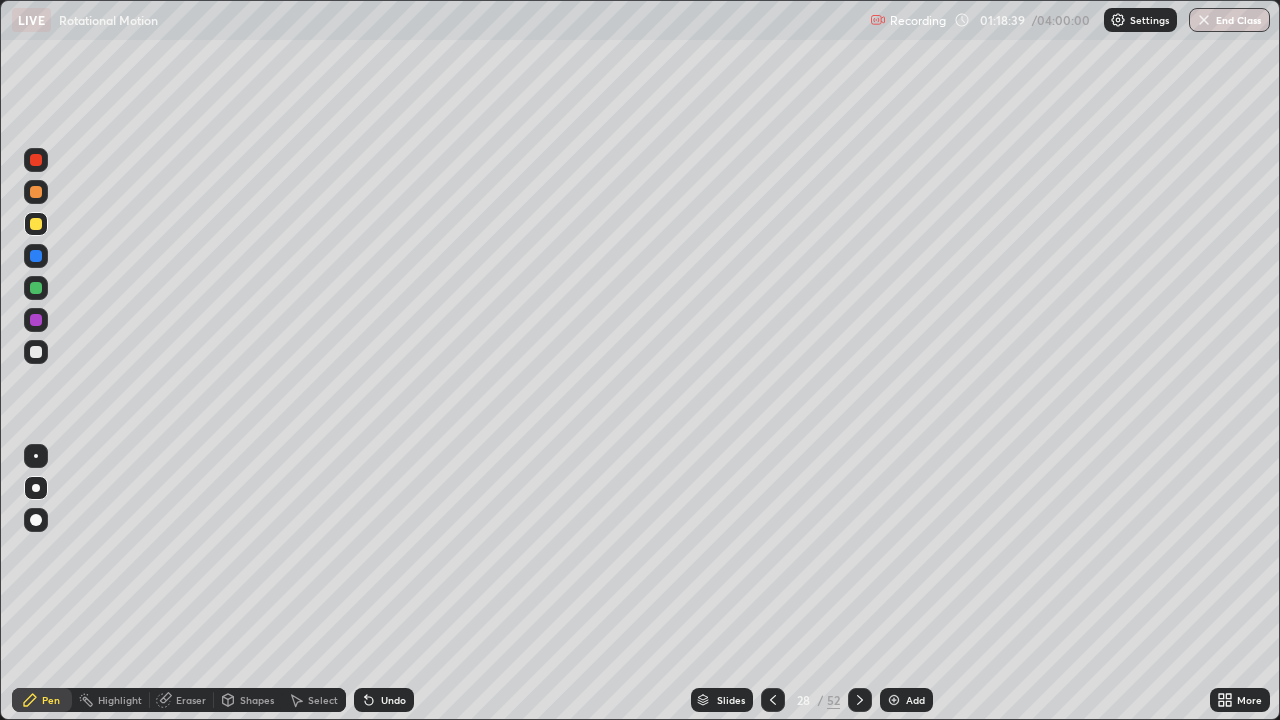 click at bounding box center (36, 192) 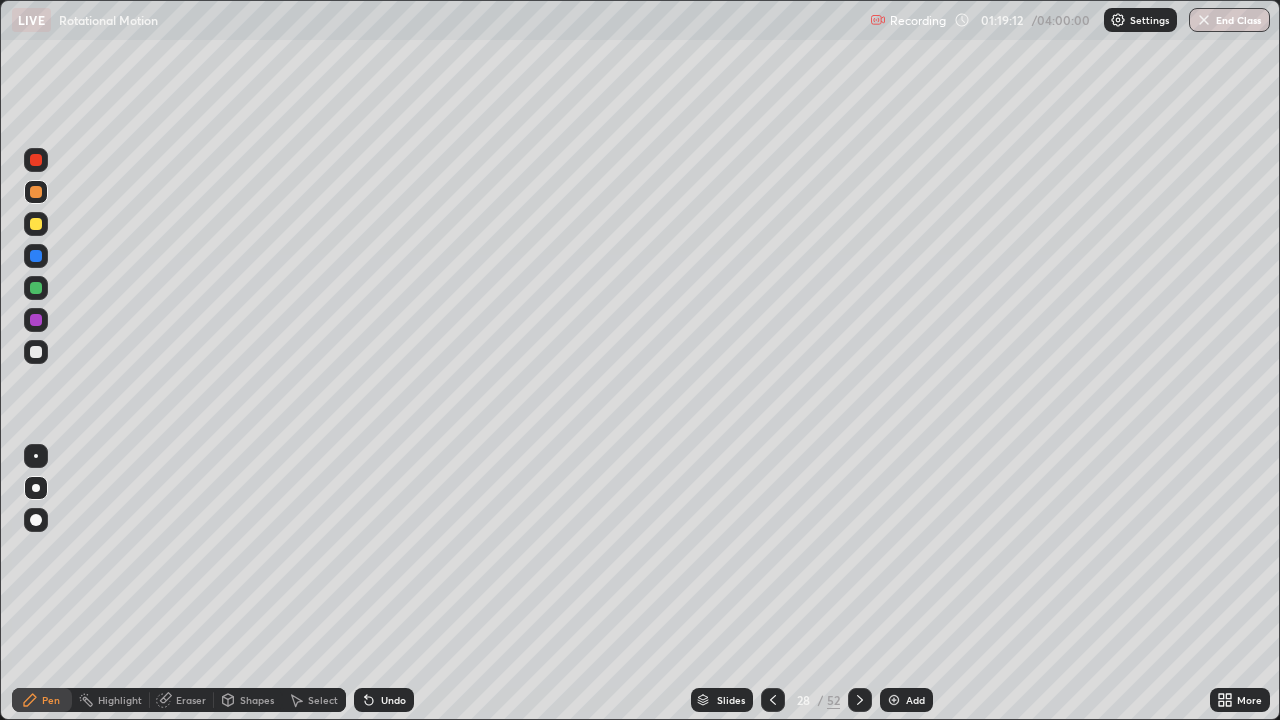 click at bounding box center (36, 288) 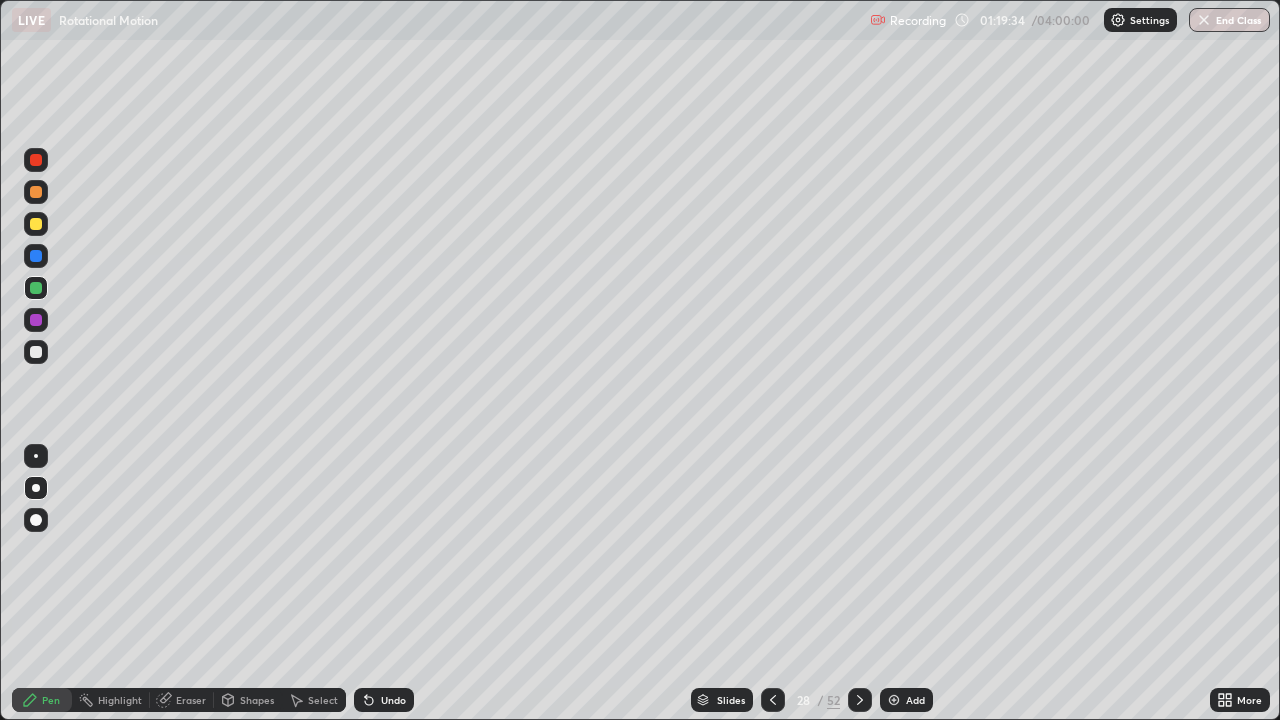click at bounding box center [36, 224] 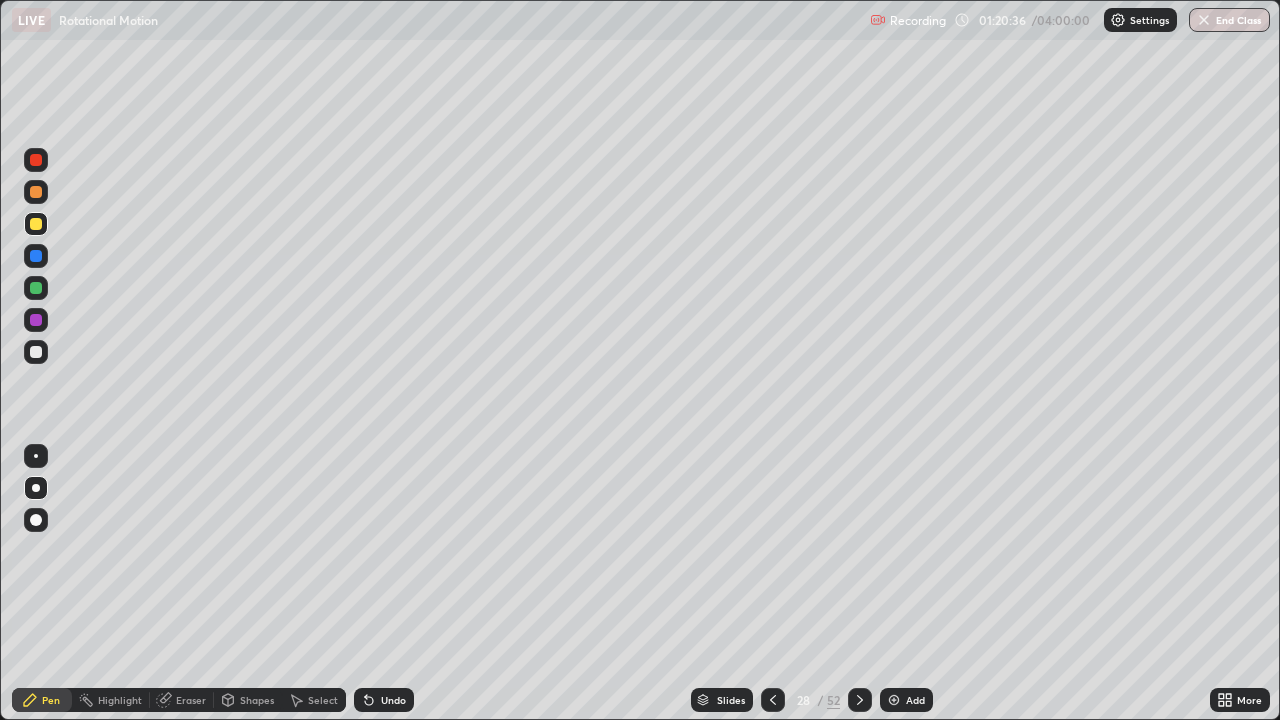 click on "Undo" at bounding box center (384, 700) 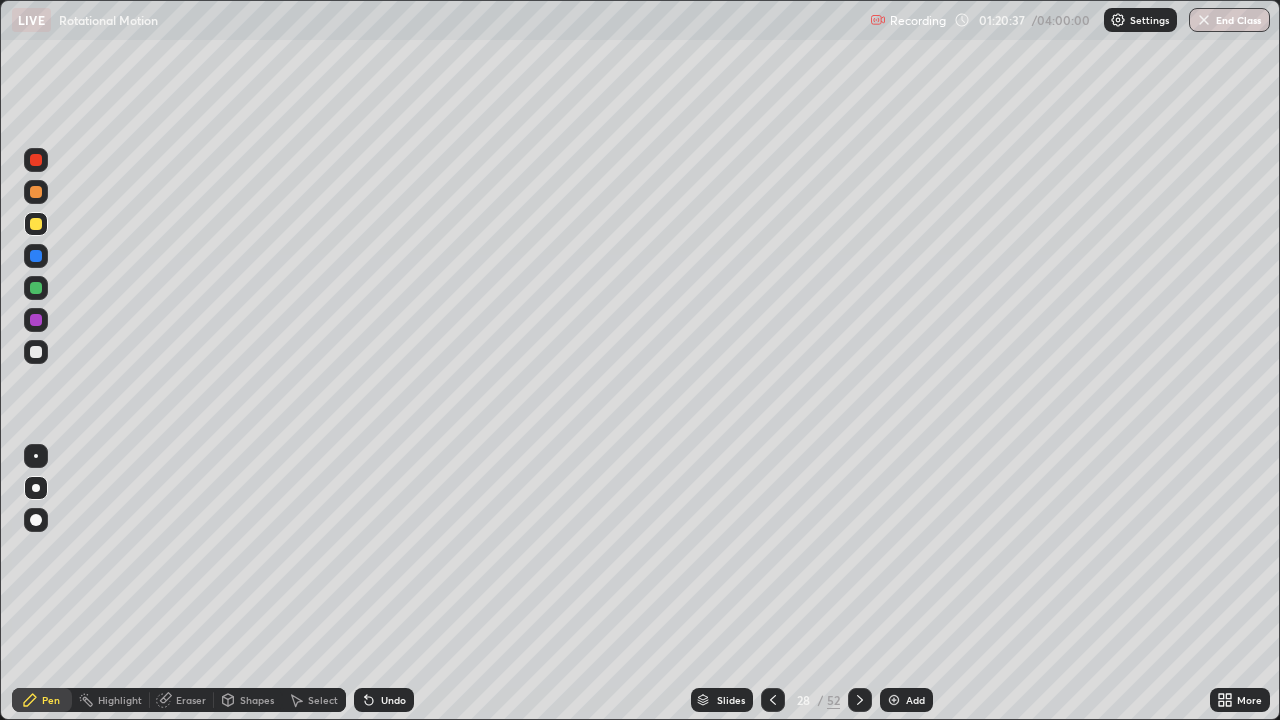 click on "Undo" at bounding box center [384, 700] 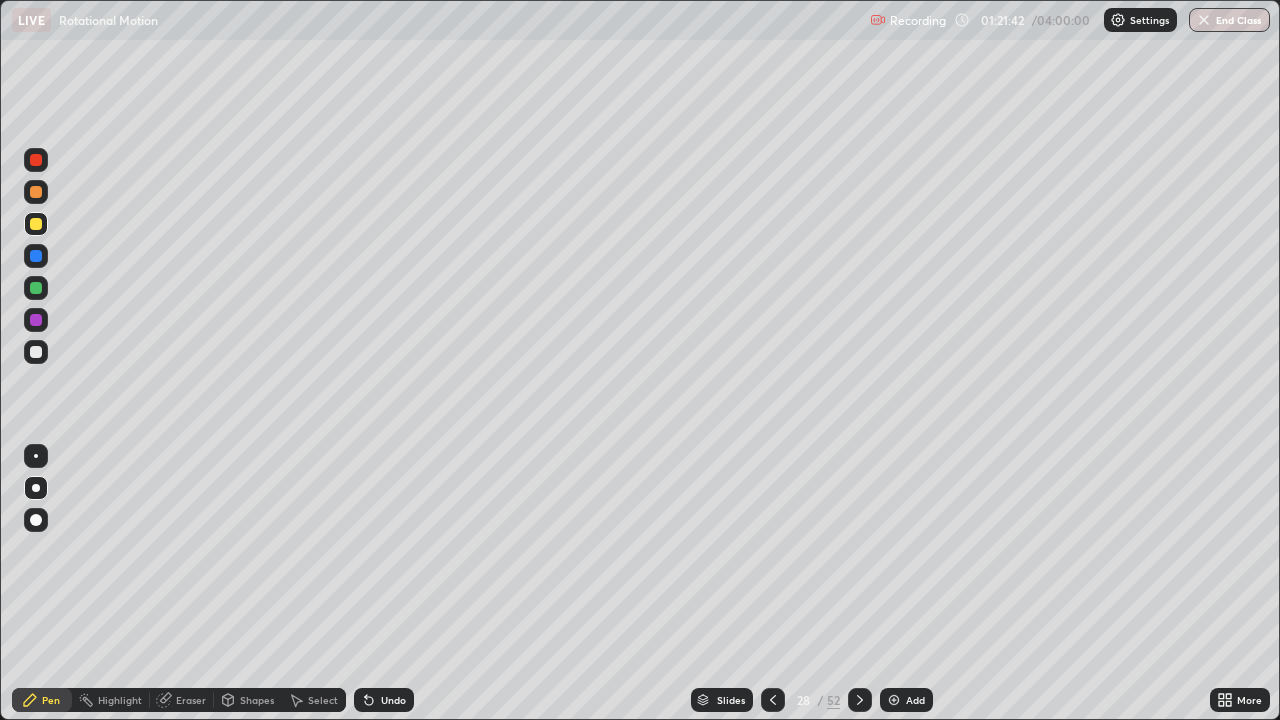 click at bounding box center [36, 256] 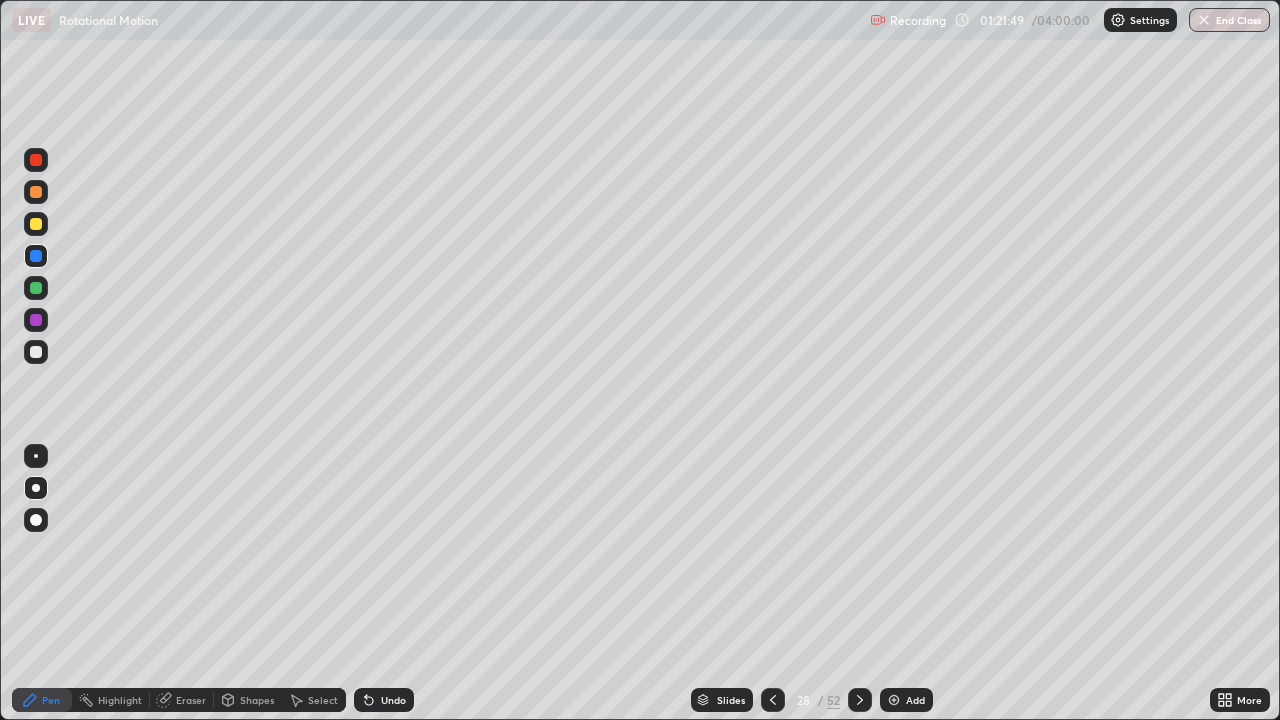 click on "Undo" at bounding box center [393, 700] 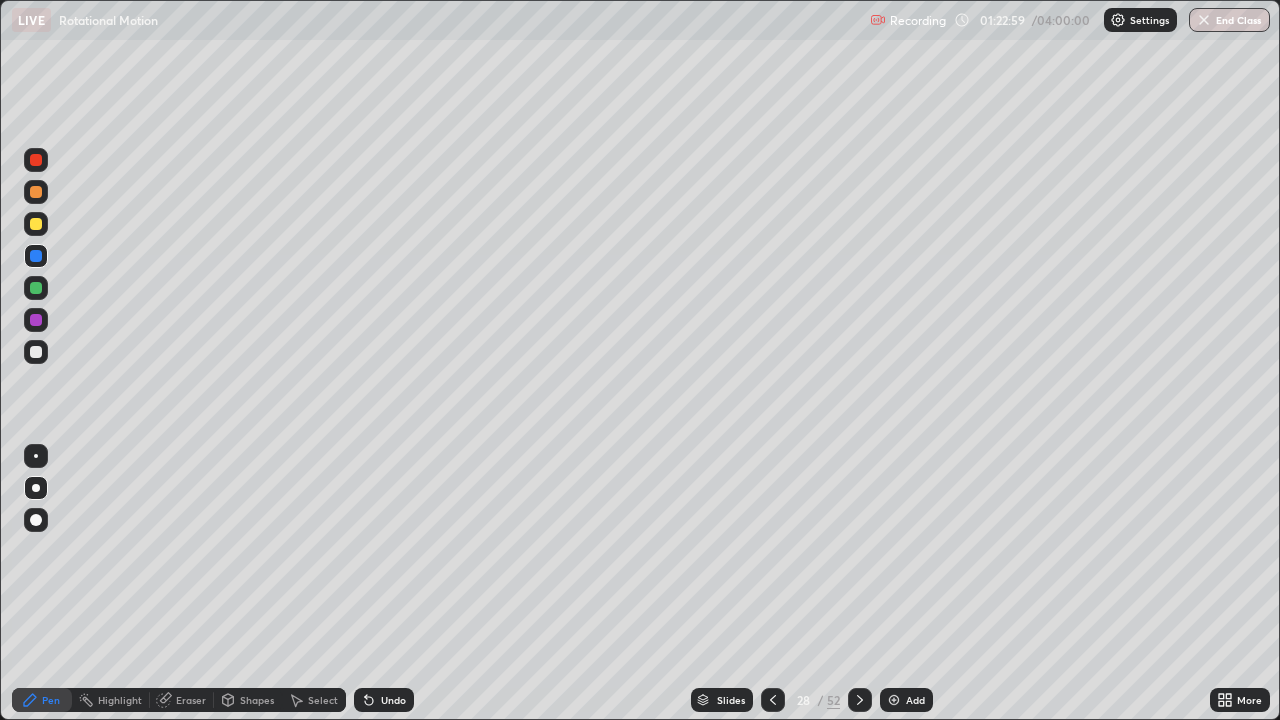 click on "Add" at bounding box center [906, 700] 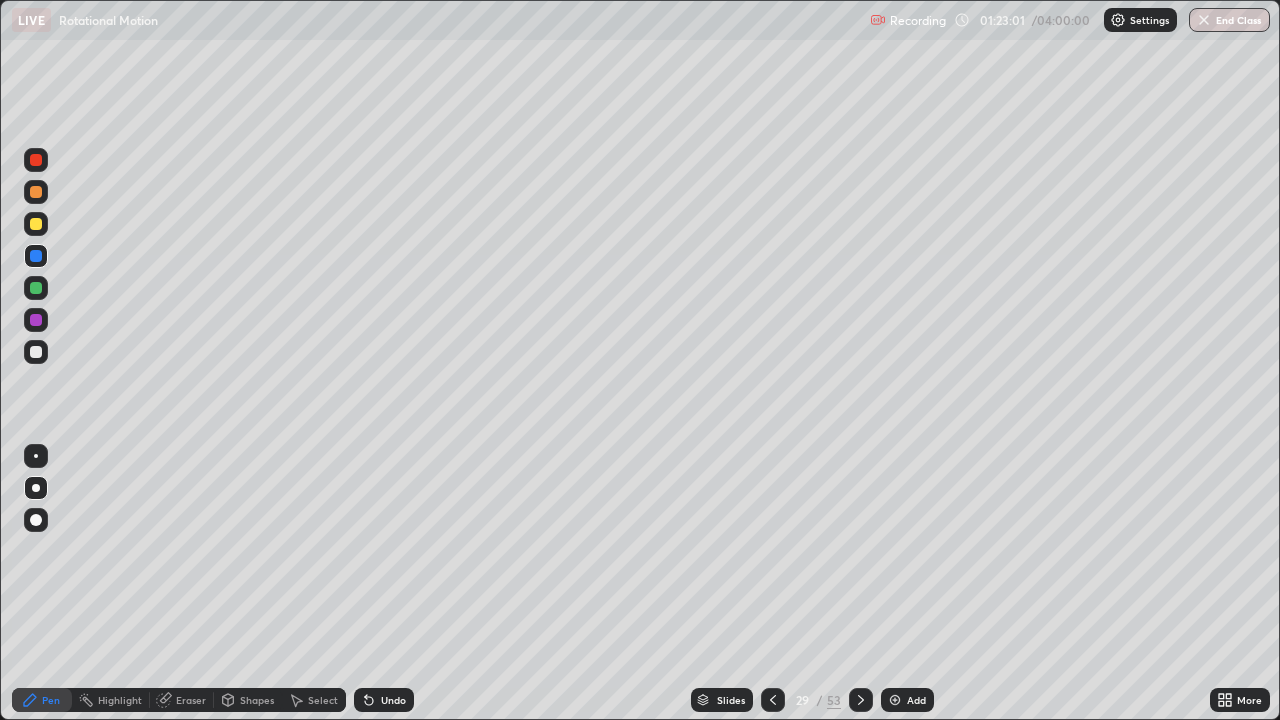 click at bounding box center (36, 224) 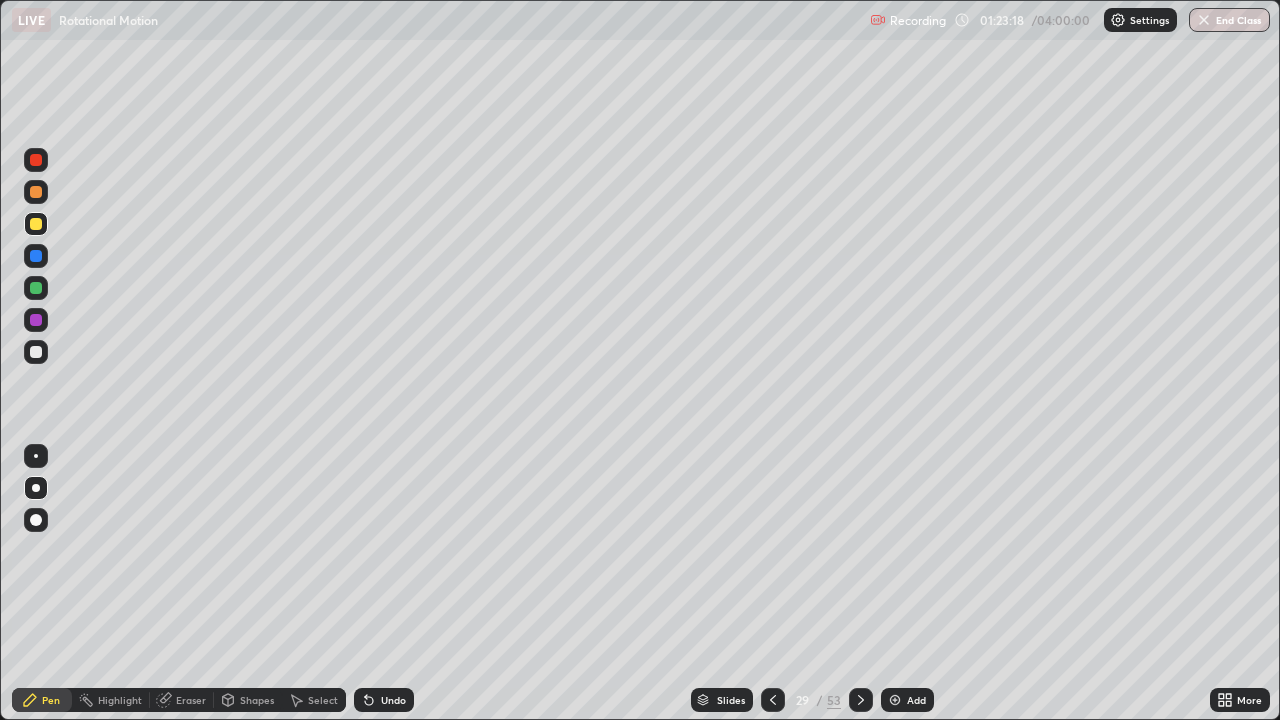 click at bounding box center (36, 256) 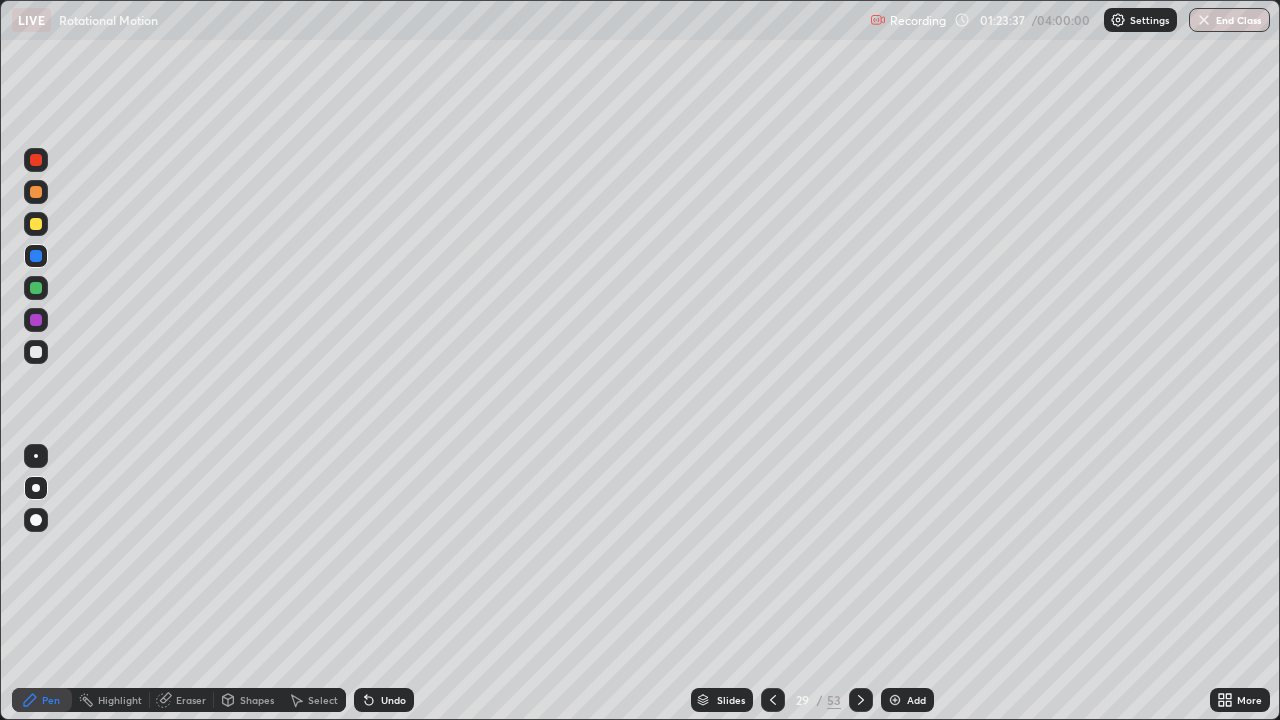 click at bounding box center (36, 352) 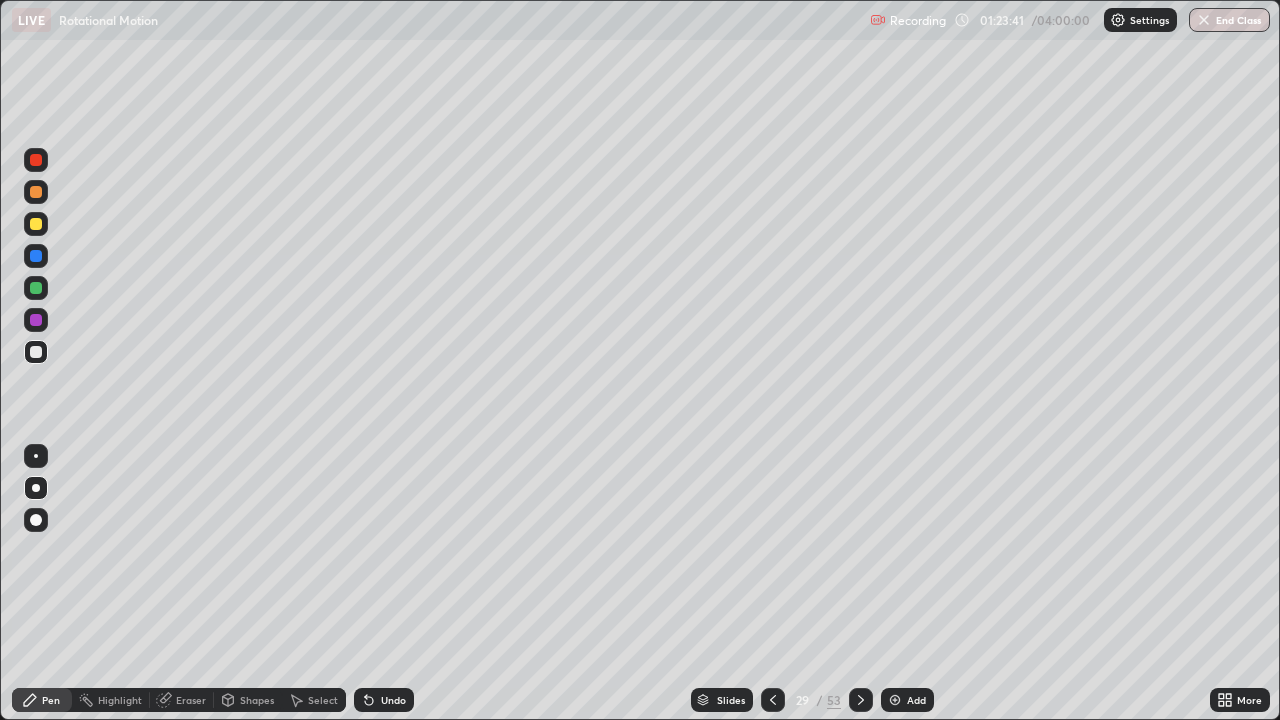 click on "Undo" at bounding box center [393, 700] 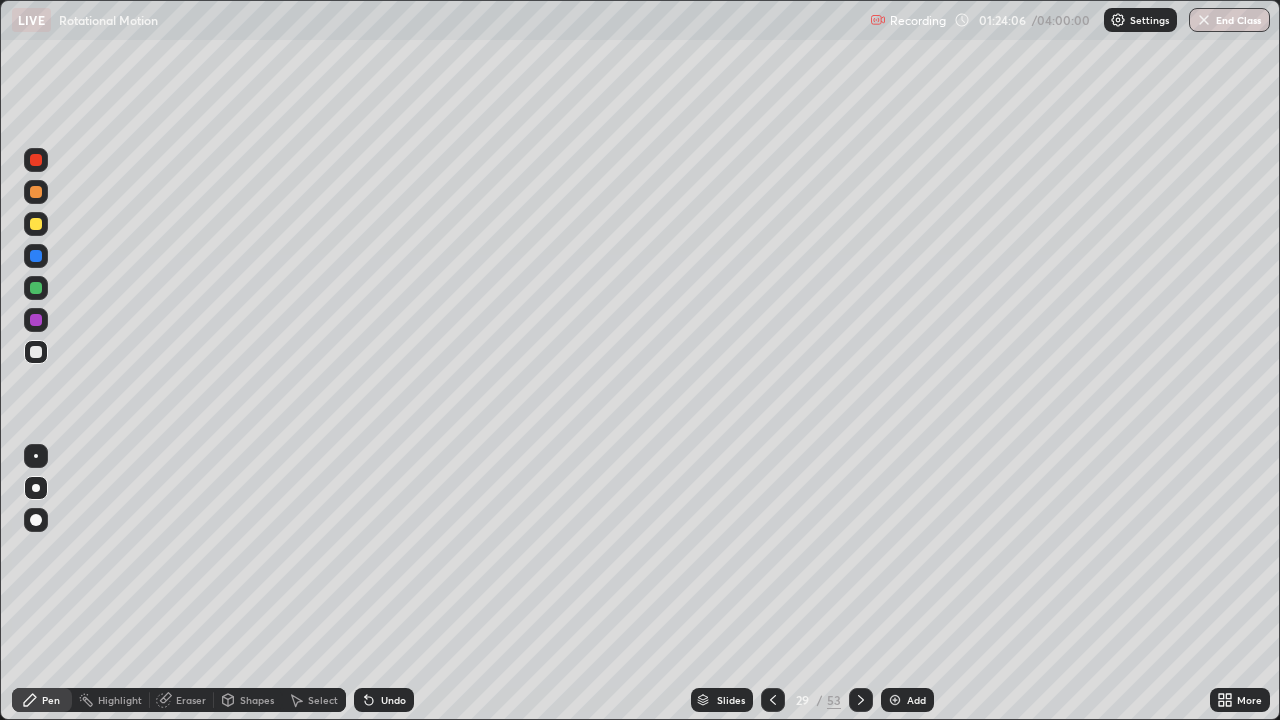 click at bounding box center (36, 288) 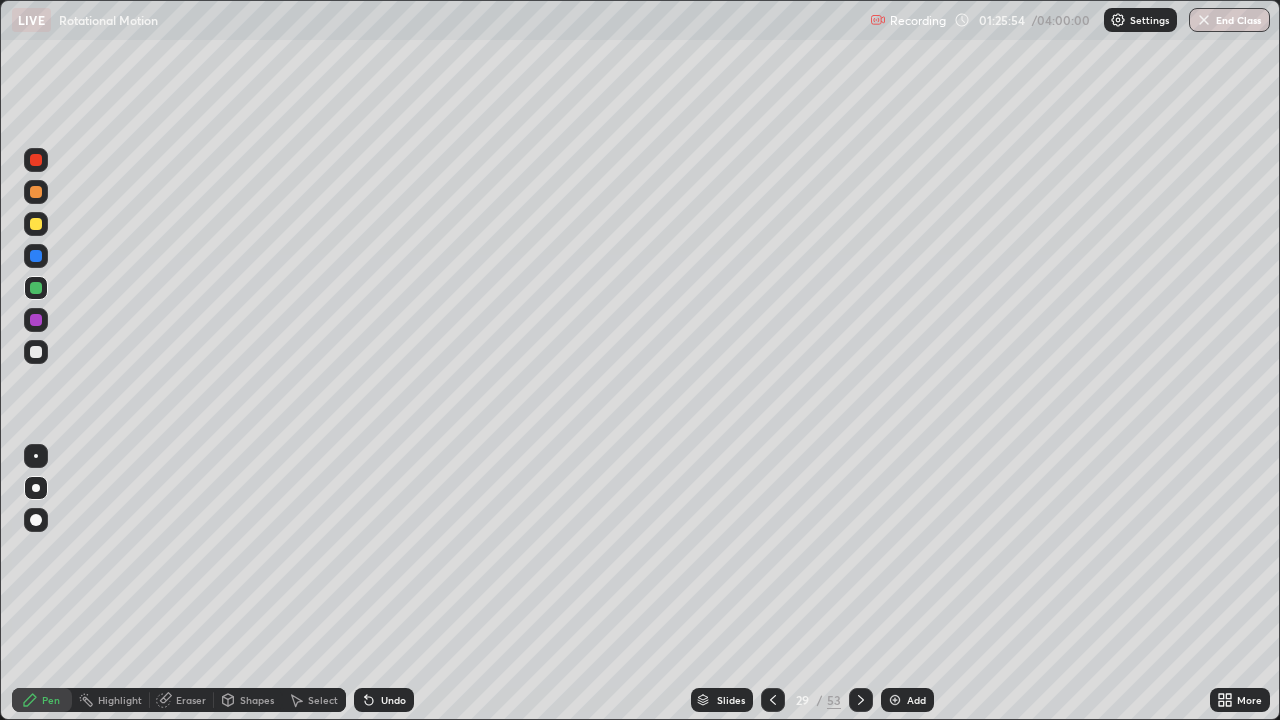 click on "Undo" at bounding box center (384, 700) 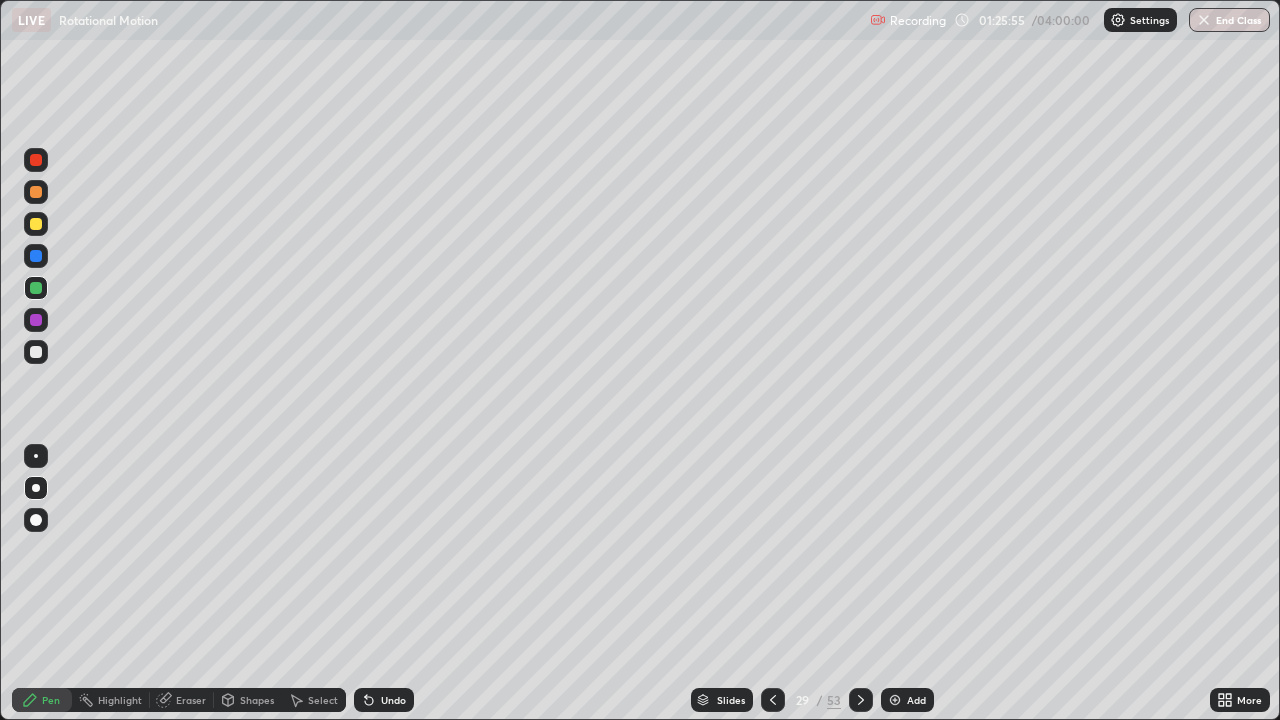 click on "Undo" at bounding box center [393, 700] 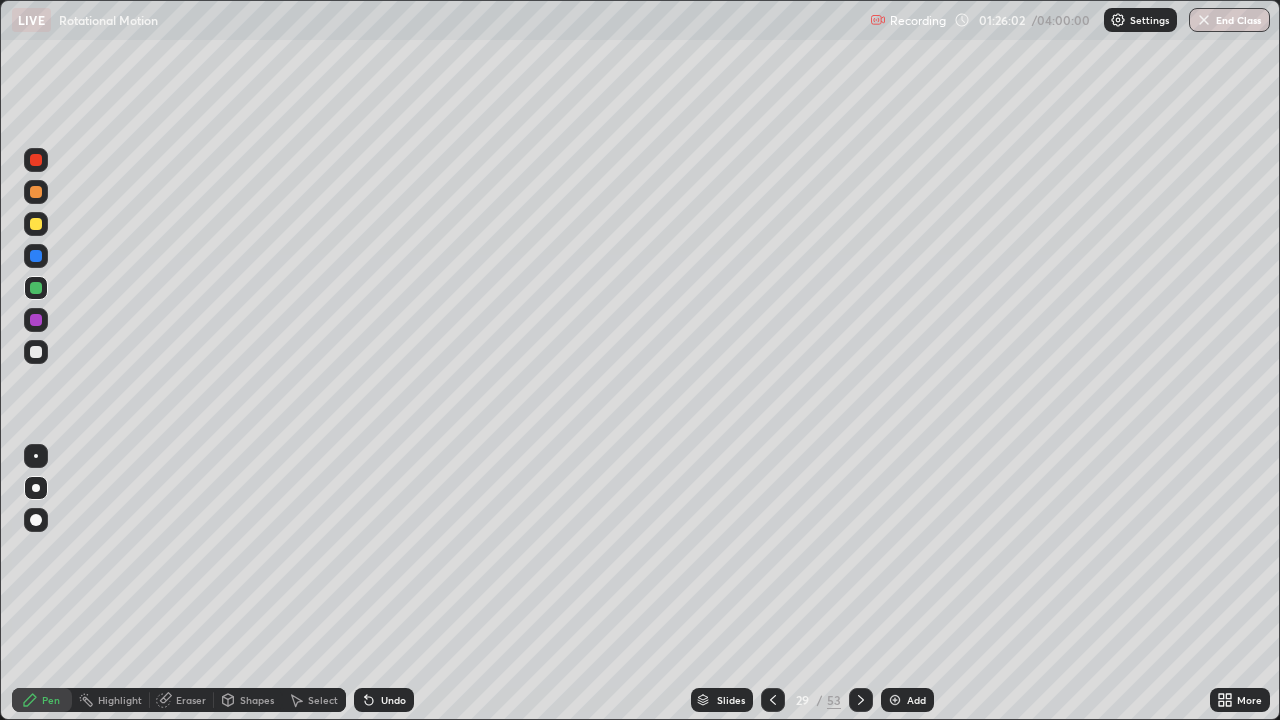 click on "Eraser" at bounding box center (182, 700) 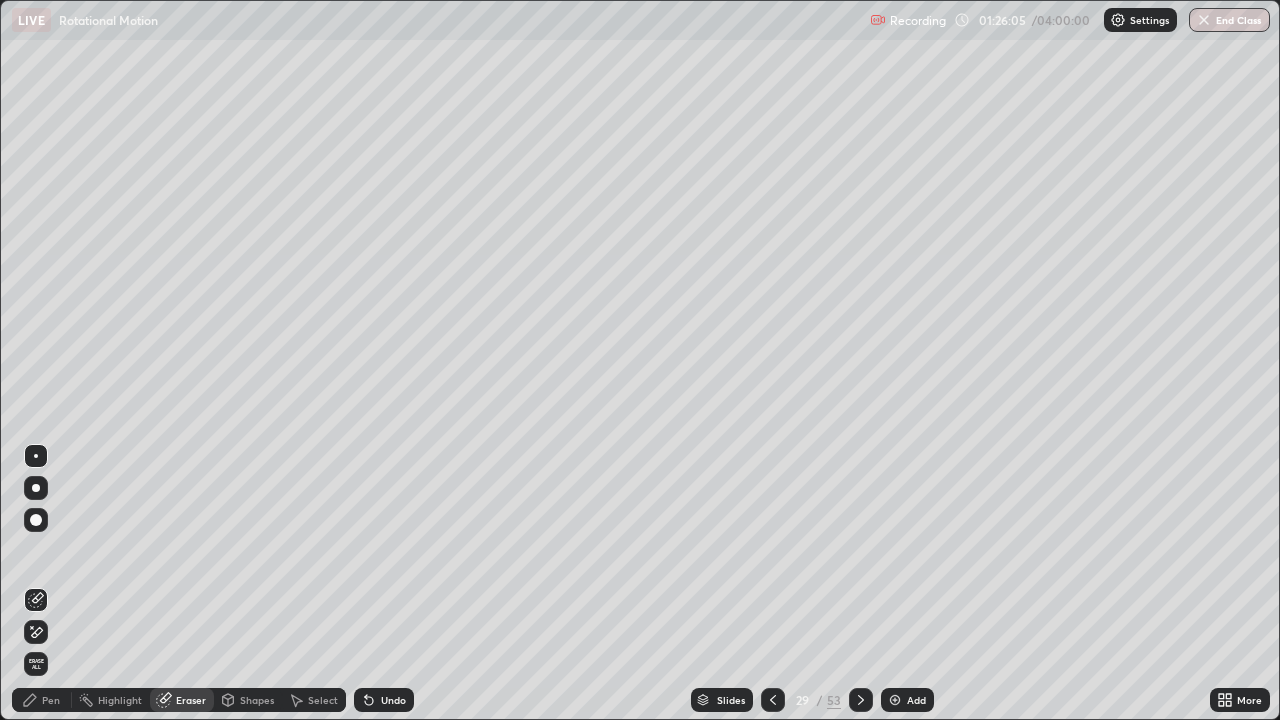 click on "Pen" at bounding box center [51, 700] 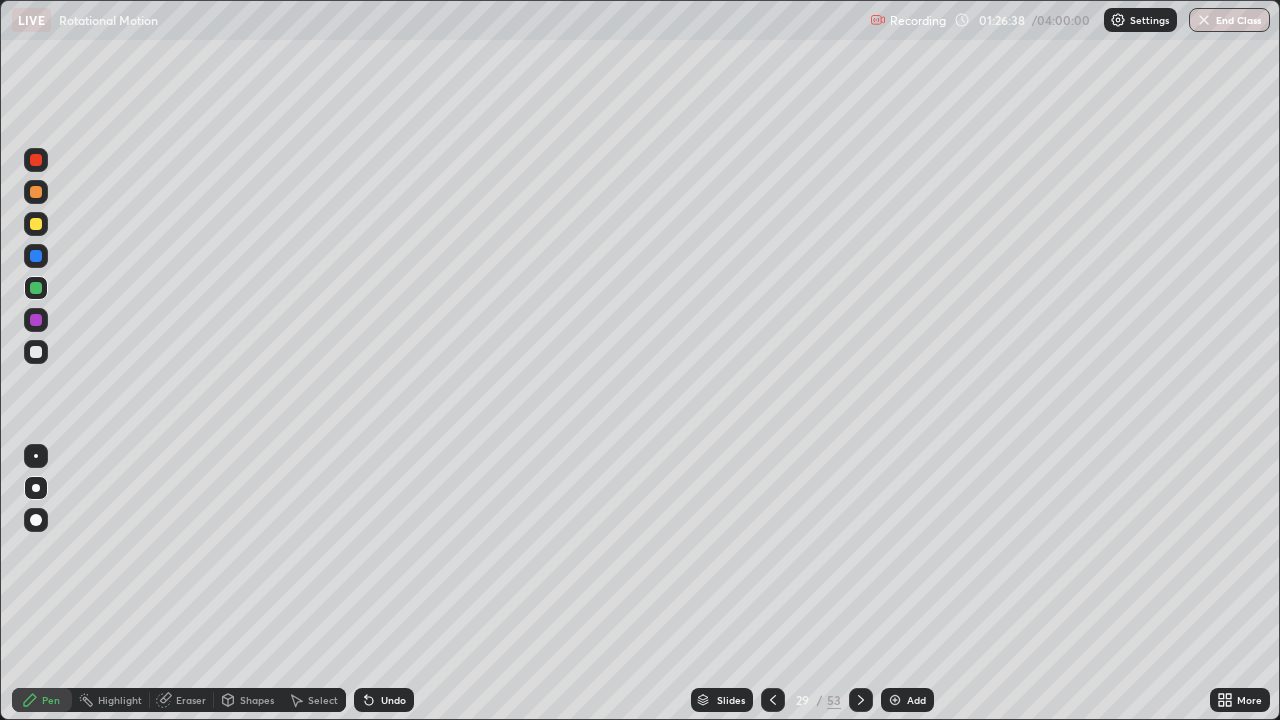 click at bounding box center (36, 256) 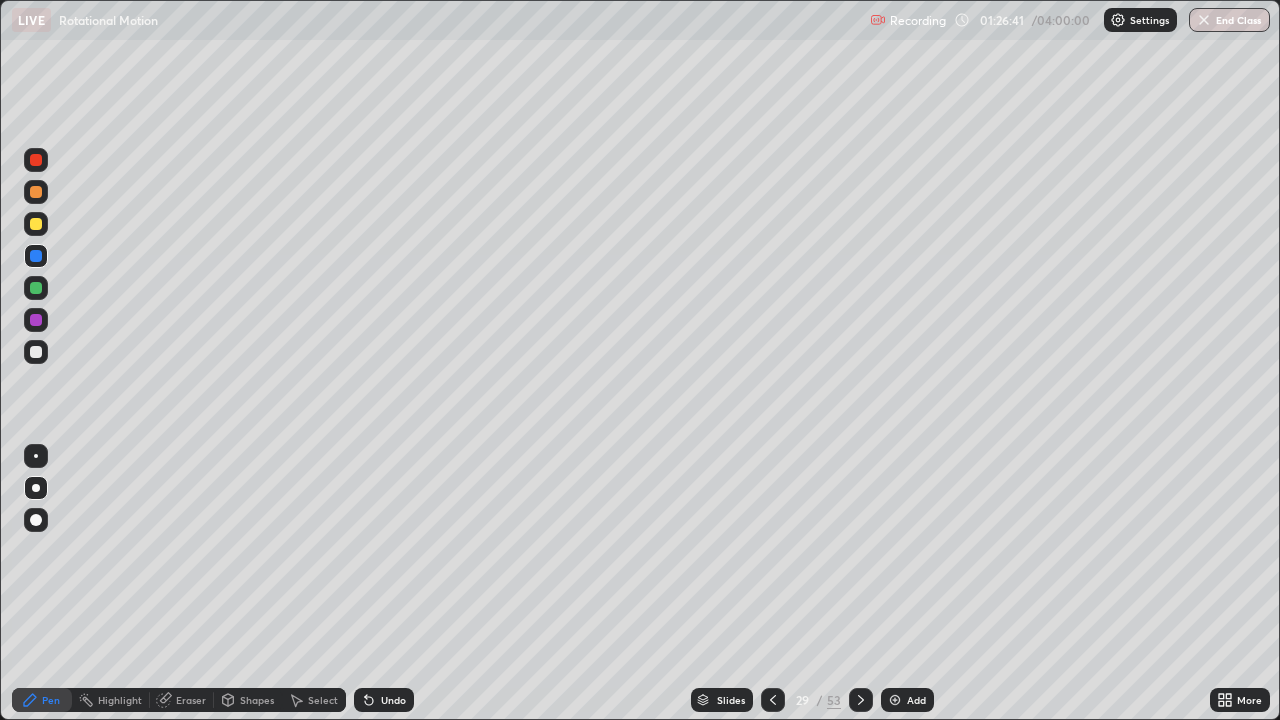 click at bounding box center (36, 224) 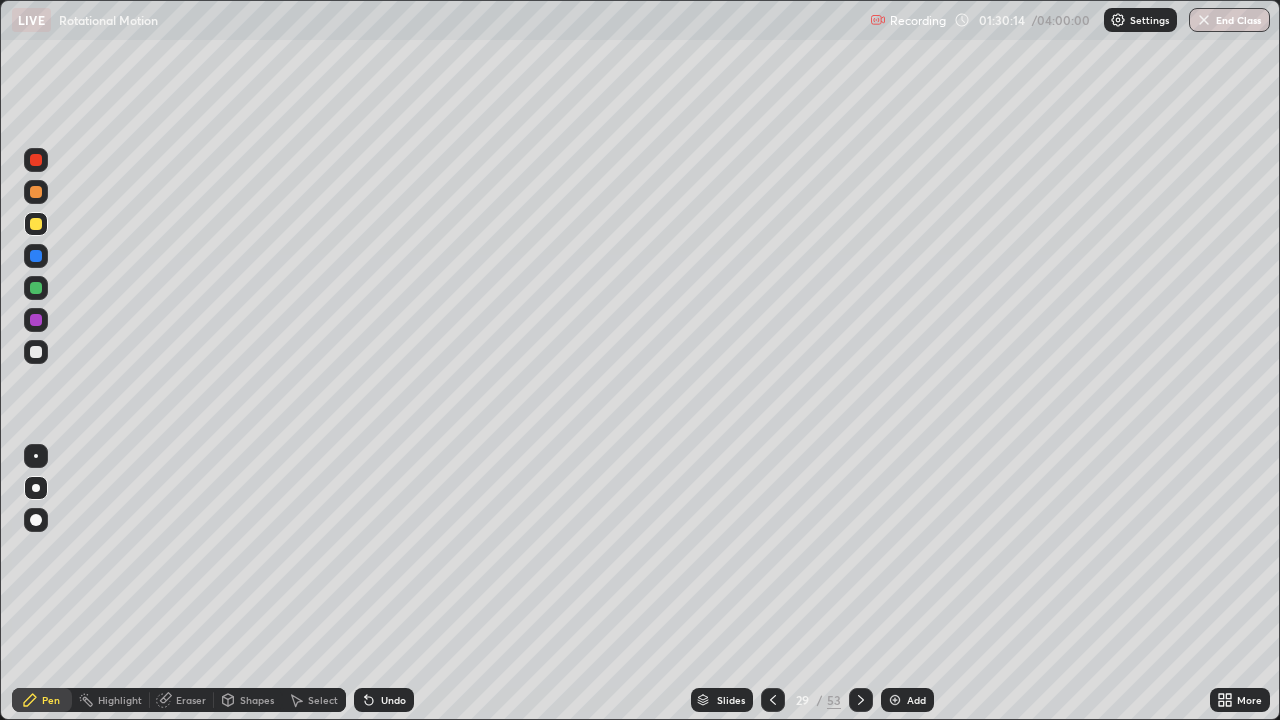 click on "Slides" at bounding box center (731, 700) 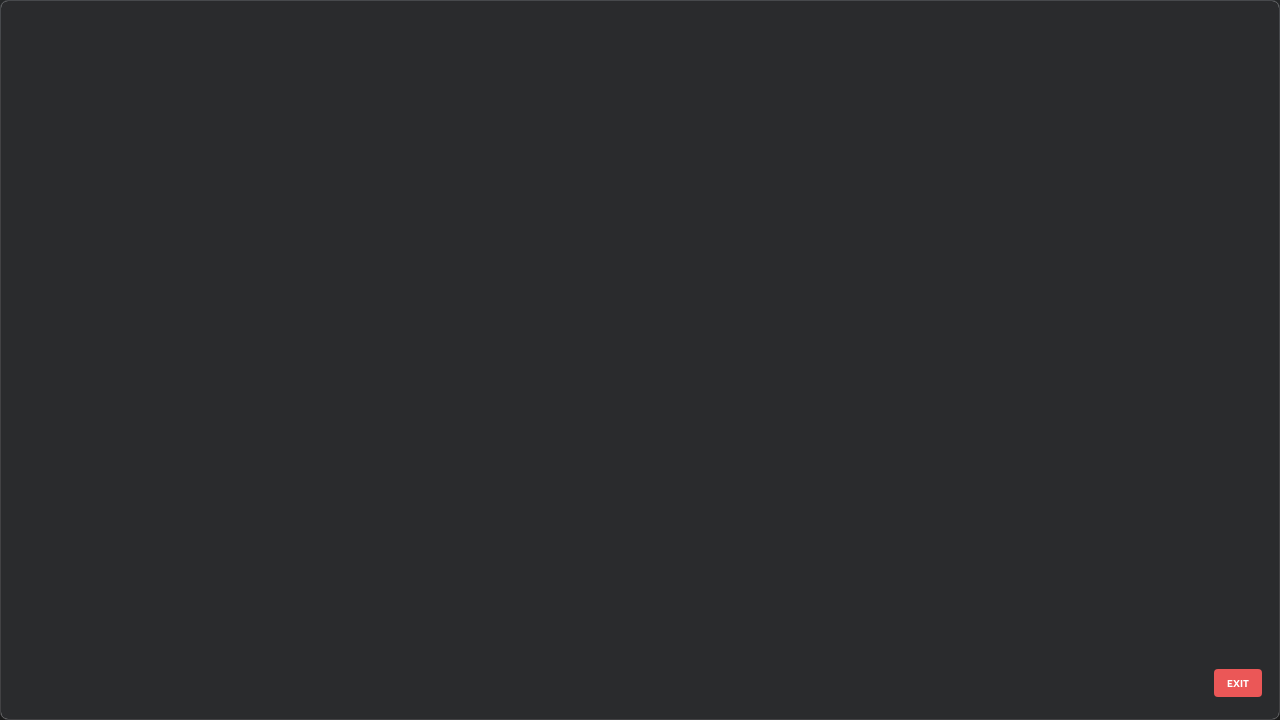 scroll, scrollTop: 1528, scrollLeft: 0, axis: vertical 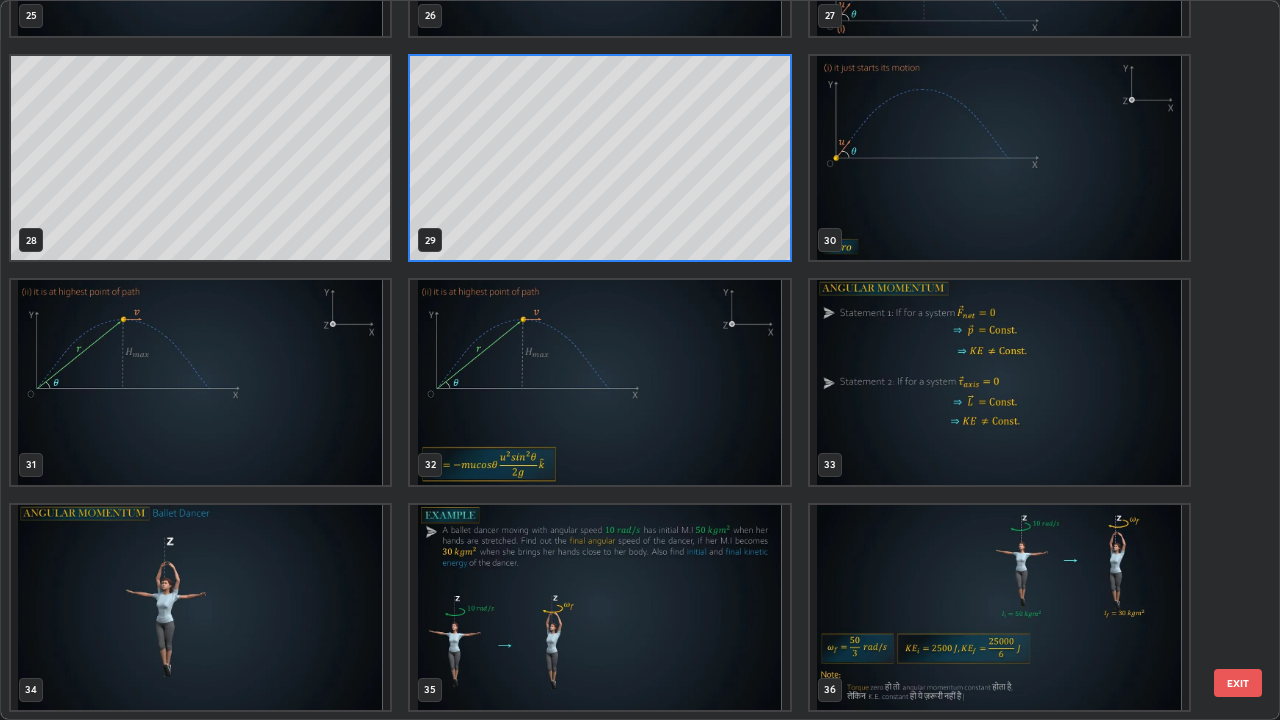 click at bounding box center [200, 607] 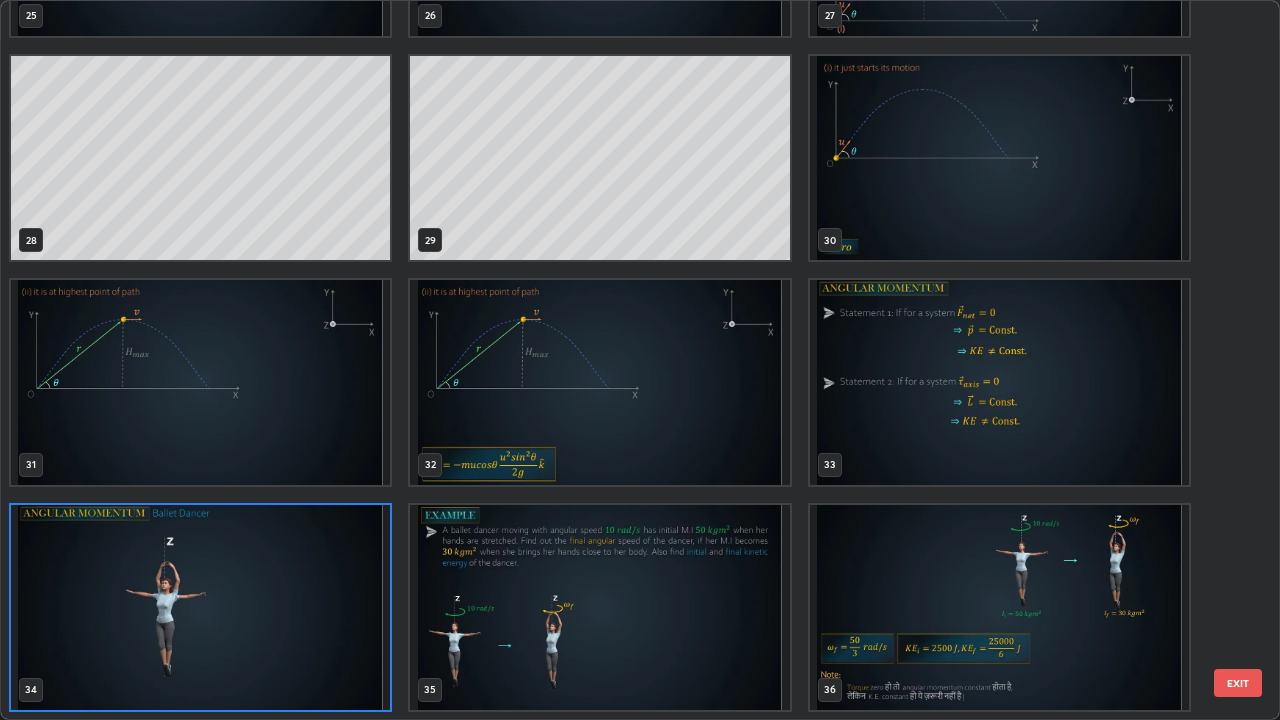 click at bounding box center [200, 607] 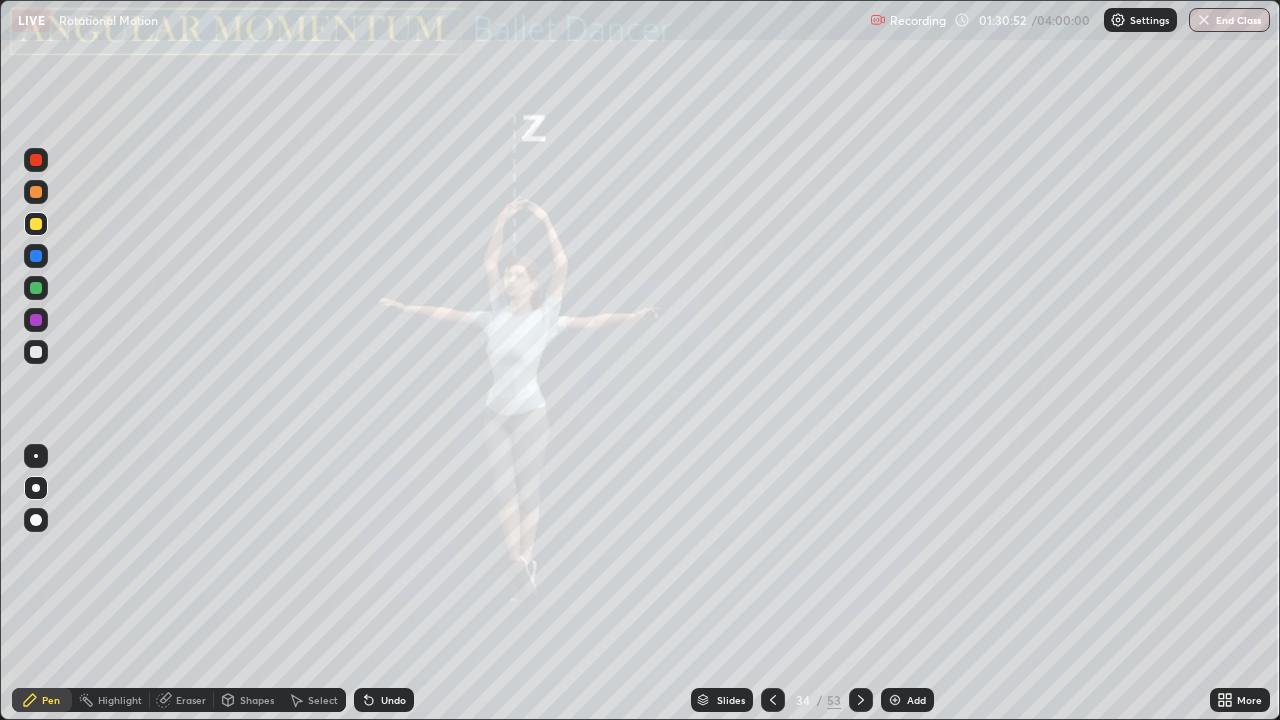 click at bounding box center (861, 700) 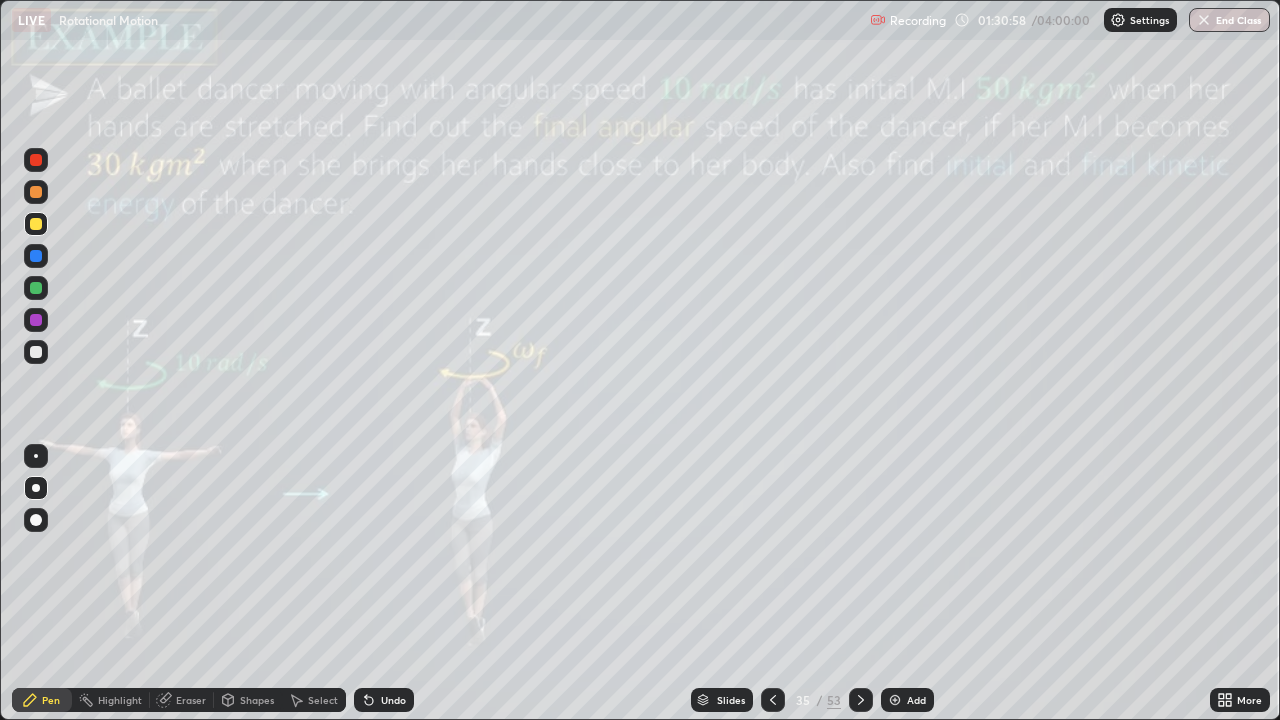 click on "Slides" at bounding box center [731, 700] 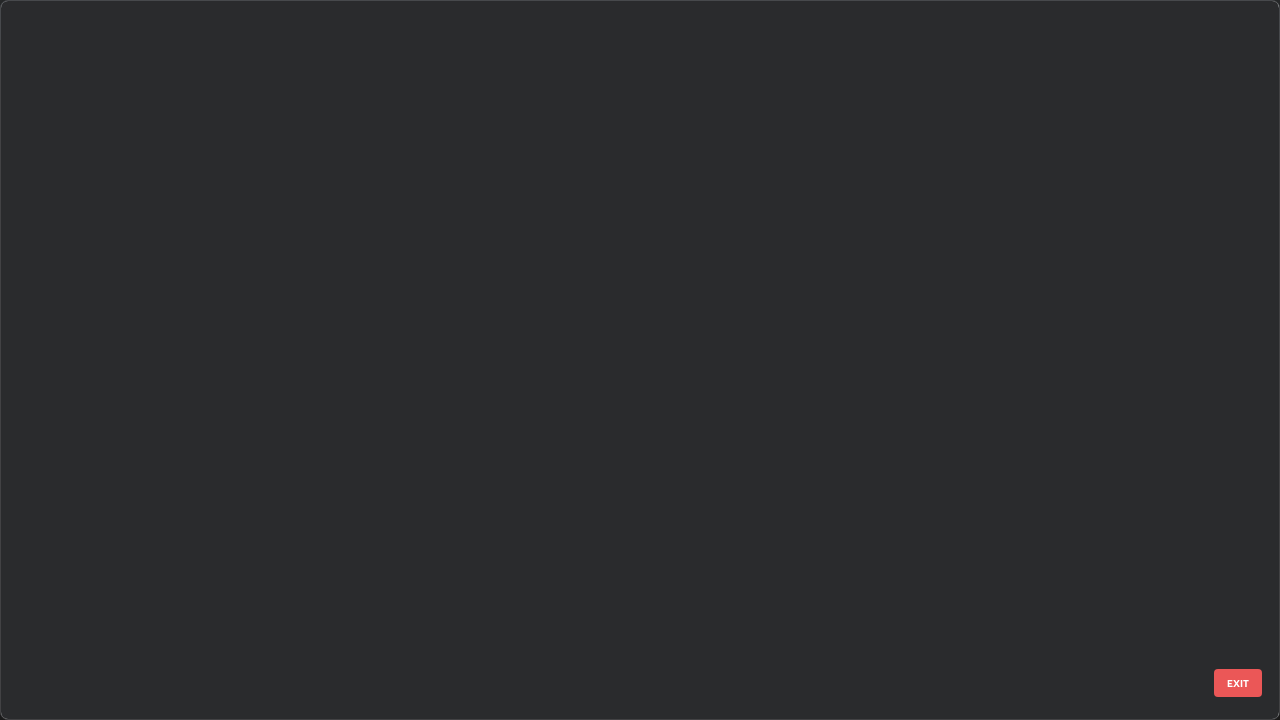 scroll, scrollTop: 1977, scrollLeft: 0, axis: vertical 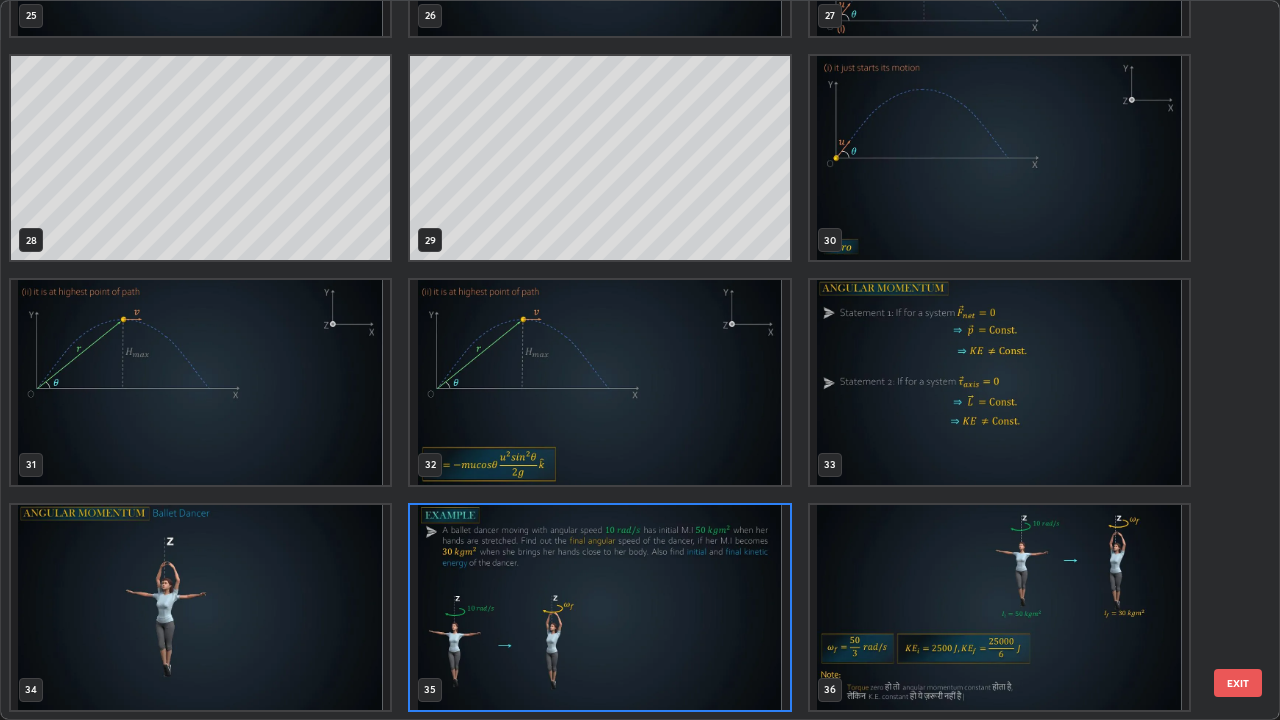 click at bounding box center [999, 382] 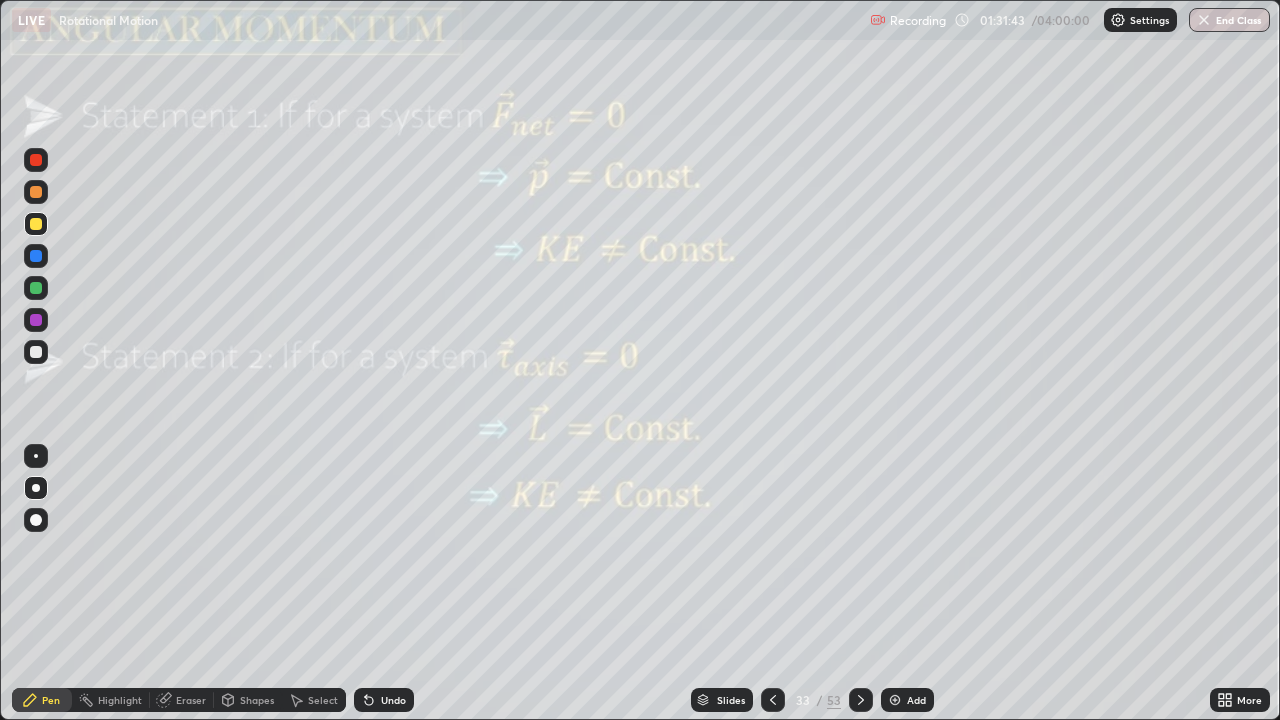 click at bounding box center (36, 256) 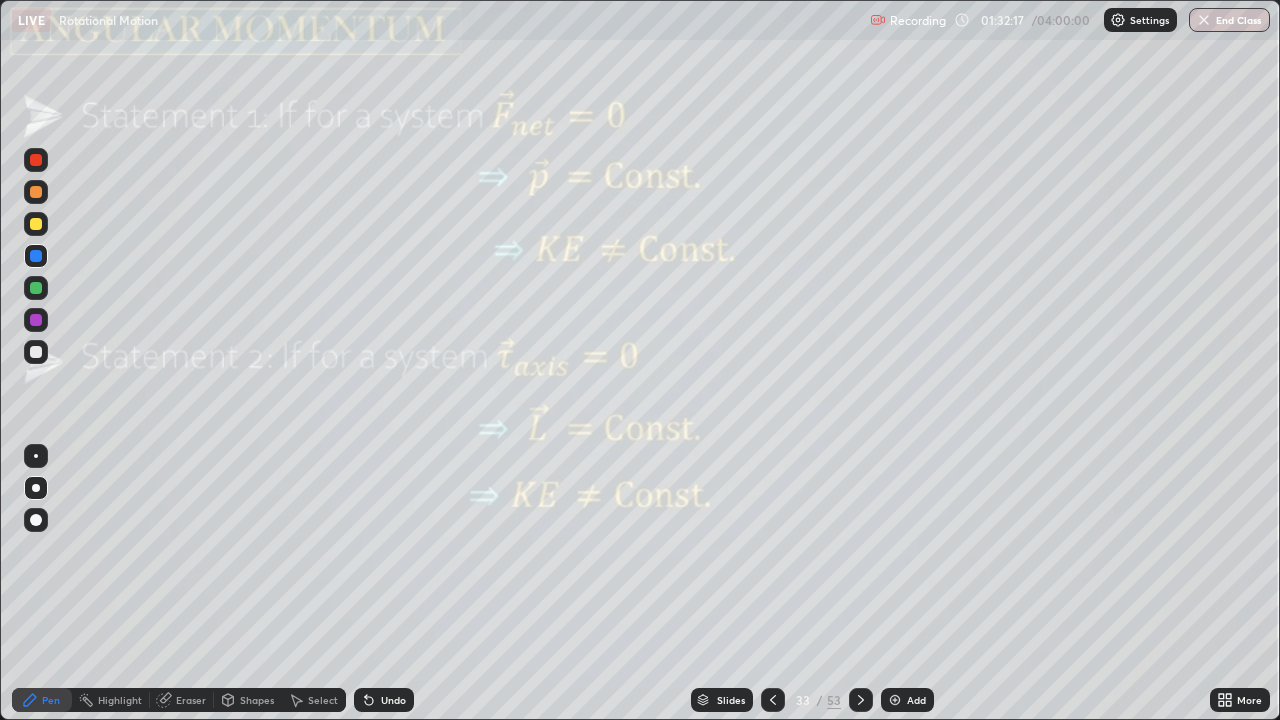 click 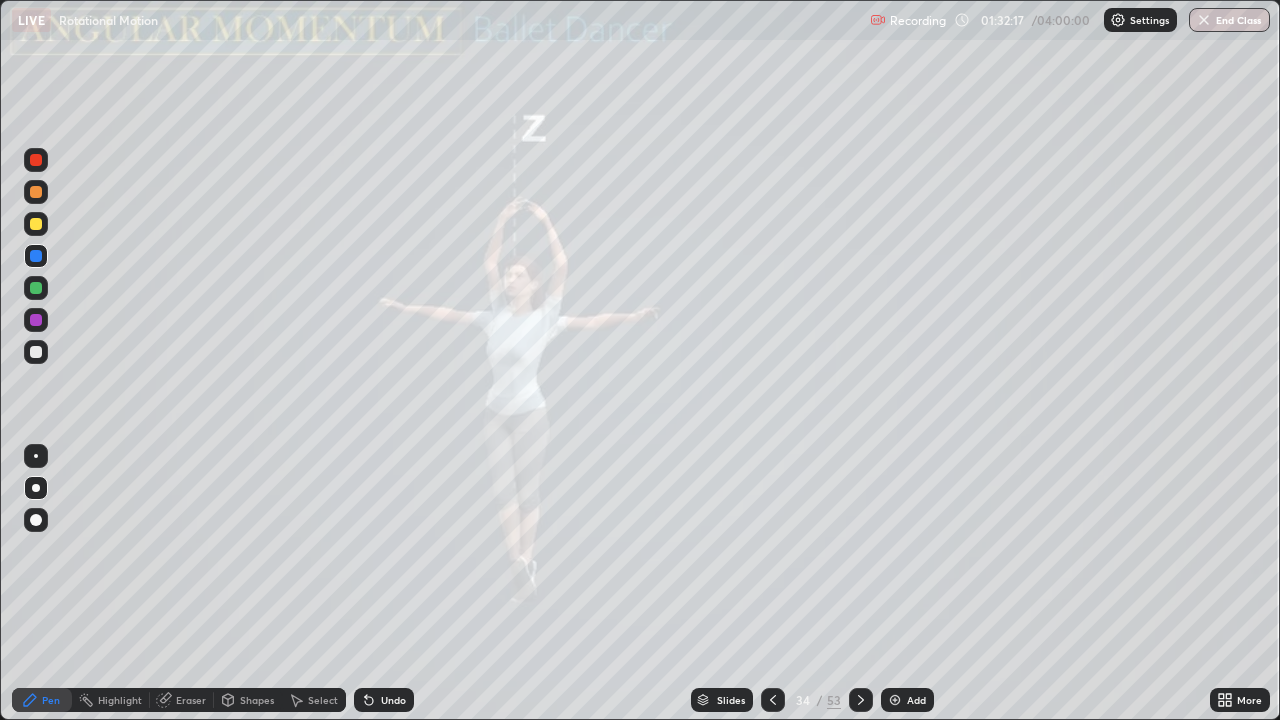 click 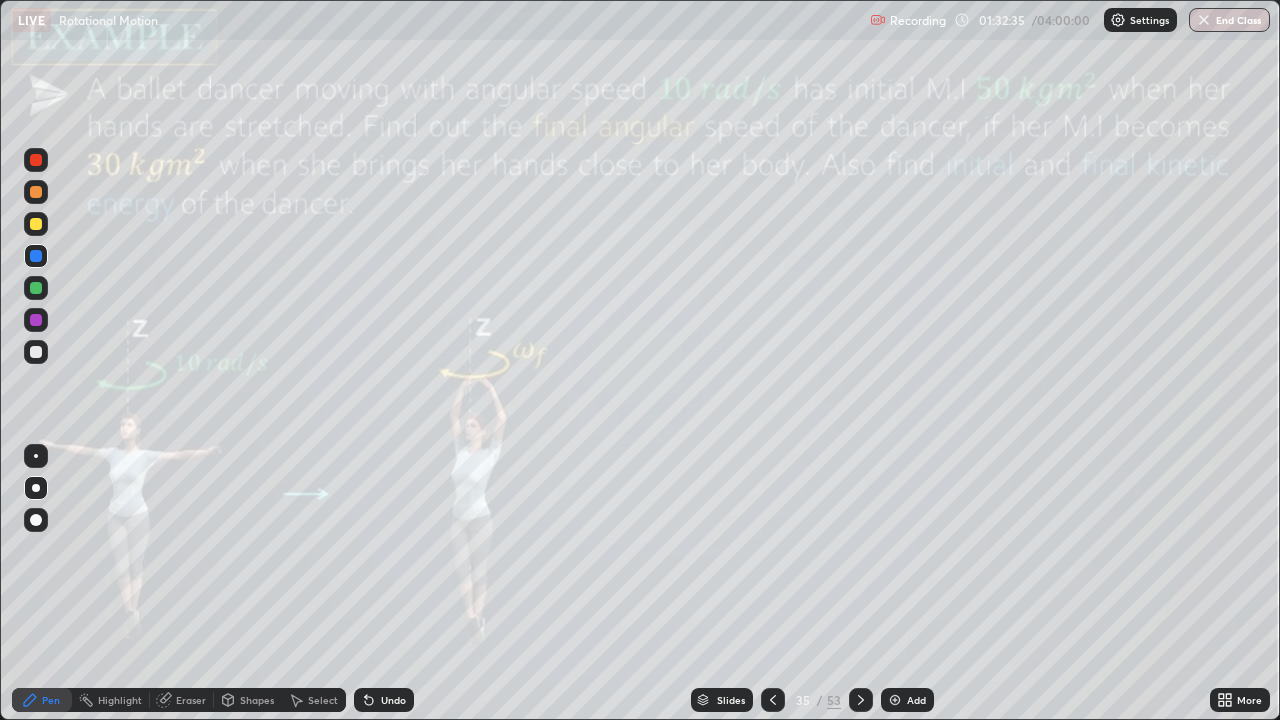 click at bounding box center (36, 224) 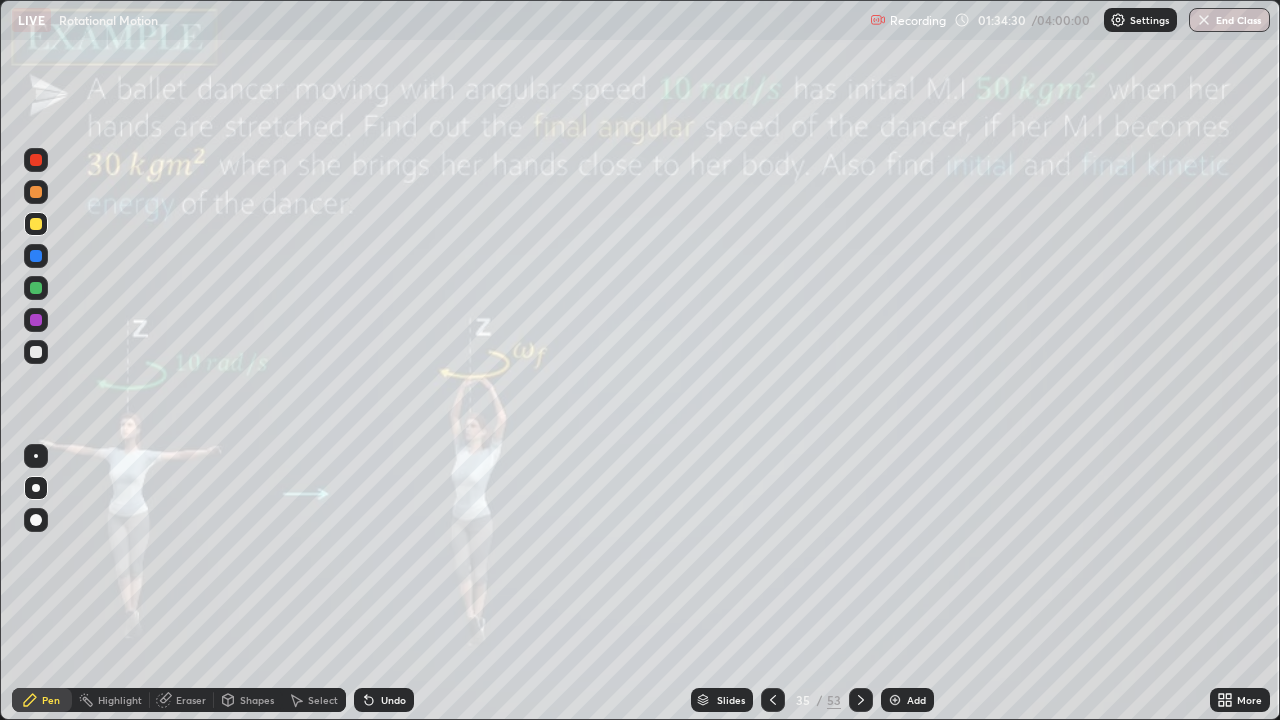 click on "Slides 35 / 53 Add" at bounding box center [812, 700] 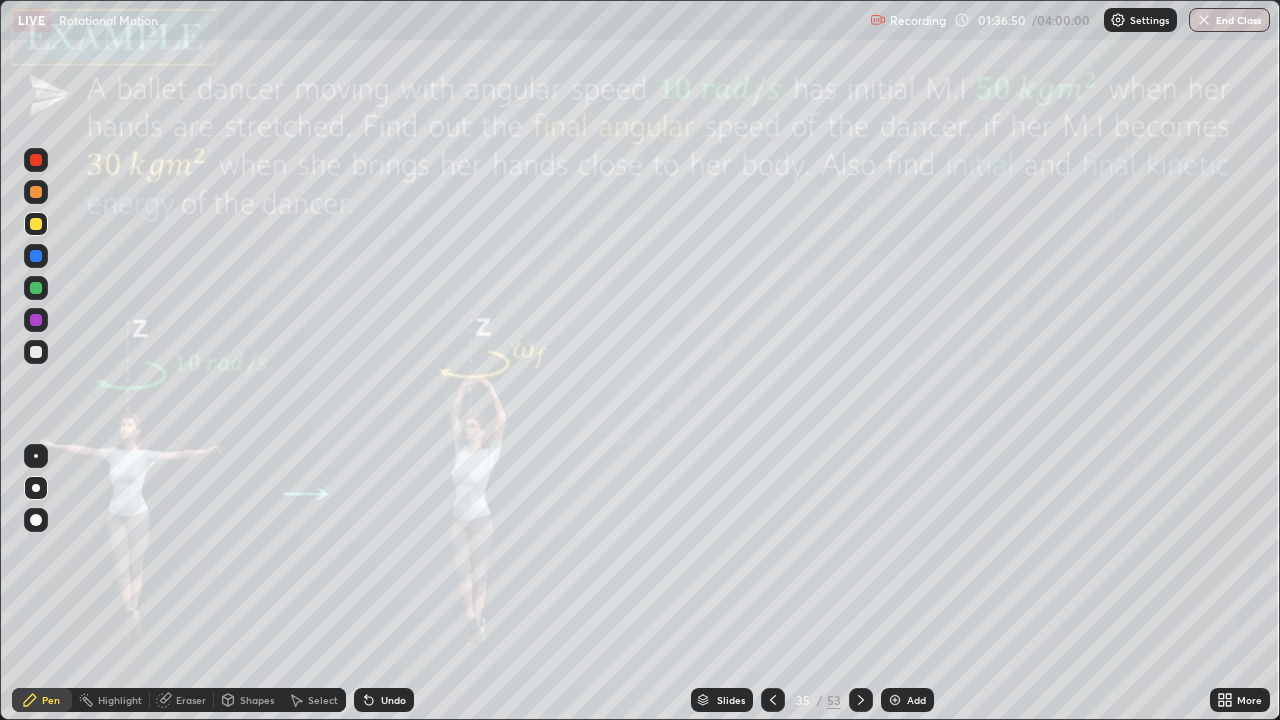 click 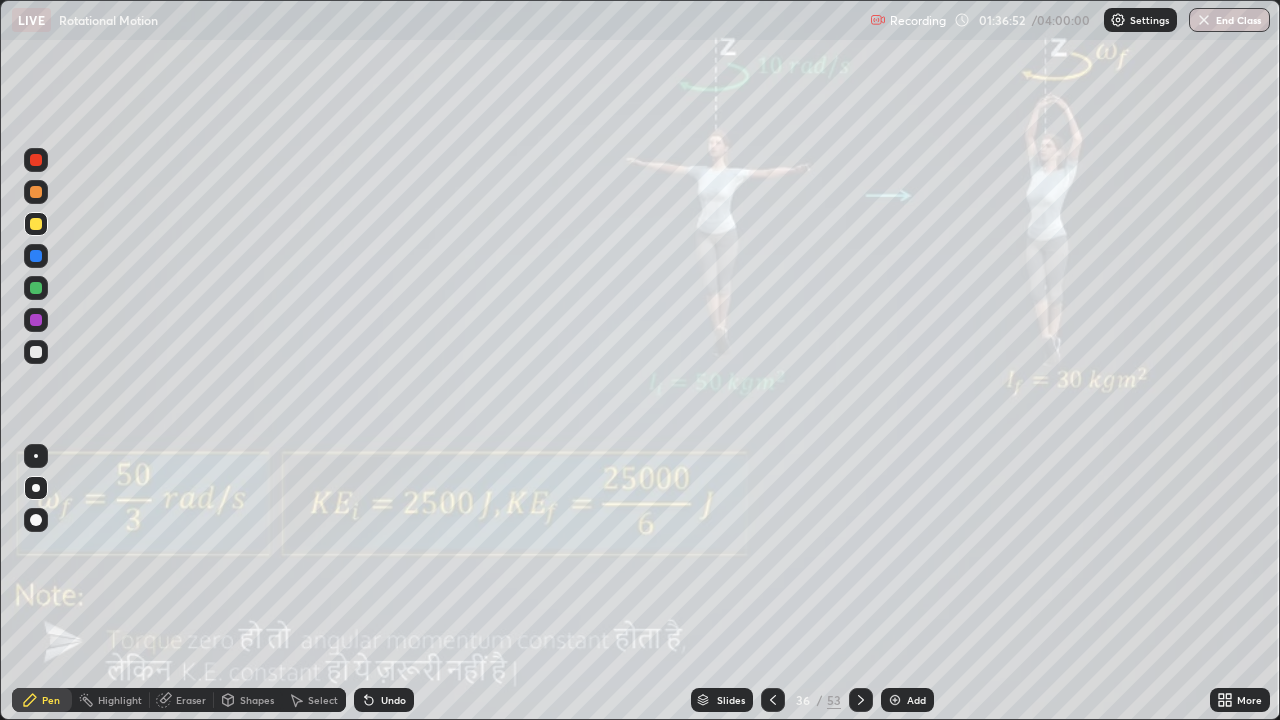 click 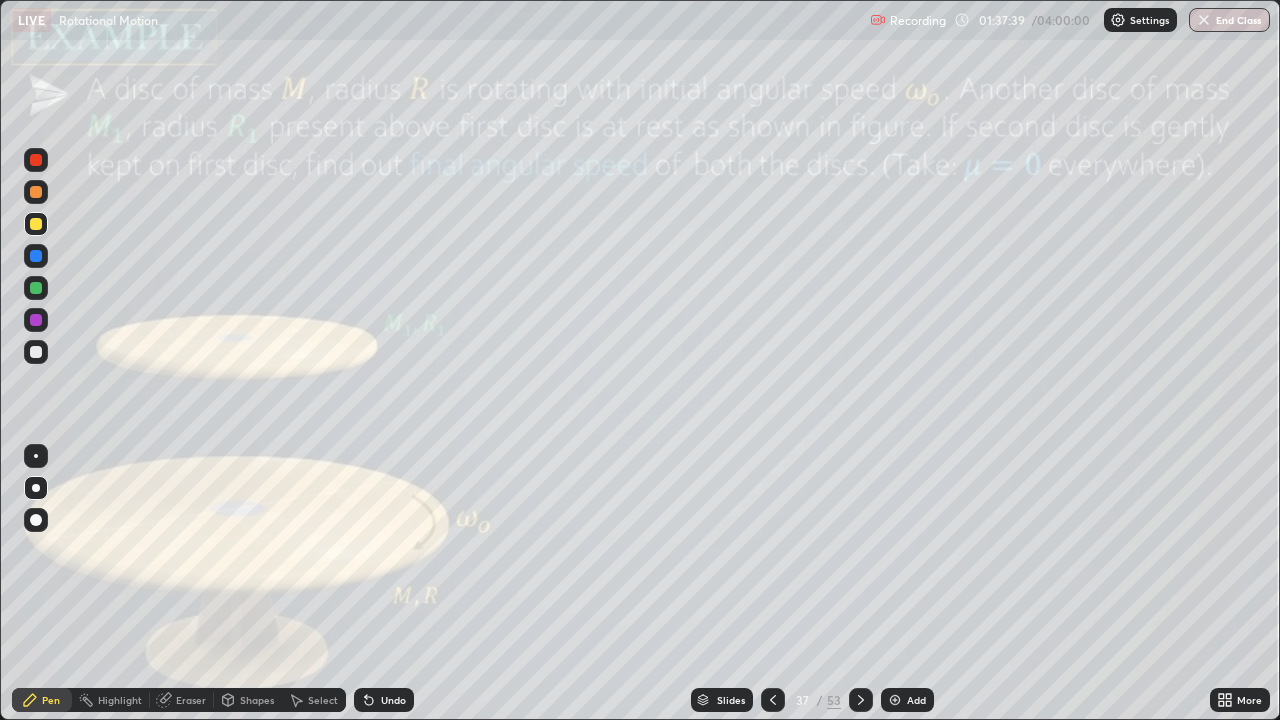 click at bounding box center [36, 256] 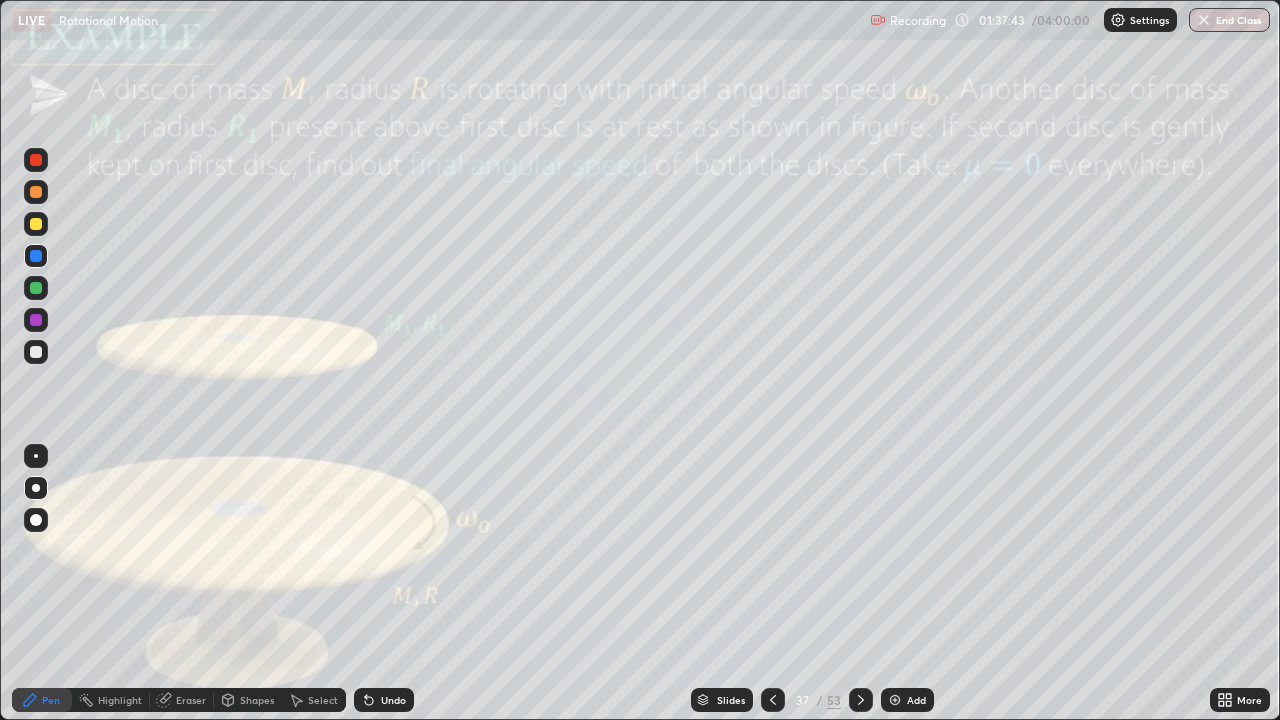 click at bounding box center [36, 224] 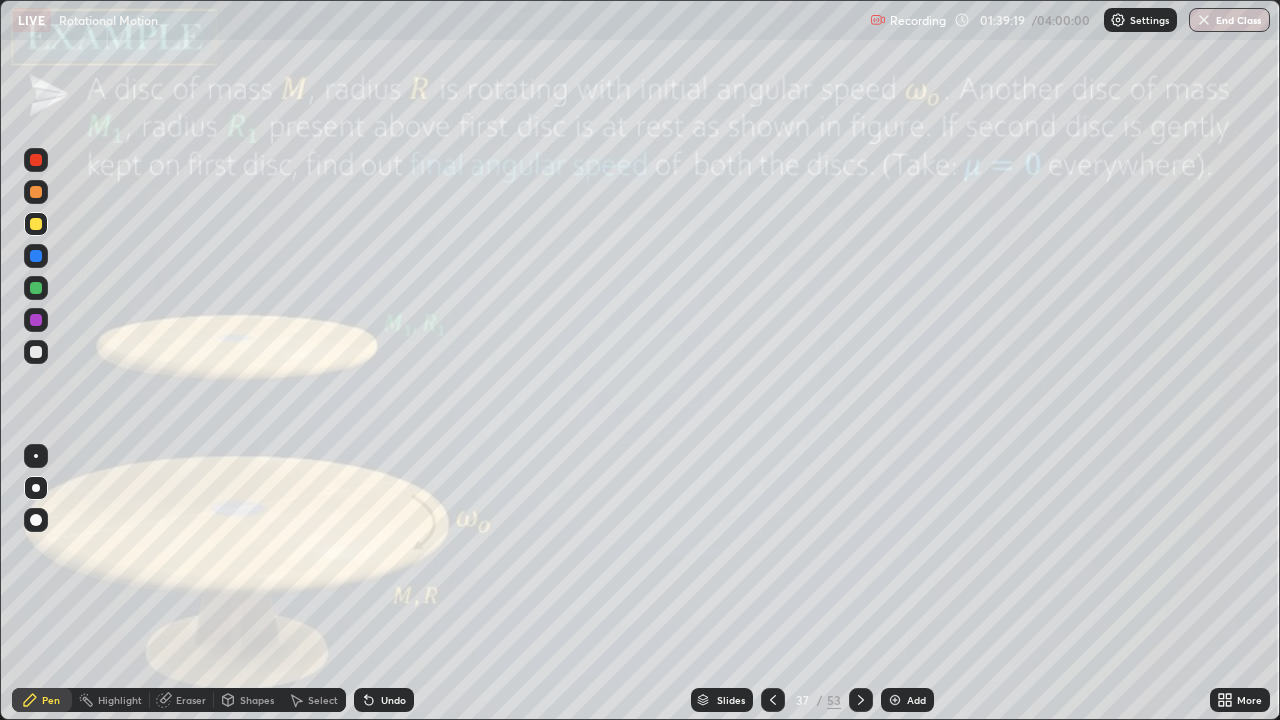 click at bounding box center [36, 256] 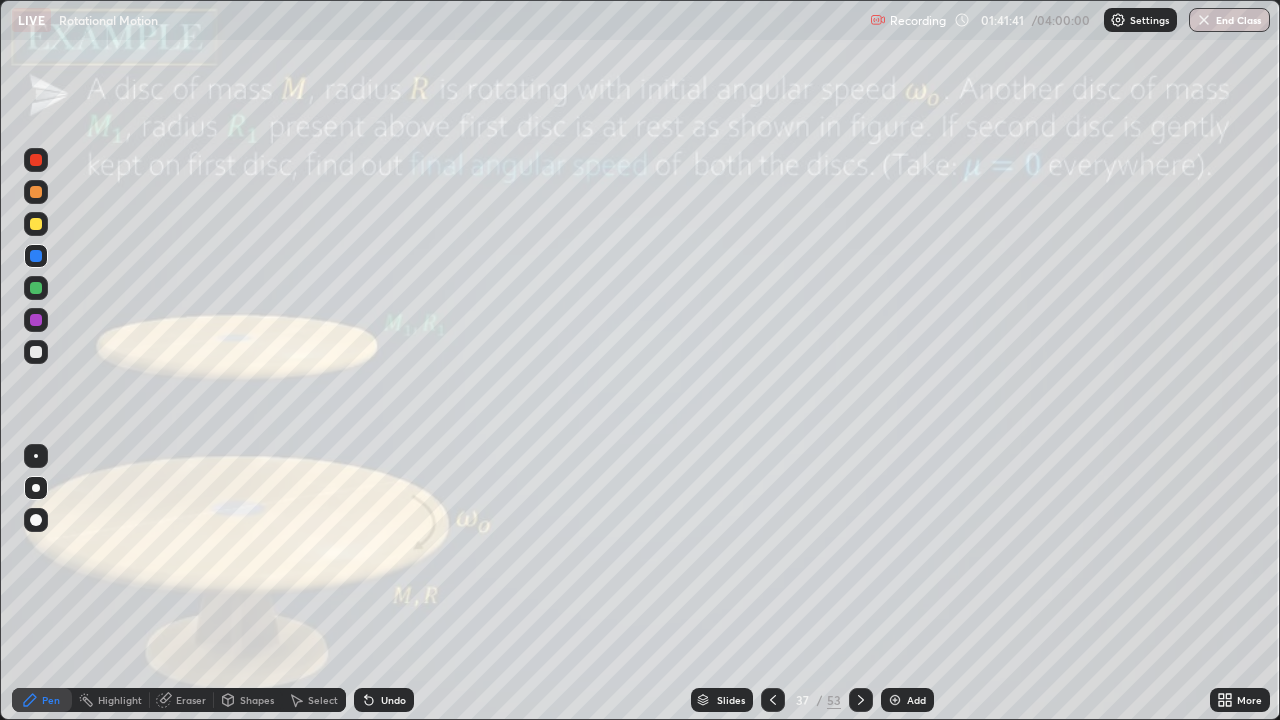 click 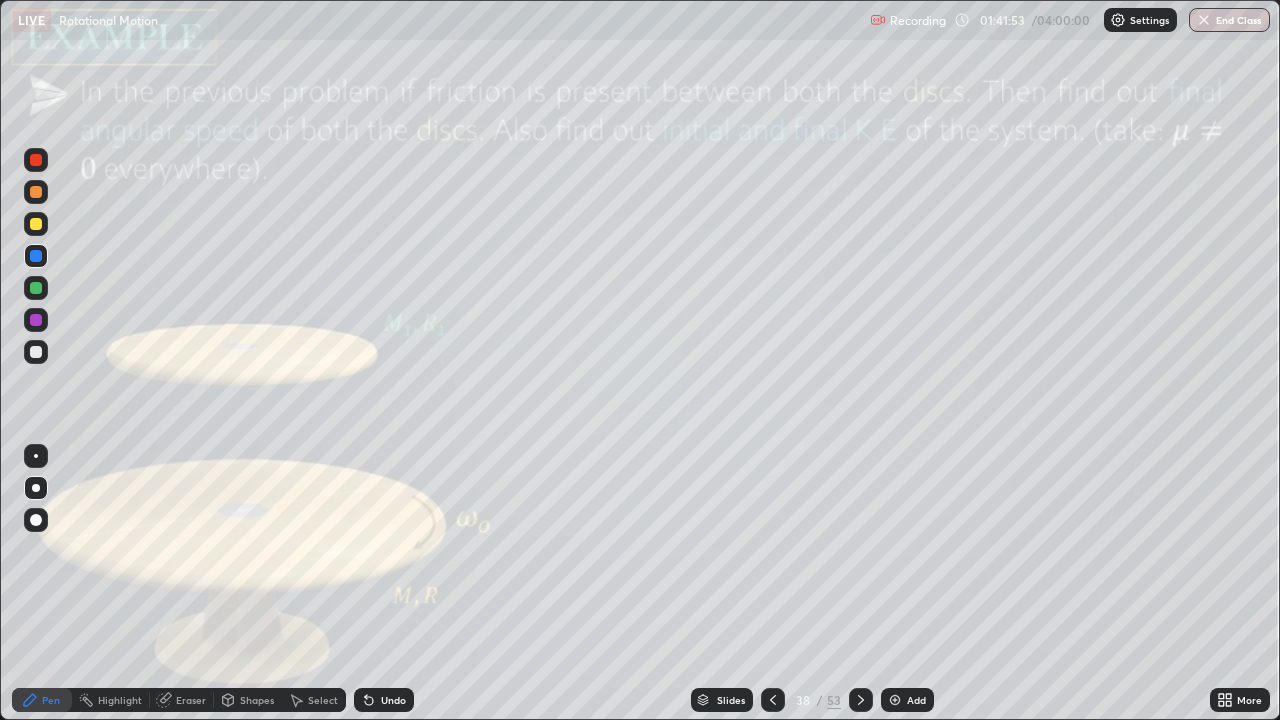 click at bounding box center [36, 224] 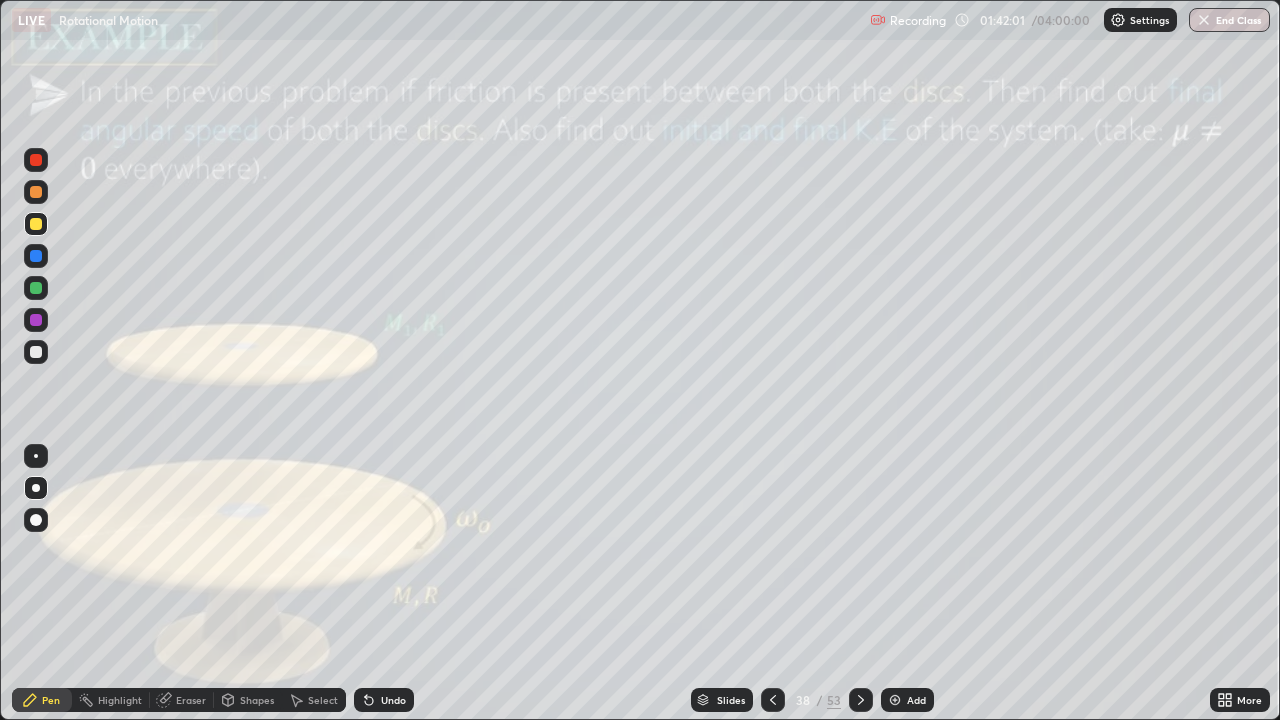 click at bounding box center (36, 256) 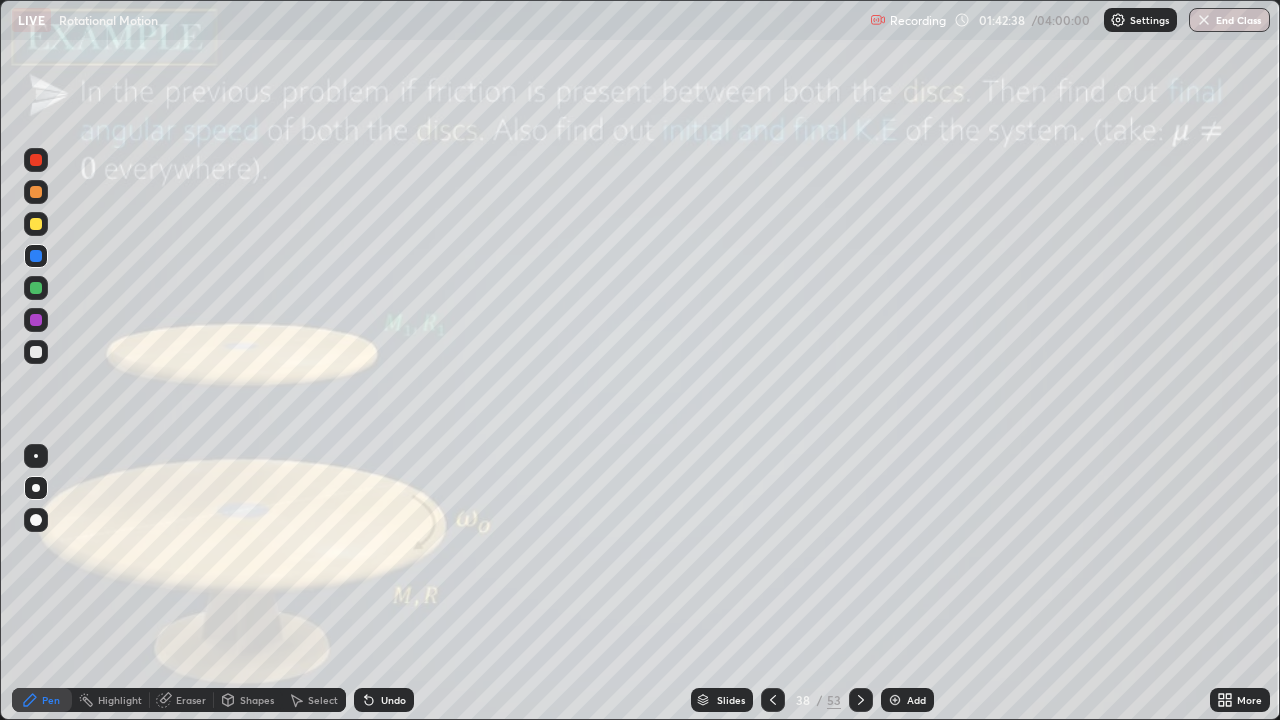 click at bounding box center (36, 224) 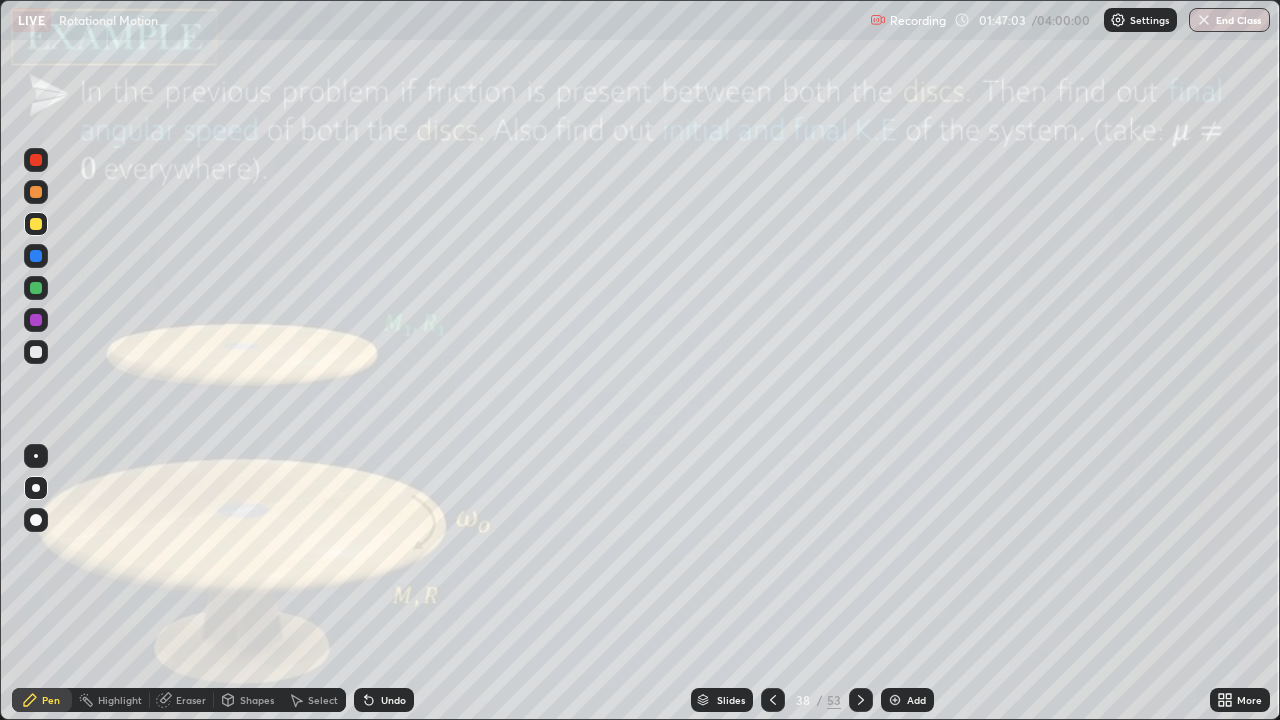 click on "Add" at bounding box center [916, 700] 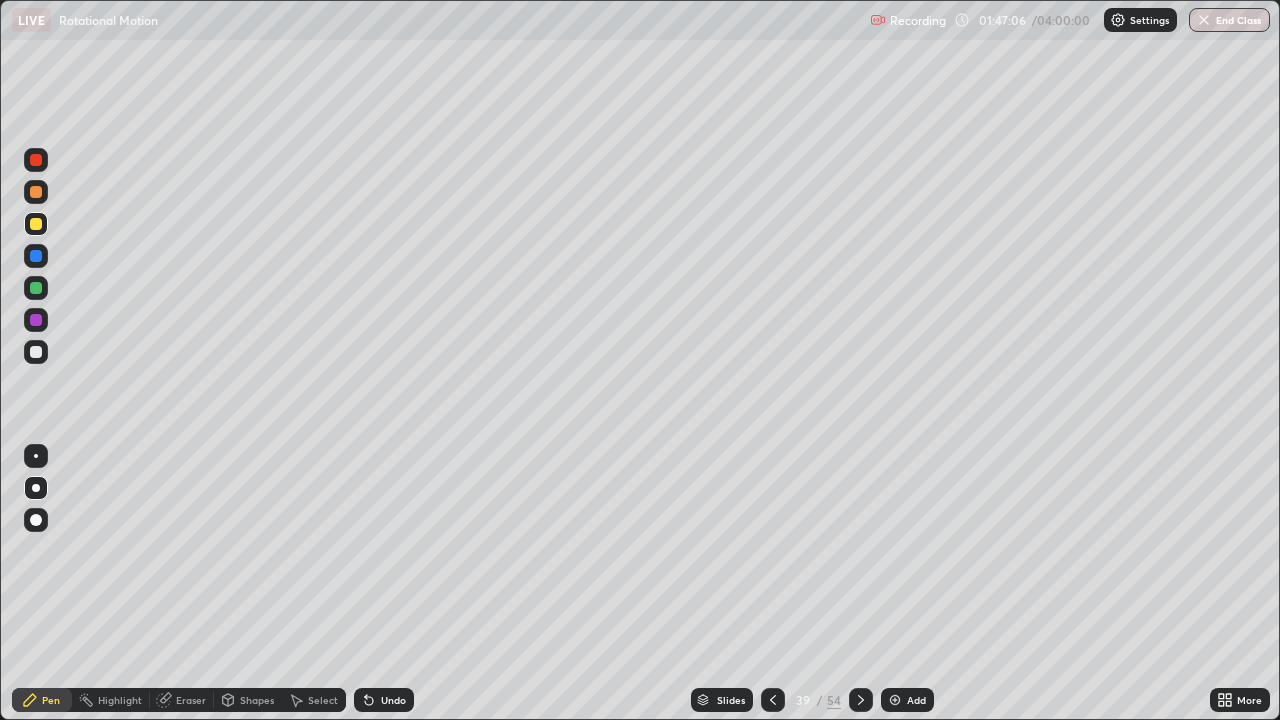 click on "Shapes" at bounding box center (248, 700) 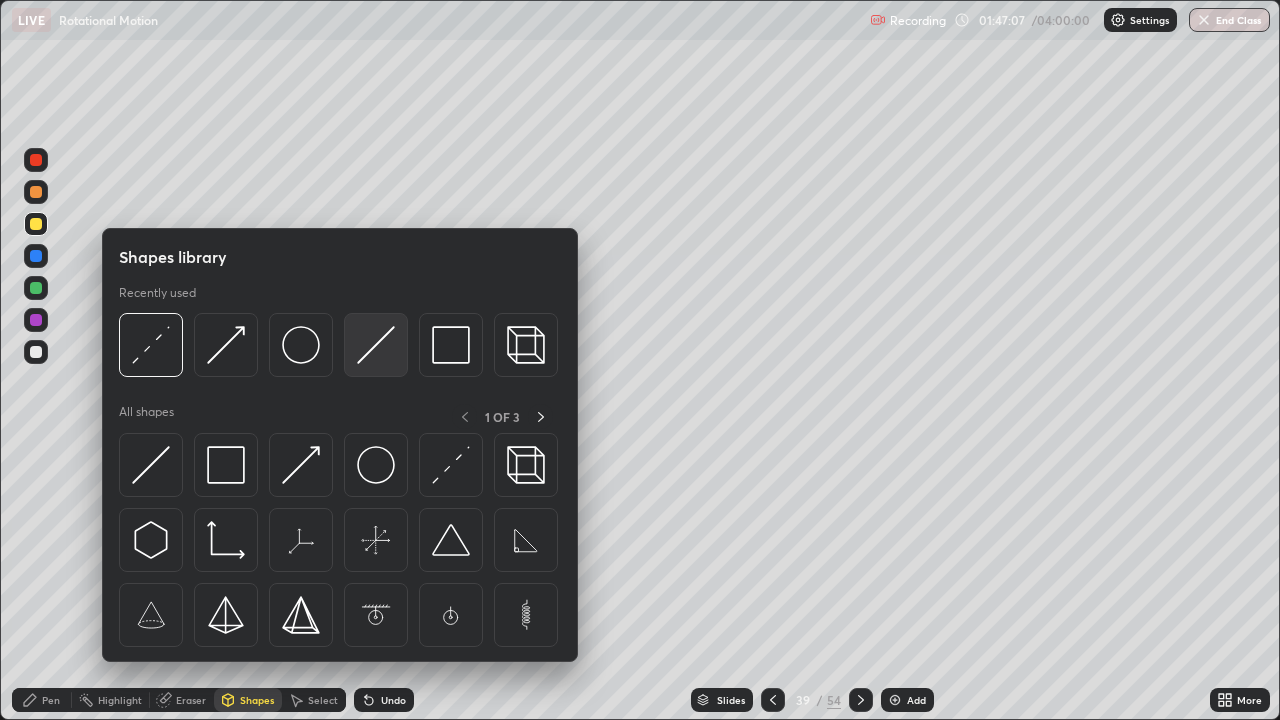 click at bounding box center (376, 345) 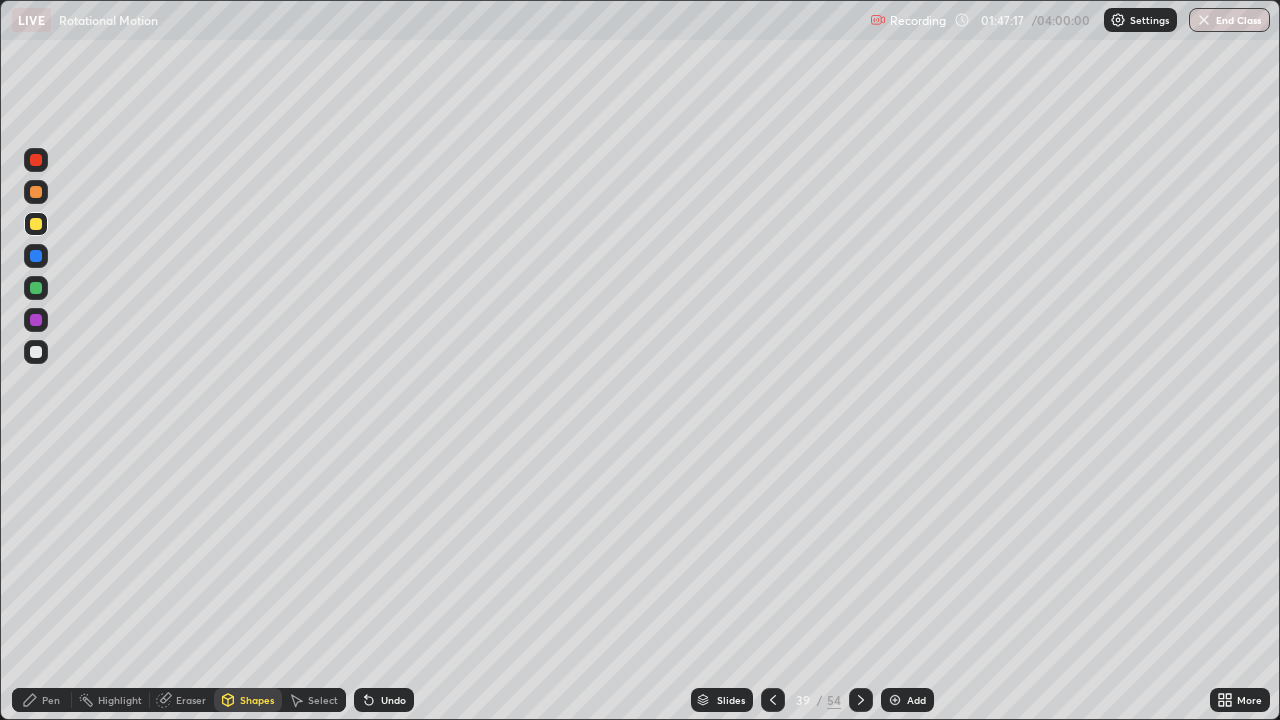 click on "Pen" at bounding box center [51, 700] 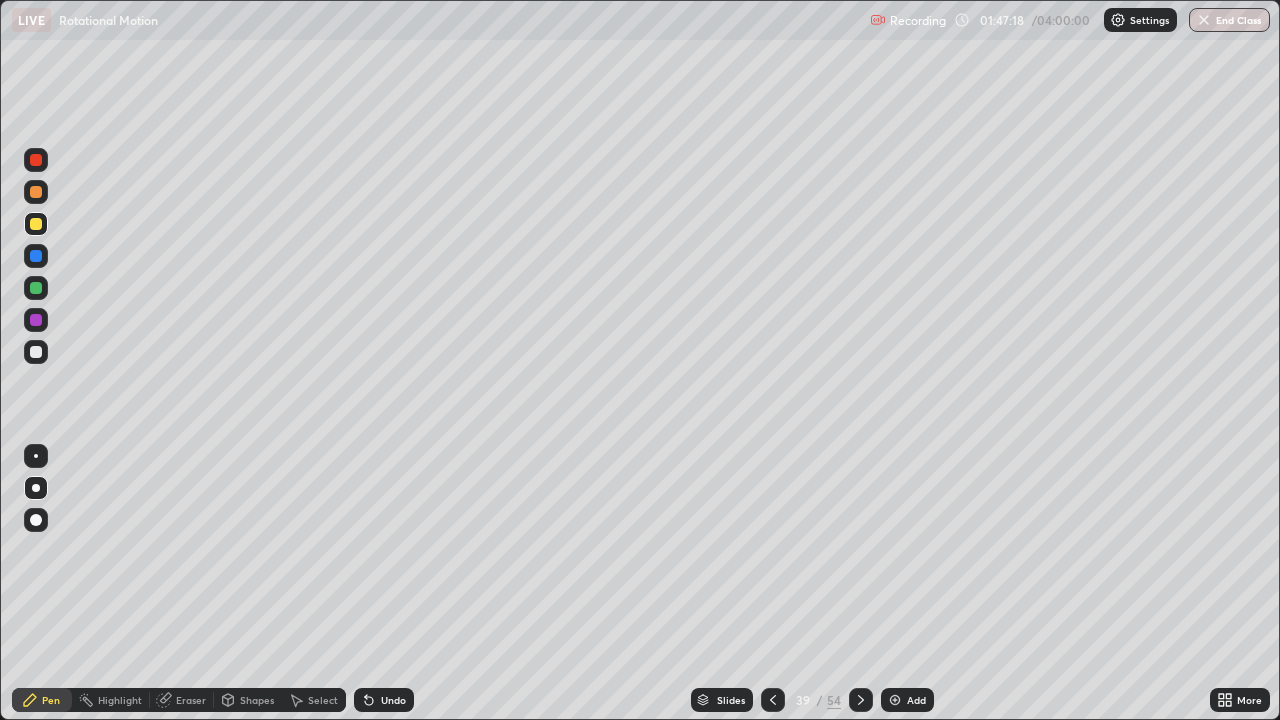 click at bounding box center (36, 352) 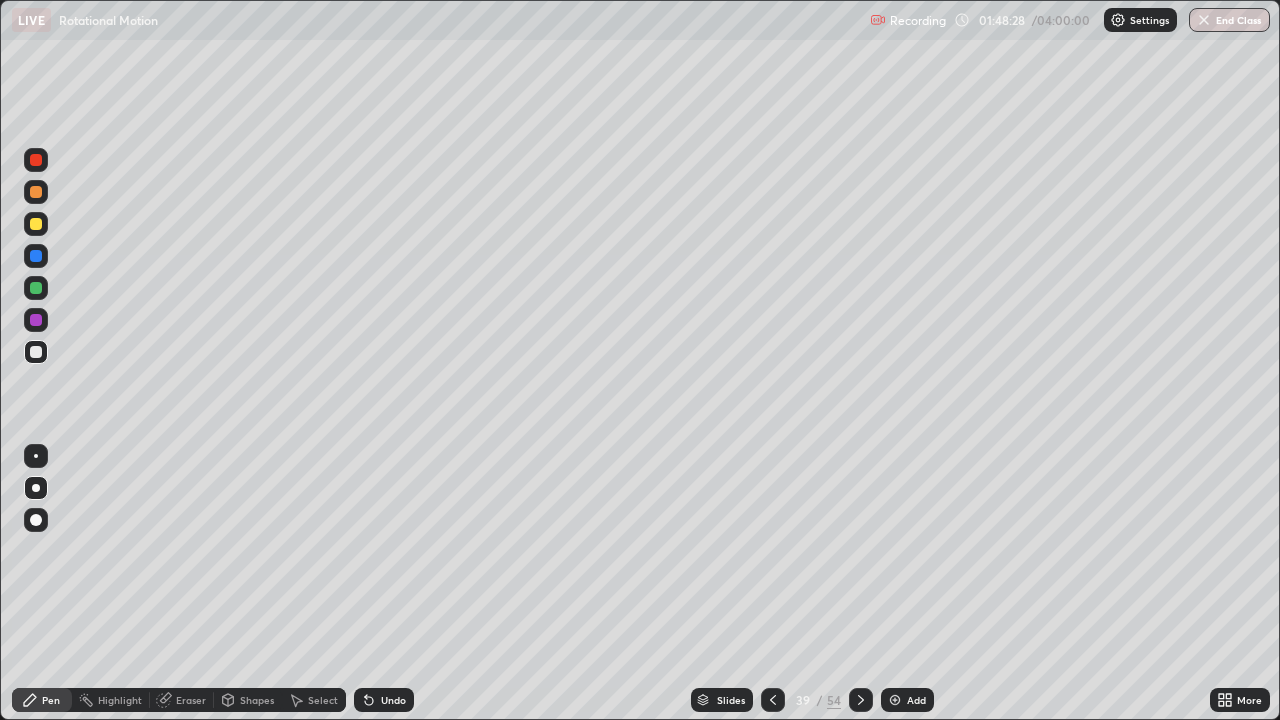 click at bounding box center (36, 256) 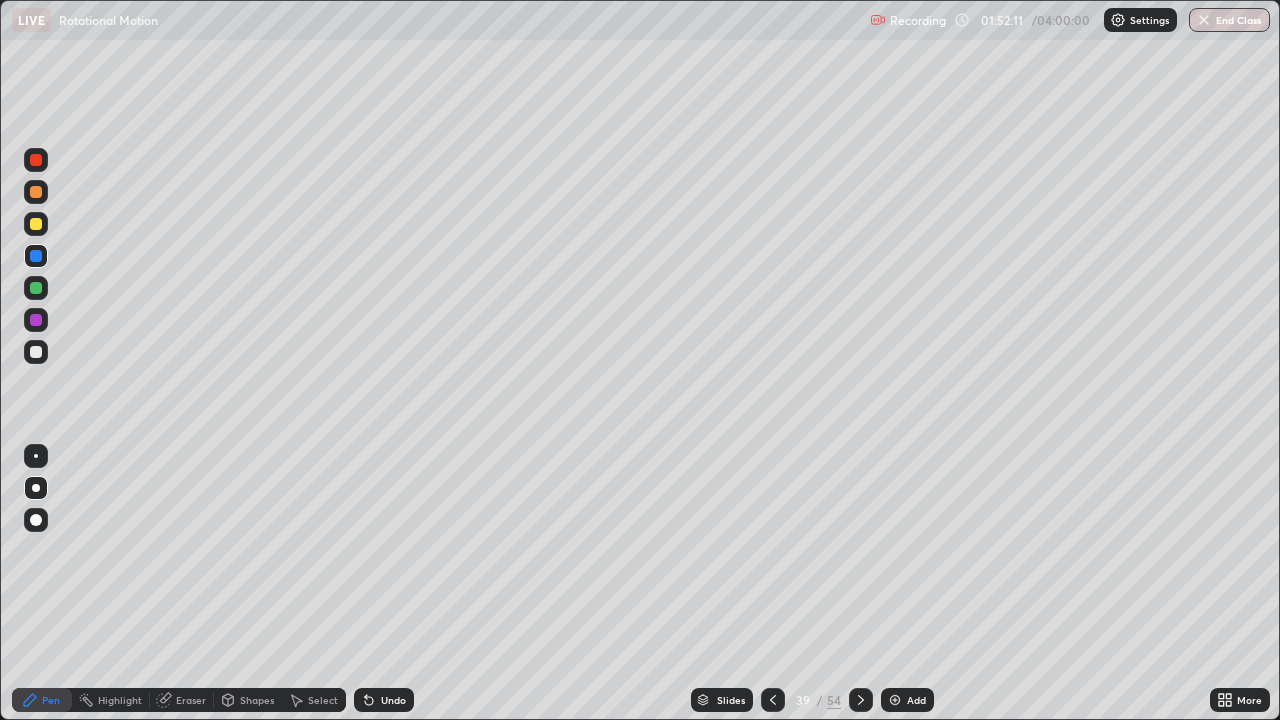 click at bounding box center [895, 700] 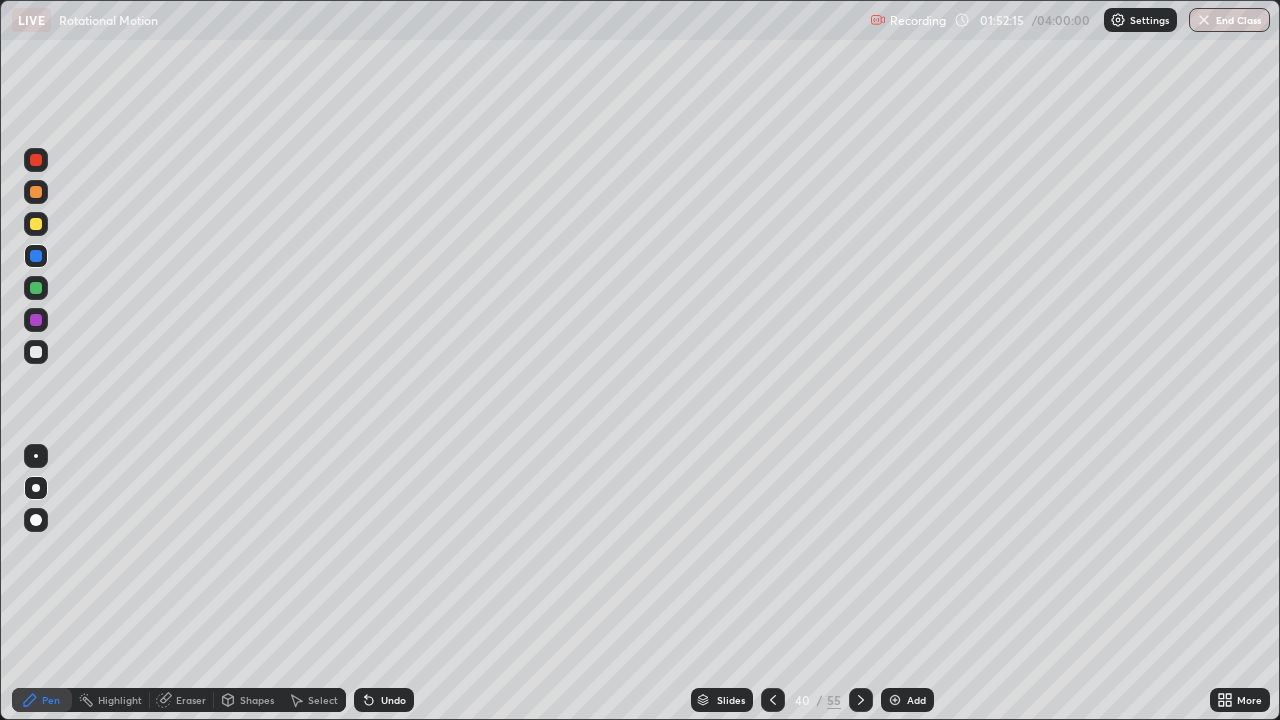 click at bounding box center (36, 256) 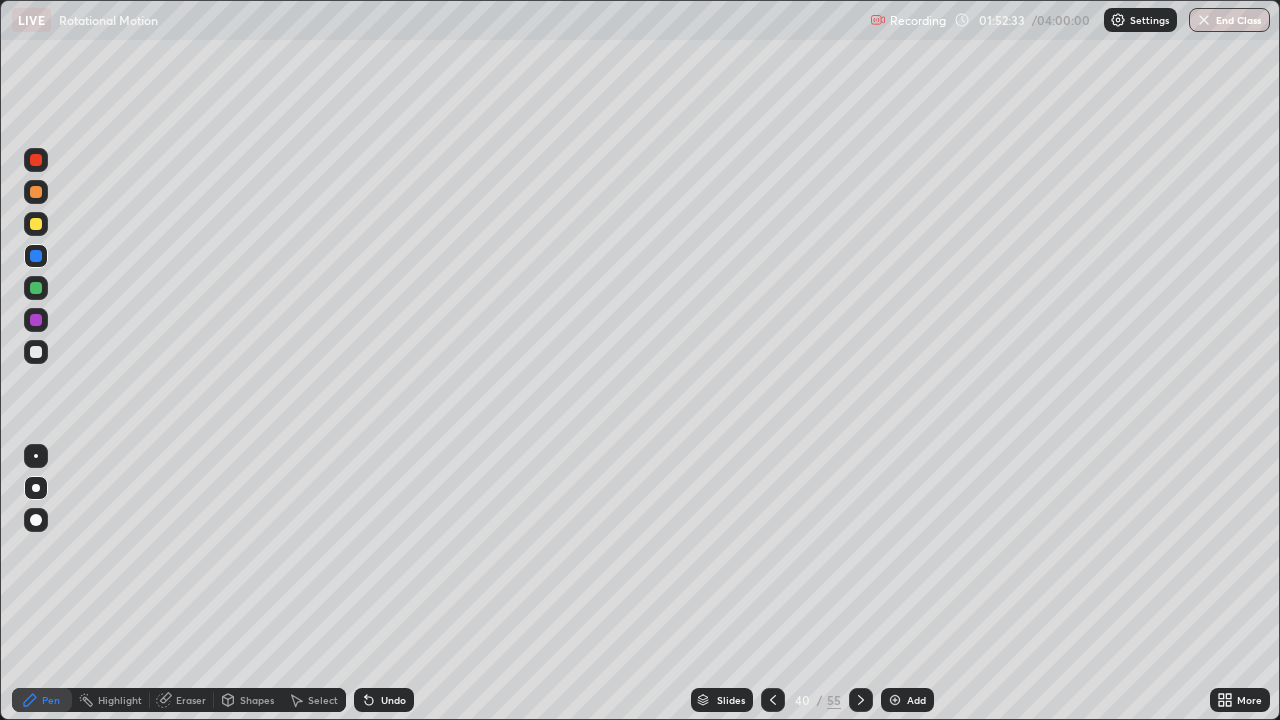 click at bounding box center (36, 224) 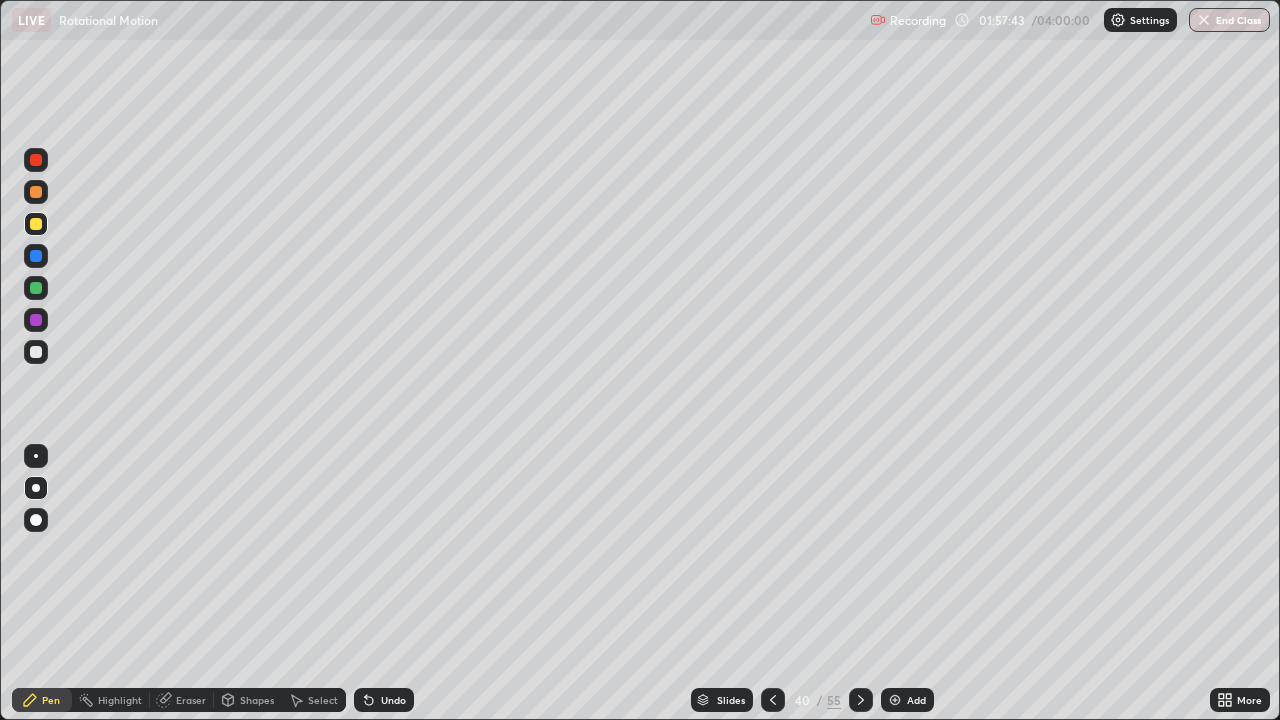 click at bounding box center [895, 700] 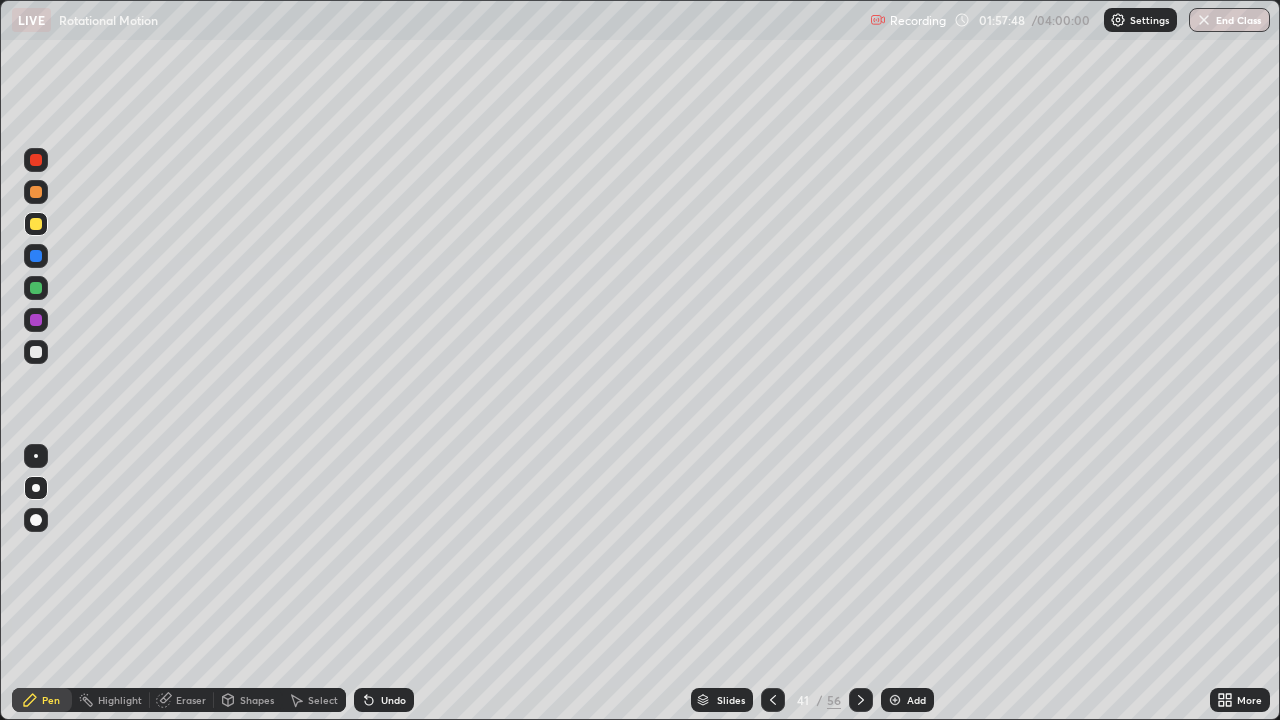 click at bounding box center (36, 256) 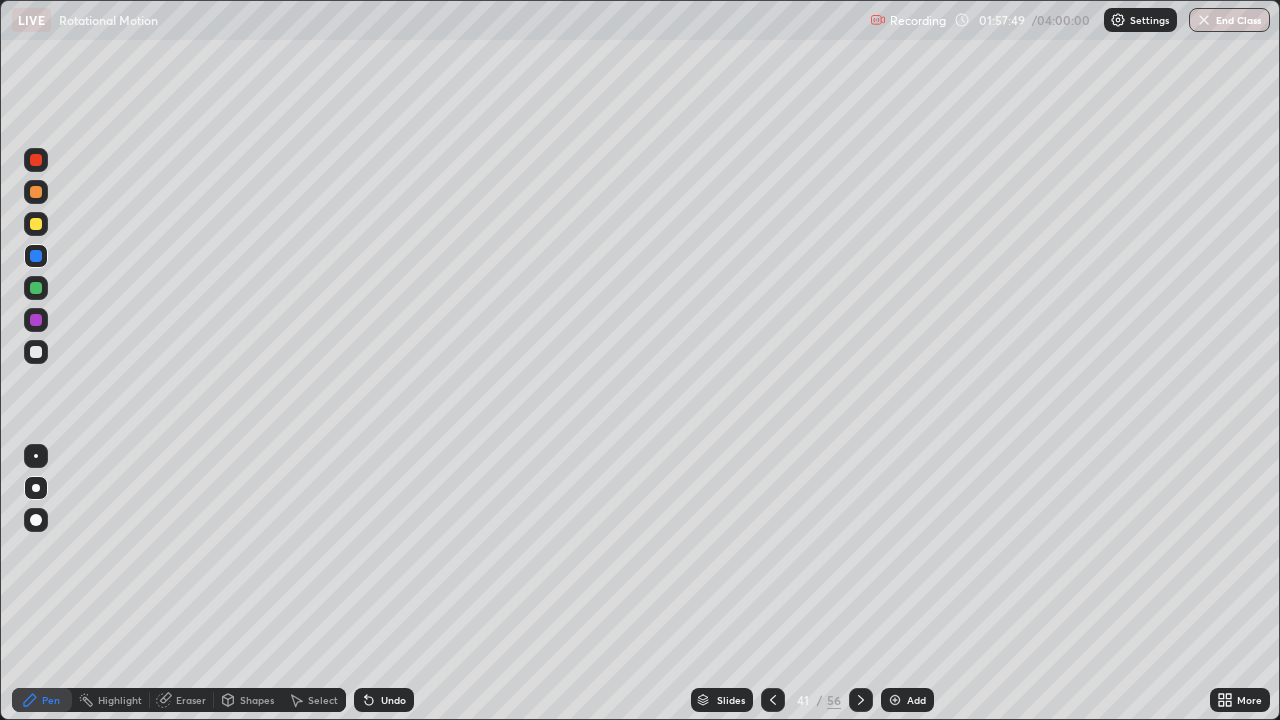 click on "Shapes" at bounding box center [257, 700] 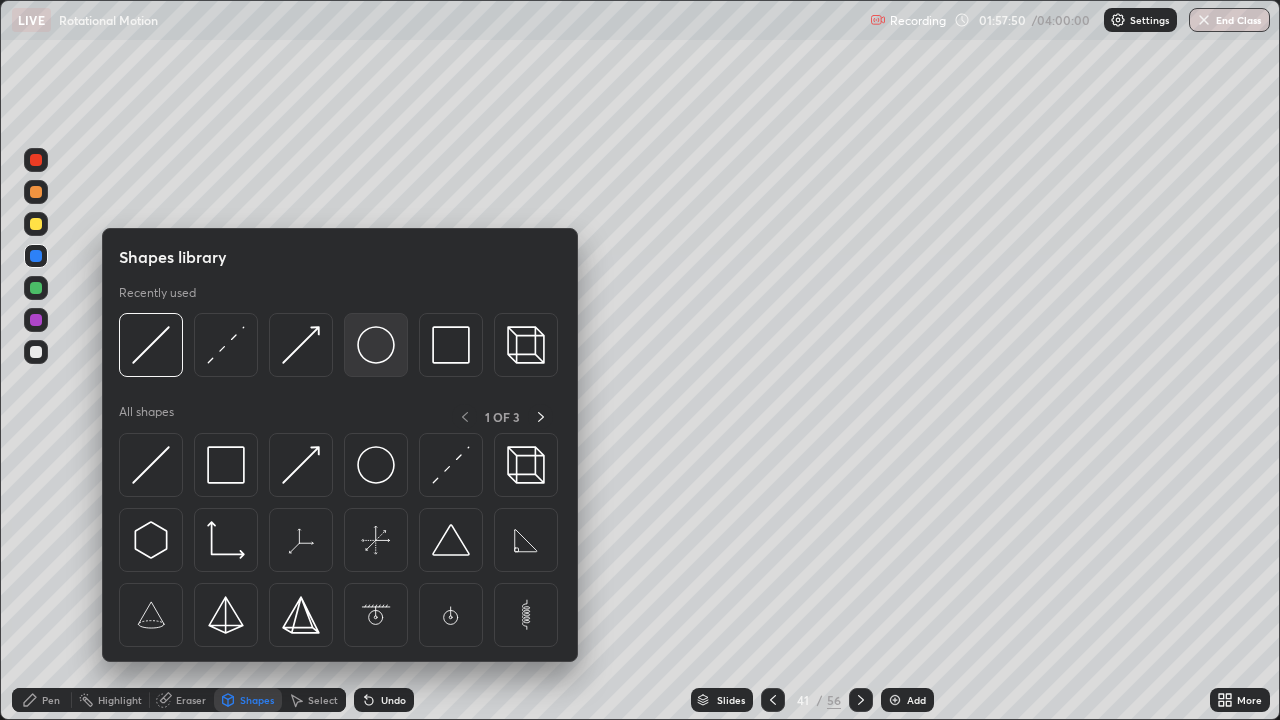 click at bounding box center (376, 345) 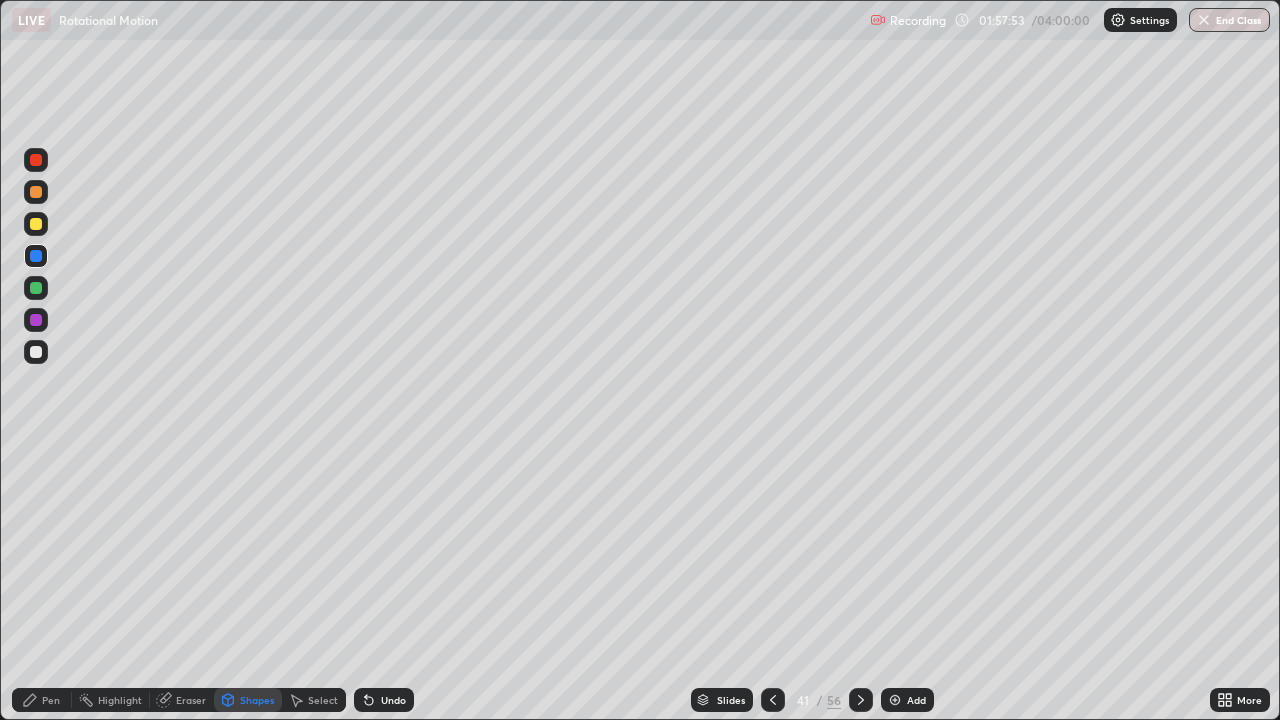 click on "Pen" at bounding box center (42, 700) 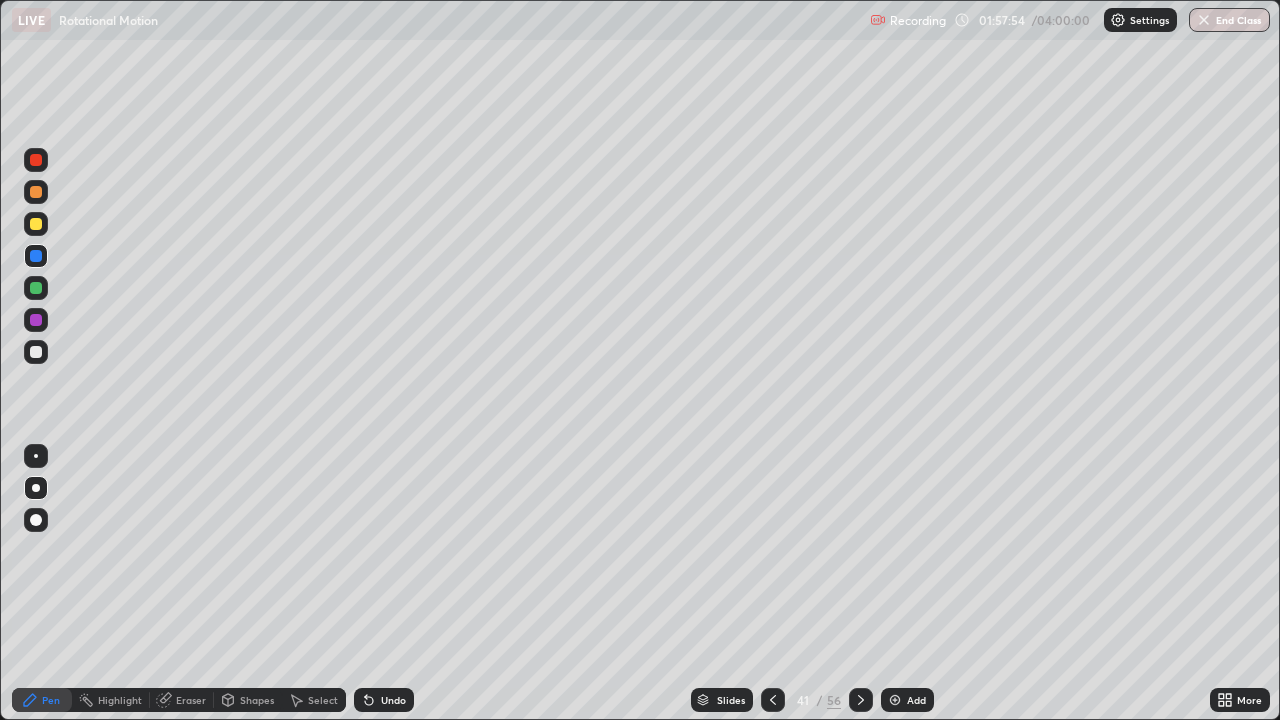 click at bounding box center [36, 352] 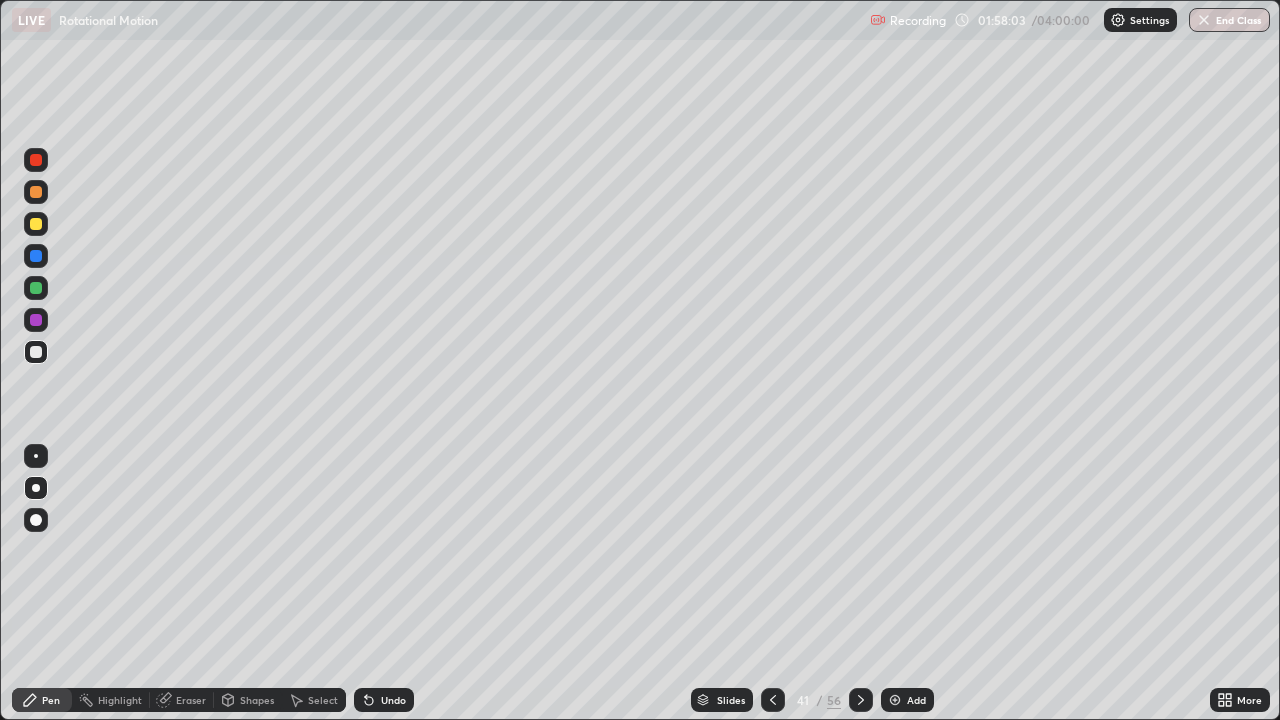 click at bounding box center (36, 256) 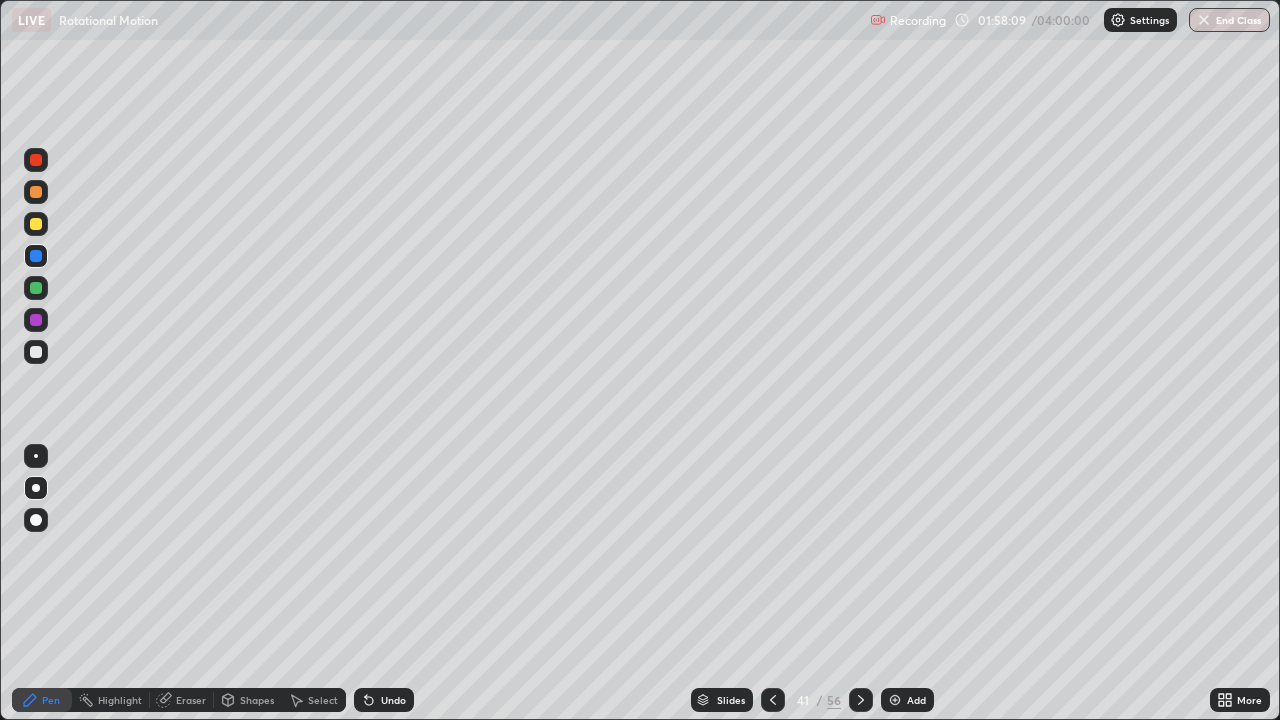 click at bounding box center [36, 288] 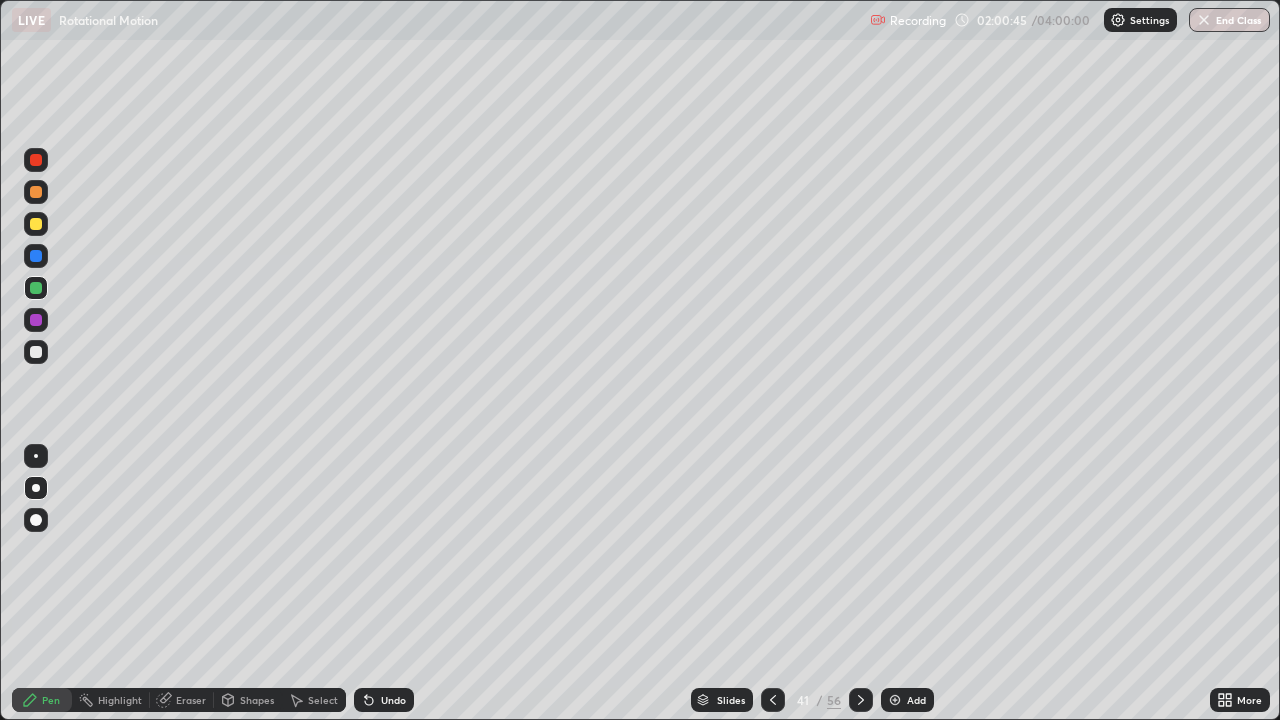 click at bounding box center (36, 224) 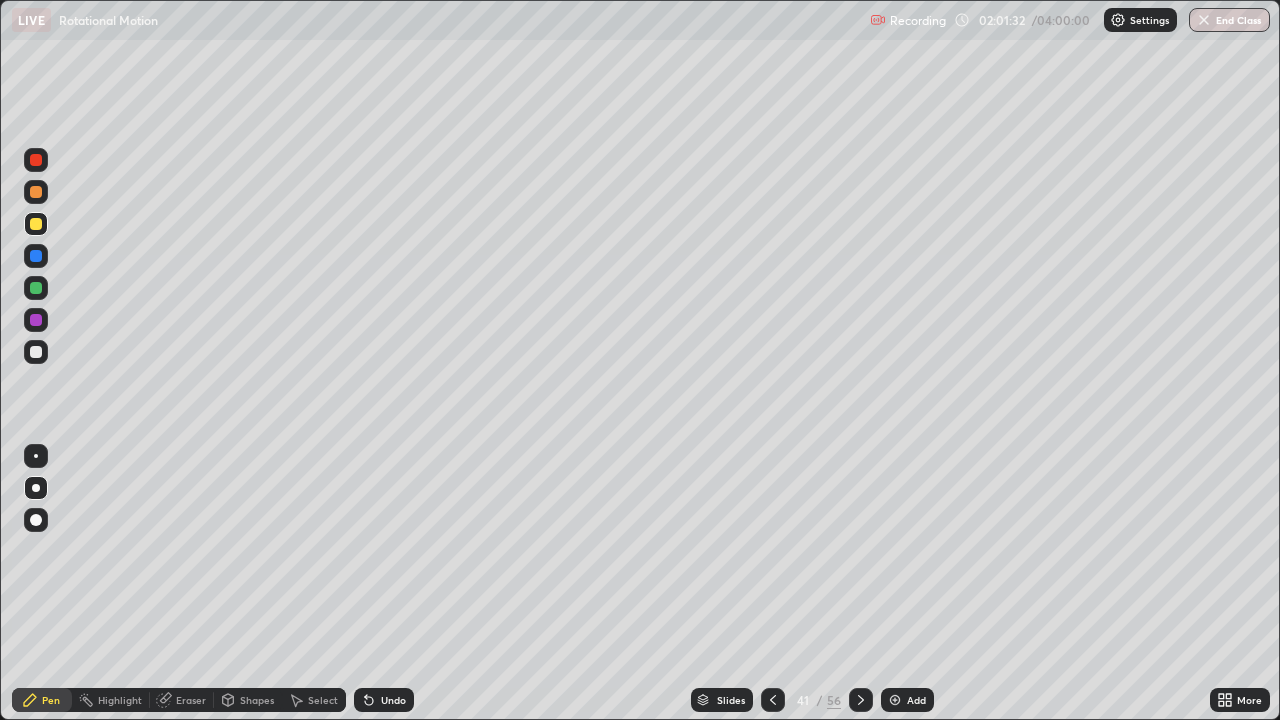 click at bounding box center (36, 352) 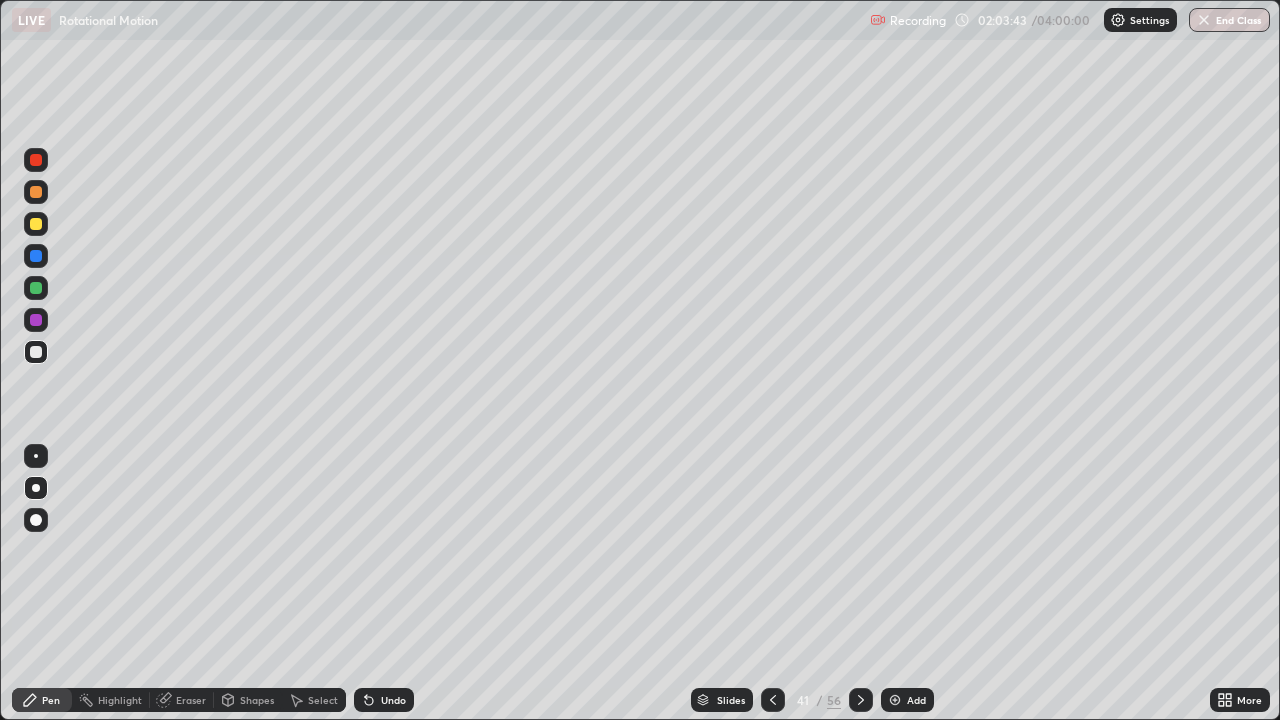 click at bounding box center (895, 700) 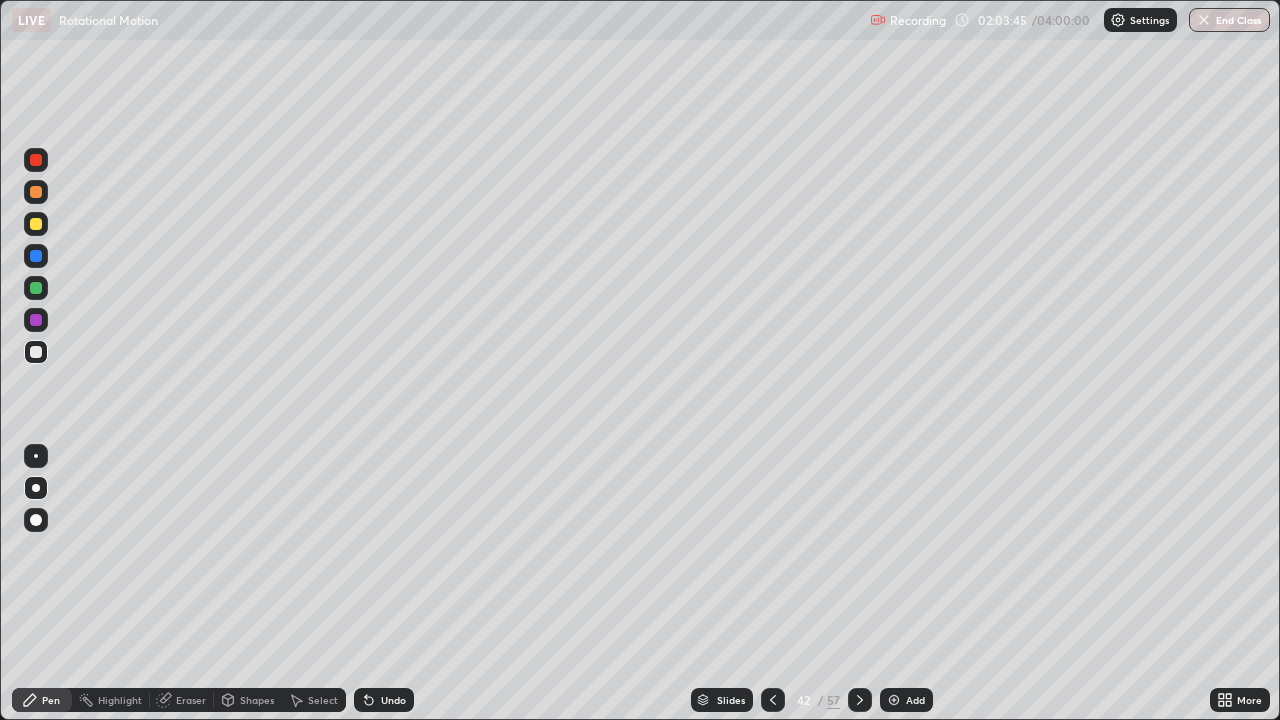 click at bounding box center [36, 224] 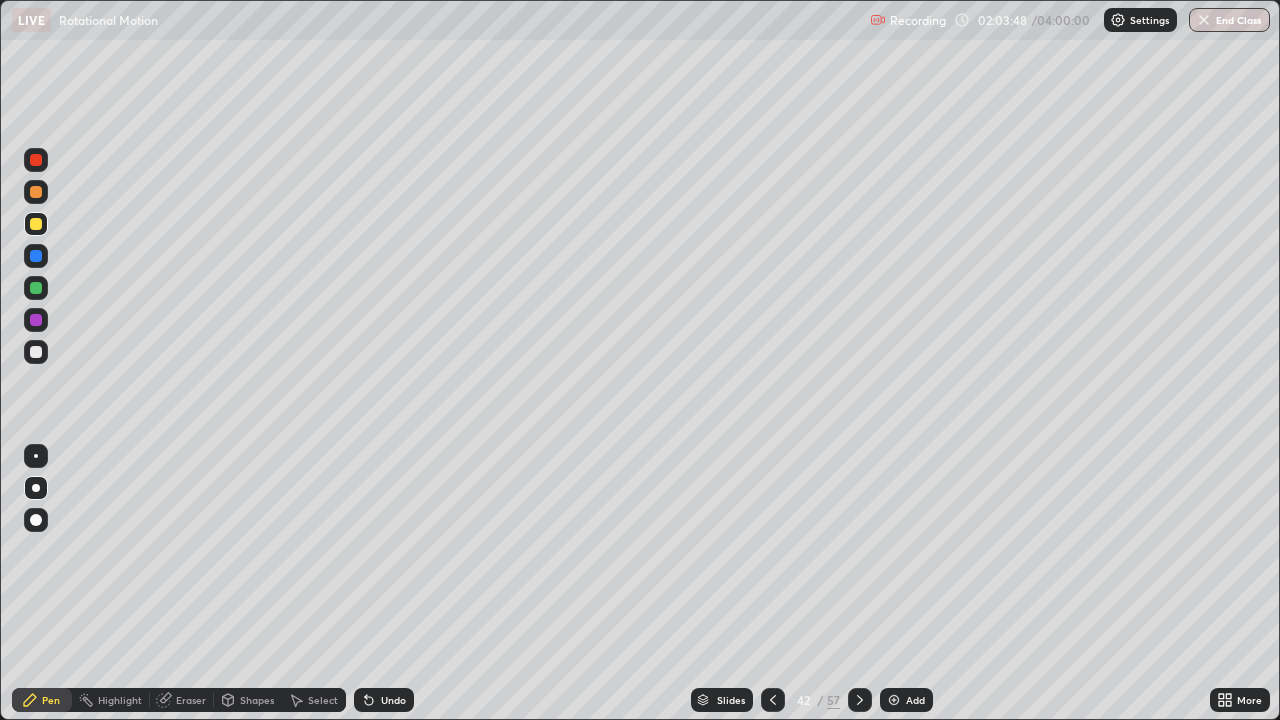 click at bounding box center (36, 352) 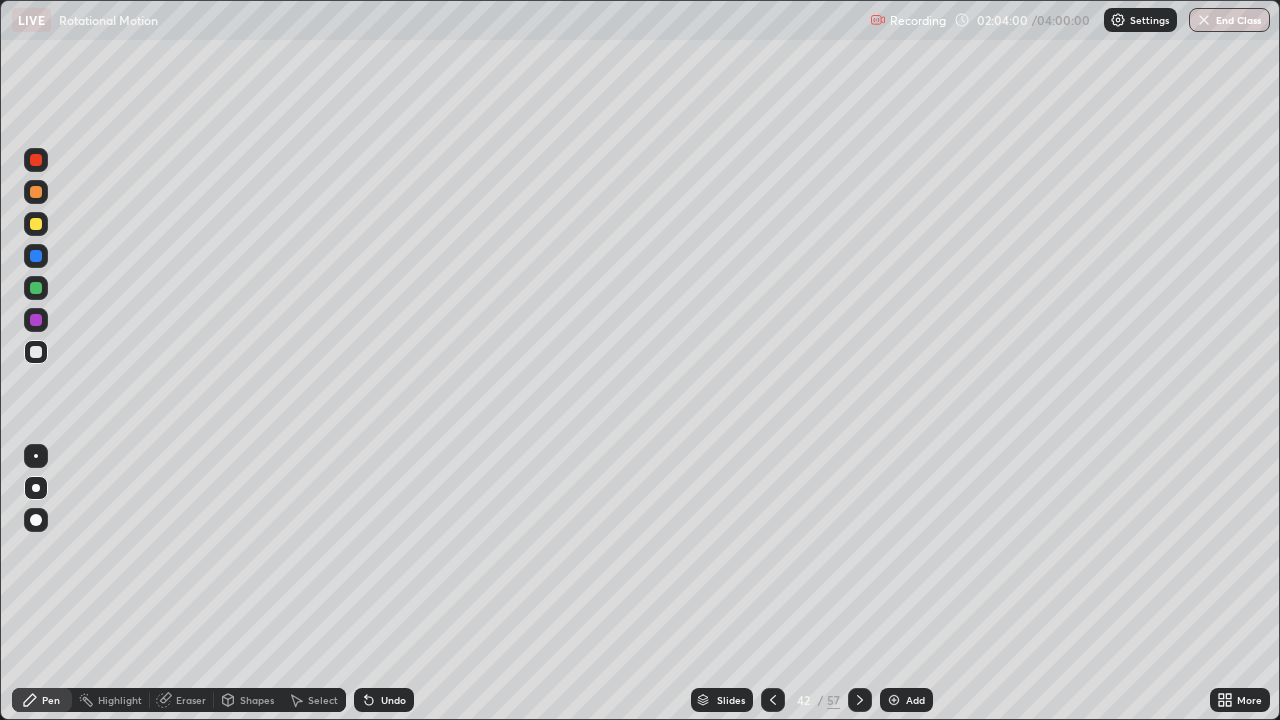 click on "Shapes" at bounding box center (248, 700) 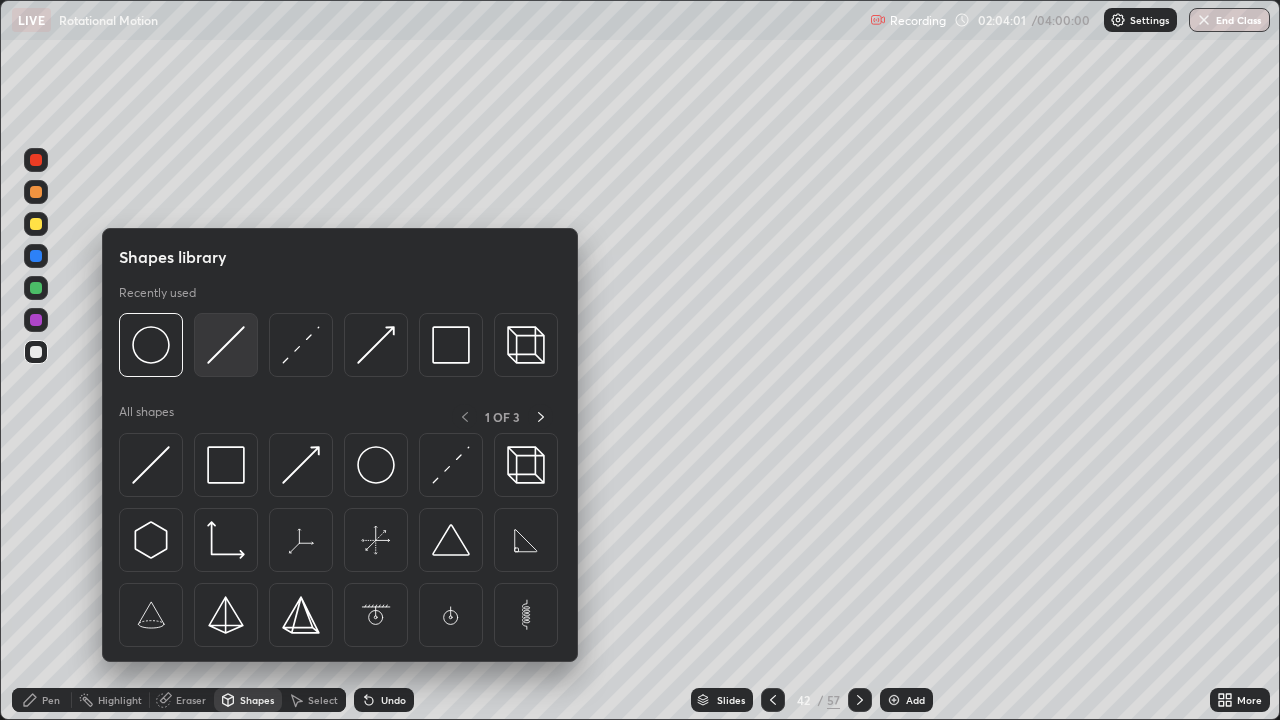 click at bounding box center (226, 345) 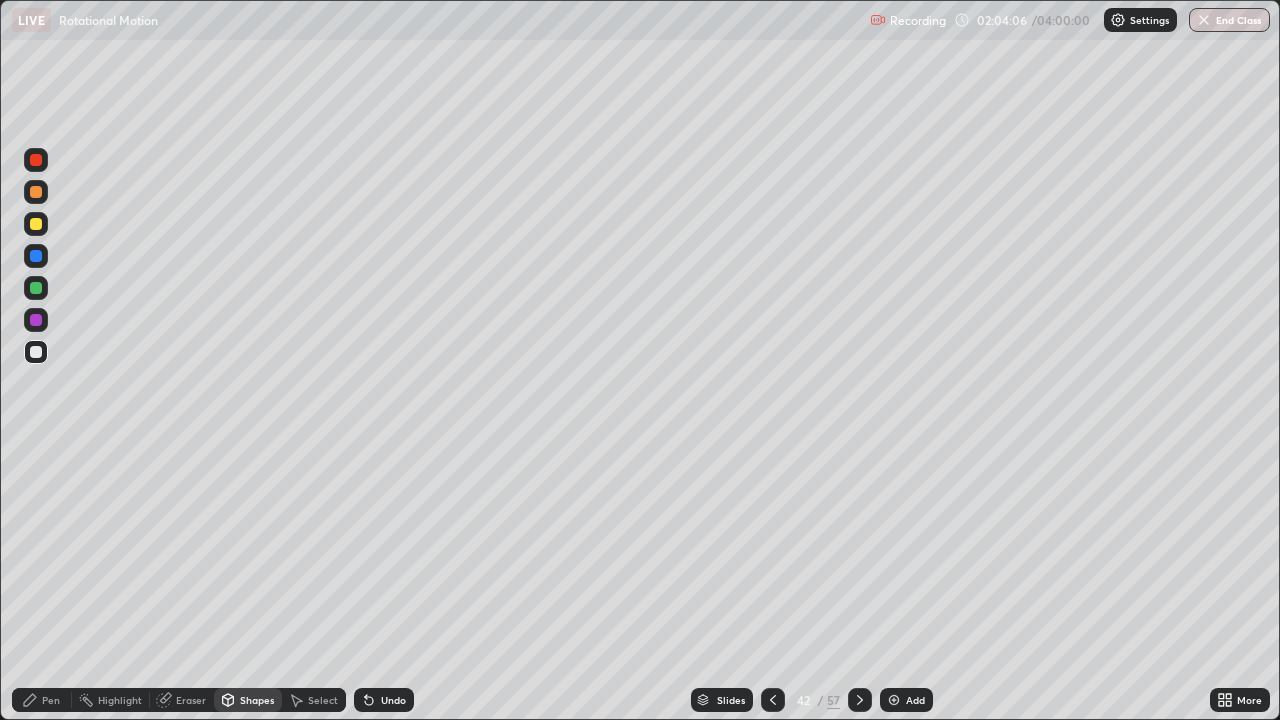 click on "Shapes" at bounding box center [248, 700] 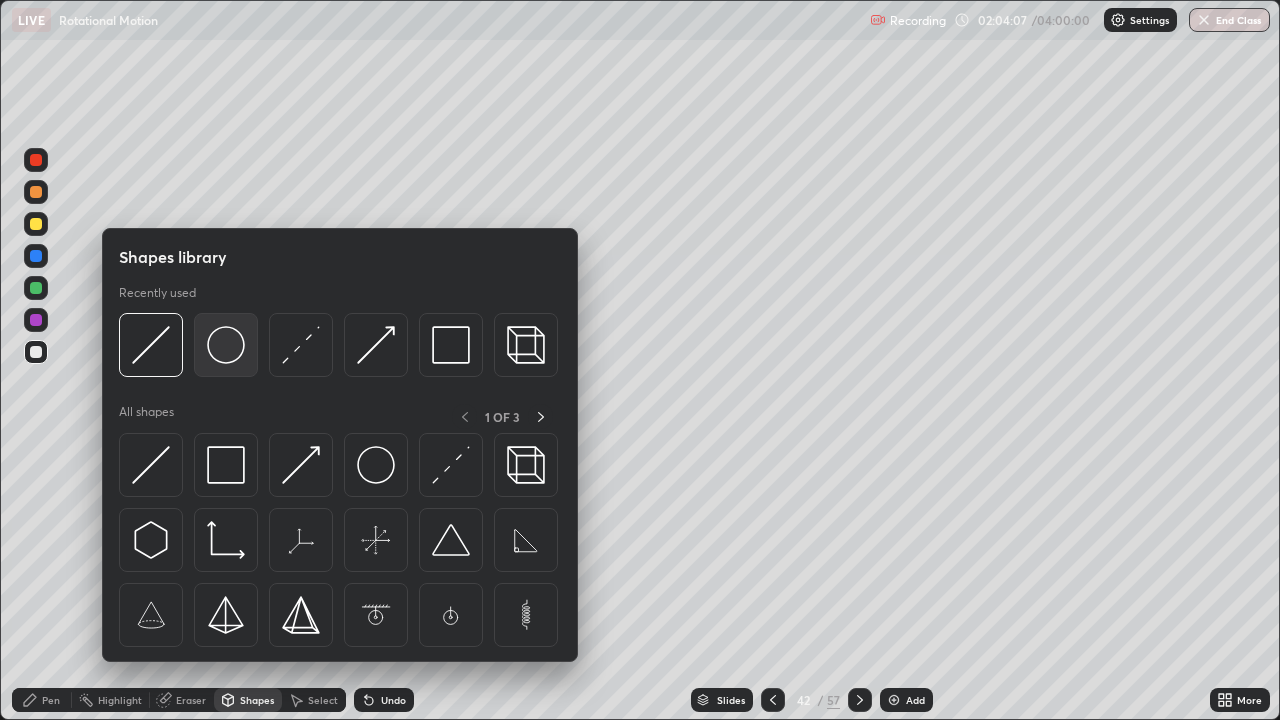 click at bounding box center [226, 345] 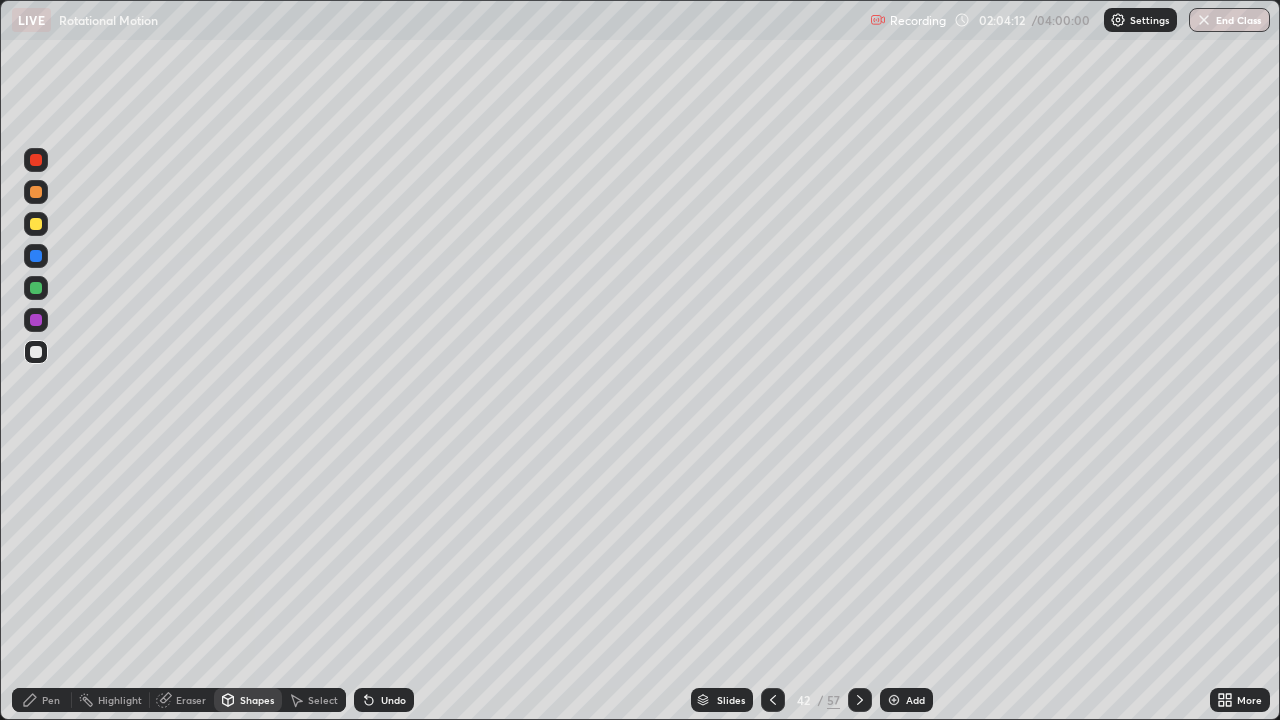 click on "Pen" at bounding box center (42, 700) 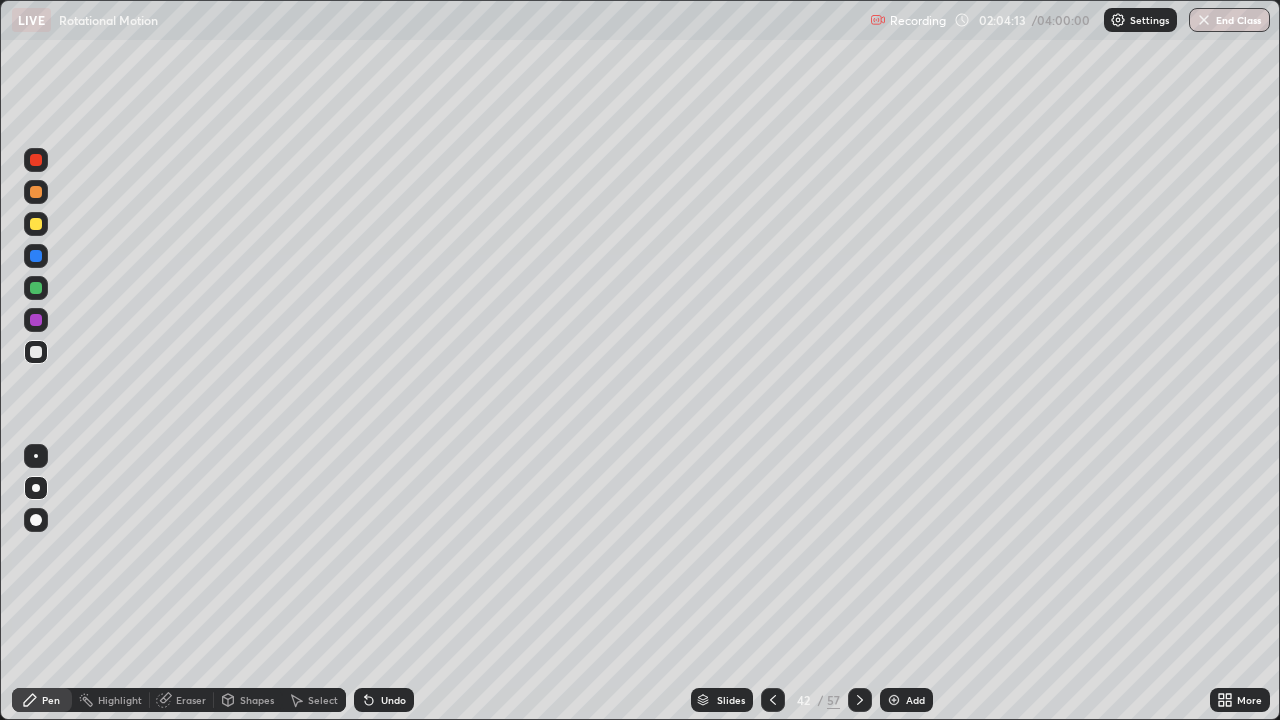 click at bounding box center [36, 256] 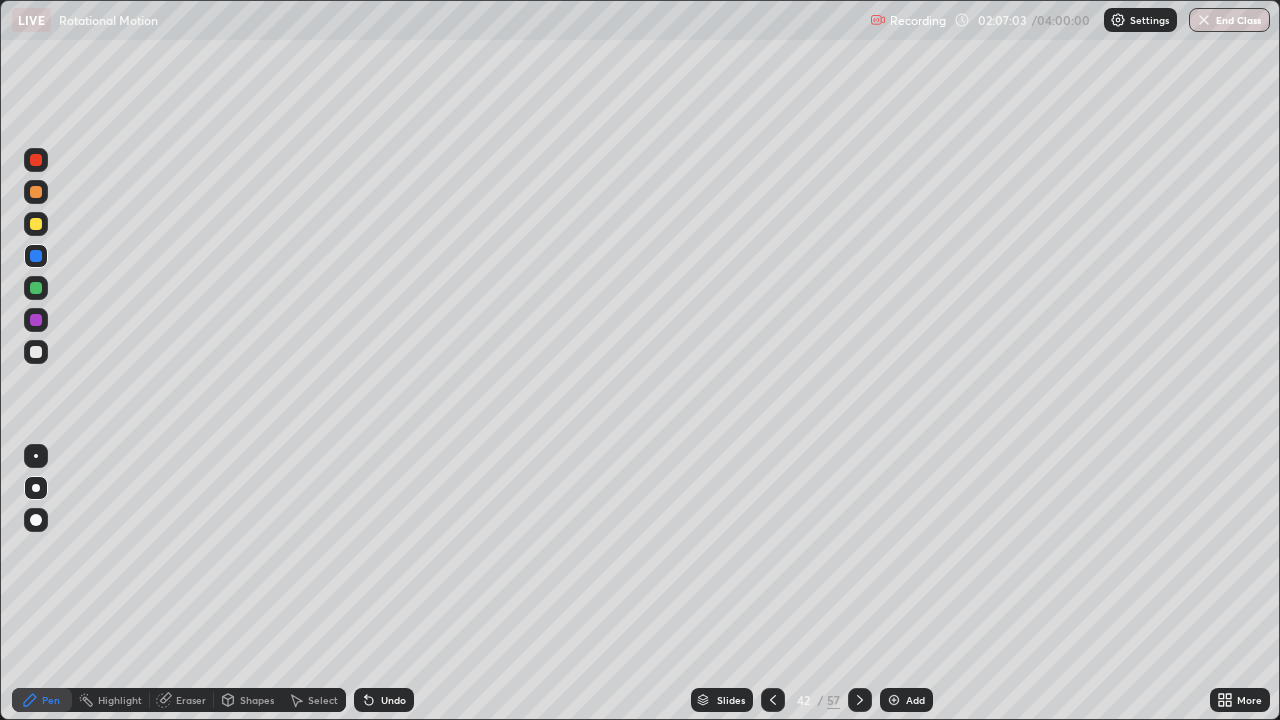 click at bounding box center (36, 224) 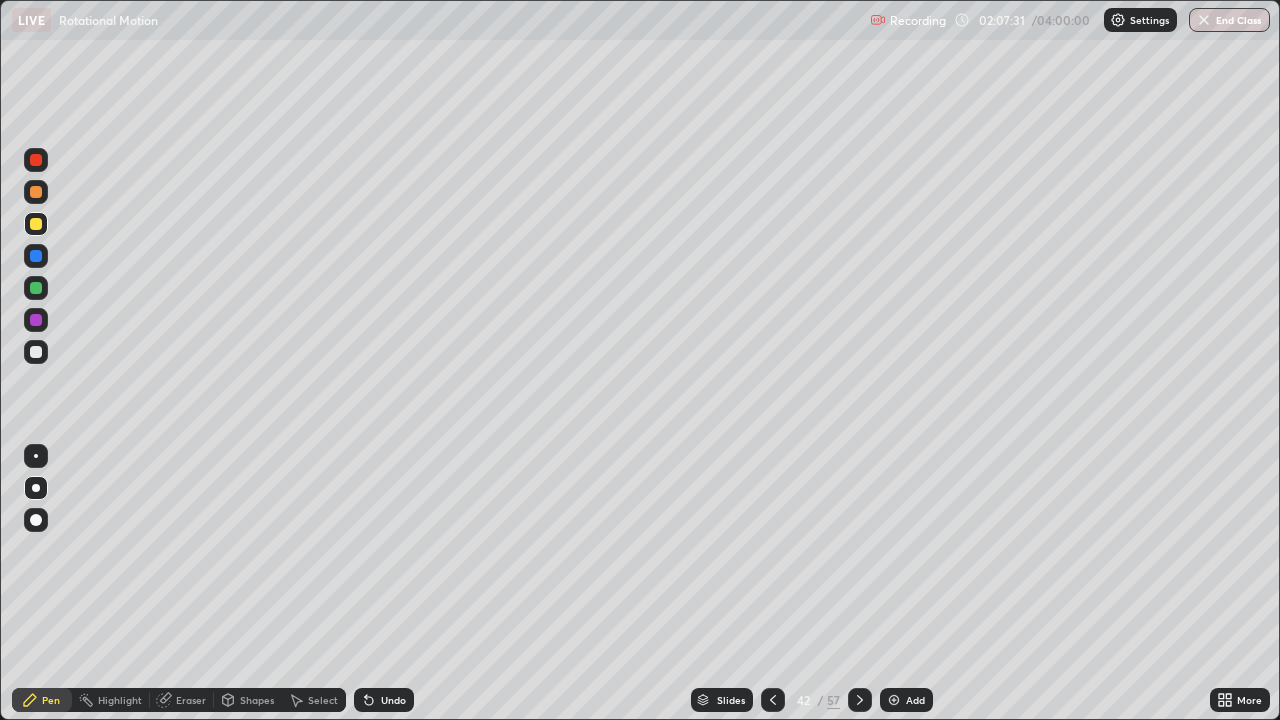 click 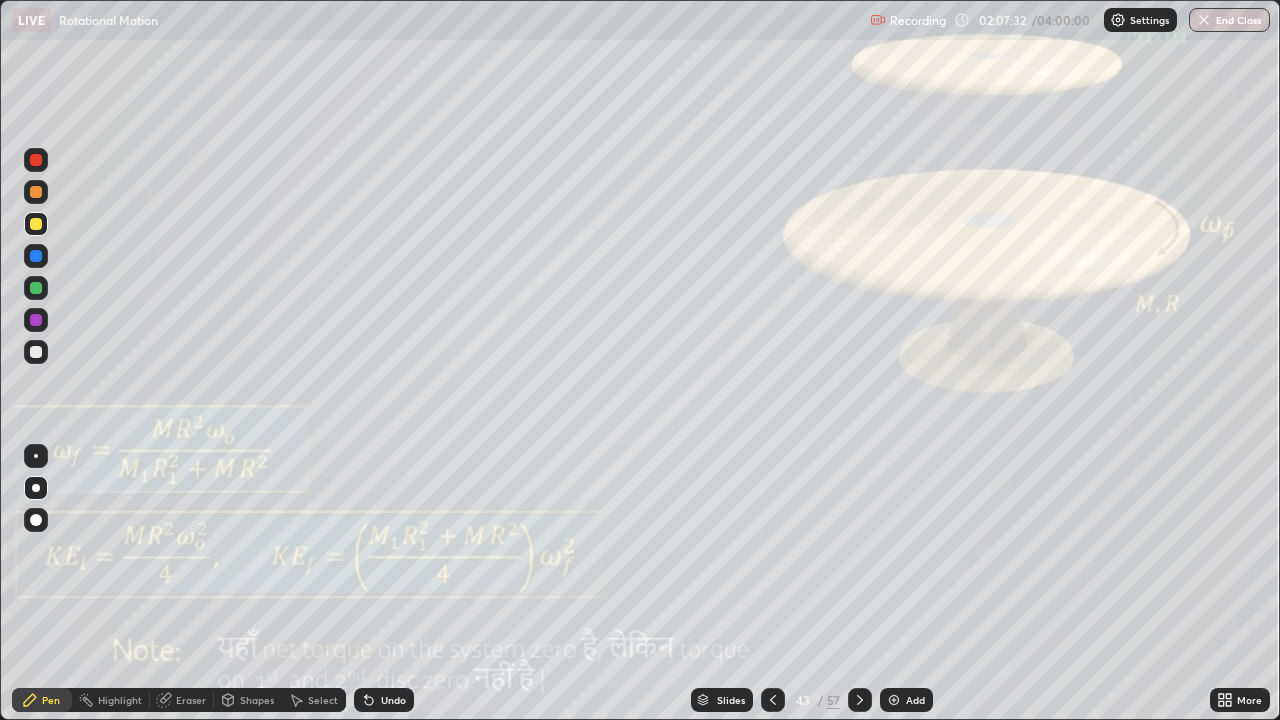 click 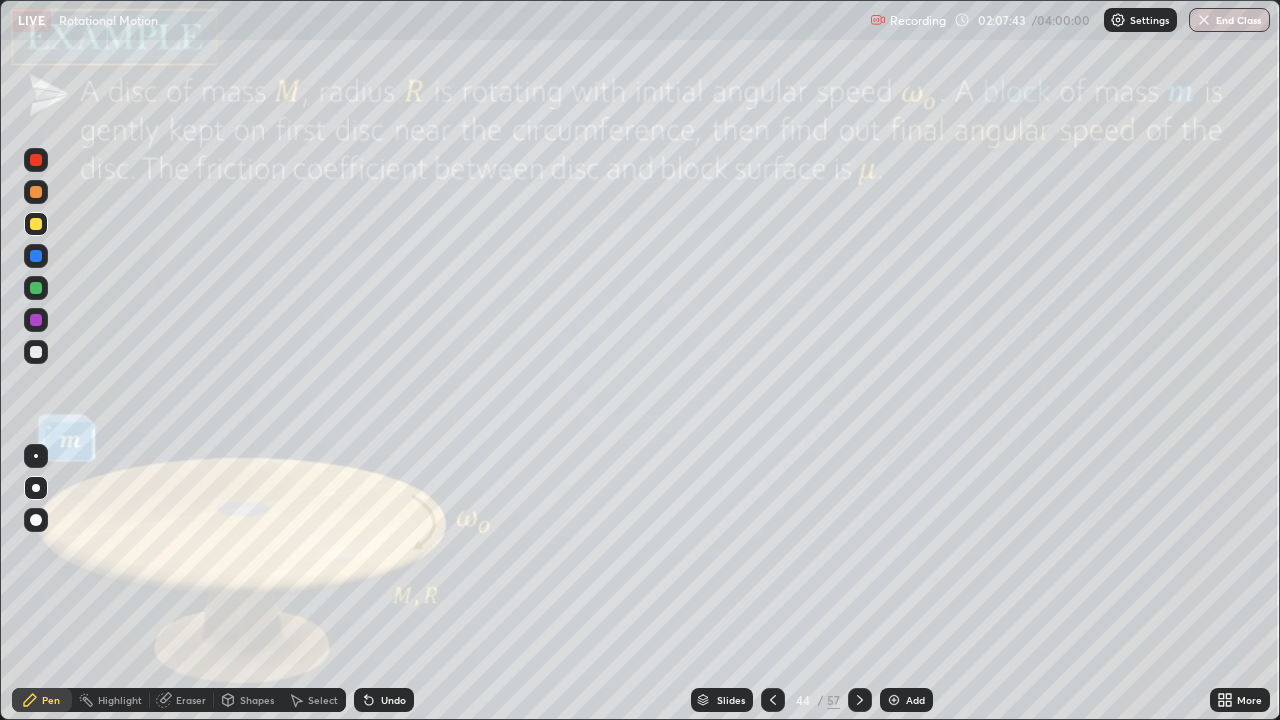 click 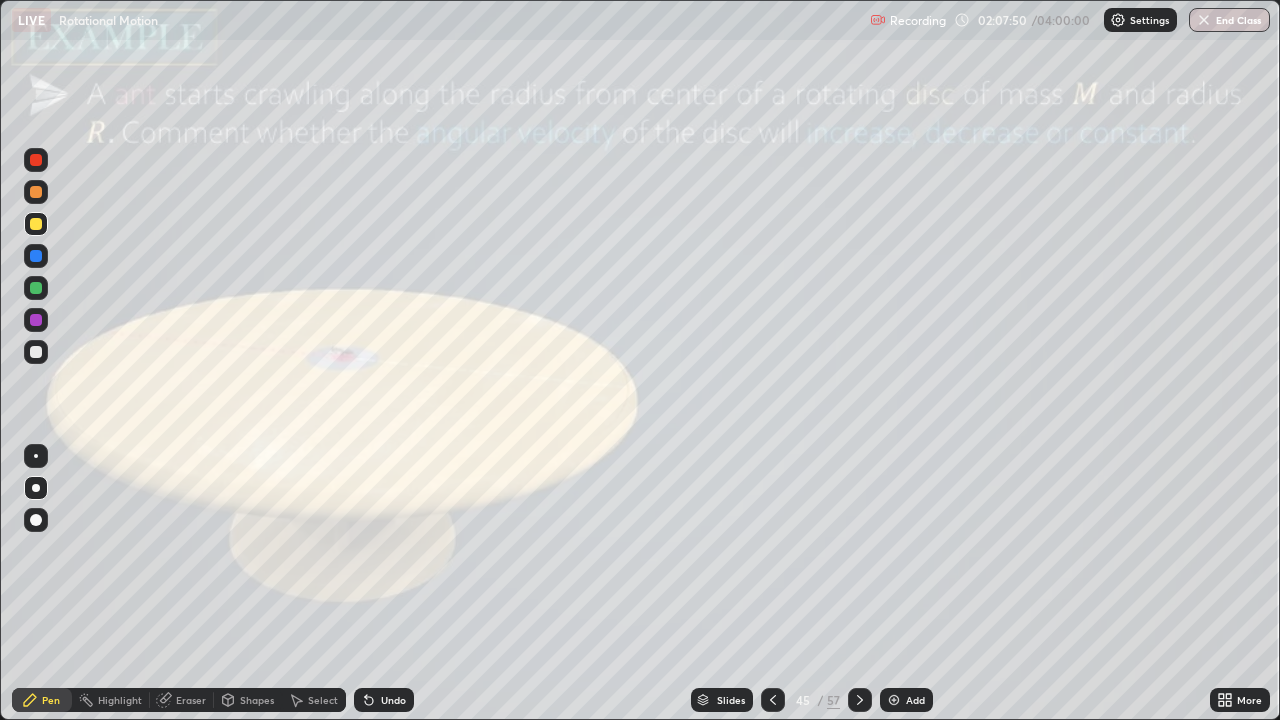 click 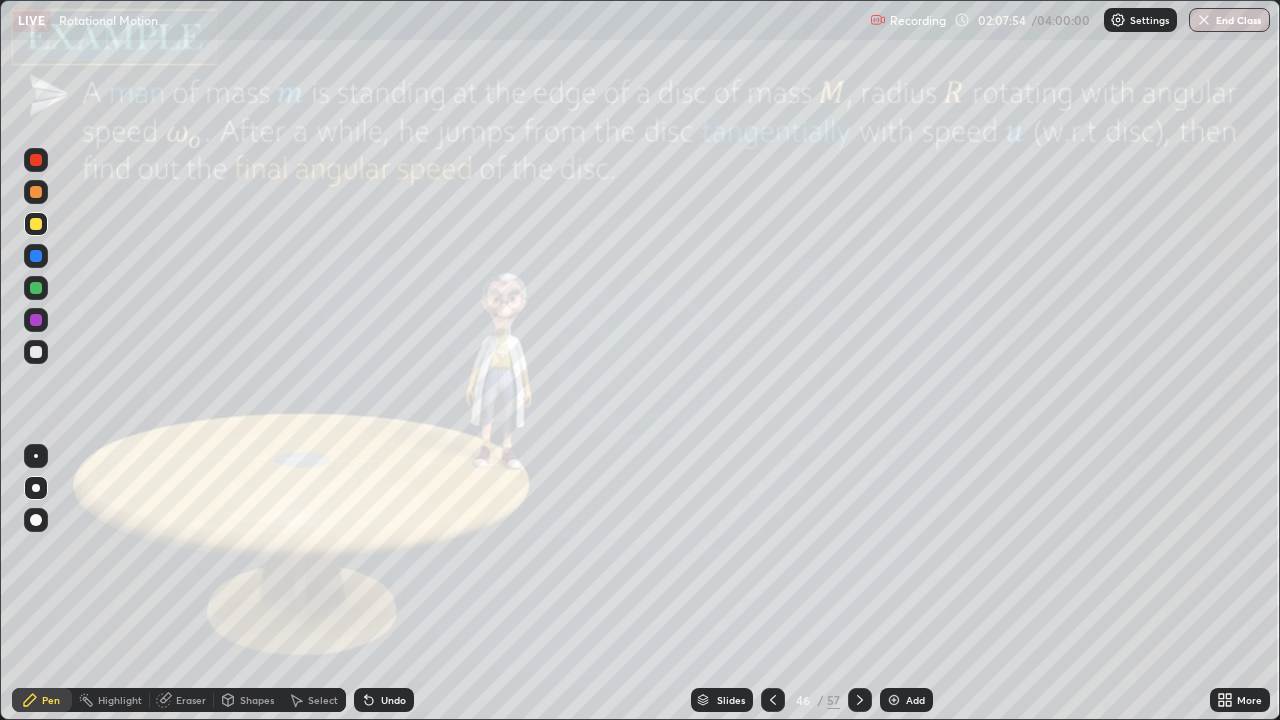click 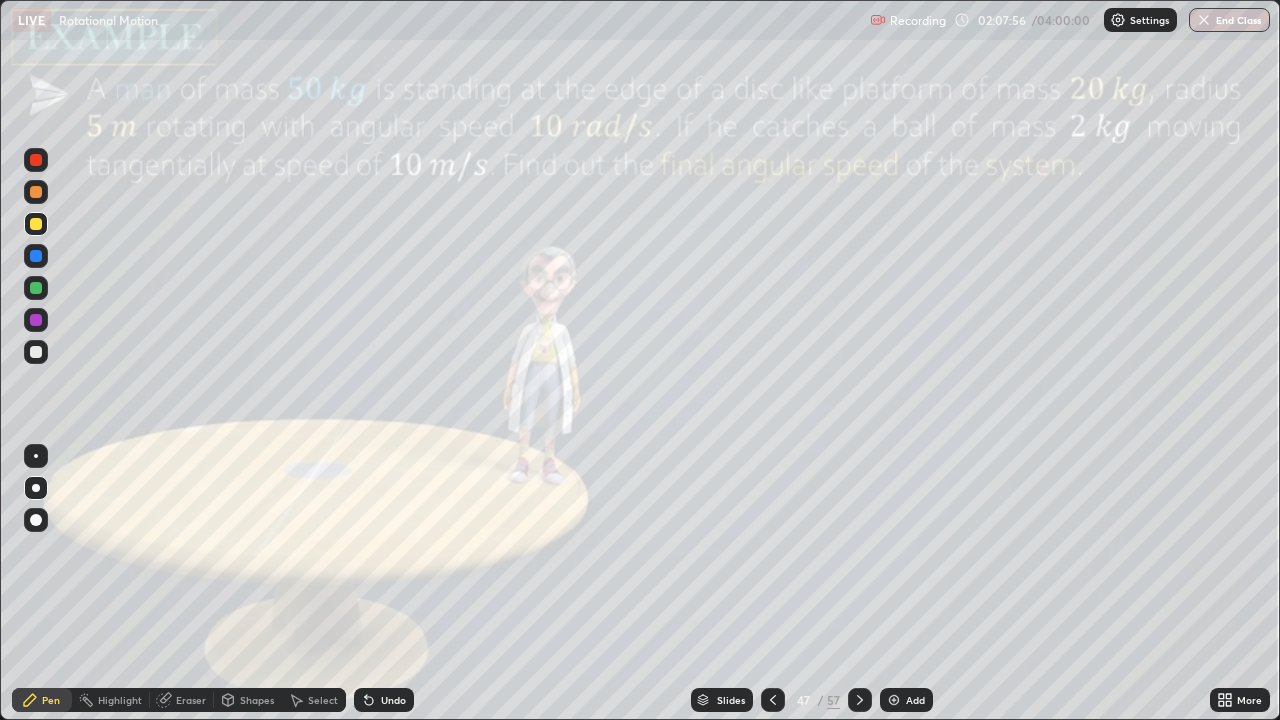 click 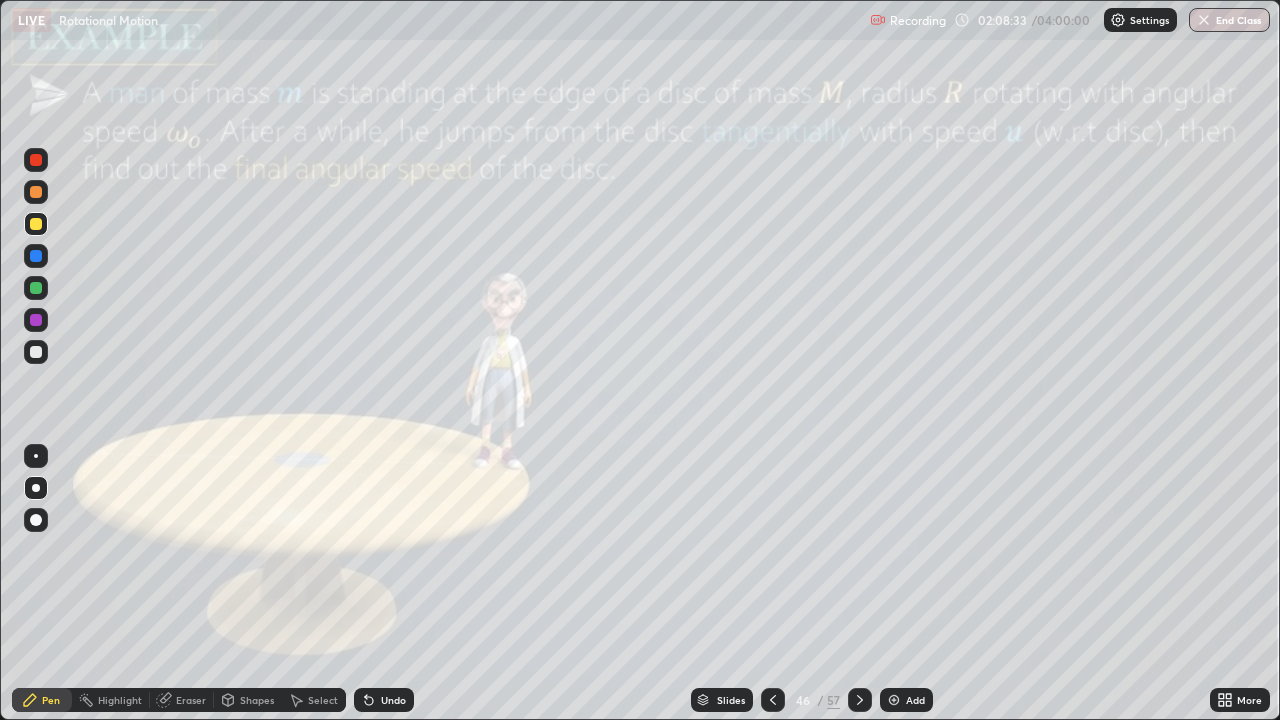 click 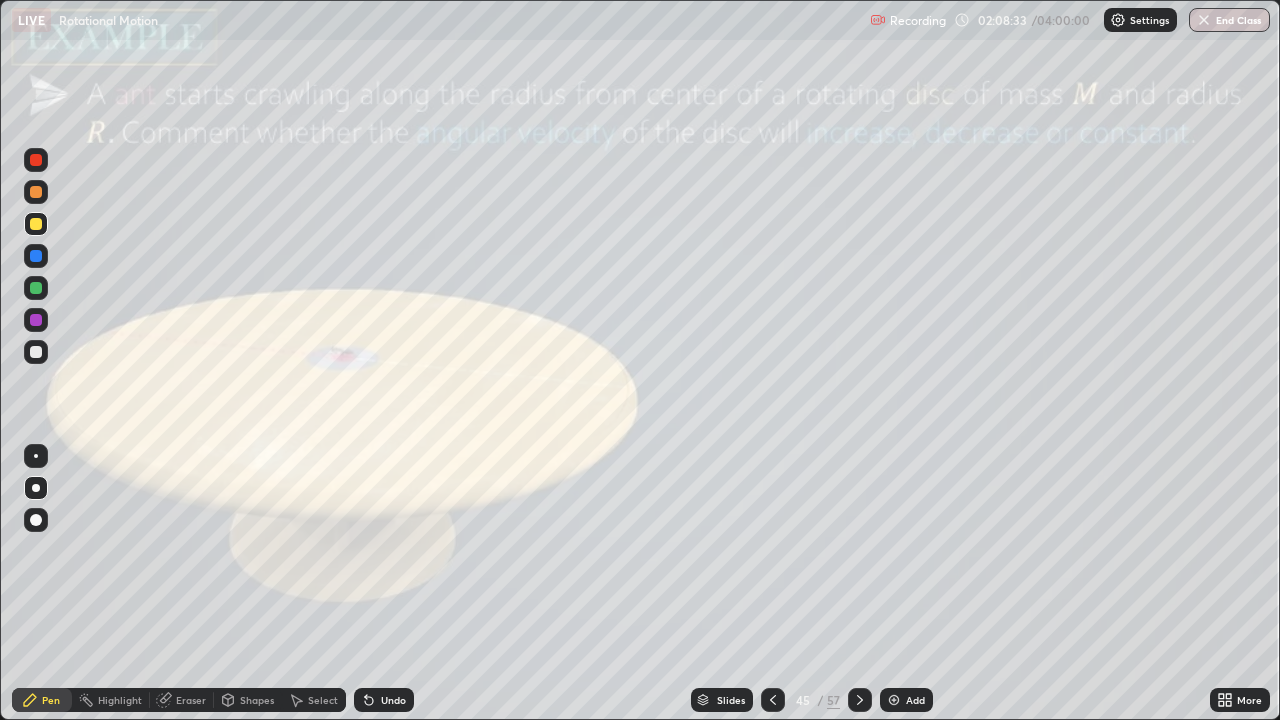click 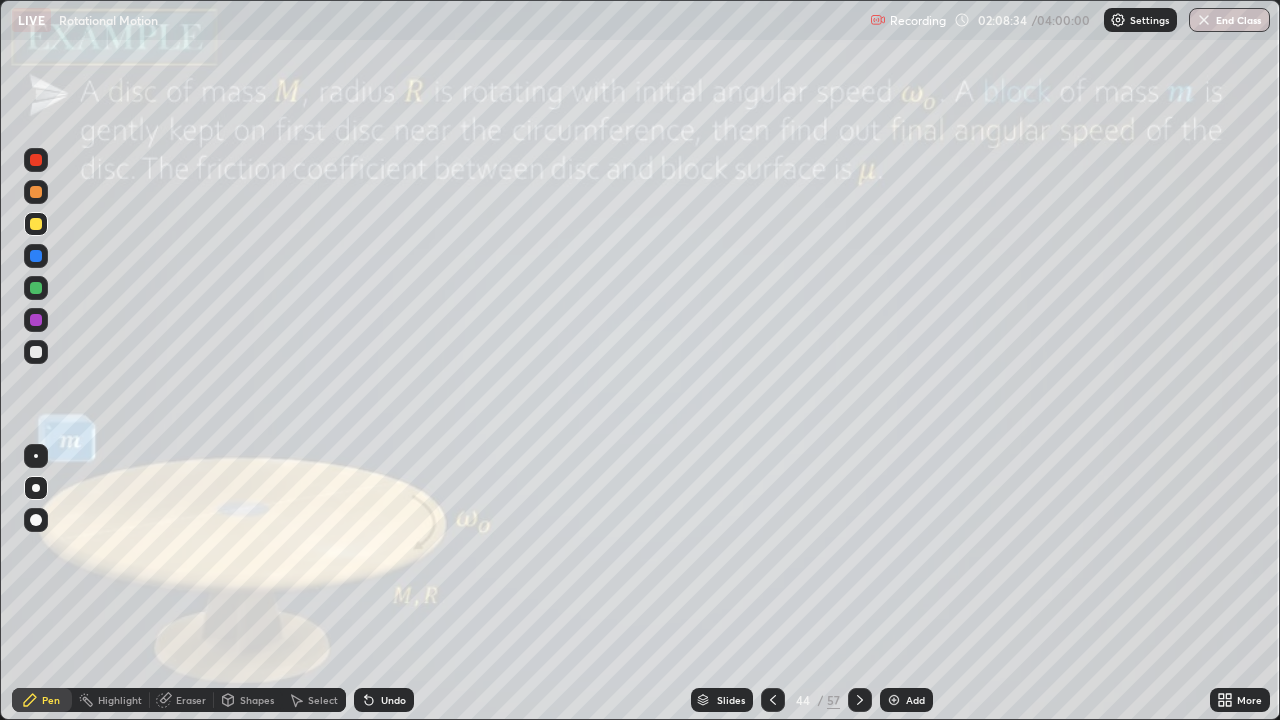 click 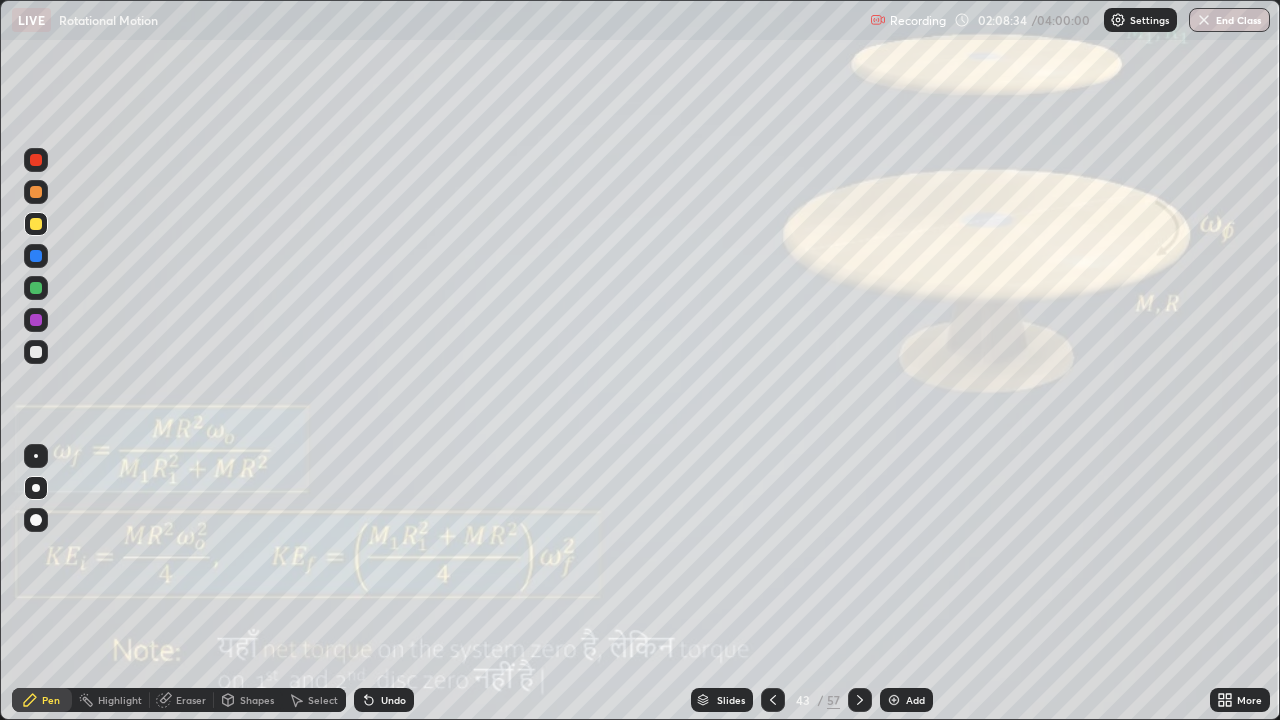 click 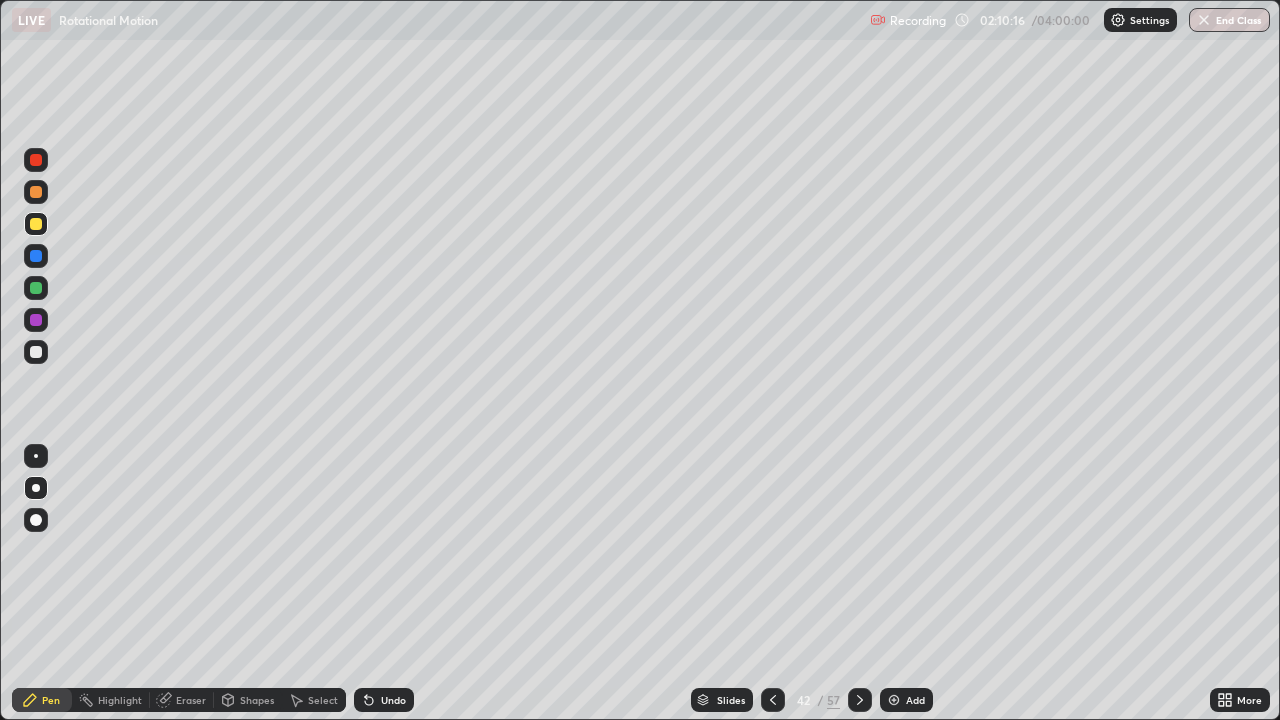 click 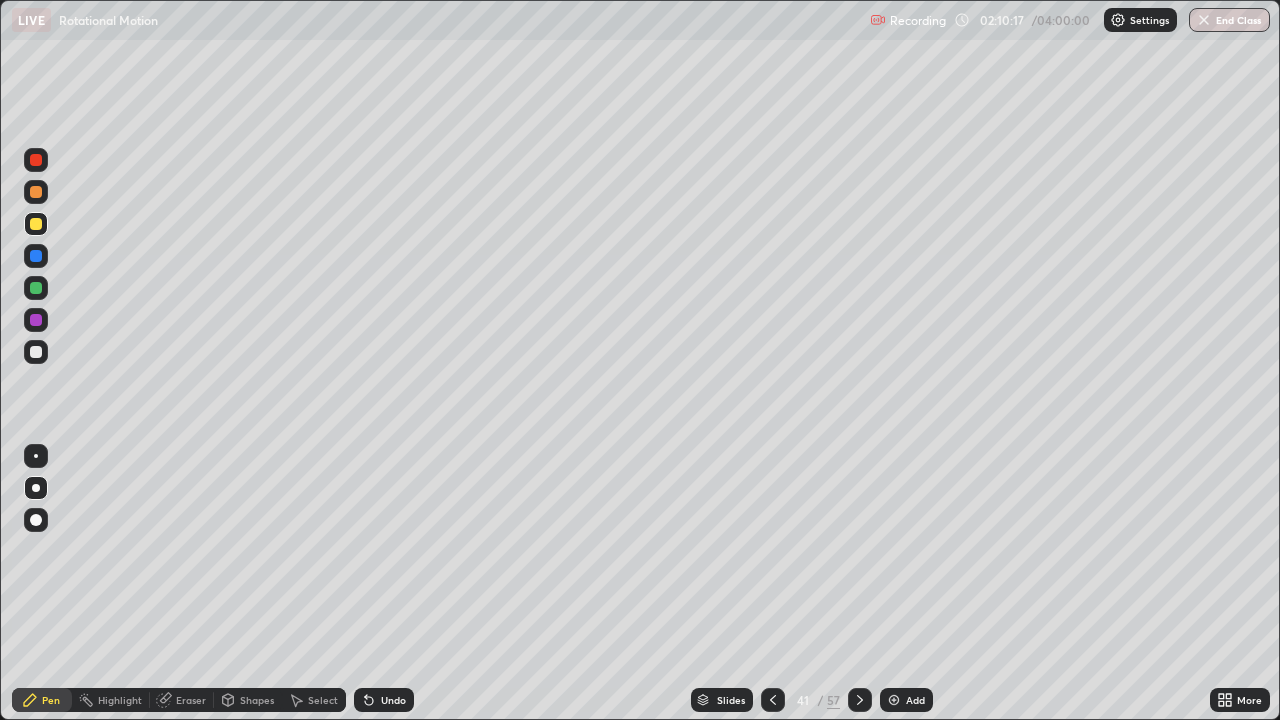 click 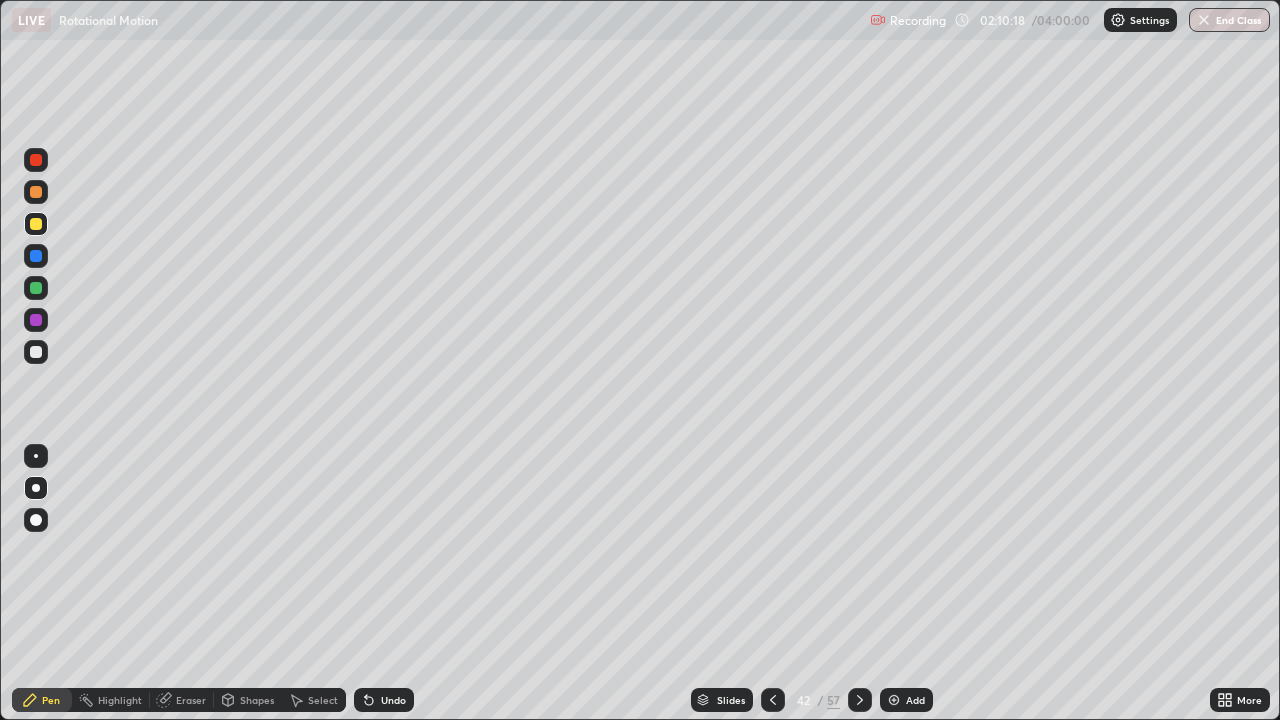 click 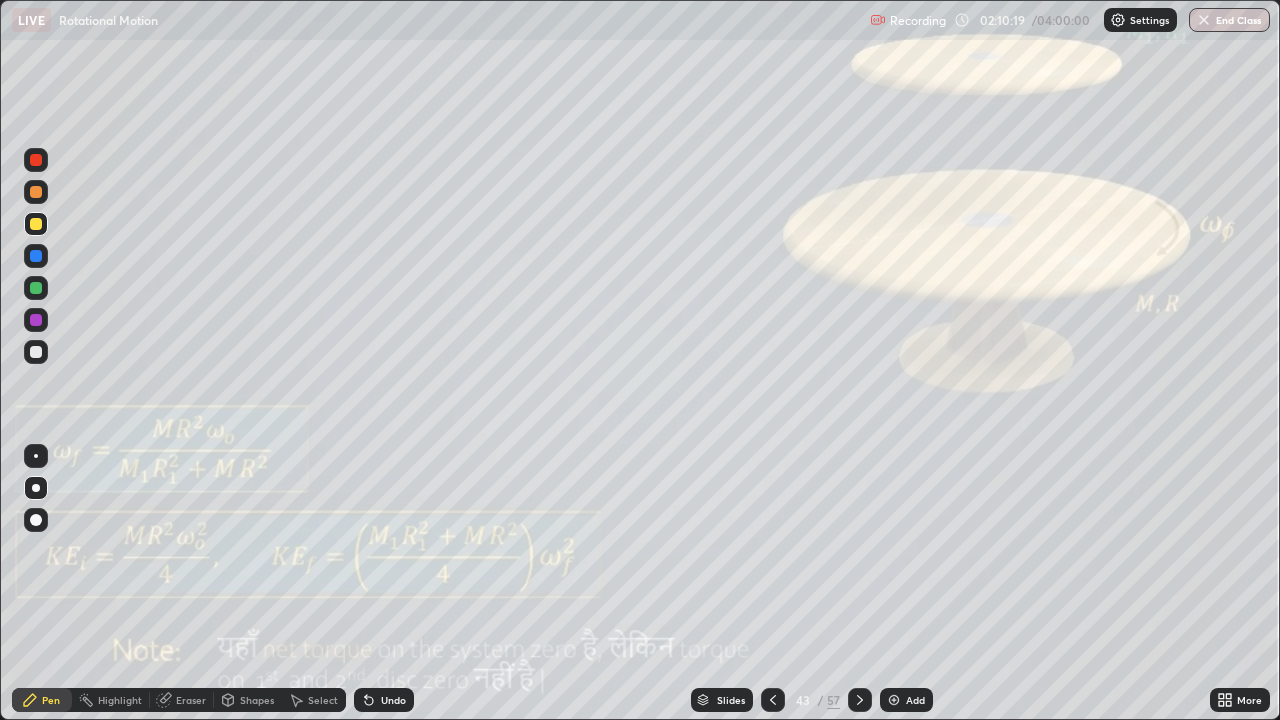 click 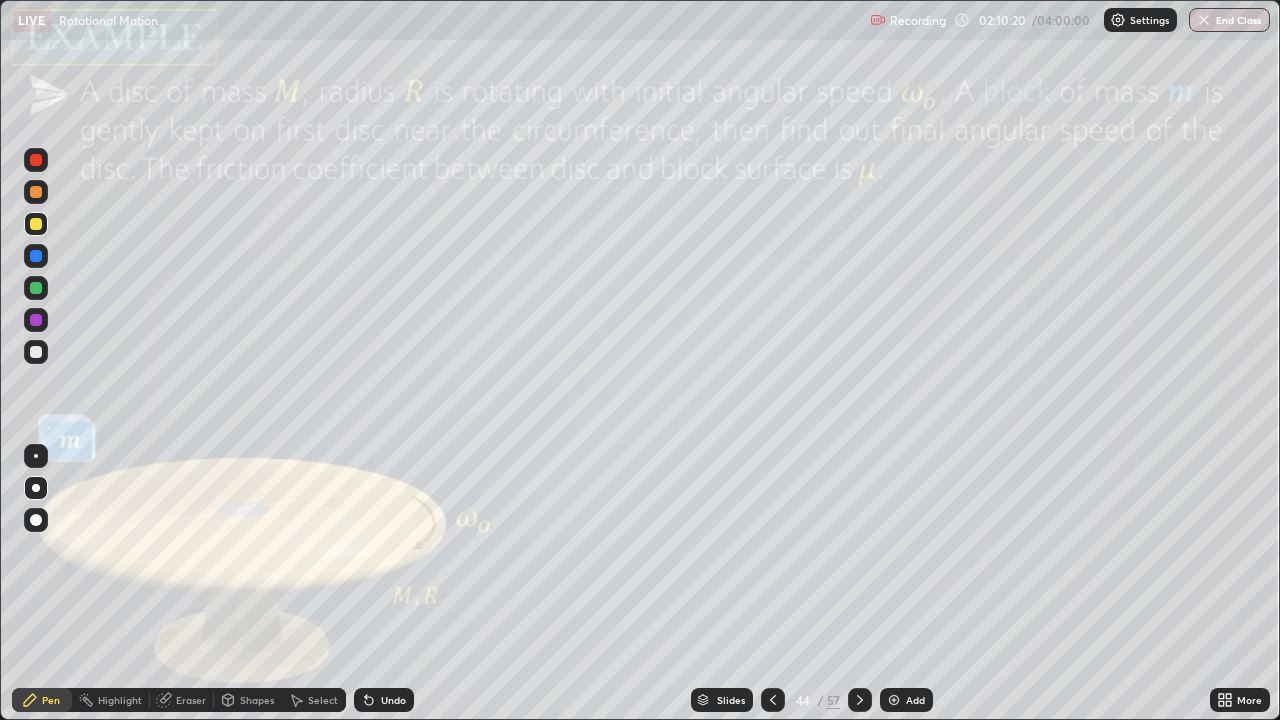 click 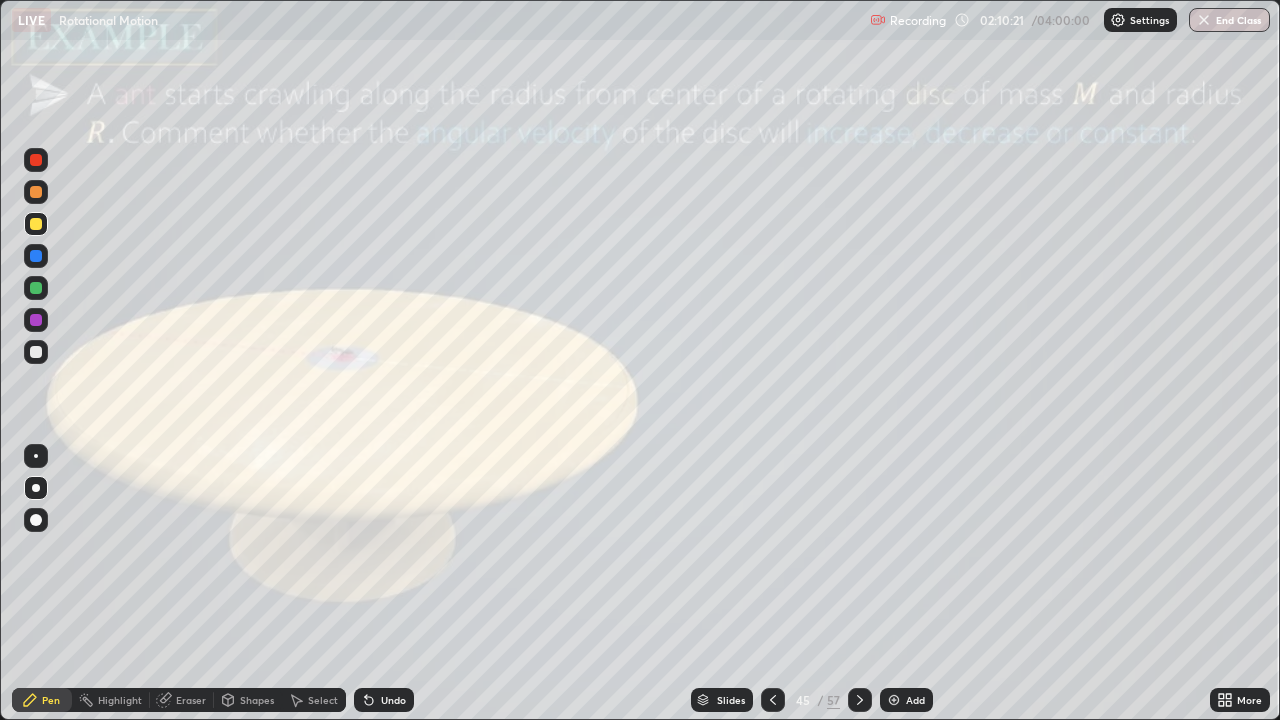 click 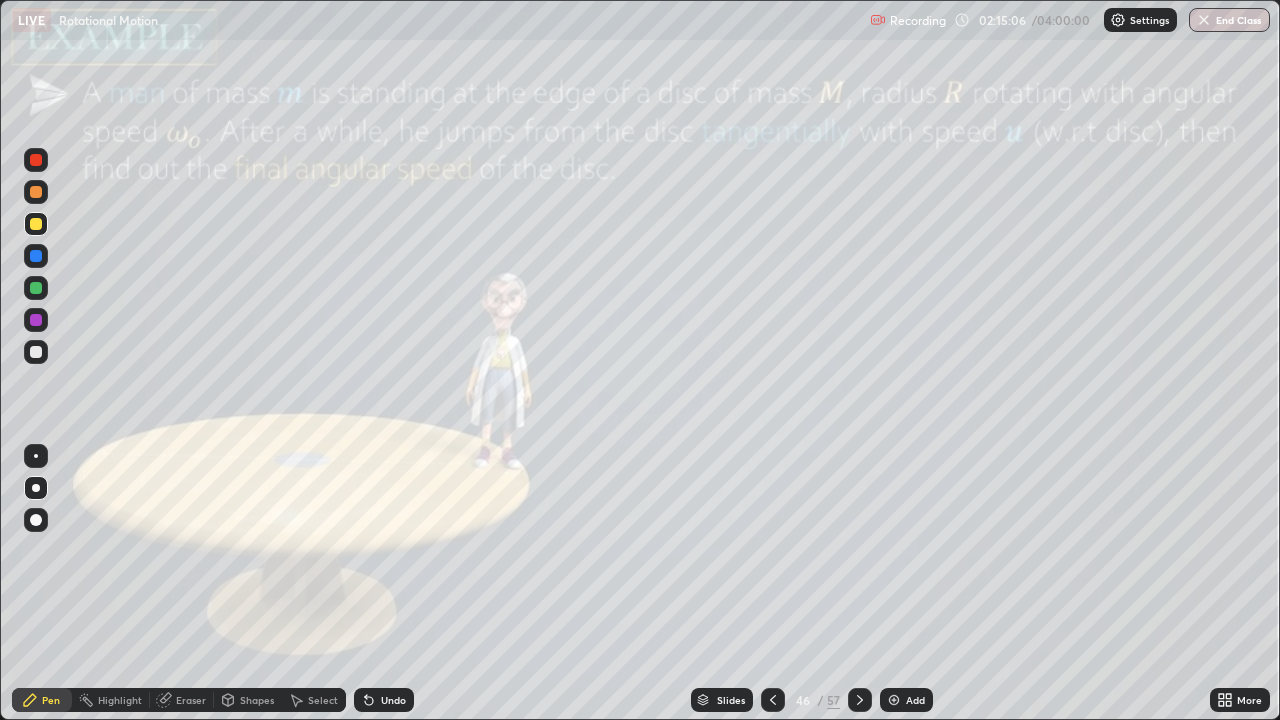 click at bounding box center [36, 256] 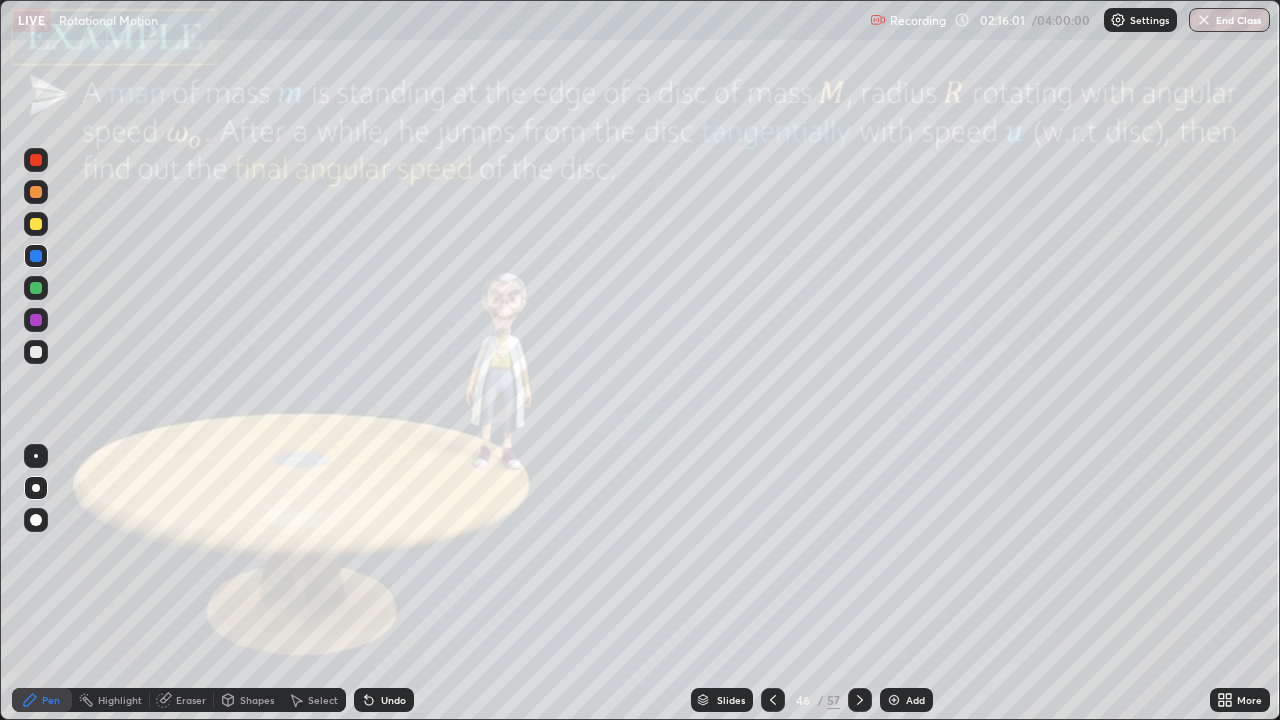 click at bounding box center (36, 288) 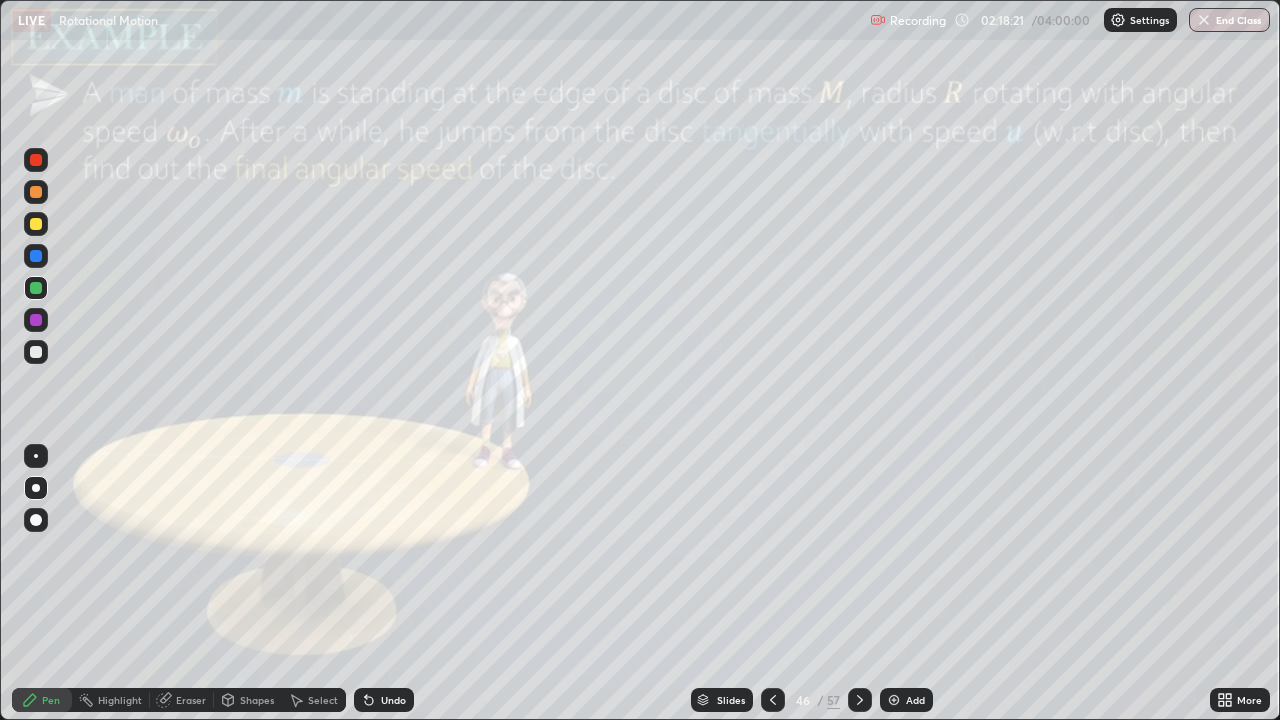 click 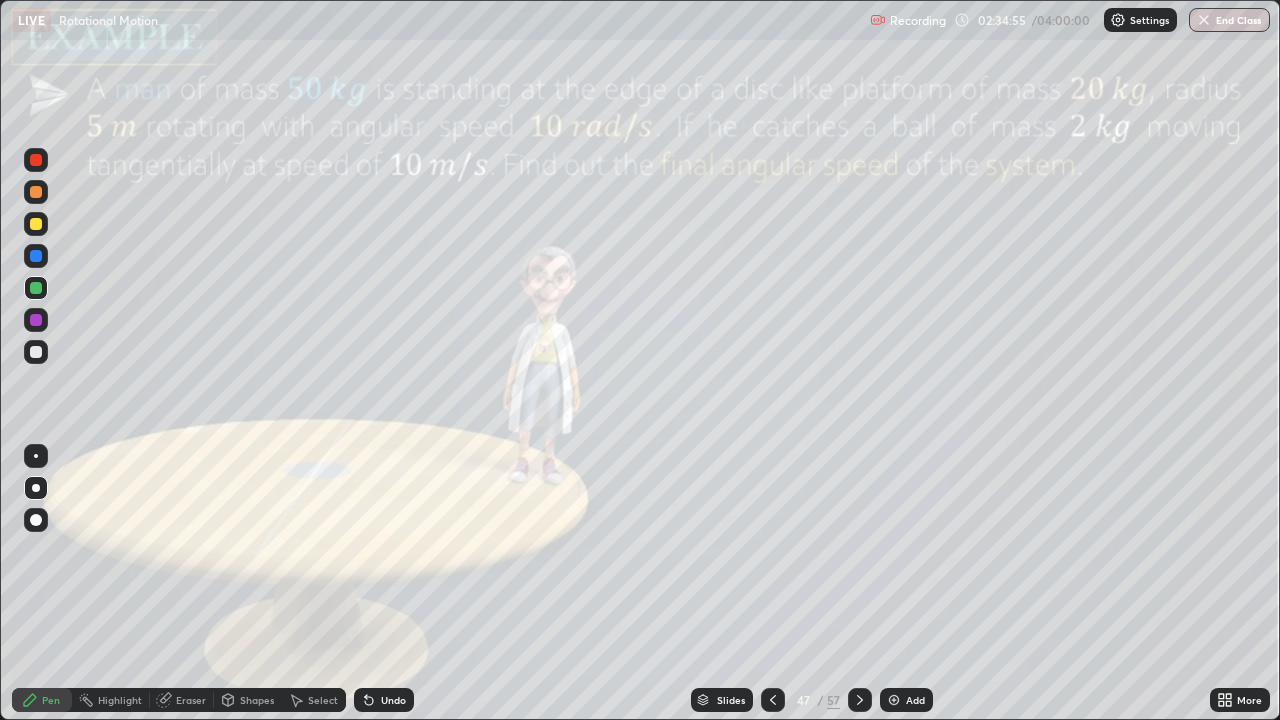 click at bounding box center (36, 224) 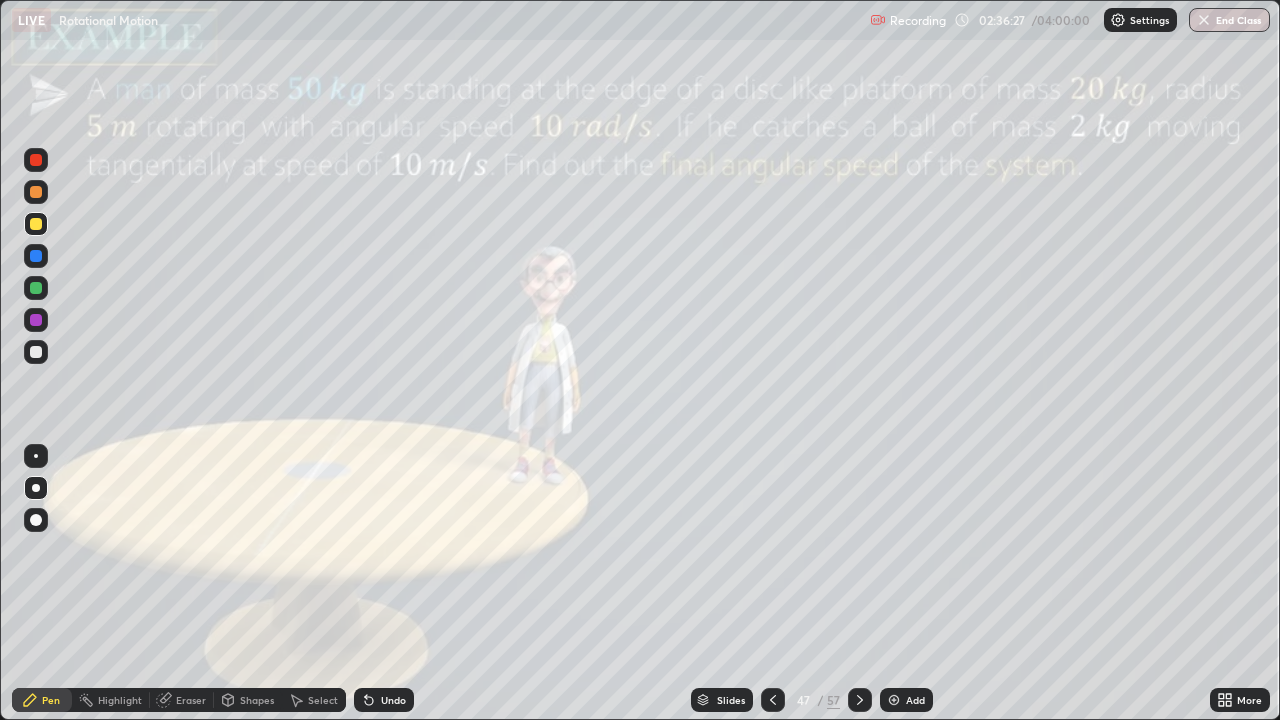 click on "Eraser" at bounding box center (182, 700) 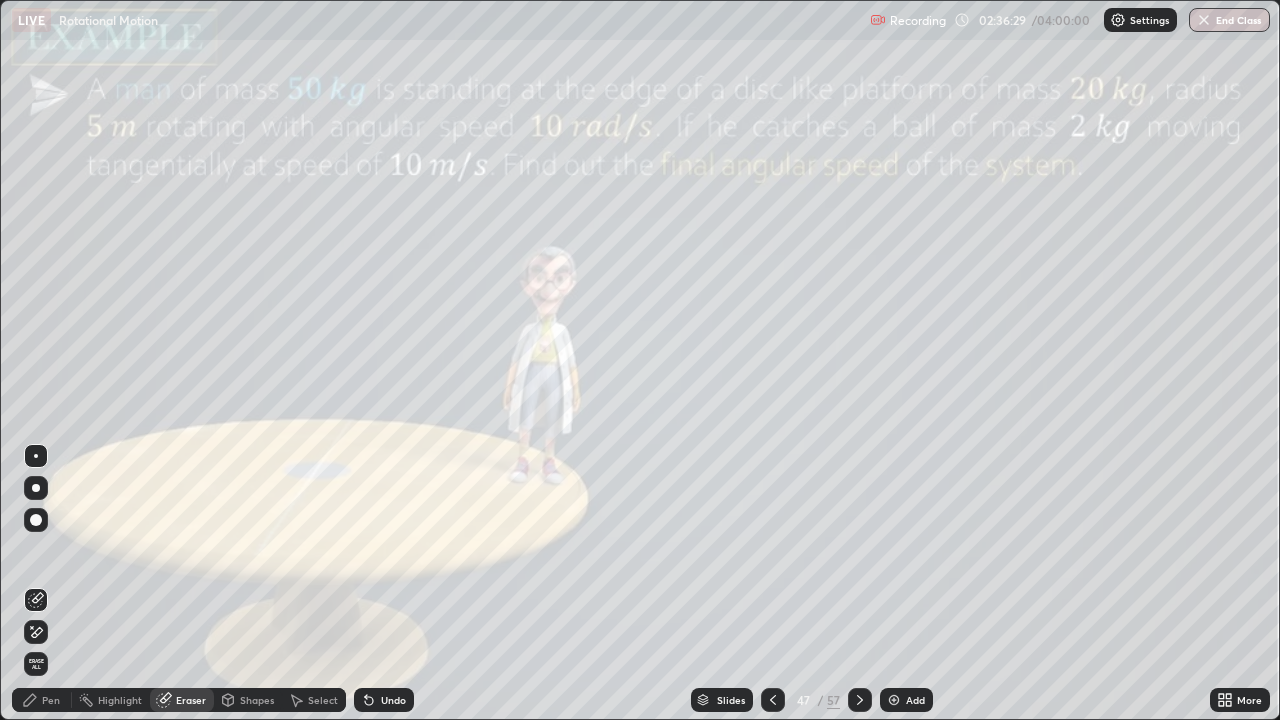 click on "Pen" at bounding box center [51, 700] 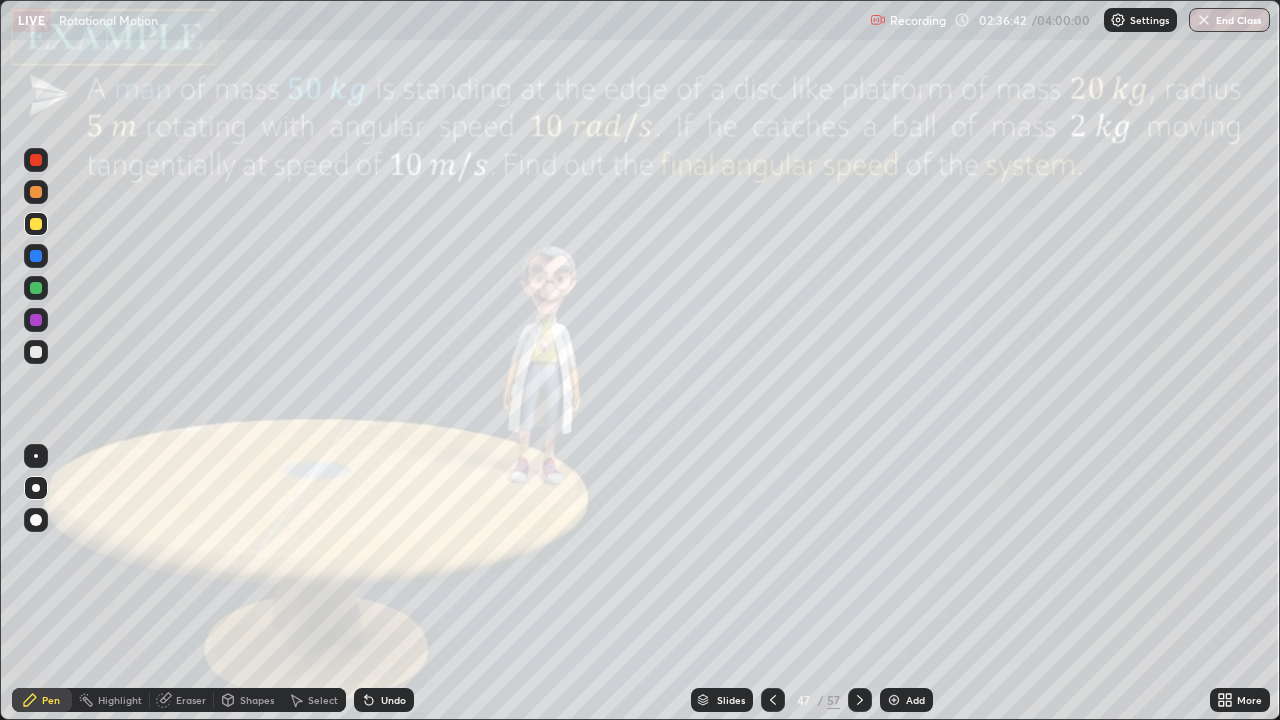 click on "Eraser" at bounding box center [182, 700] 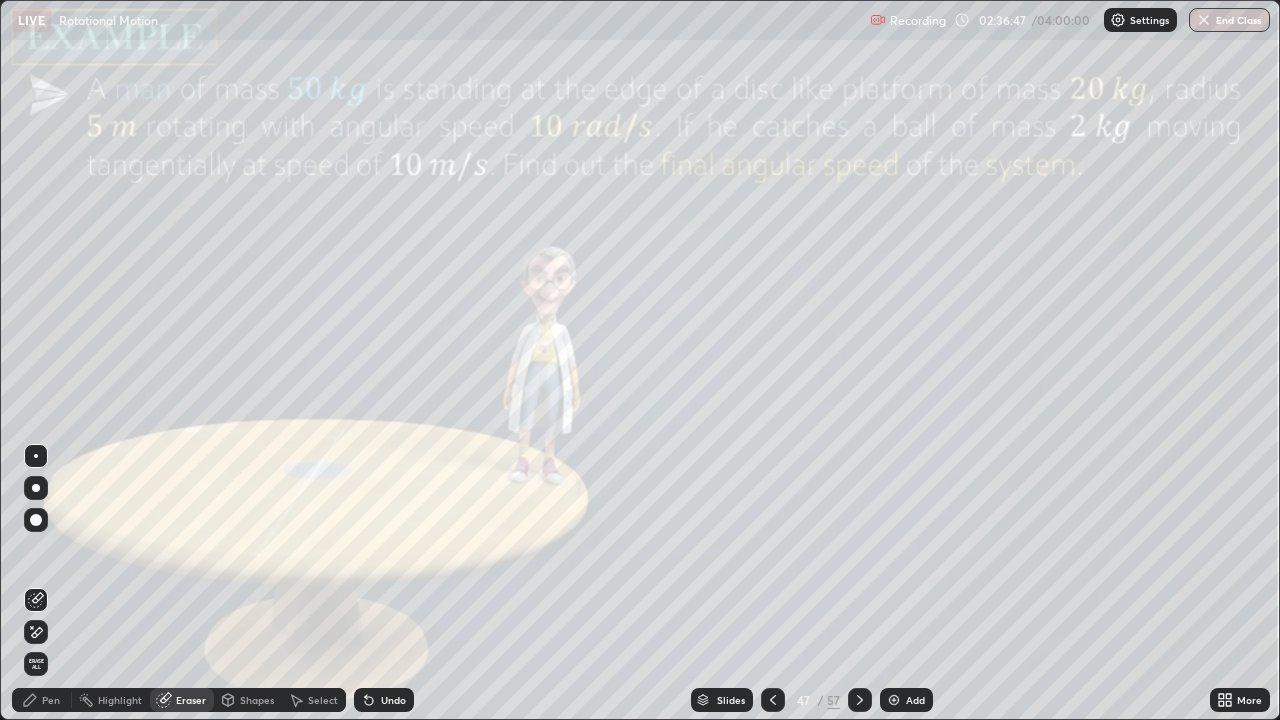 click on "Pen" at bounding box center (51, 700) 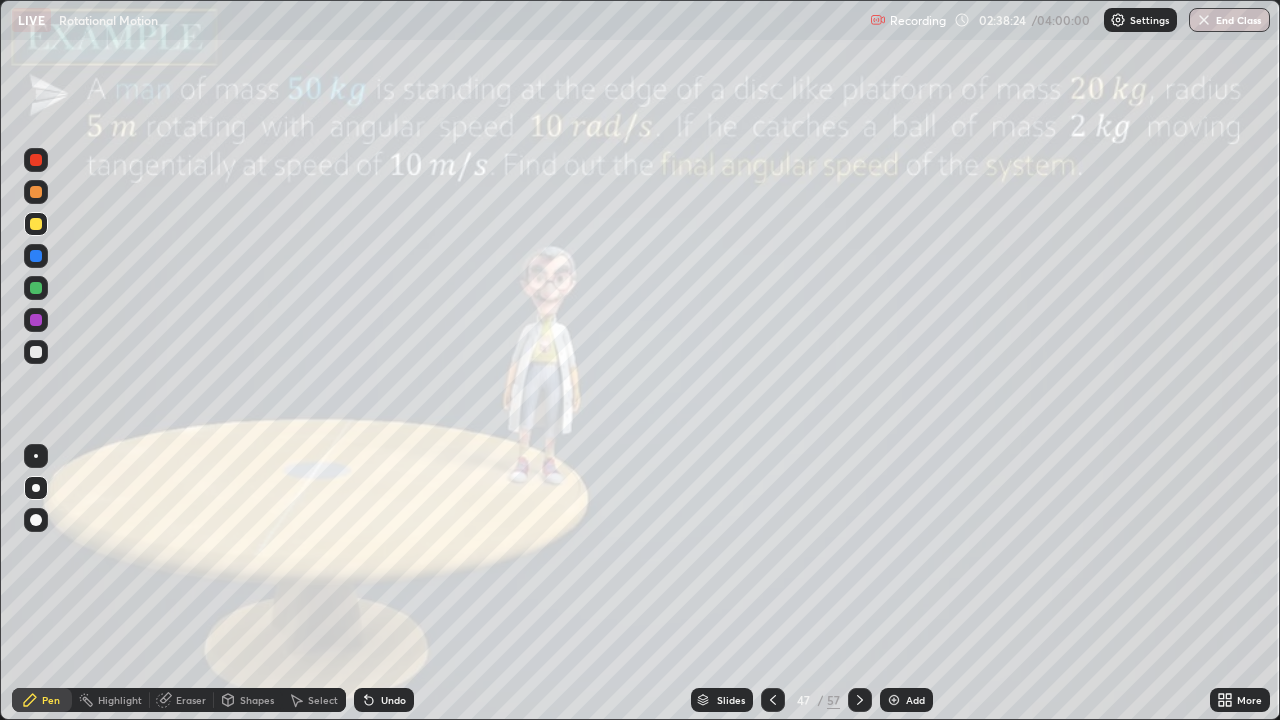 click on "Undo" at bounding box center (384, 700) 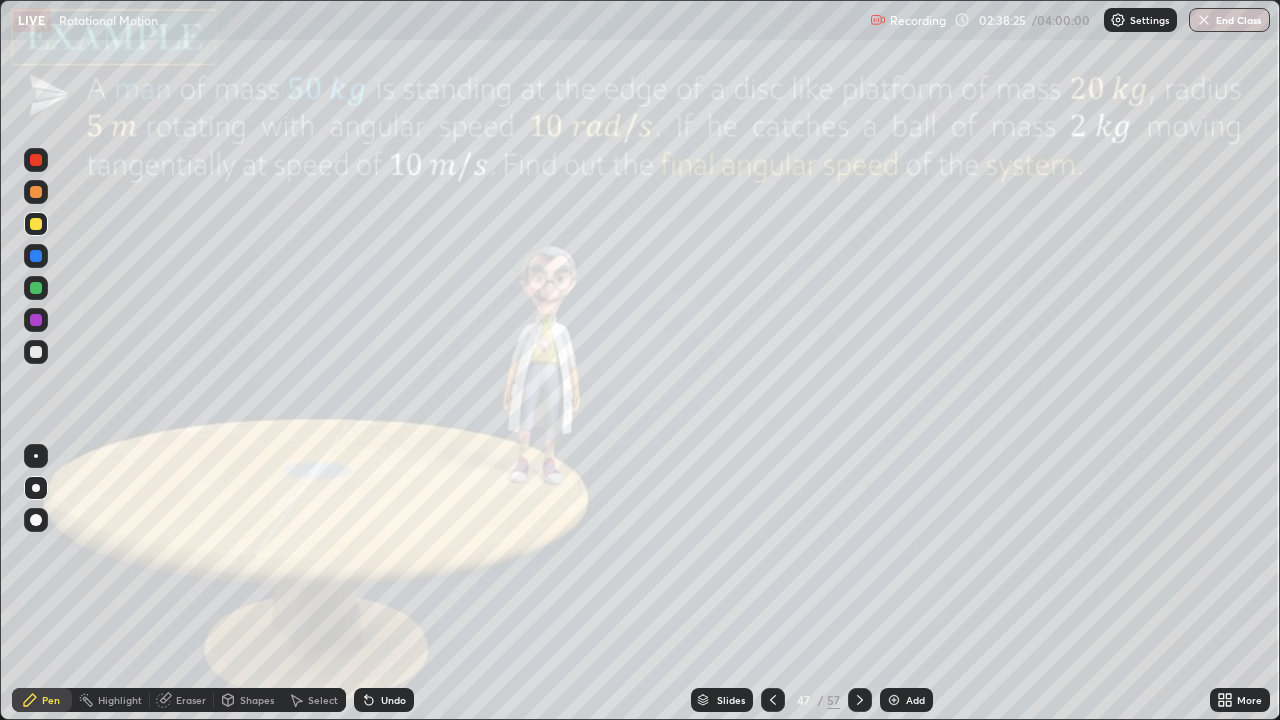 click on "Undo" at bounding box center (384, 700) 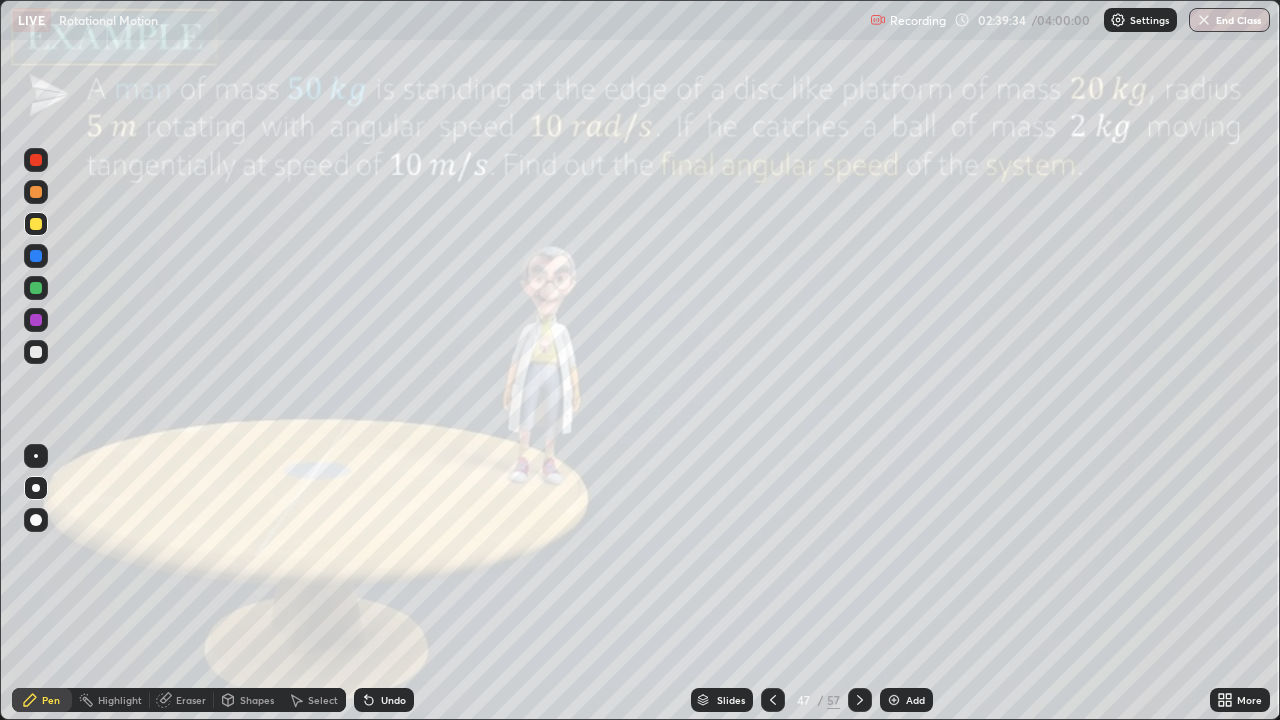 click 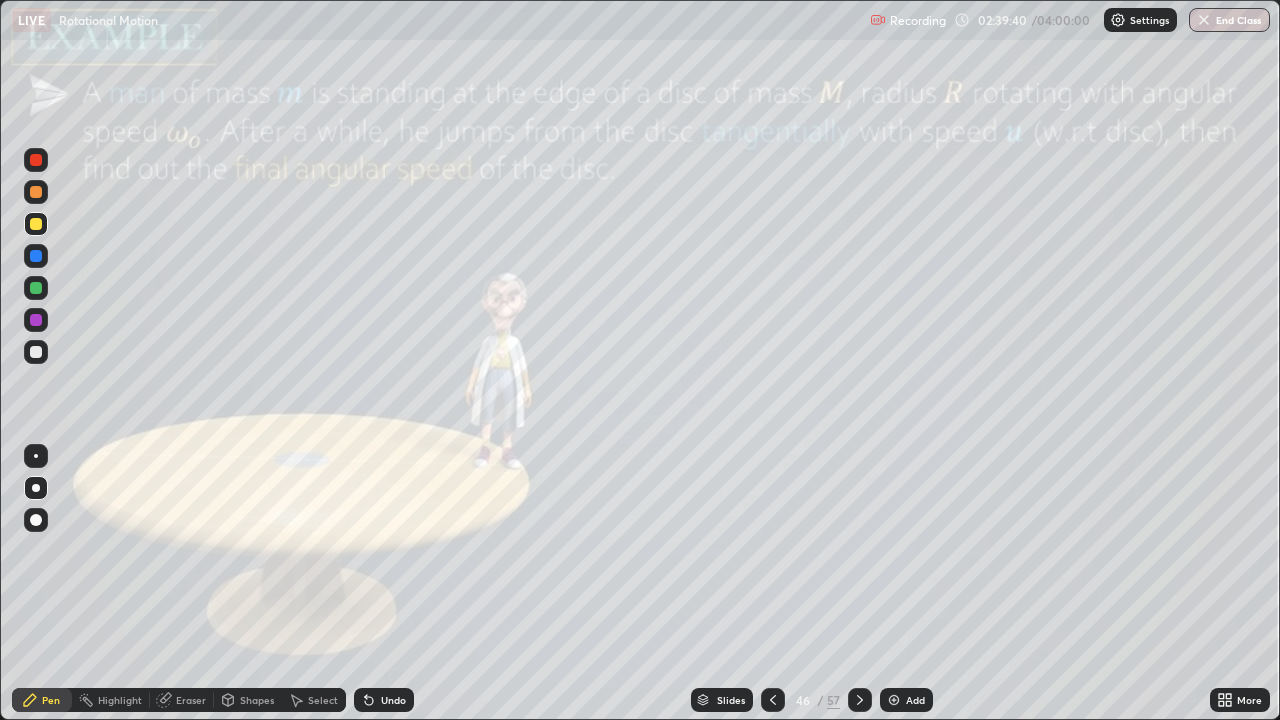 click 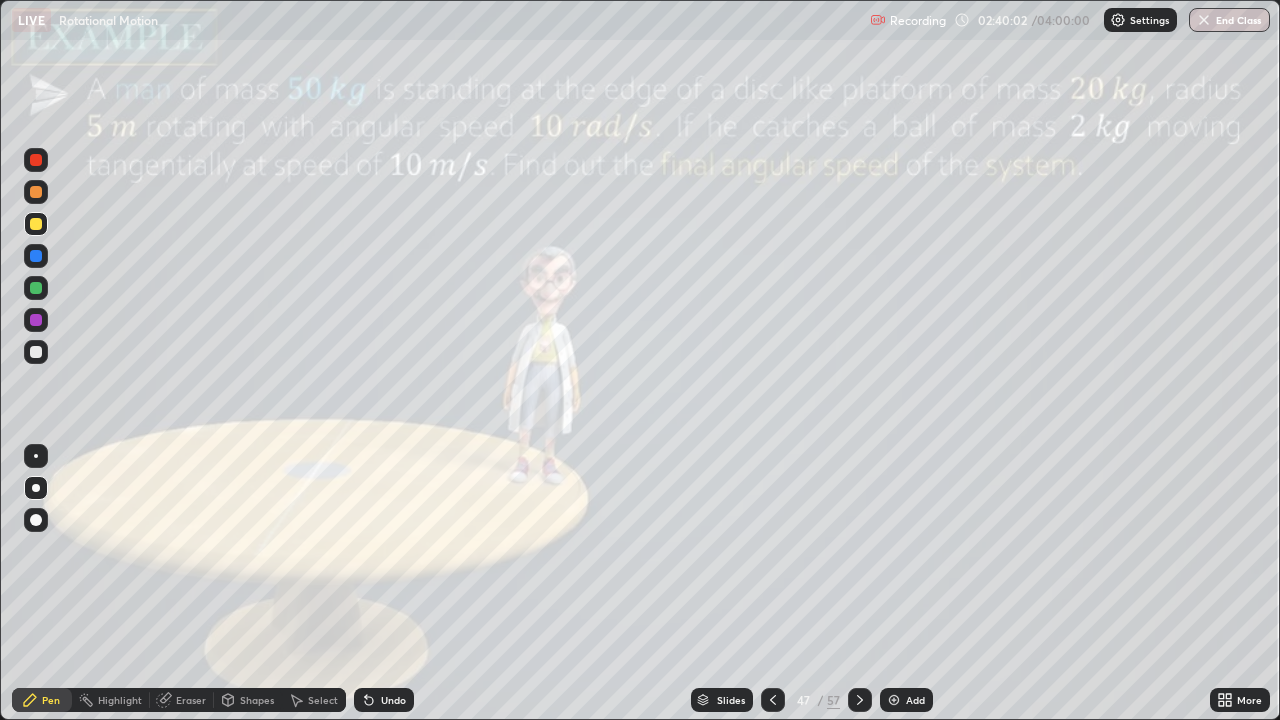 click 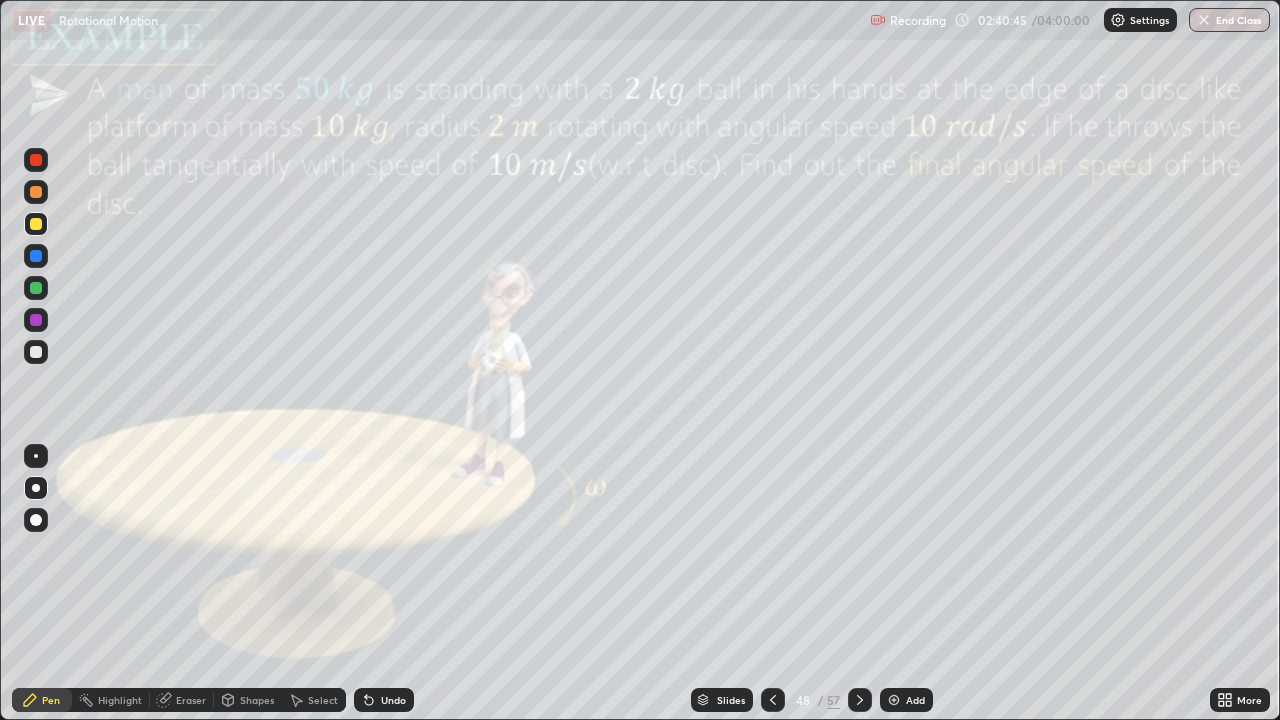 click at bounding box center (860, 700) 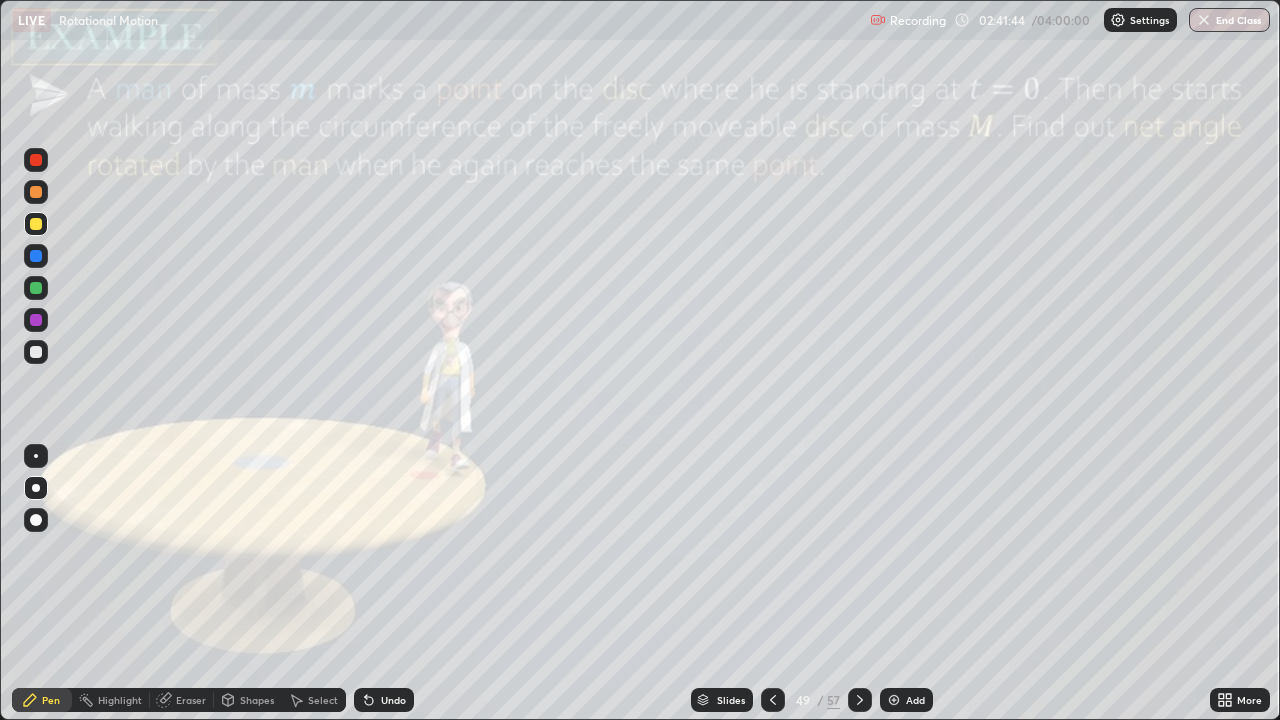 click at bounding box center [36, 256] 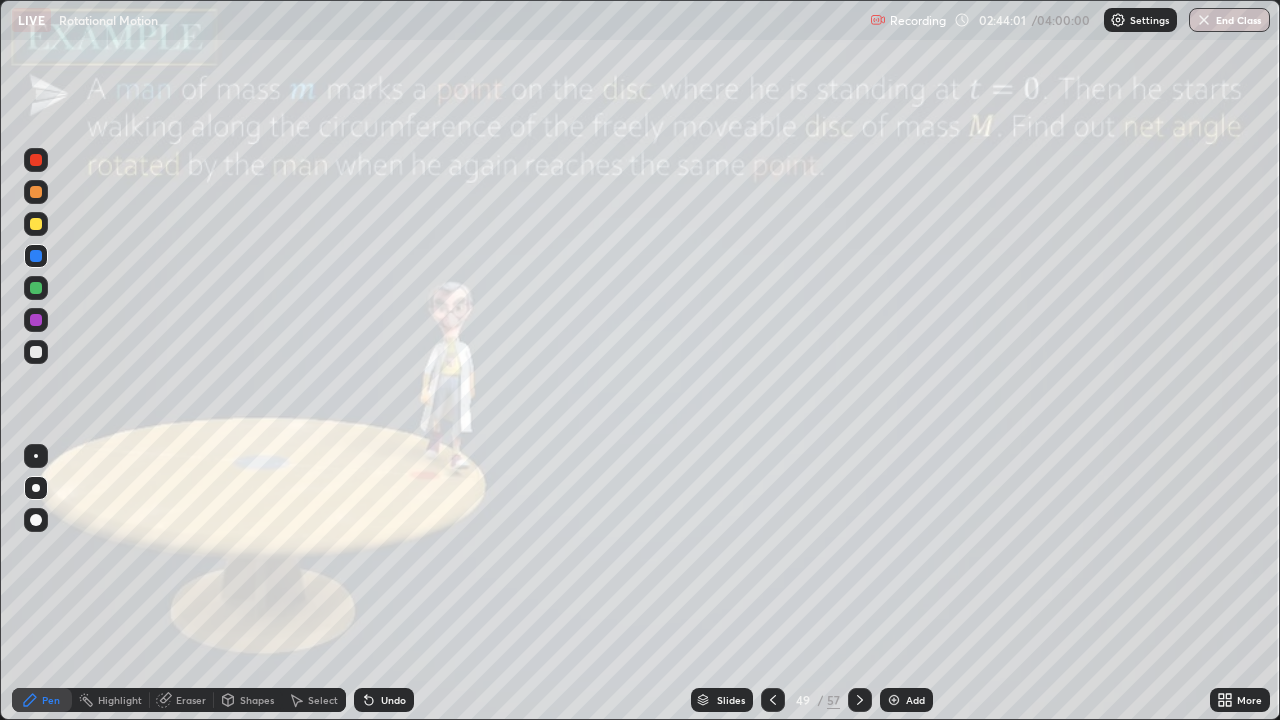 click on "Slides" at bounding box center (731, 700) 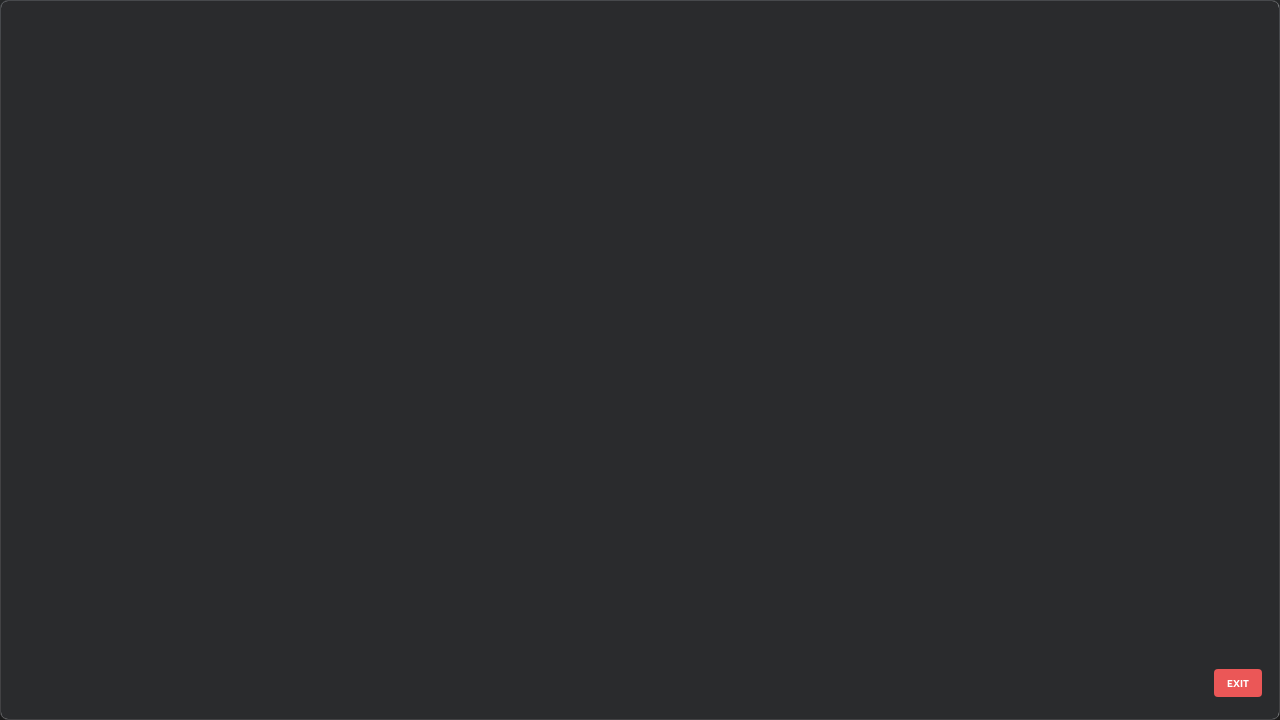 scroll, scrollTop: 3100, scrollLeft: 0, axis: vertical 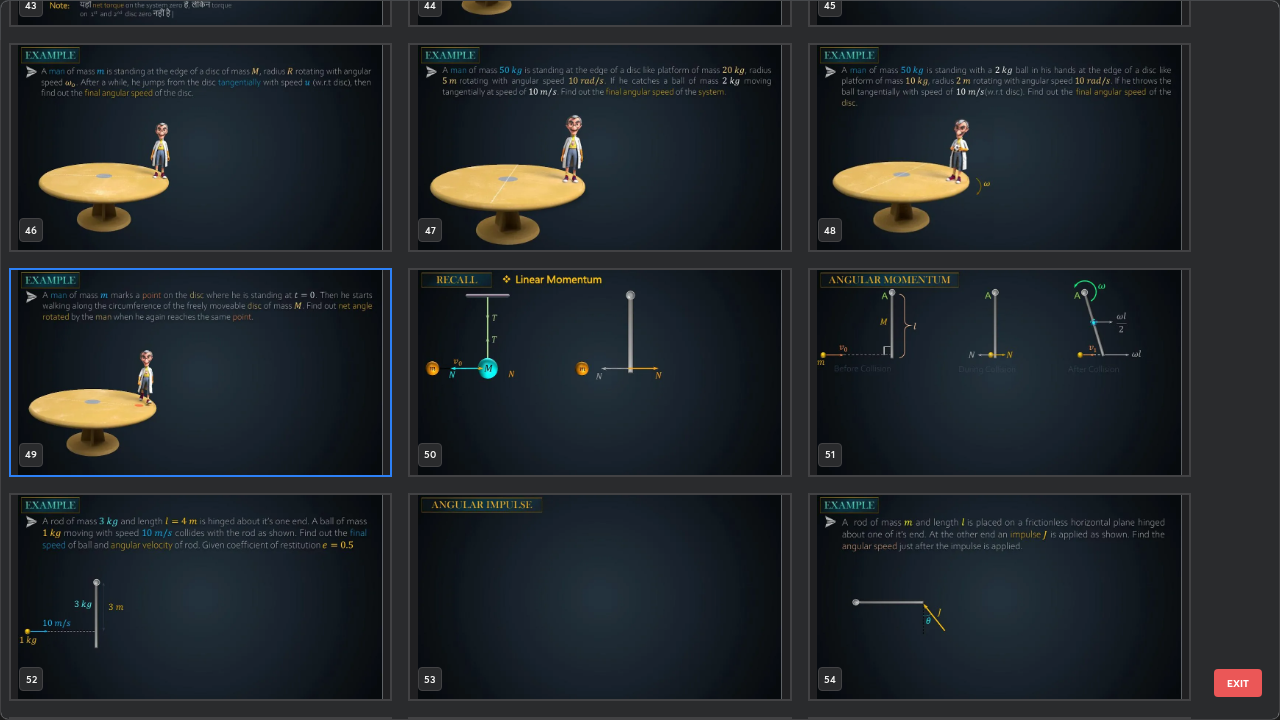 click at bounding box center [599, 597] 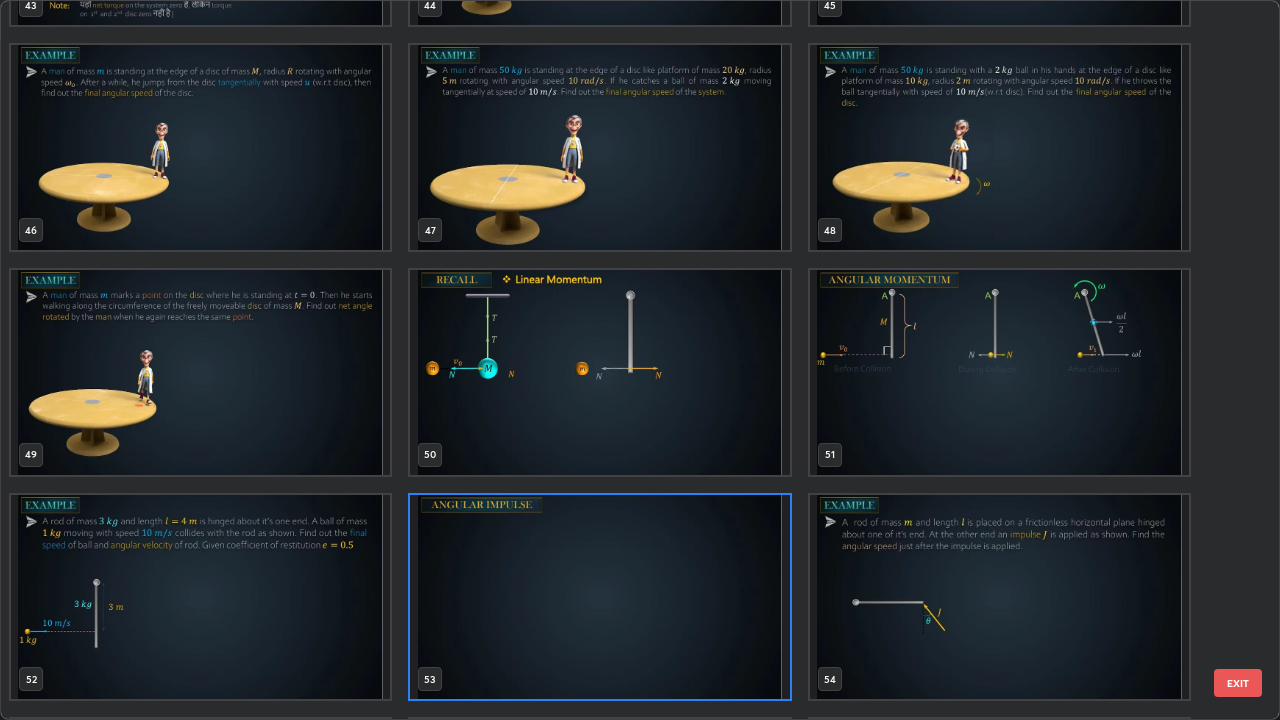 click at bounding box center (599, 597) 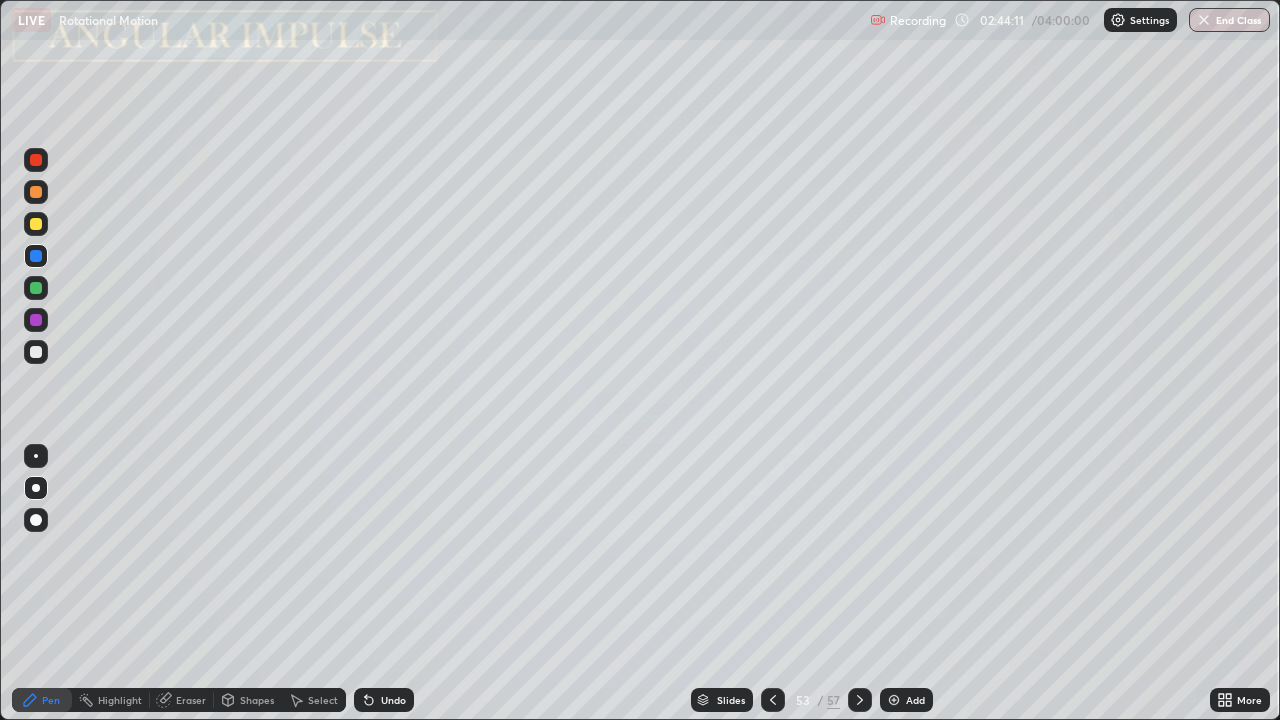 click at bounding box center (599, 597) 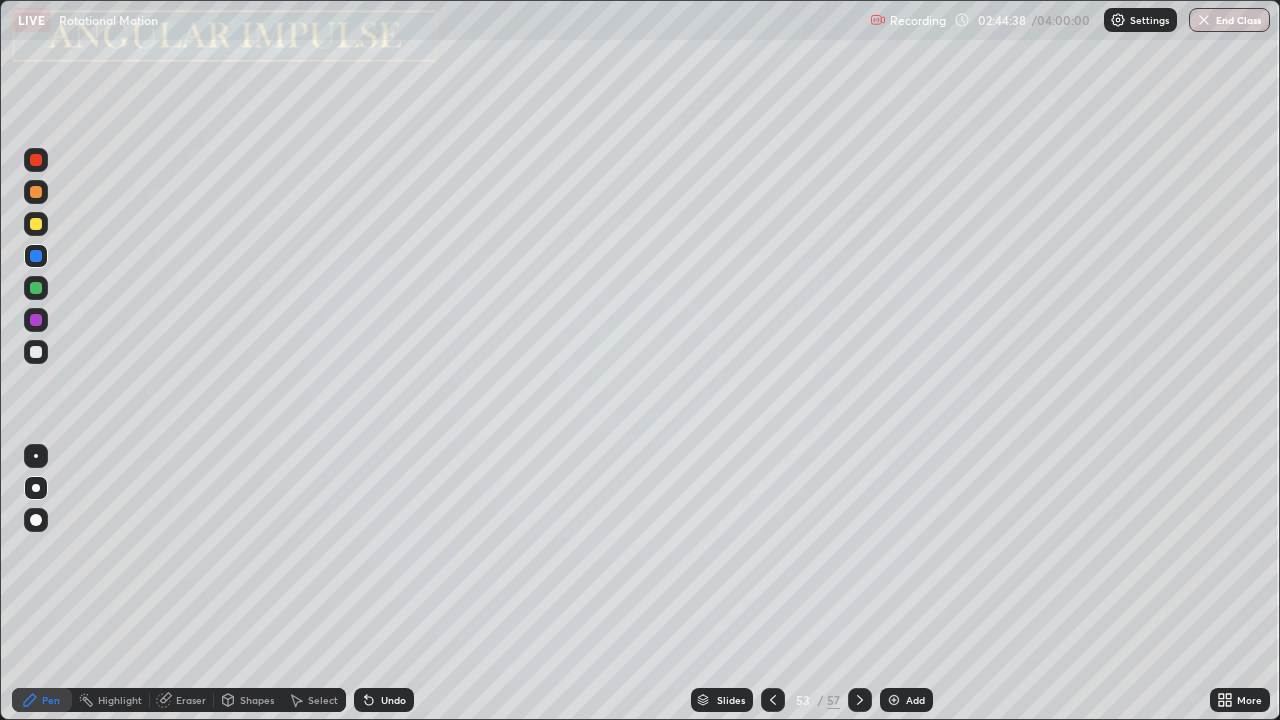 click at bounding box center [36, 224] 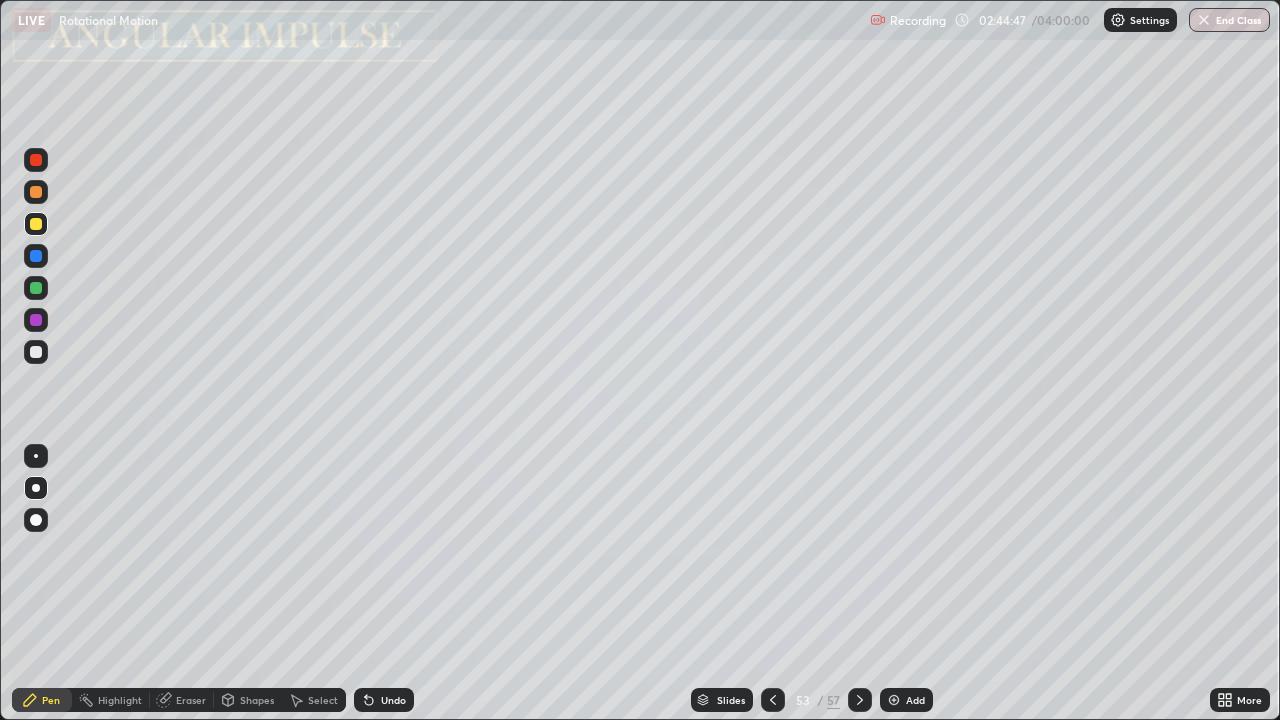 click at bounding box center (36, 256) 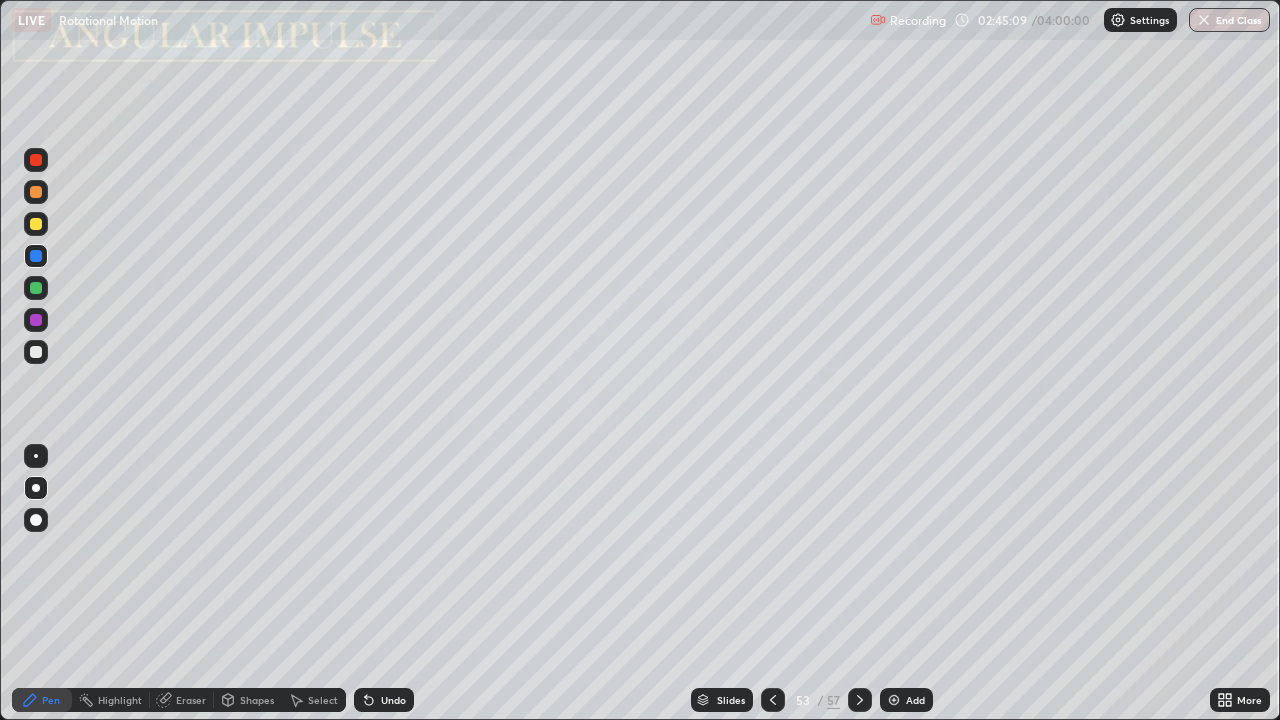 click at bounding box center (36, 224) 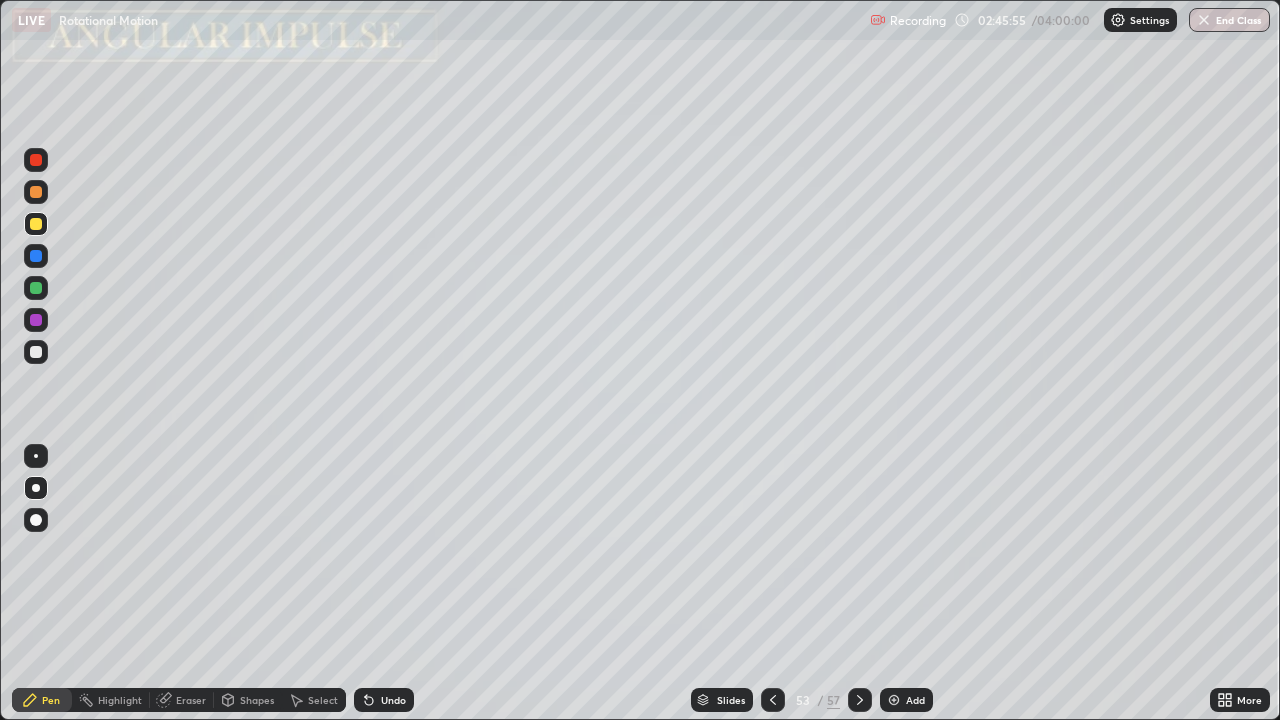 click on "Undo" at bounding box center [384, 700] 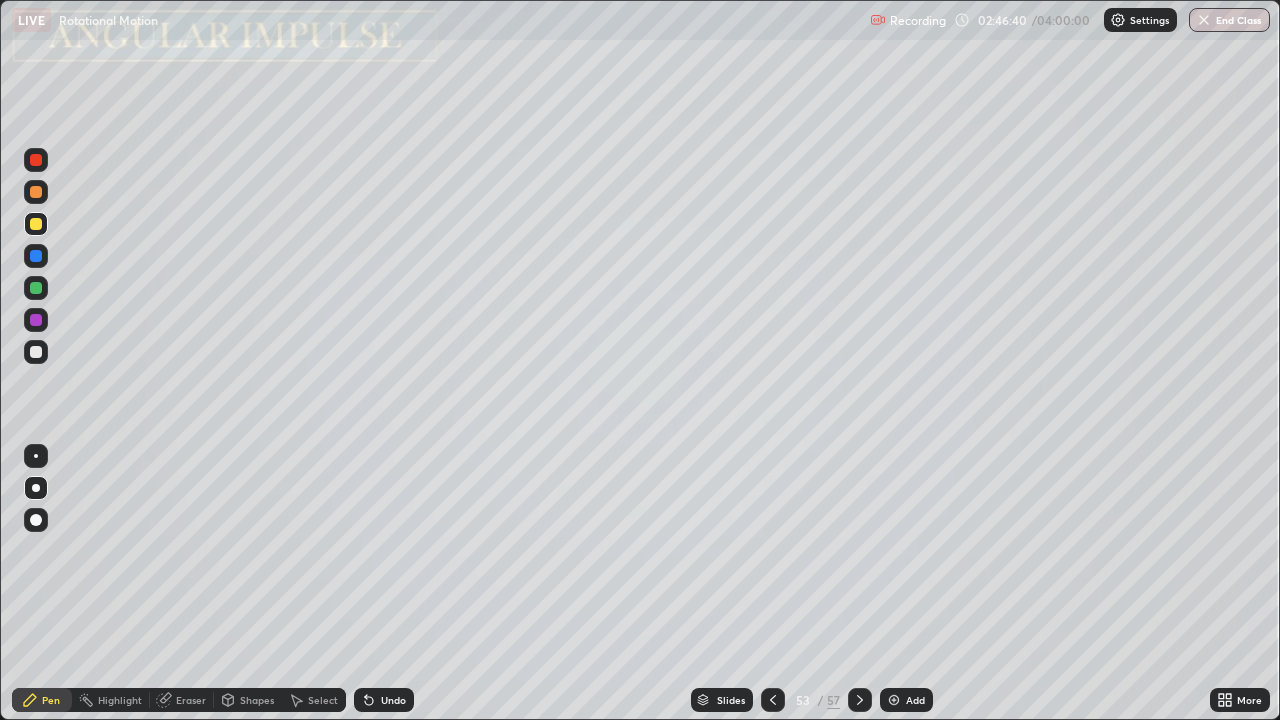 click on "Undo" at bounding box center [384, 700] 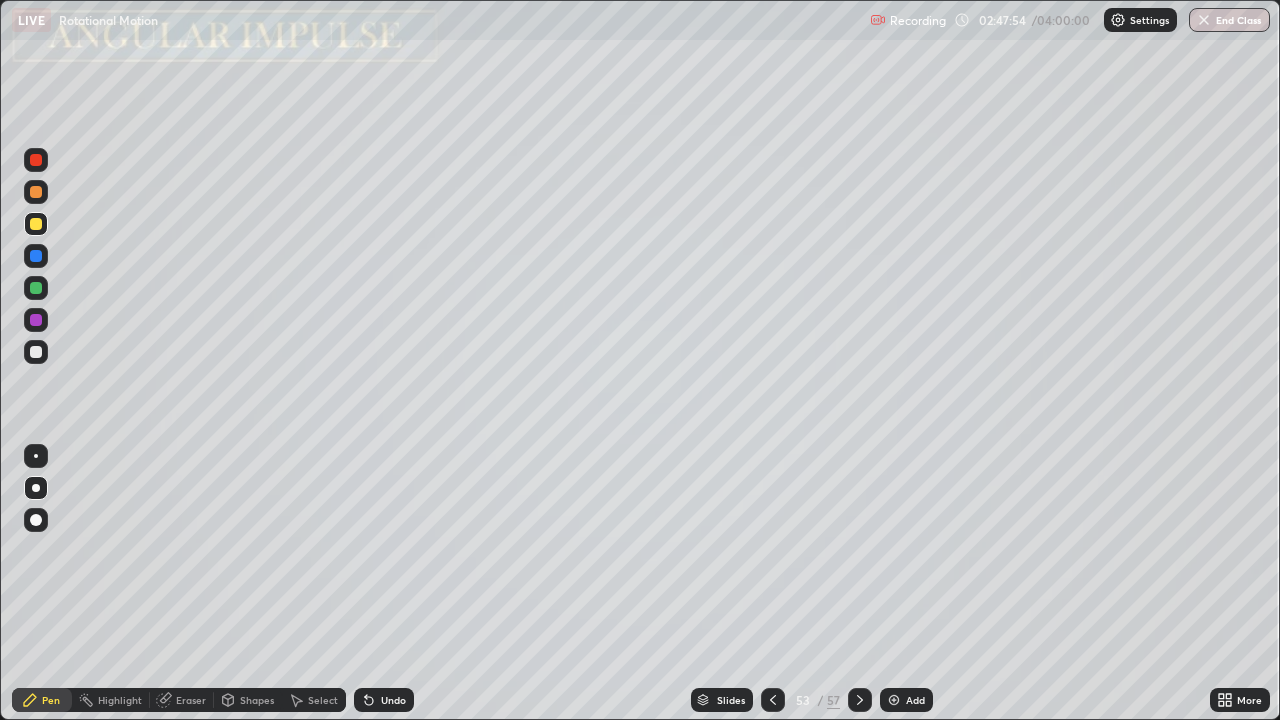 click at bounding box center [36, 352] 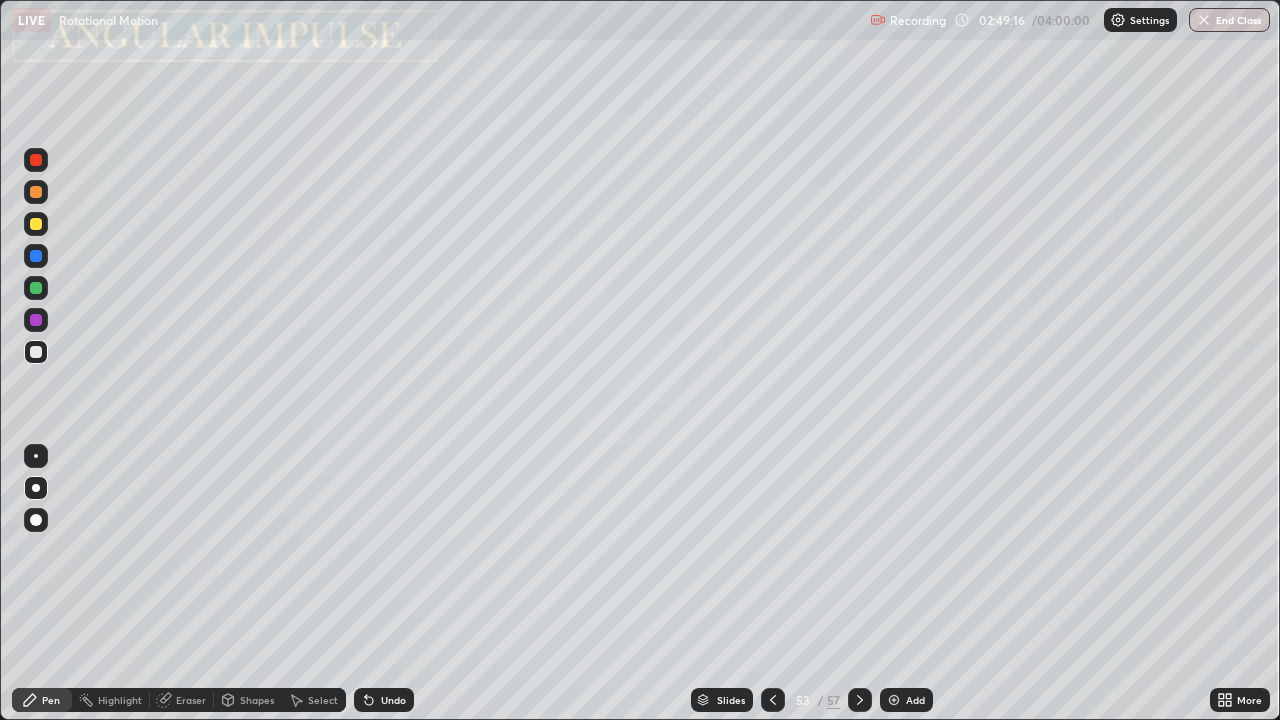 click 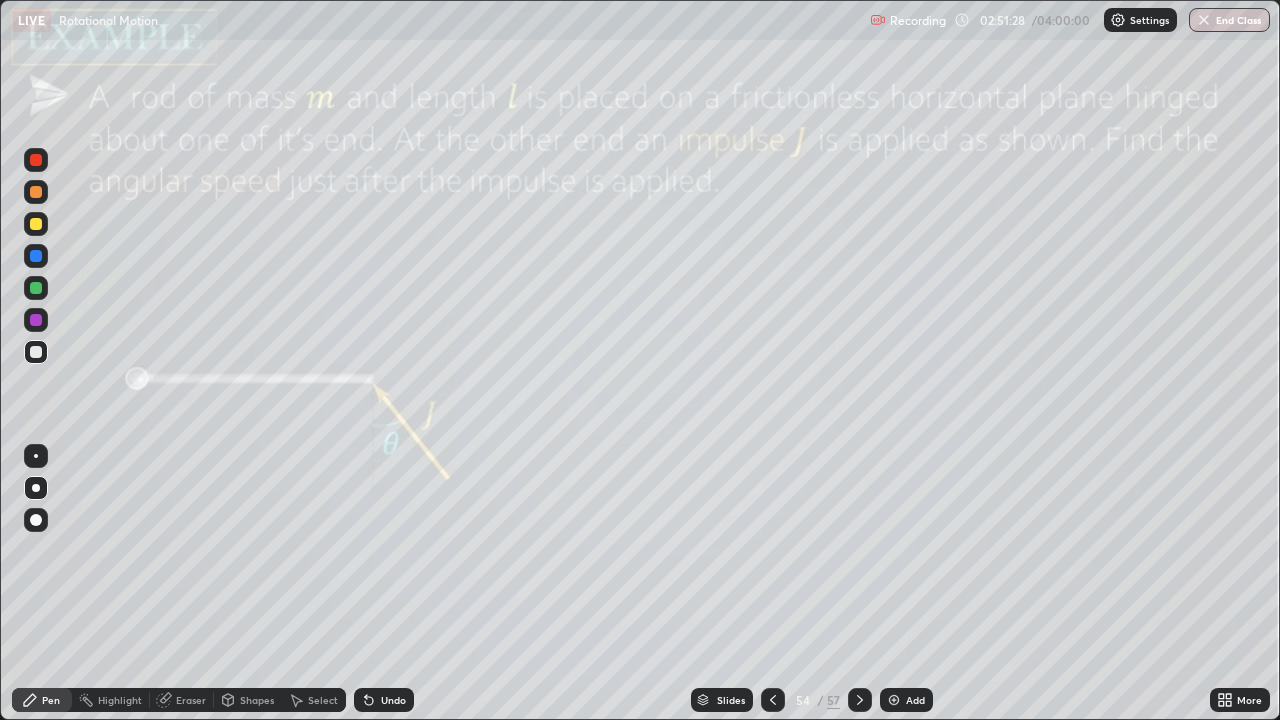 click on "Eraser" at bounding box center (191, 700) 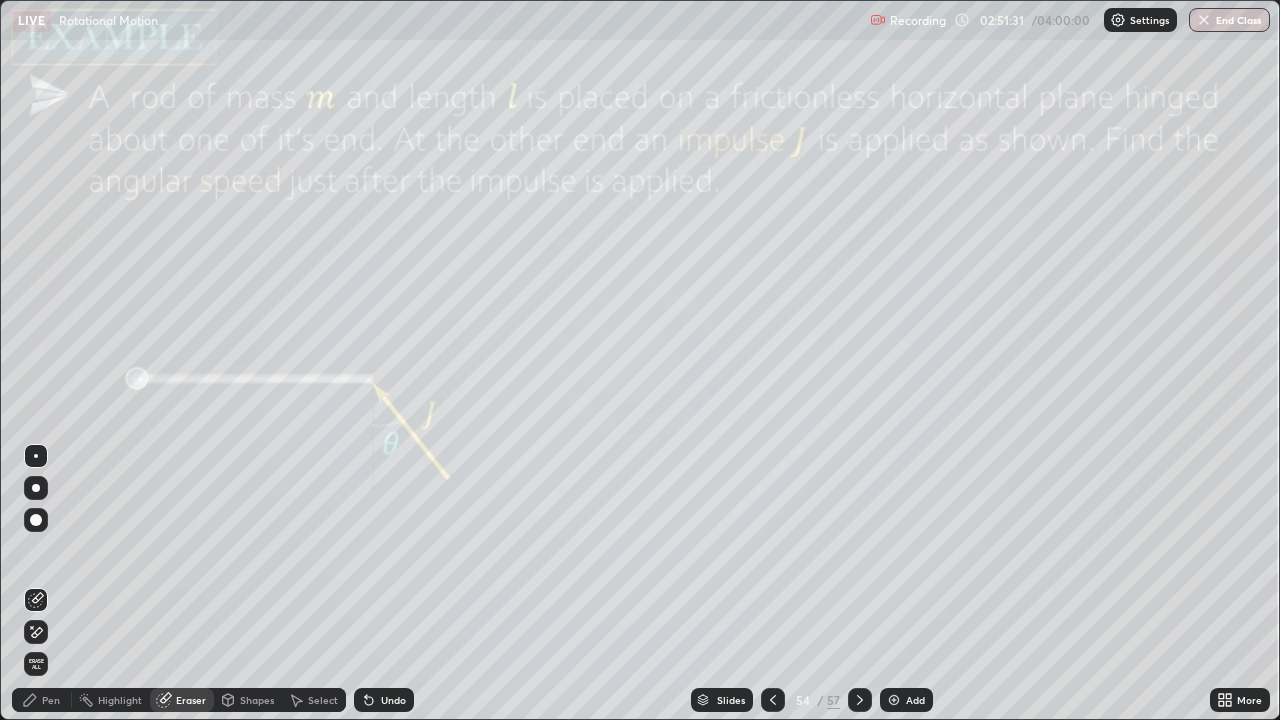 click on "Pen" at bounding box center (51, 700) 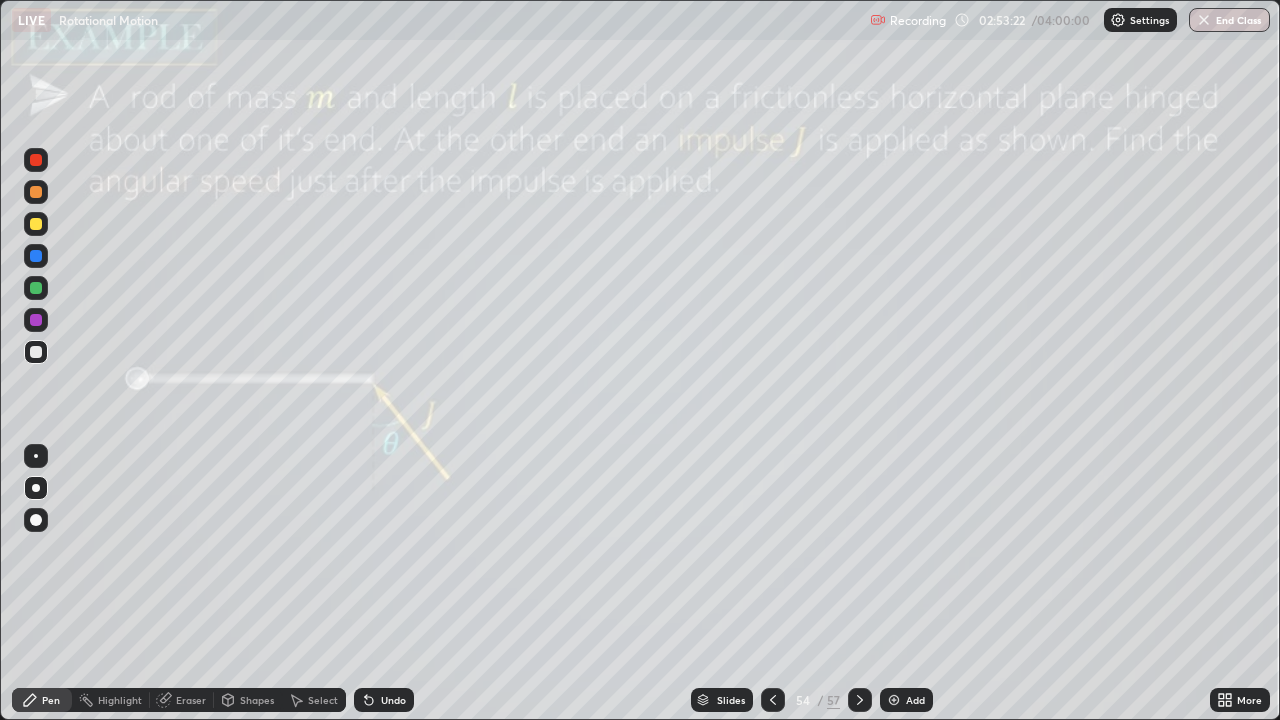 click on "Eraser" at bounding box center (191, 700) 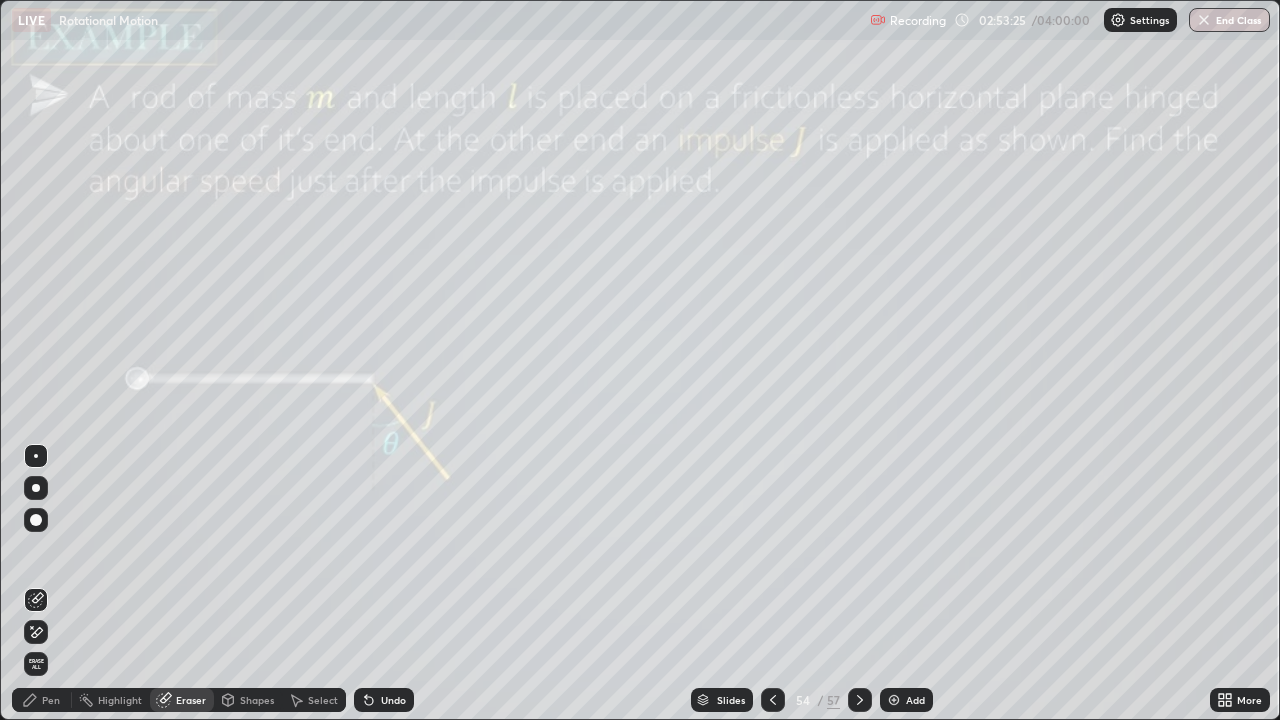 click on "Pen" at bounding box center (51, 700) 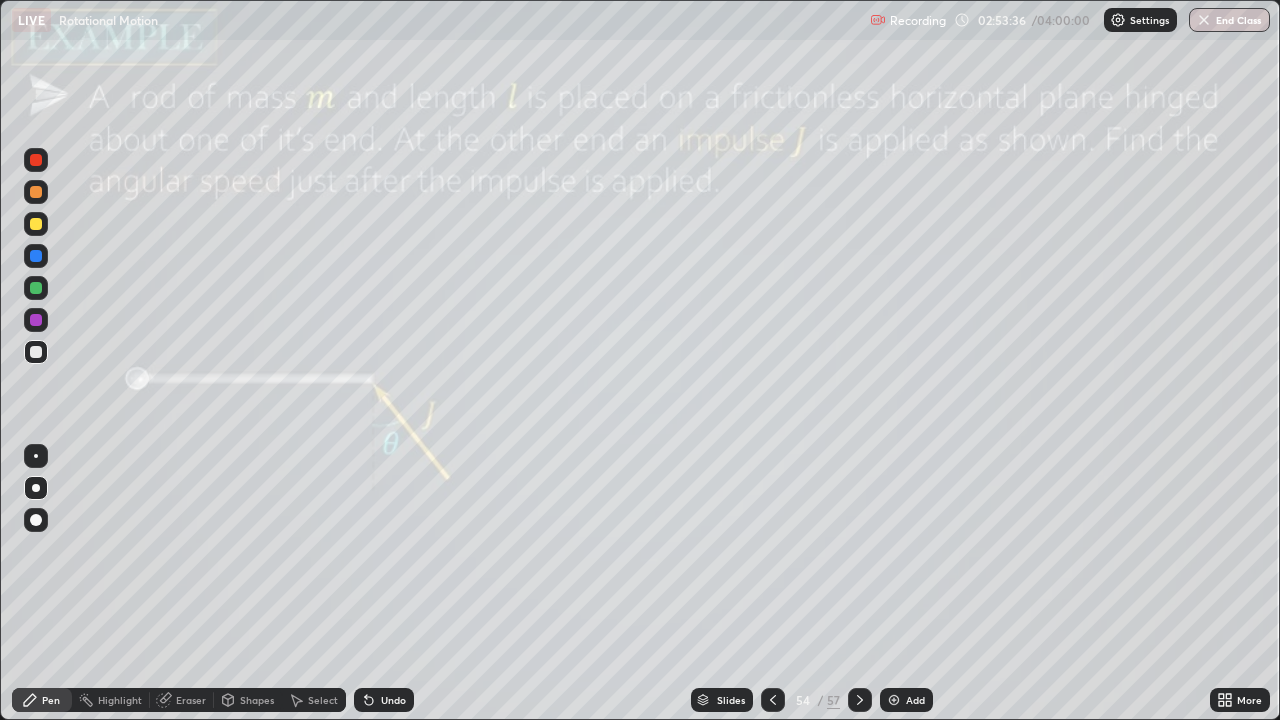 click at bounding box center (36, 256) 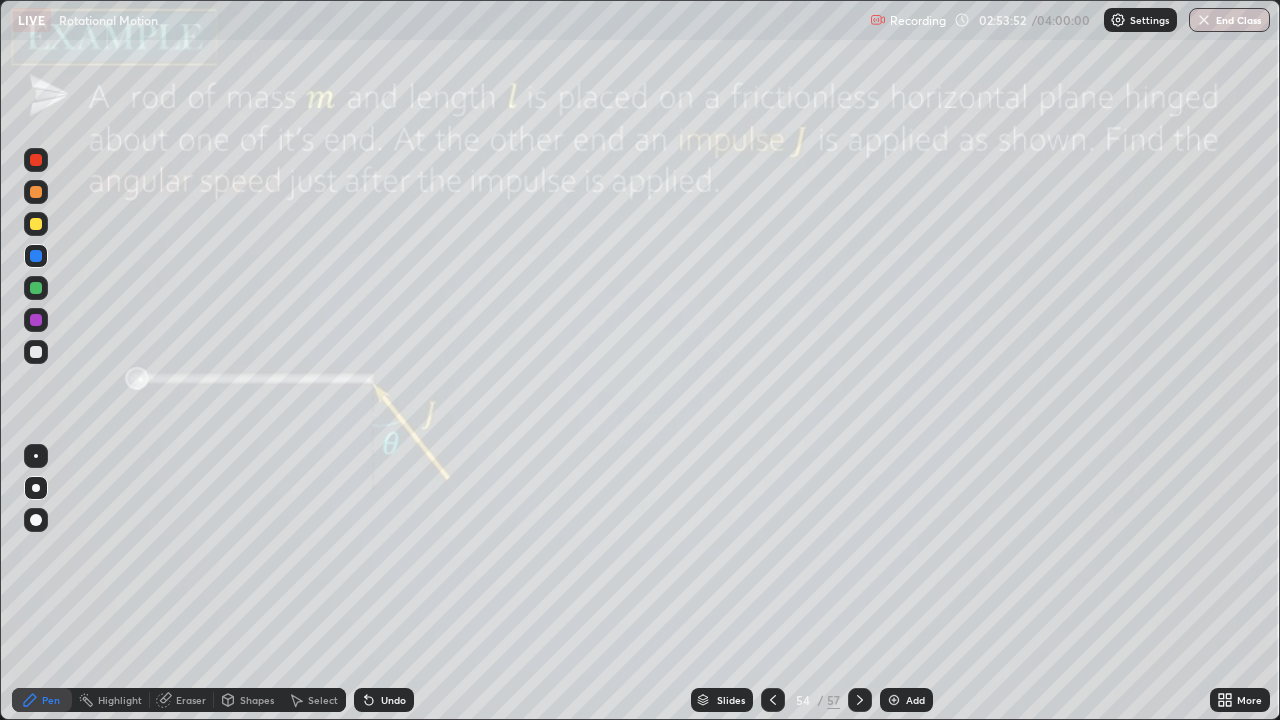 click 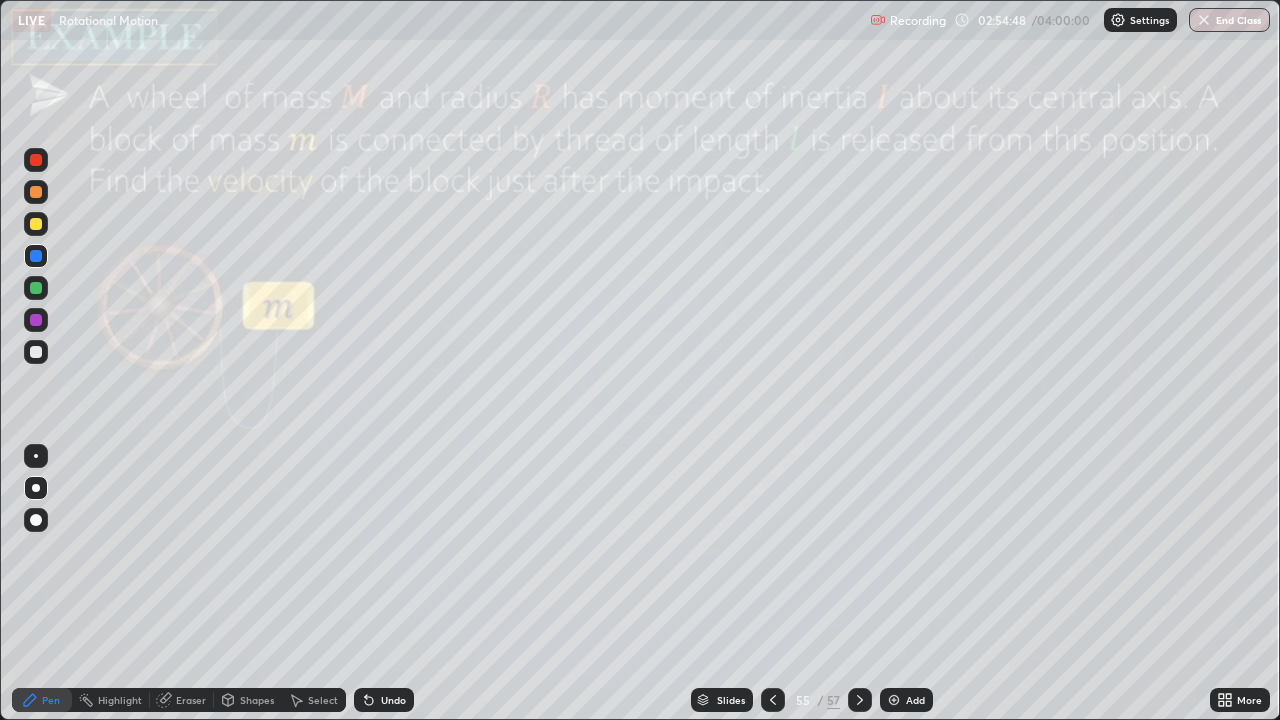click at bounding box center (36, 352) 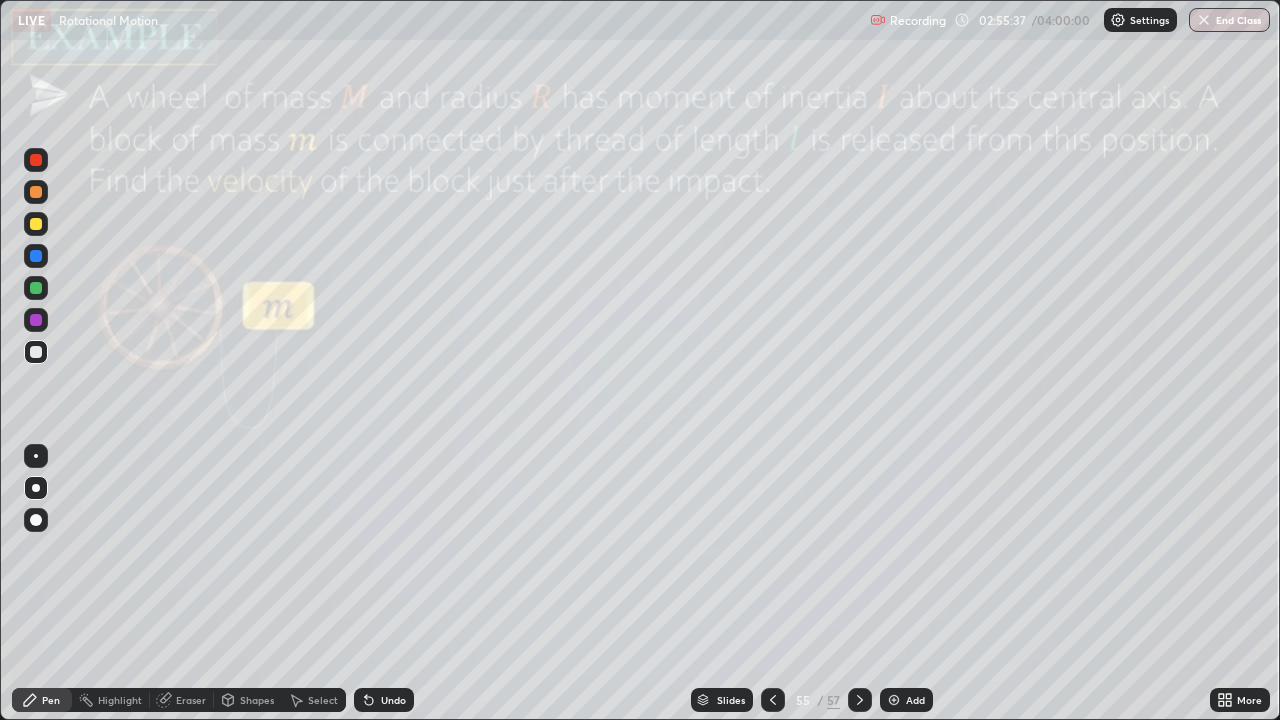 click at bounding box center [36, 224] 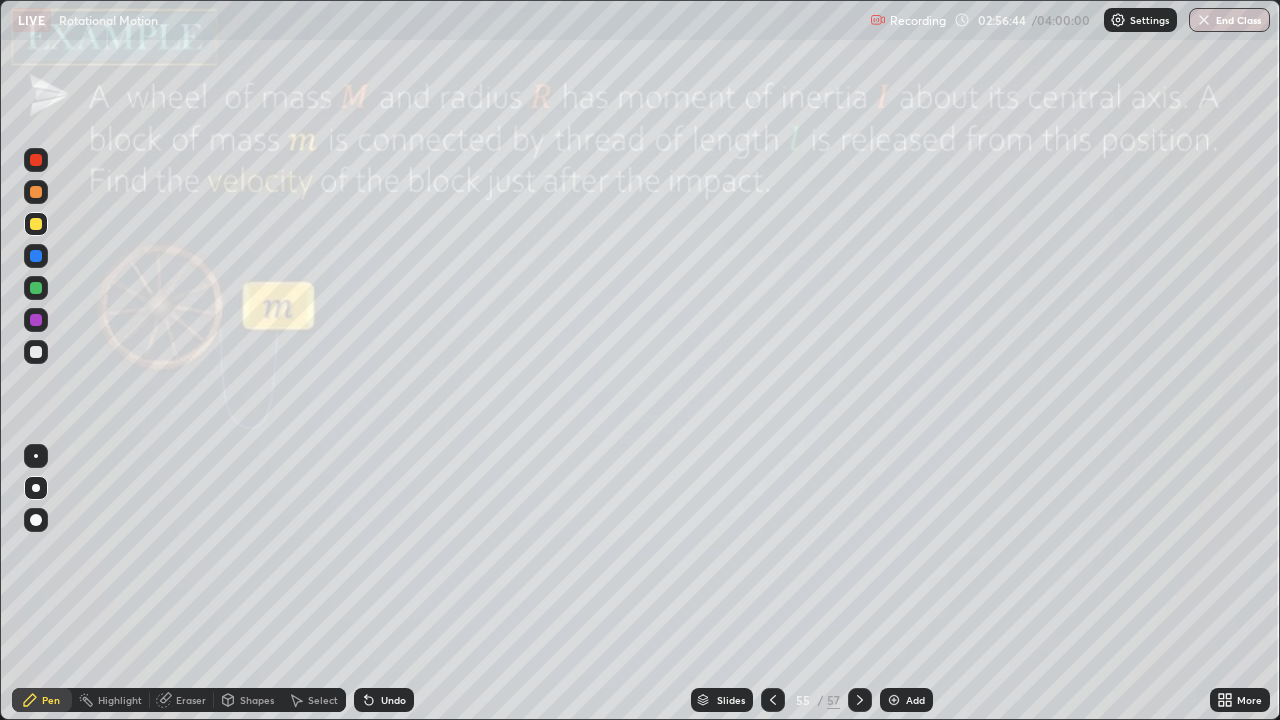 click on "Undo" at bounding box center [384, 700] 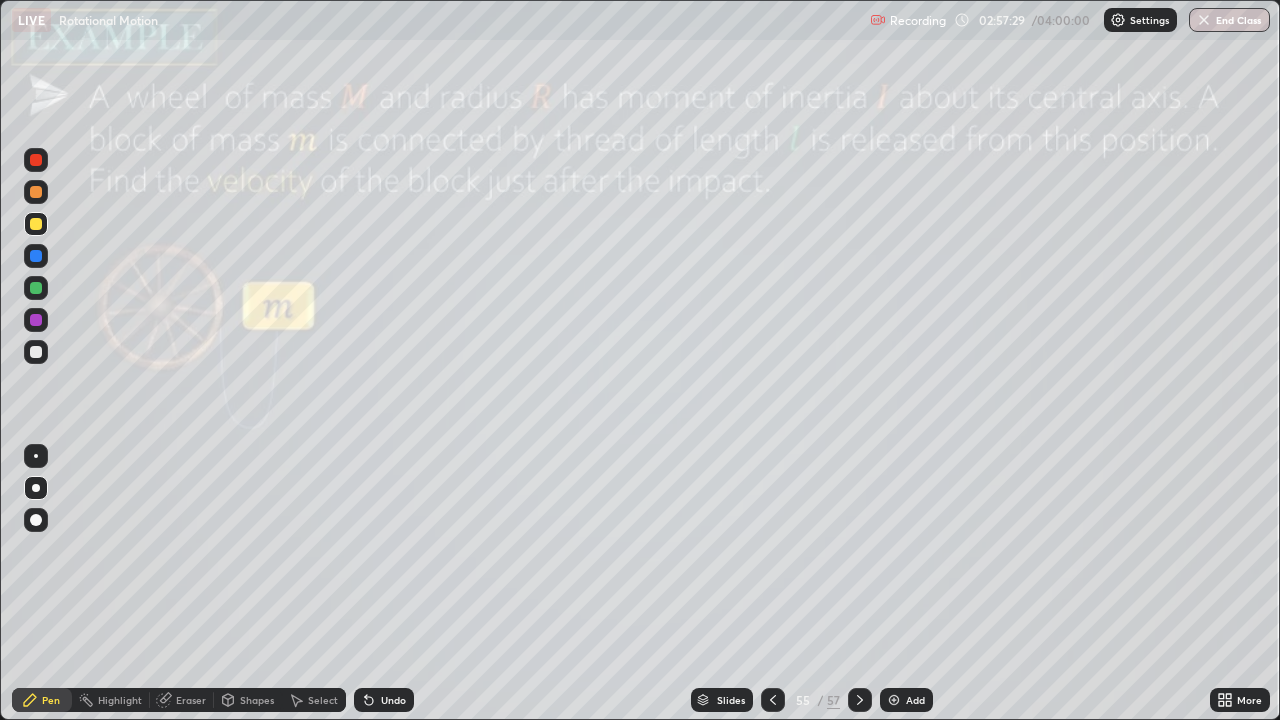 click at bounding box center [36, 288] 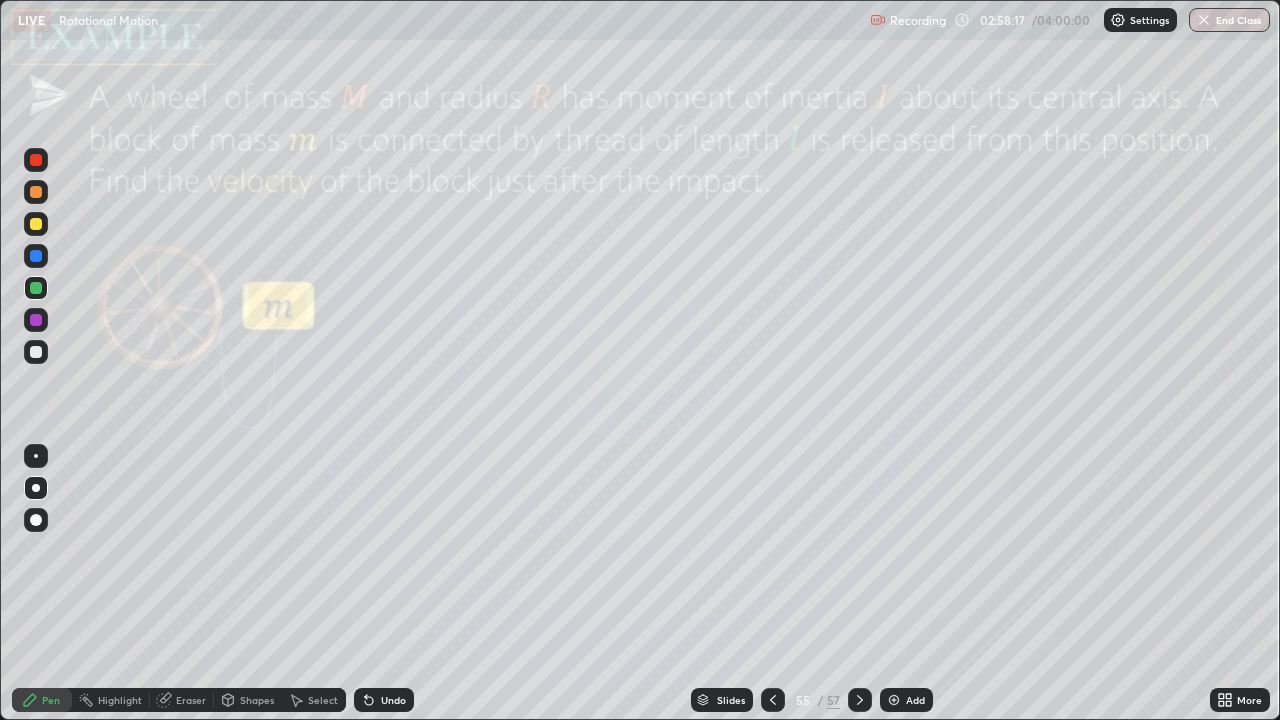 click at bounding box center [36, 224] 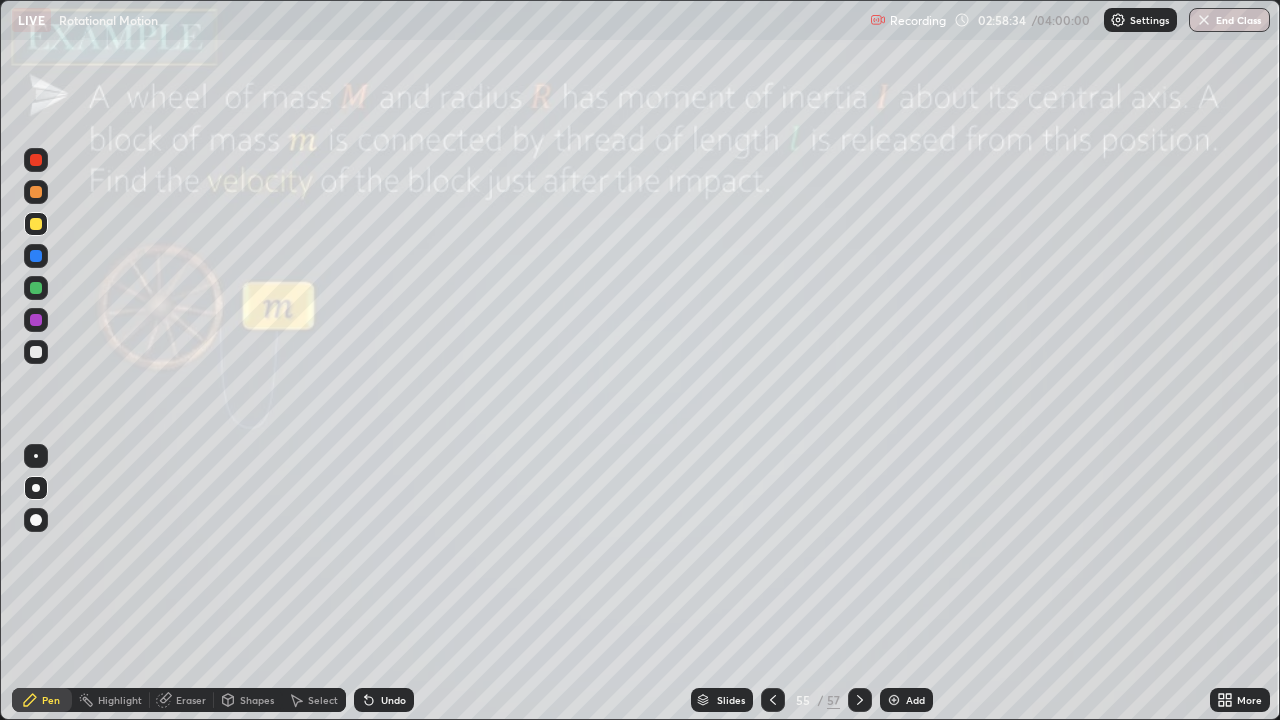 click at bounding box center [36, 352] 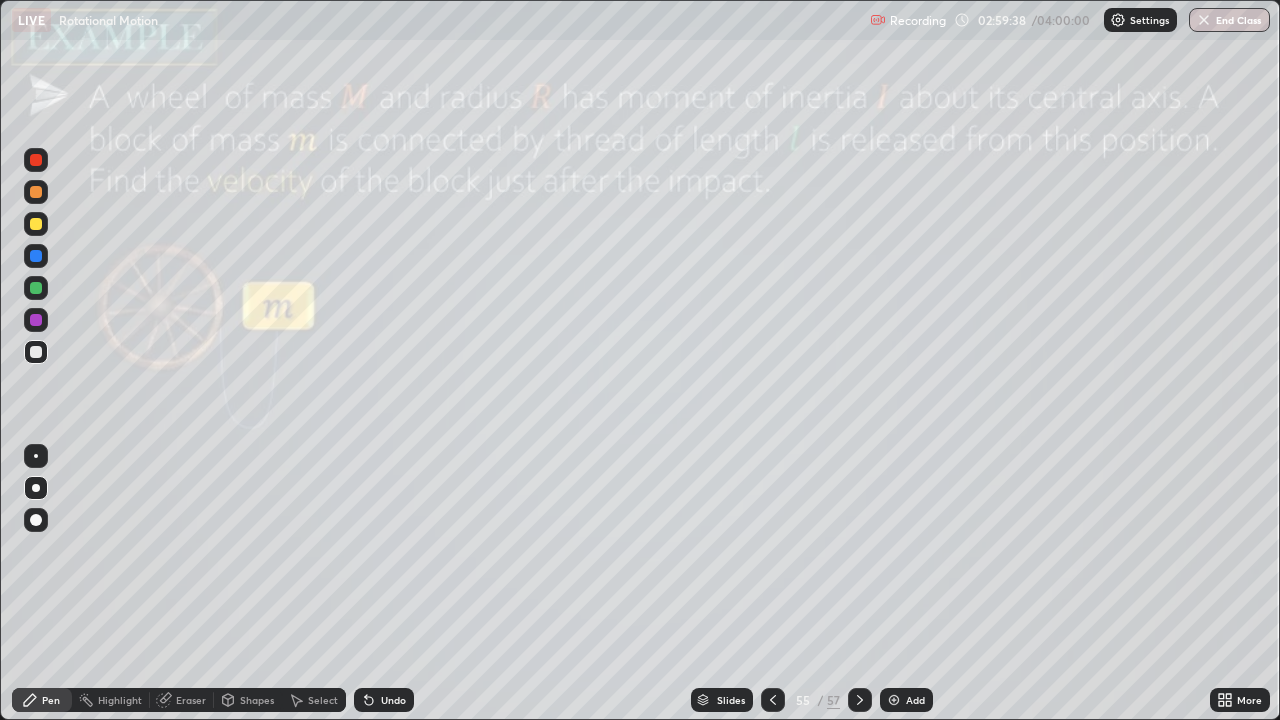 click at bounding box center (36, 224) 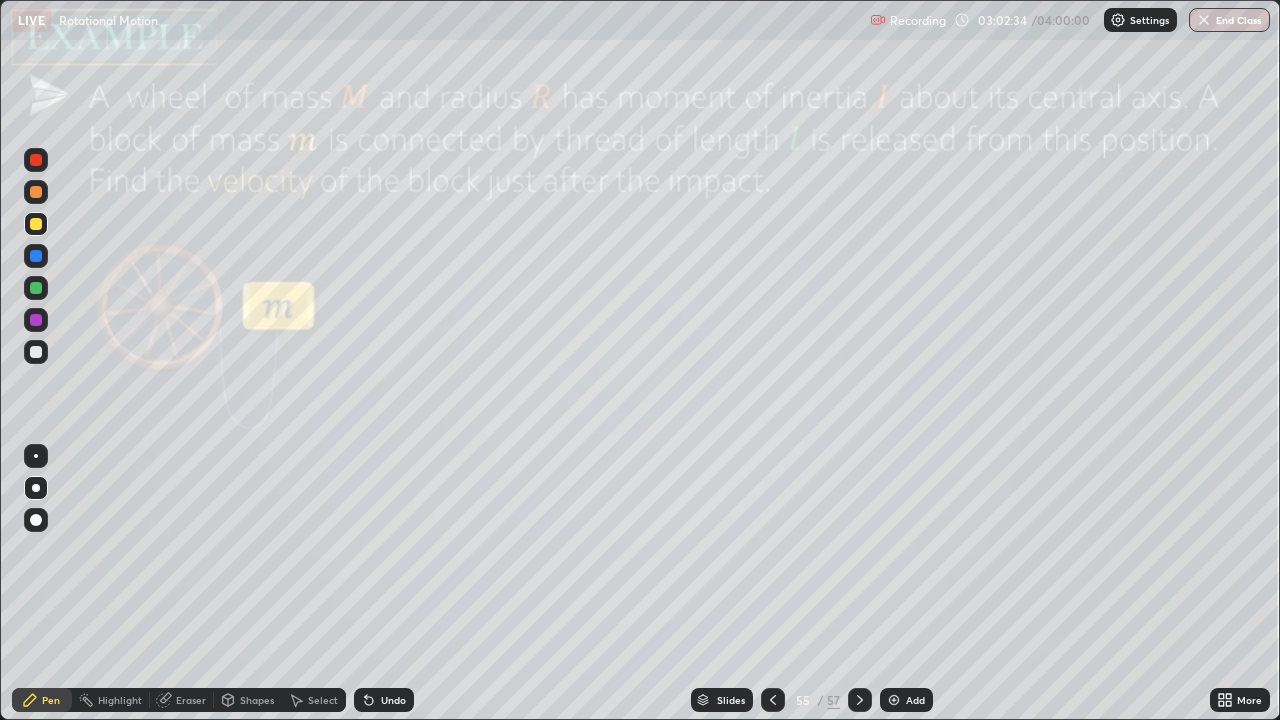 click at bounding box center (894, 700) 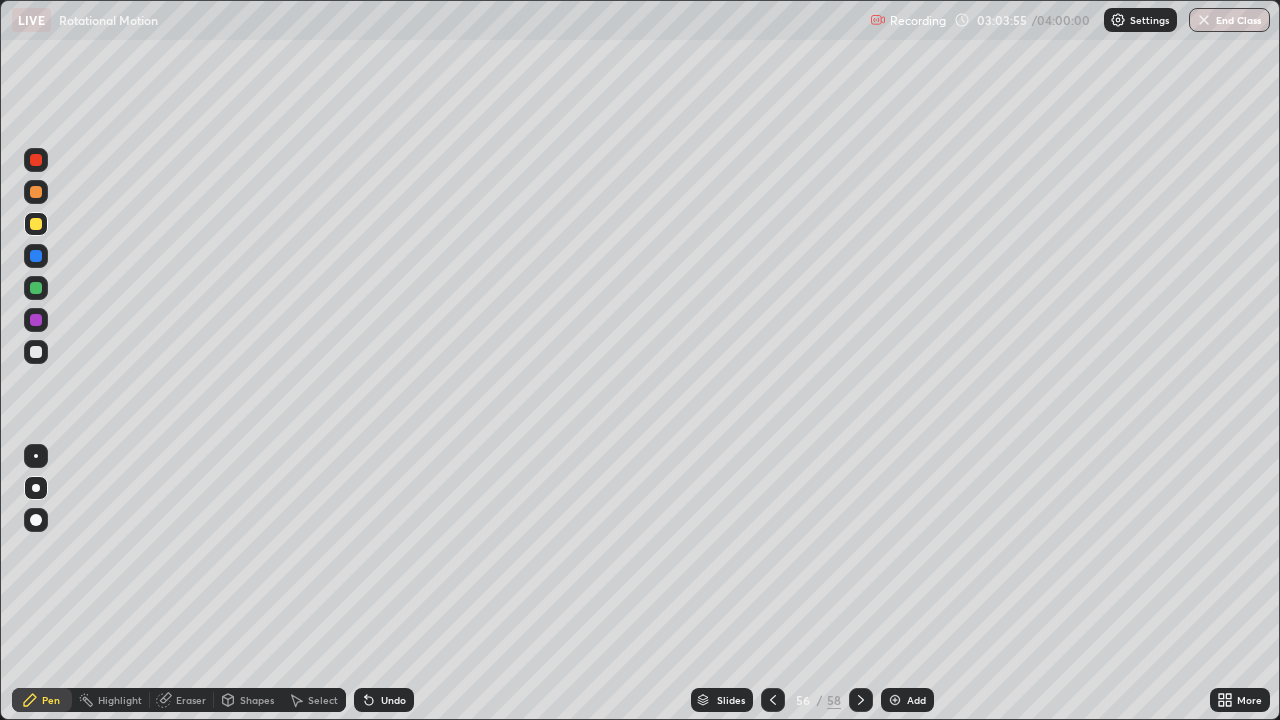 click 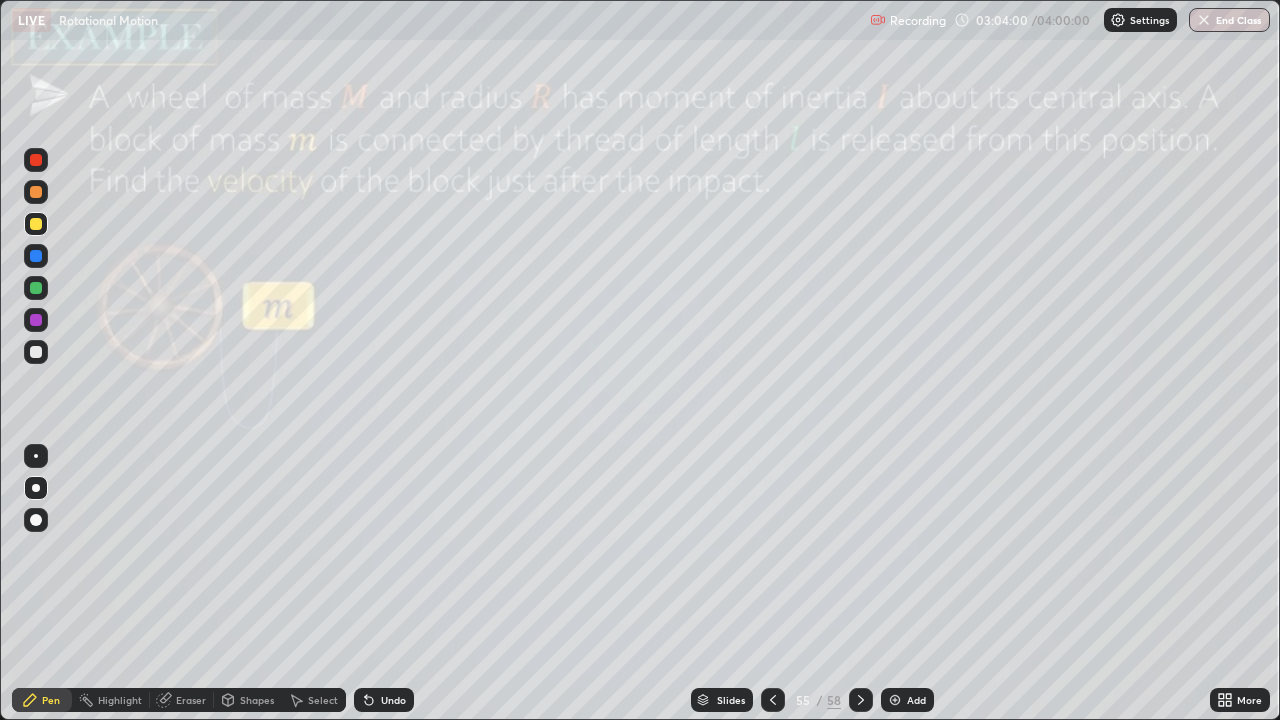 click 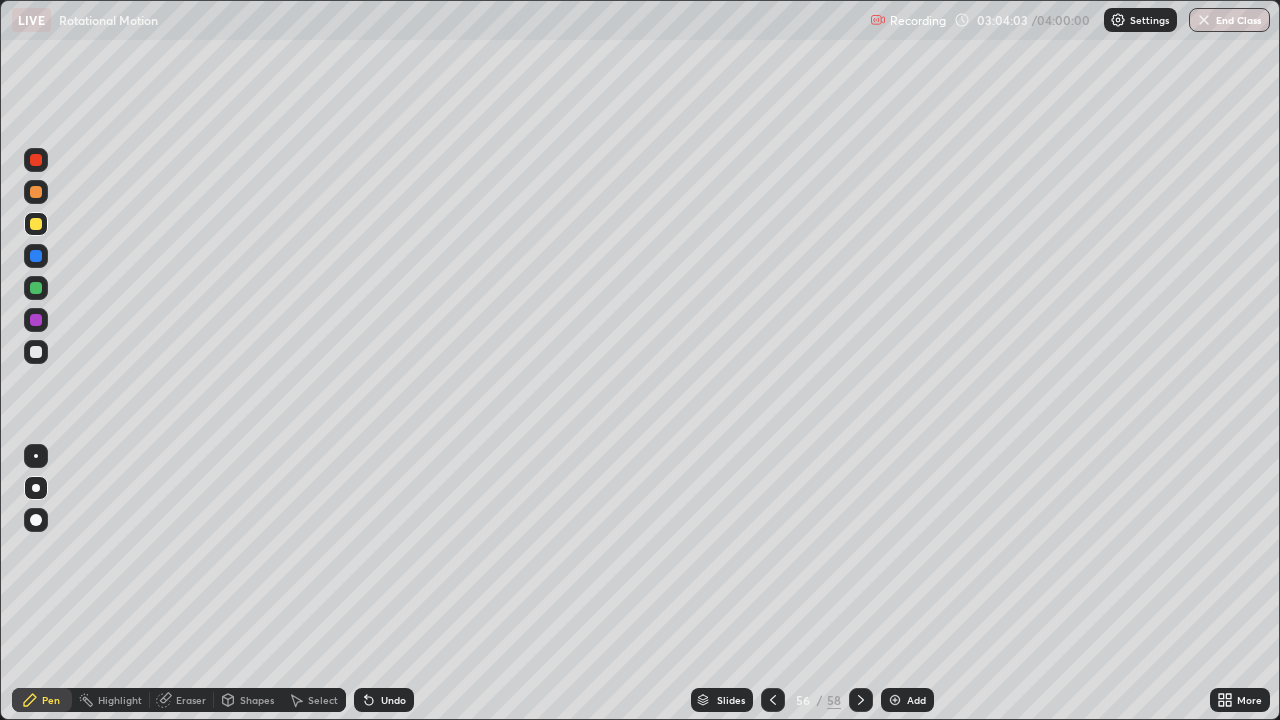 click on "Add" at bounding box center [916, 700] 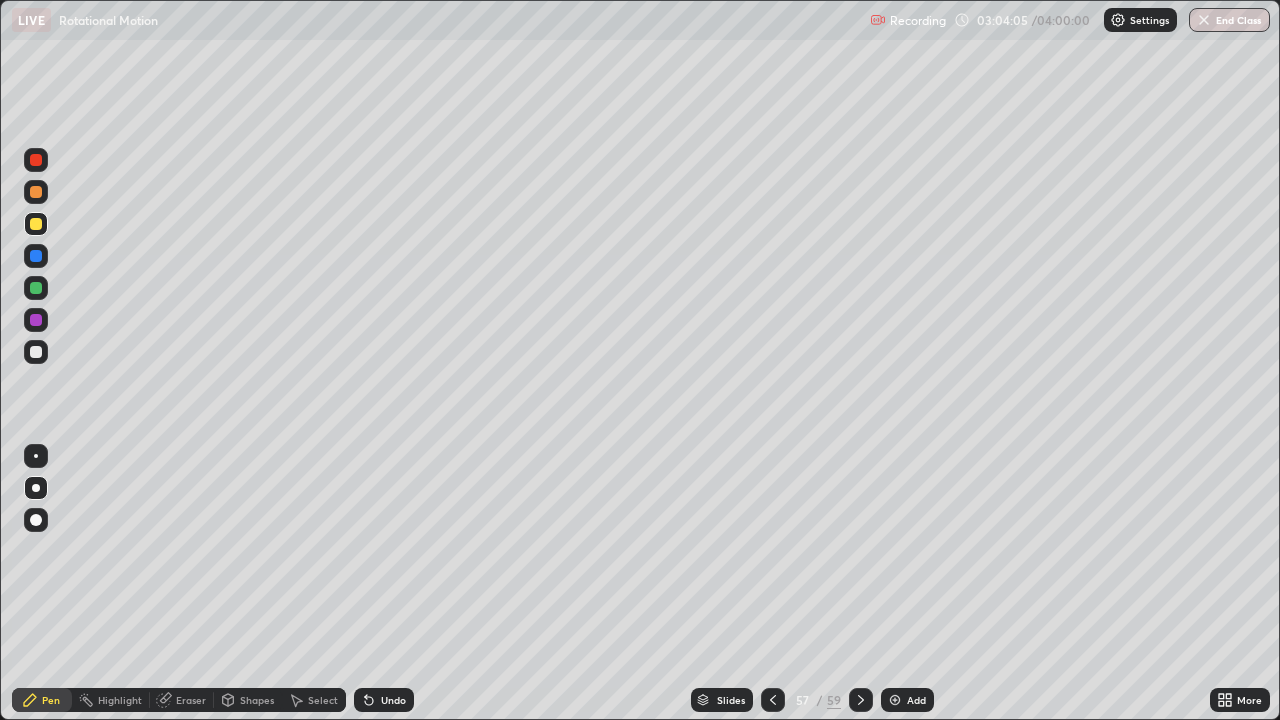 click at bounding box center (36, 224) 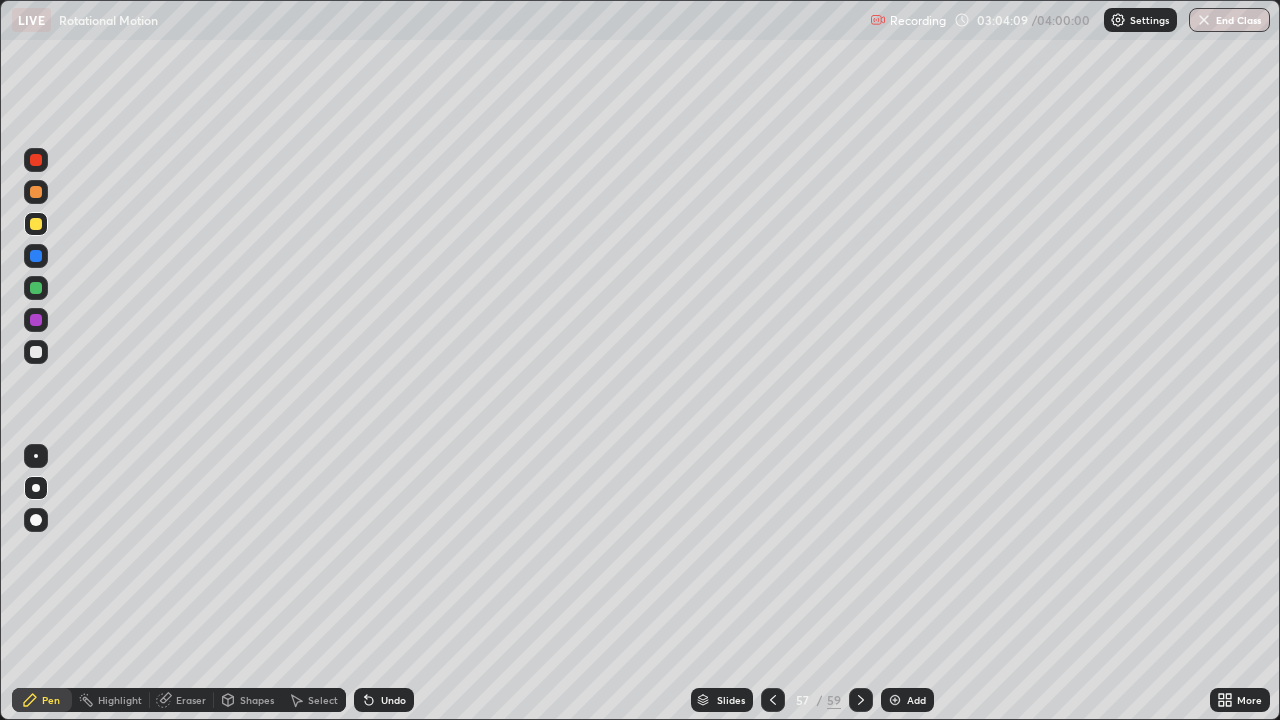 click on "Undo" at bounding box center [384, 700] 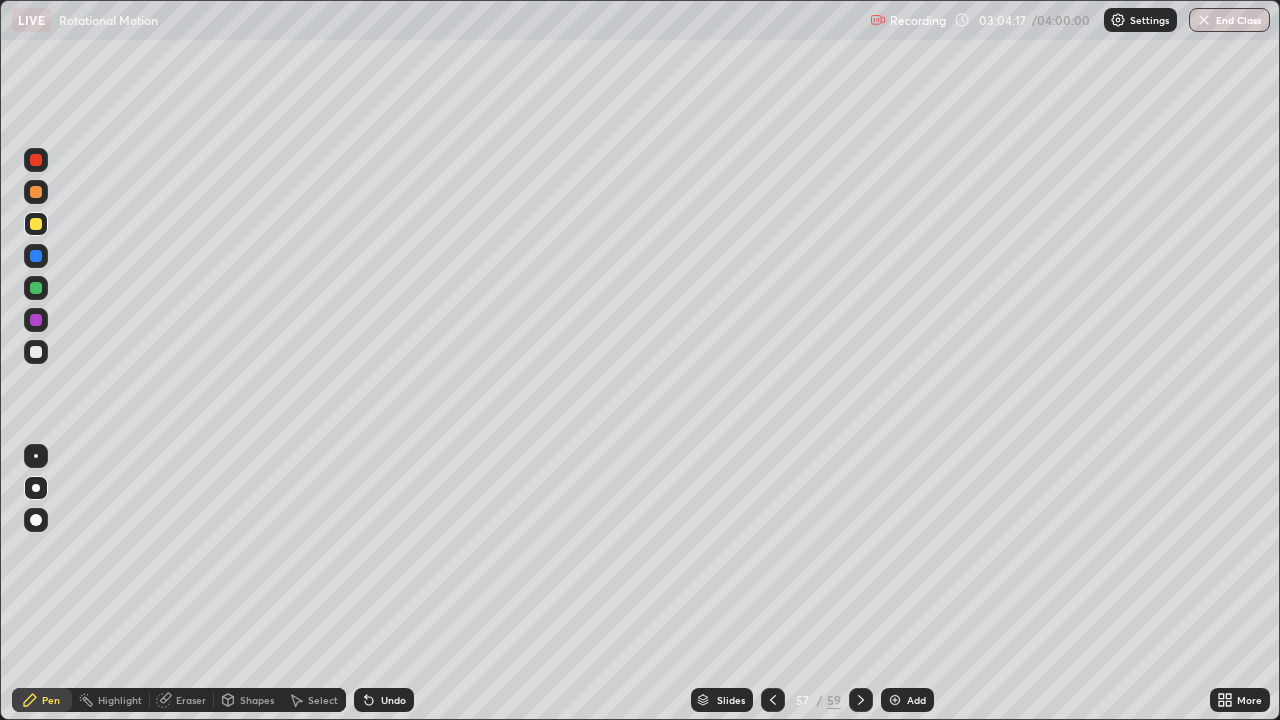click on "Shapes" at bounding box center (257, 700) 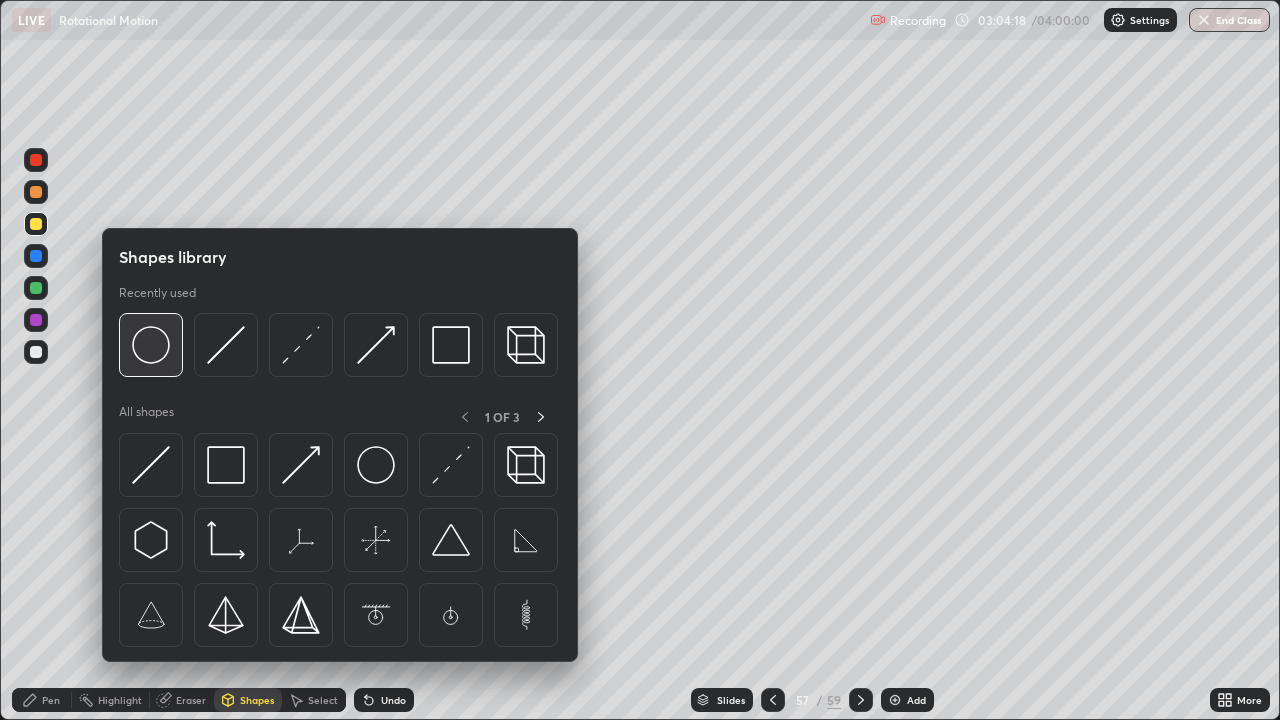 click at bounding box center [151, 345] 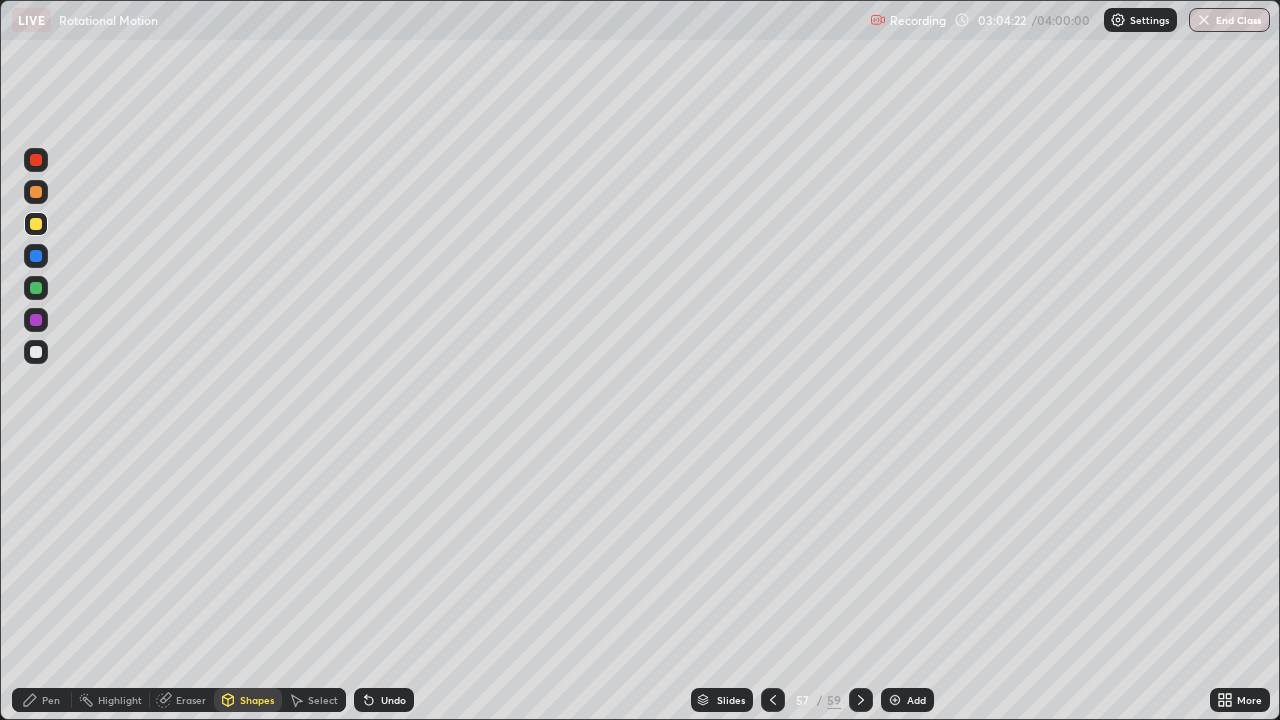 click on "Shapes" at bounding box center [257, 700] 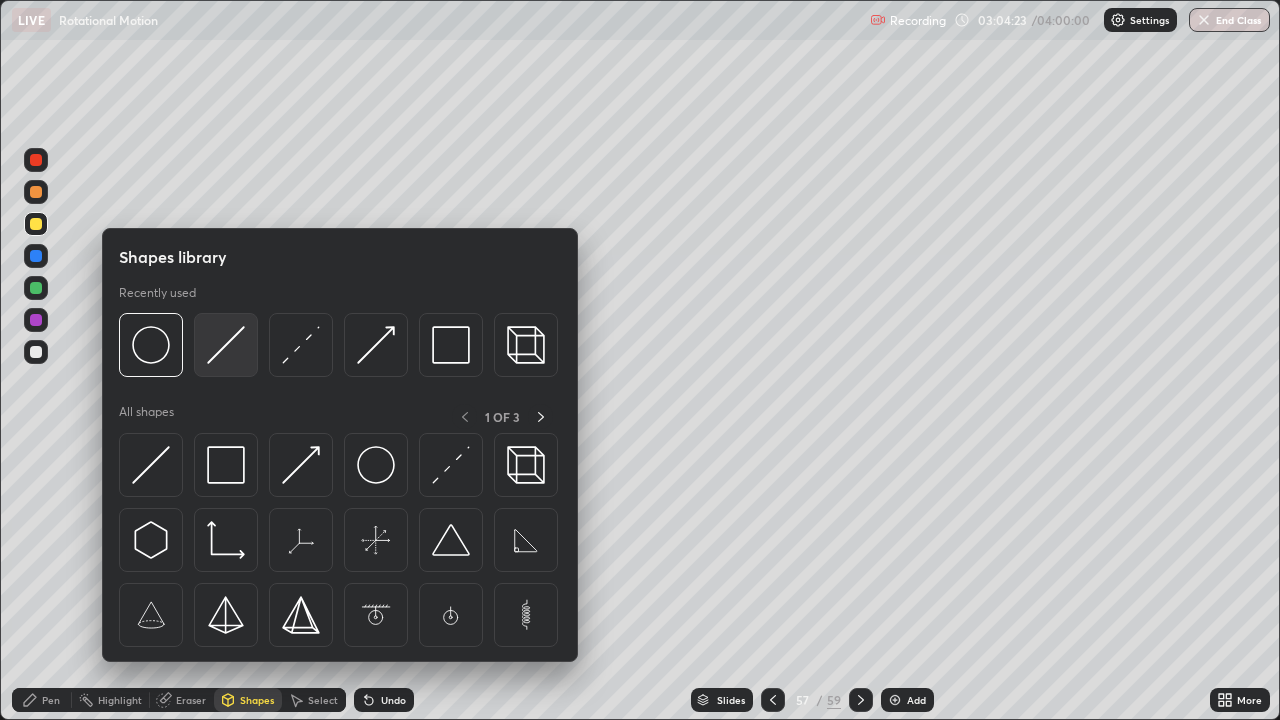 click at bounding box center (226, 345) 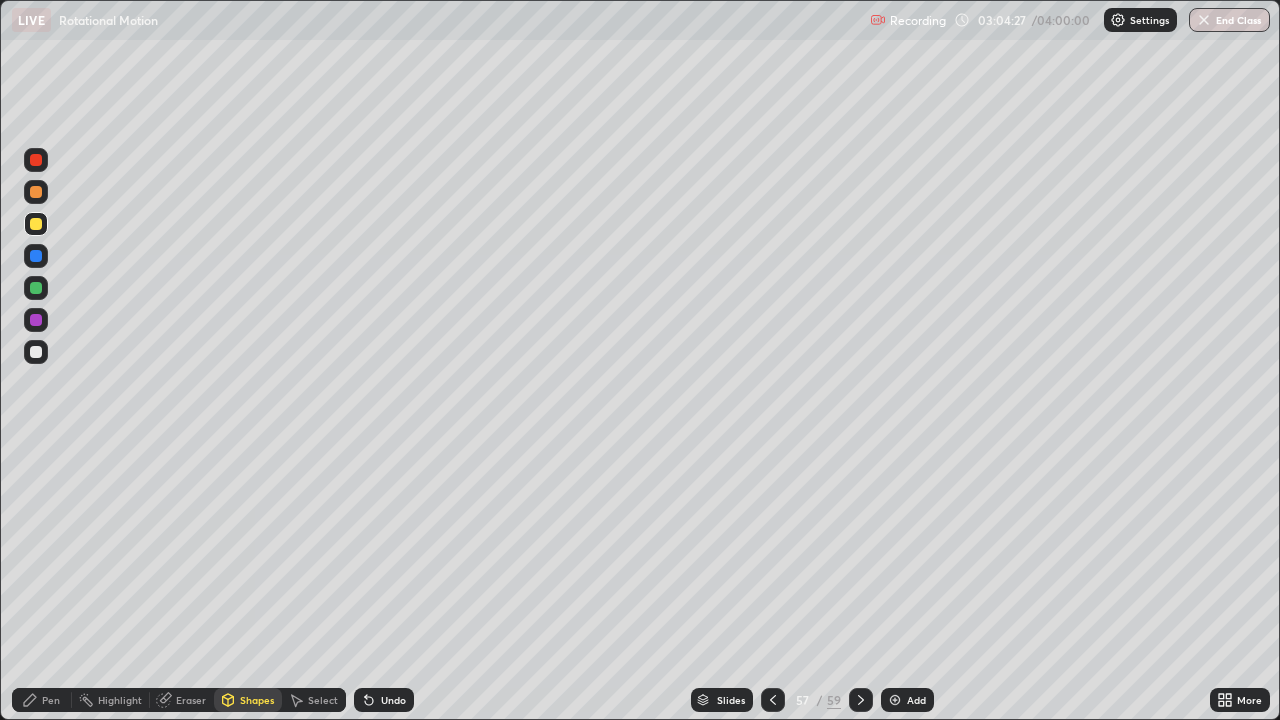 click on "Pen" at bounding box center [42, 700] 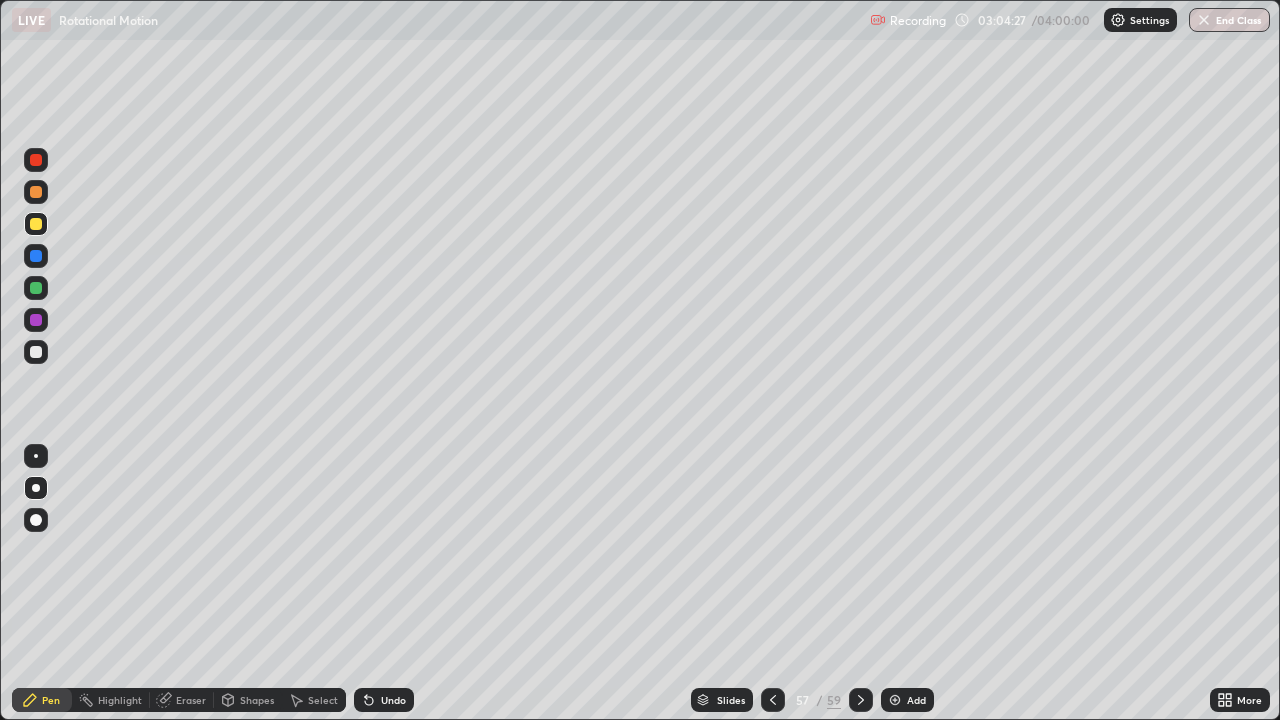 click at bounding box center [36, 352] 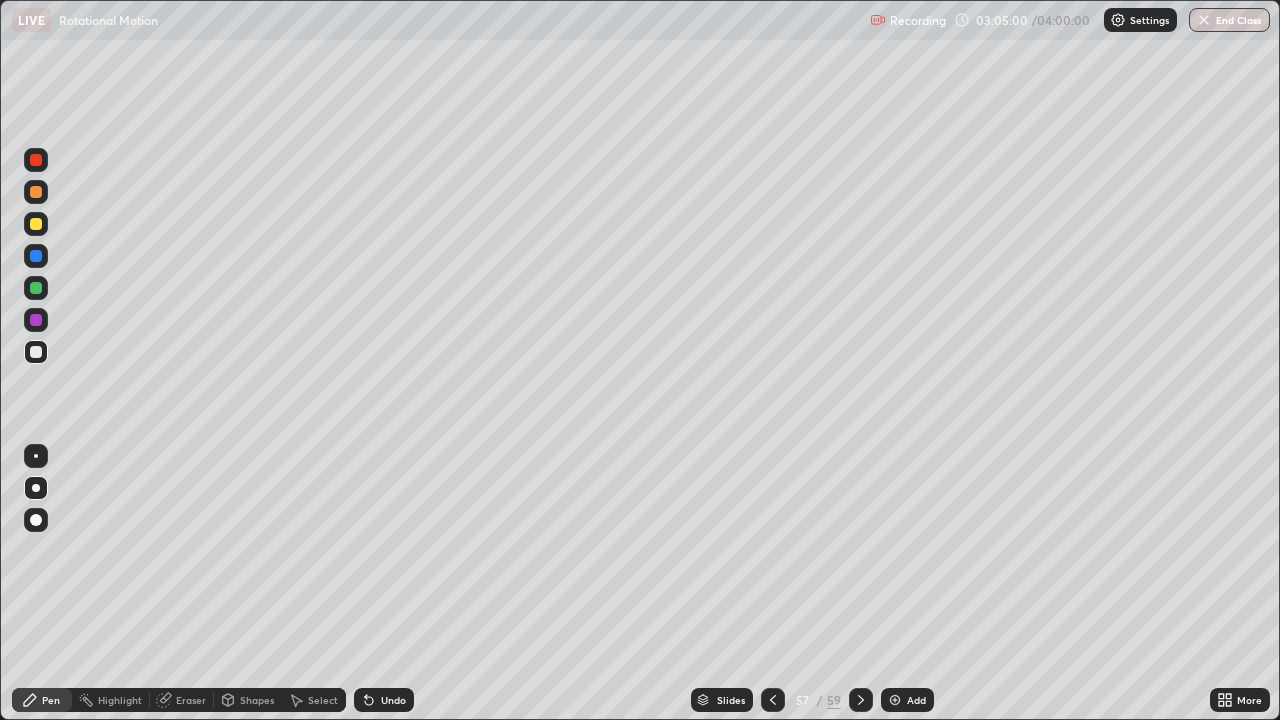 click at bounding box center (36, 256) 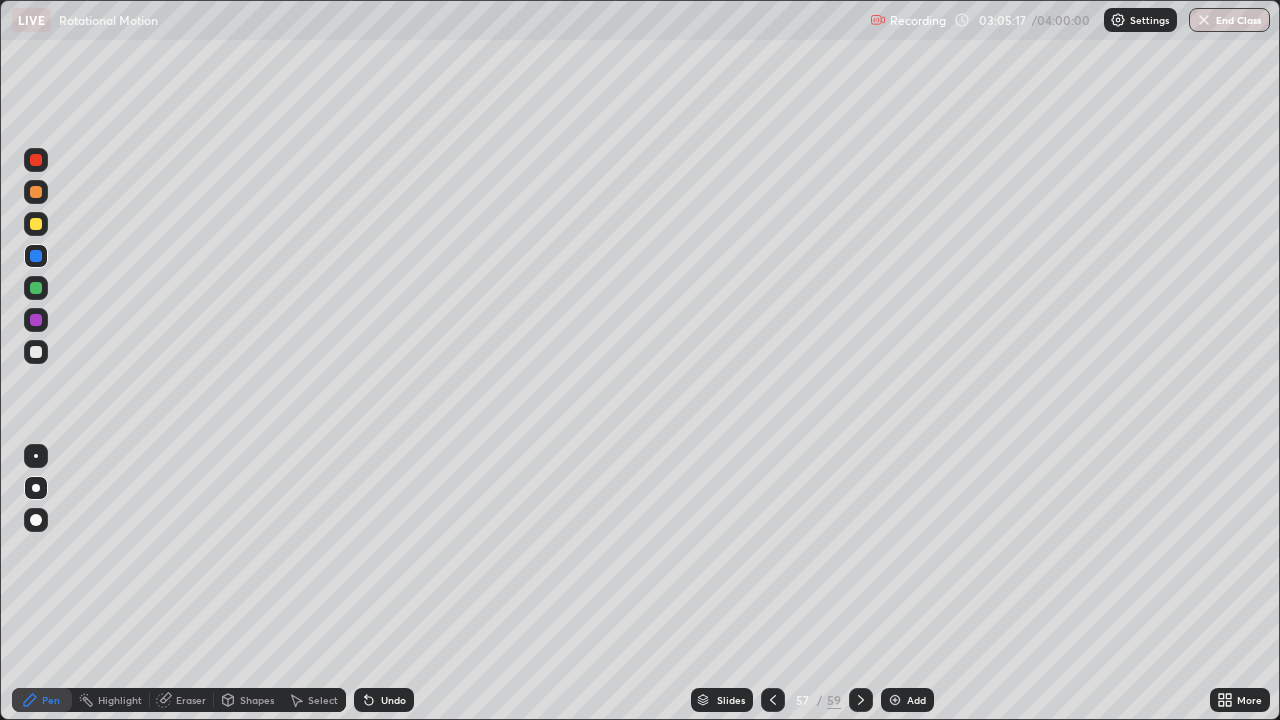 click at bounding box center [36, 224] 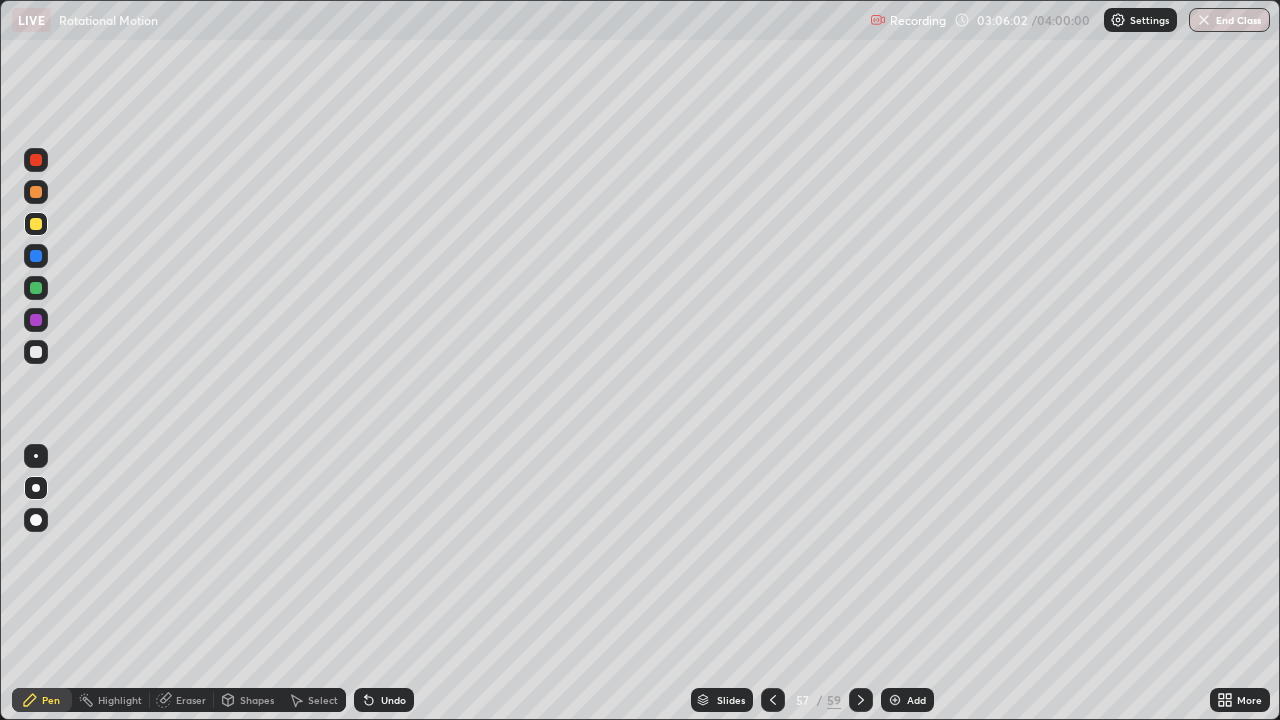 click at bounding box center [36, 352] 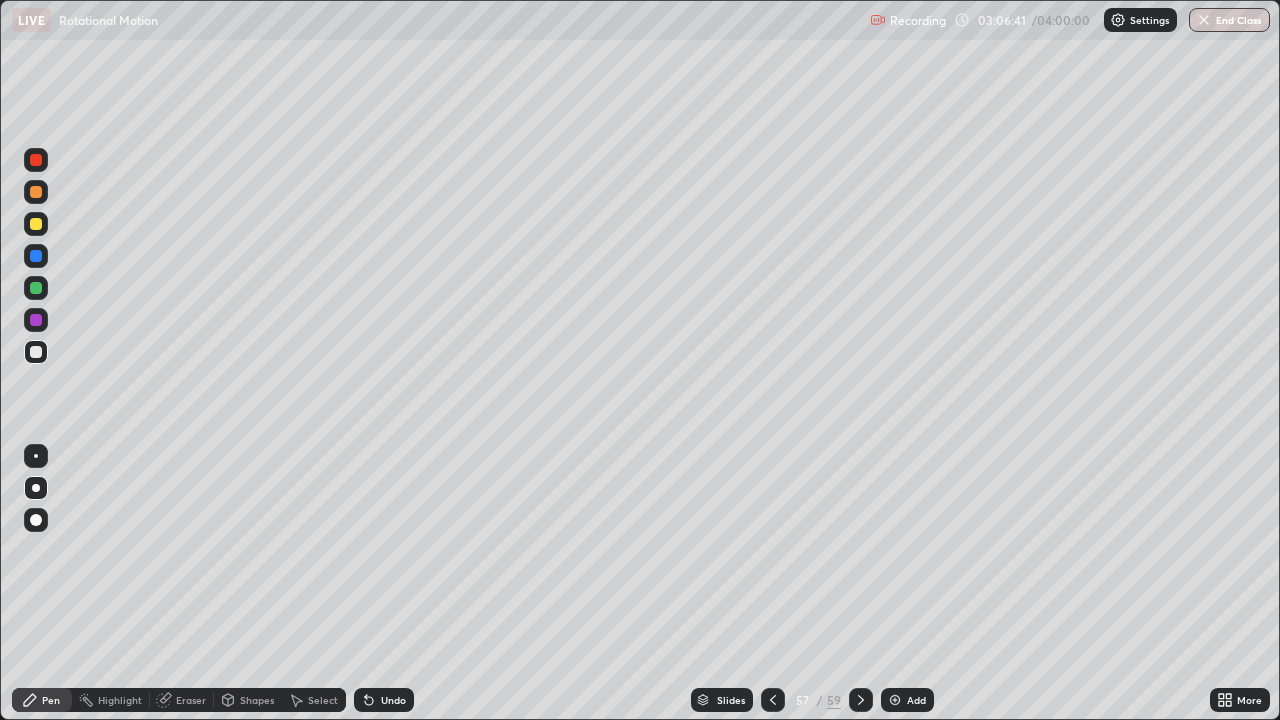 click at bounding box center (36, 256) 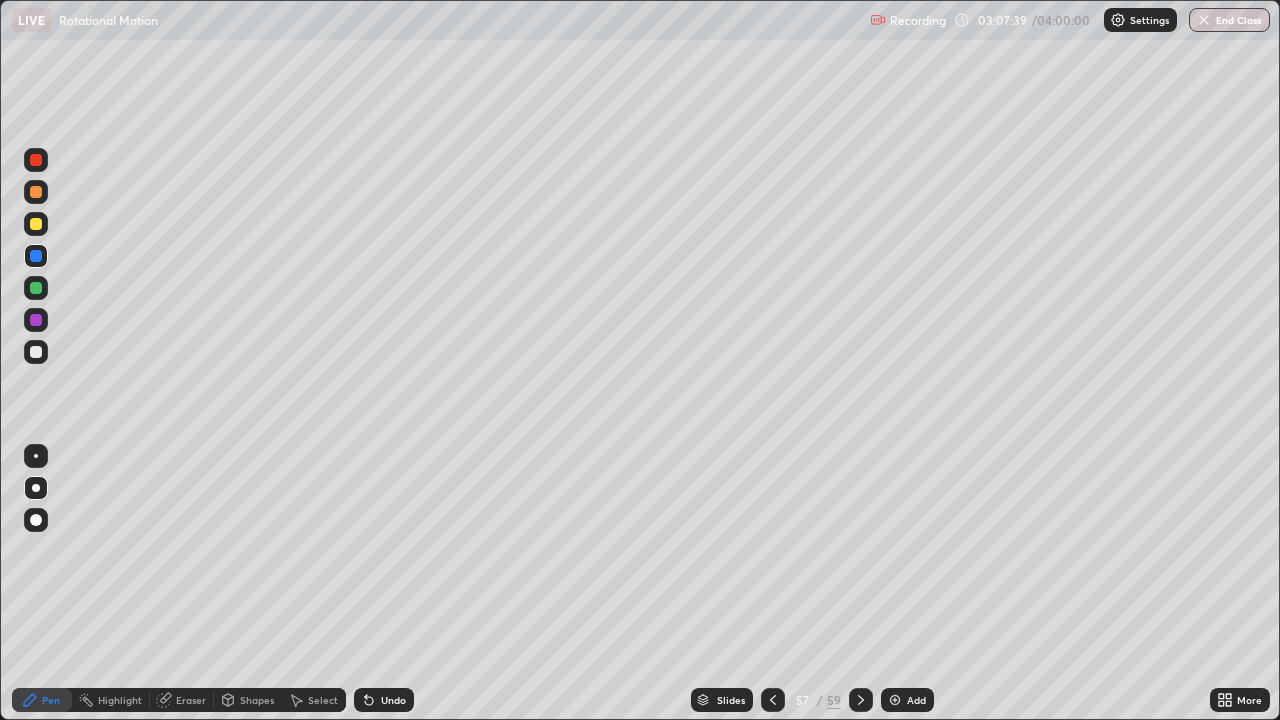 click at bounding box center (36, 288) 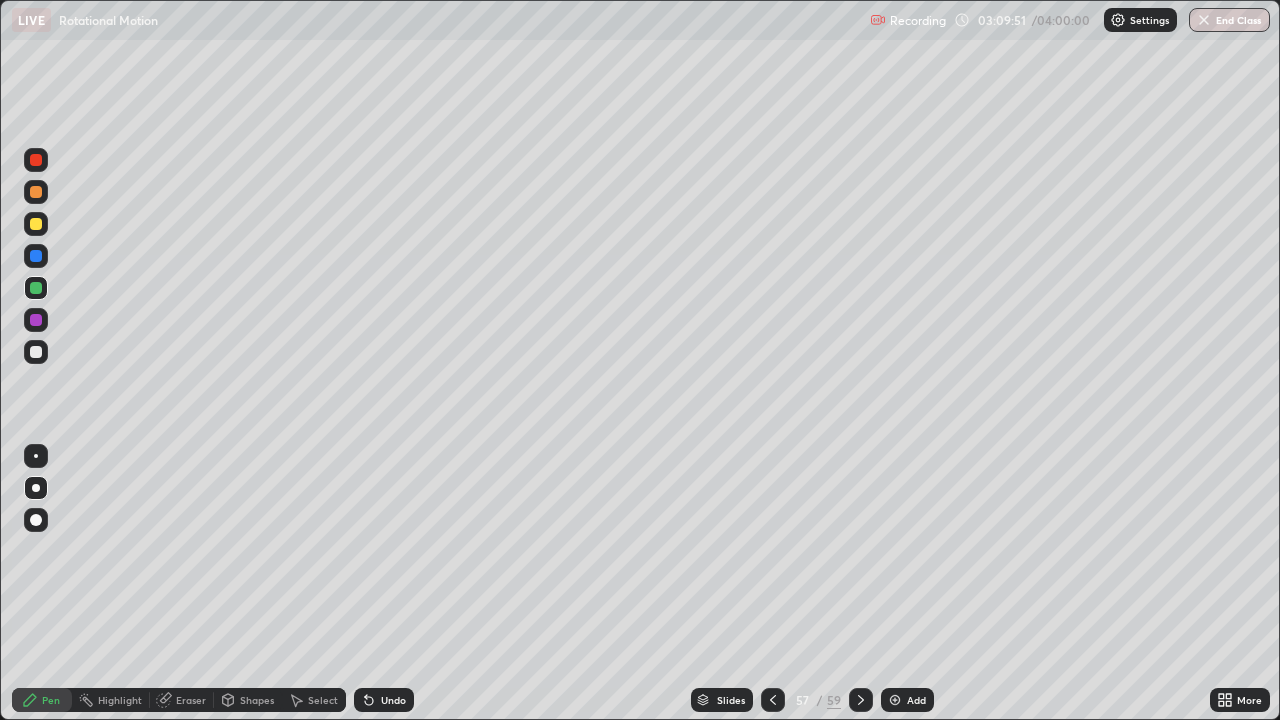 click on "Add" at bounding box center [916, 700] 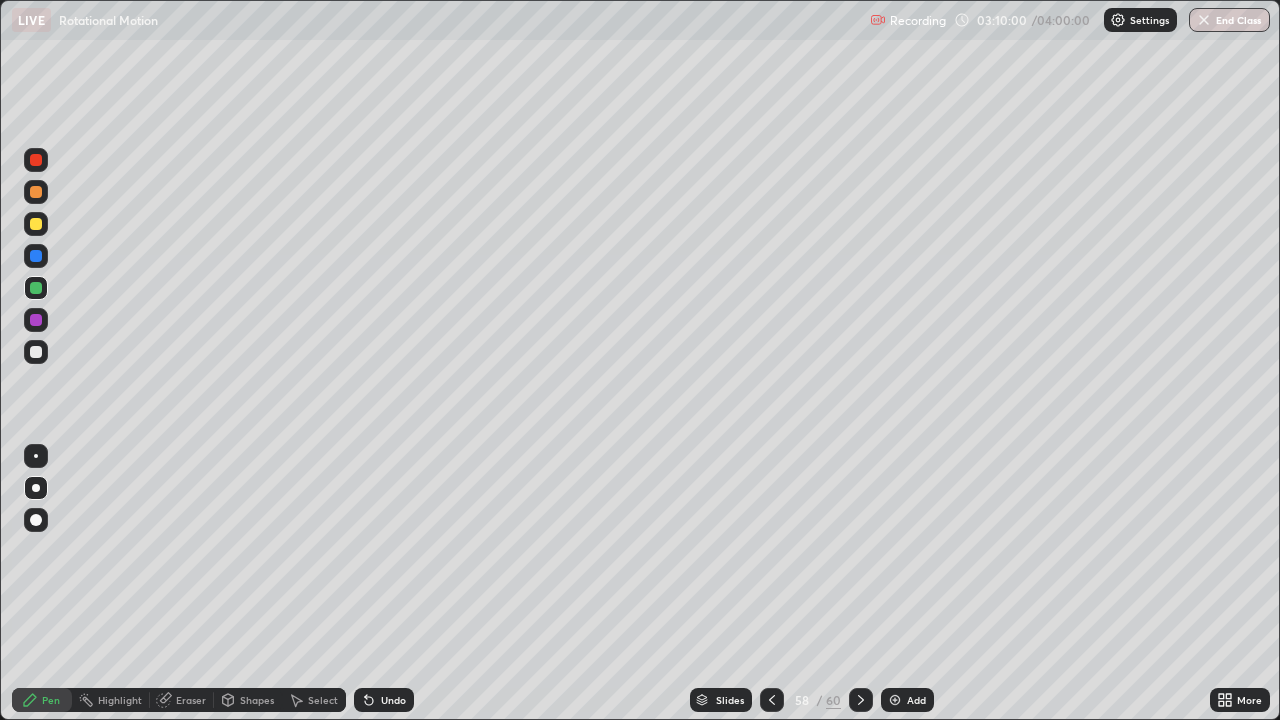 click on "Shapes" at bounding box center (257, 700) 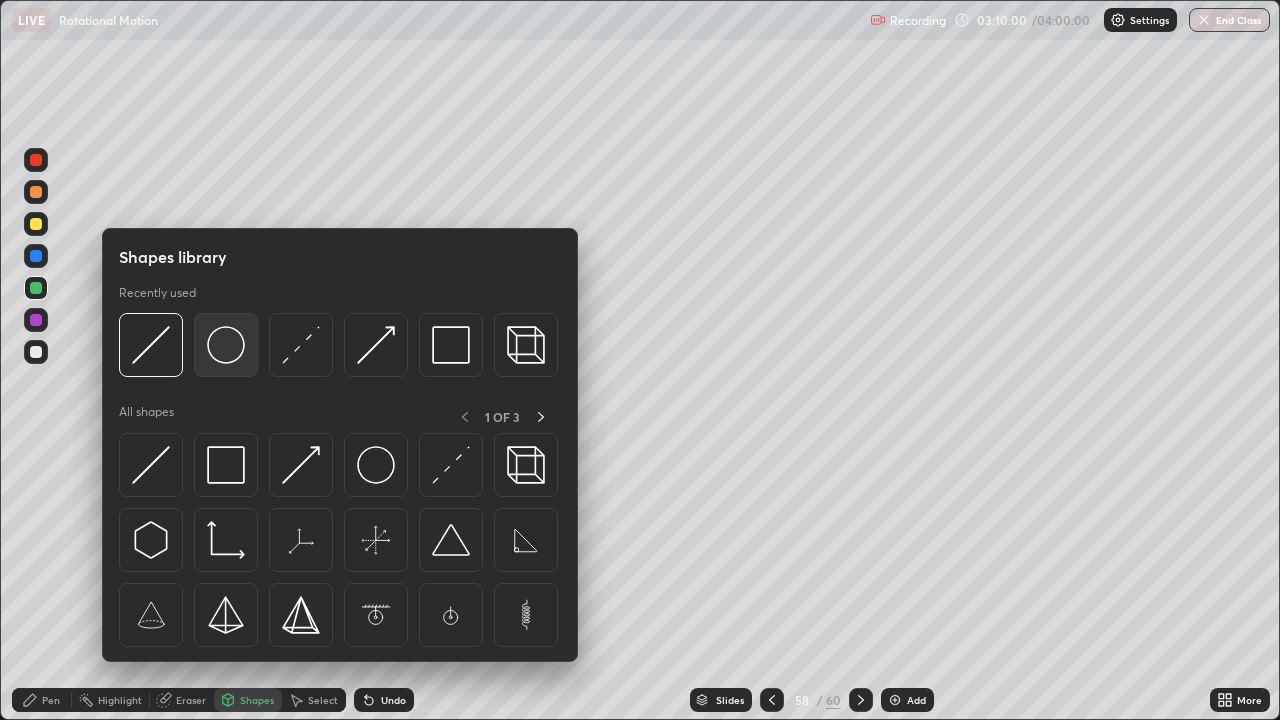 click at bounding box center [226, 345] 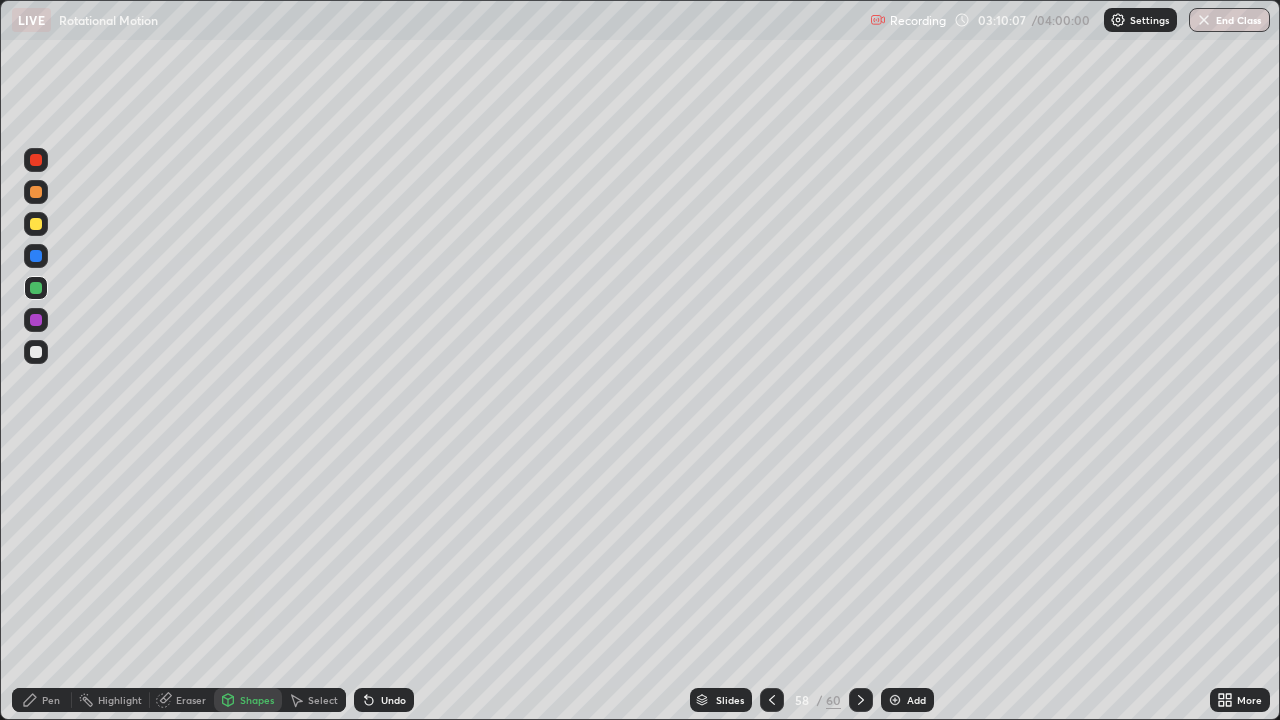 click at bounding box center (36, 412) 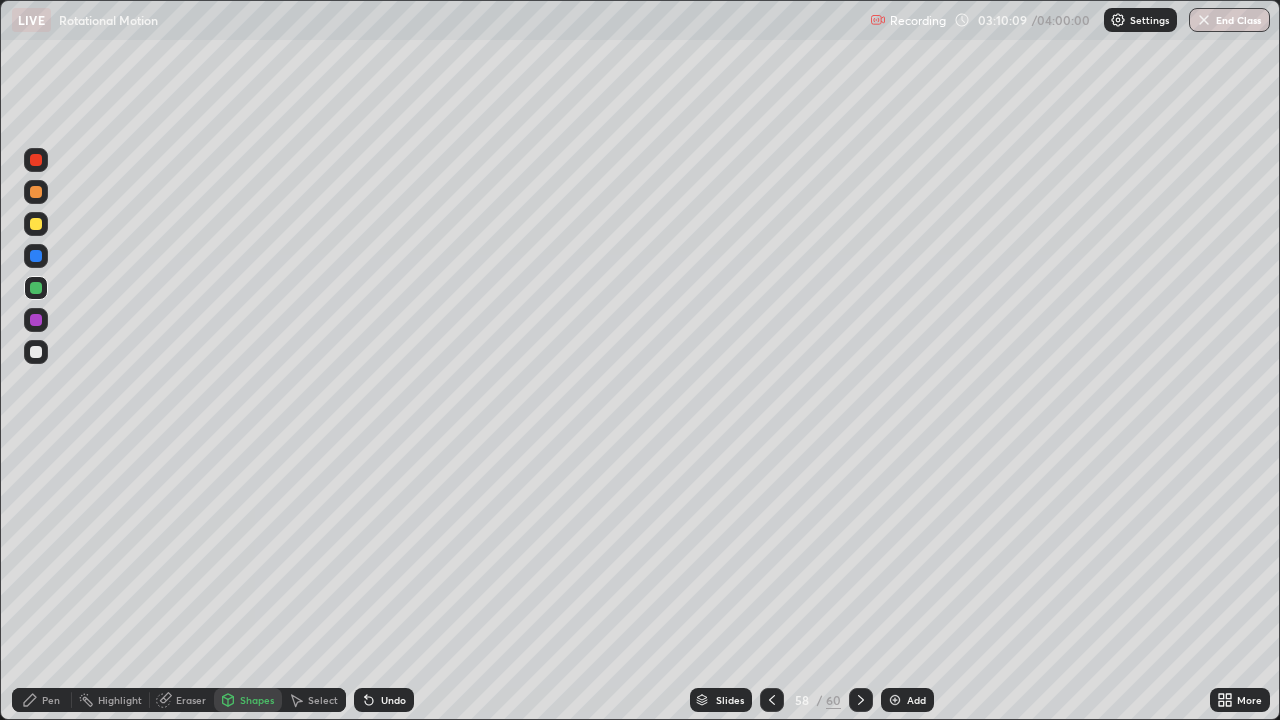 click at bounding box center [36, 352] 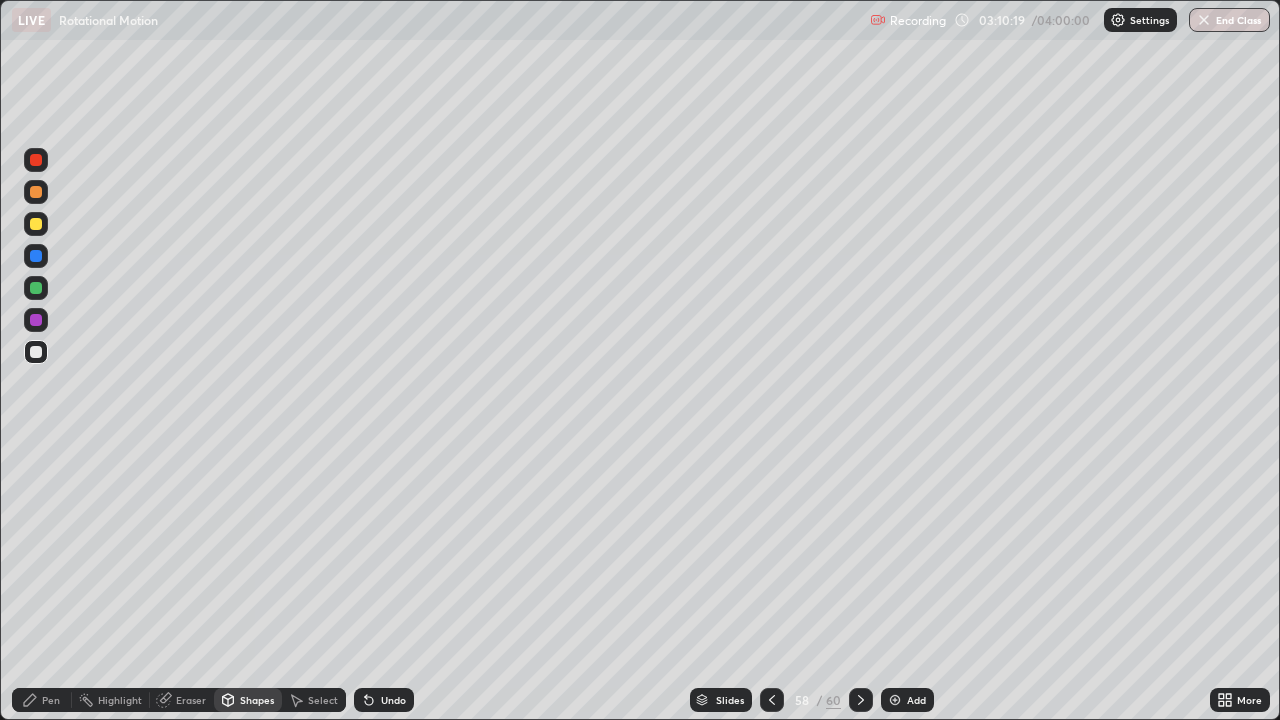 click on "Undo" at bounding box center (393, 700) 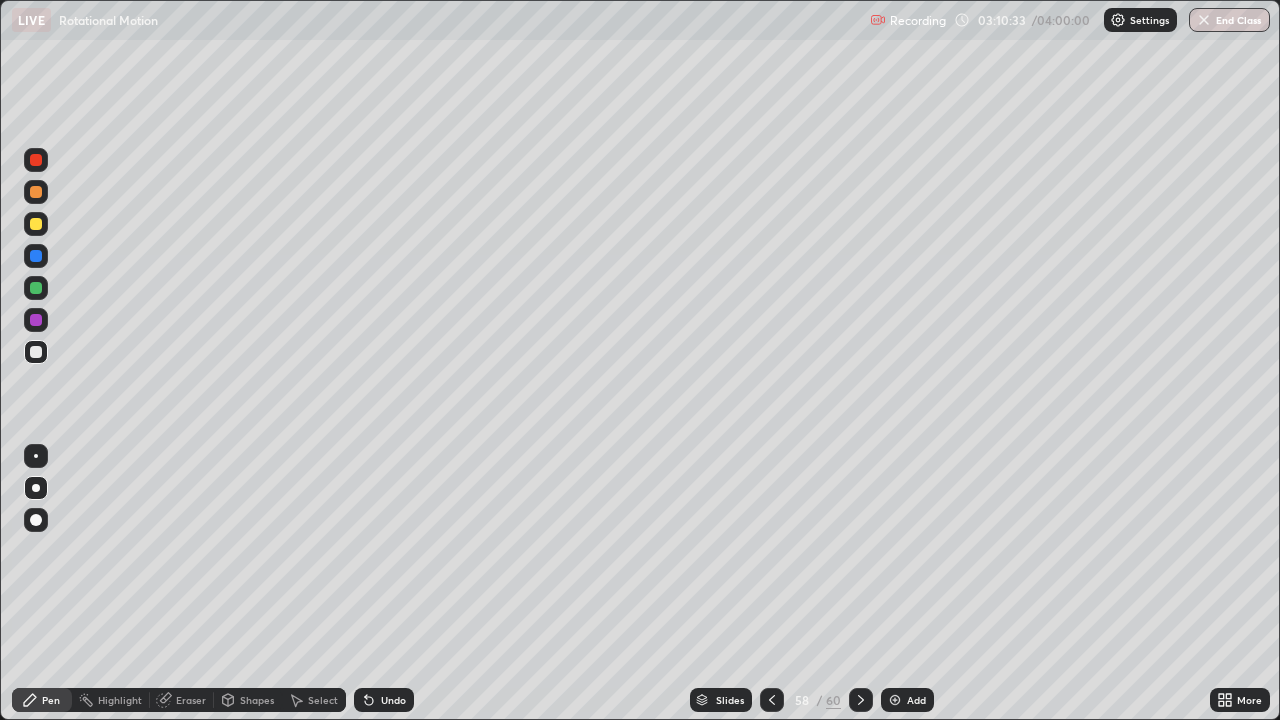 click at bounding box center [36, 224] 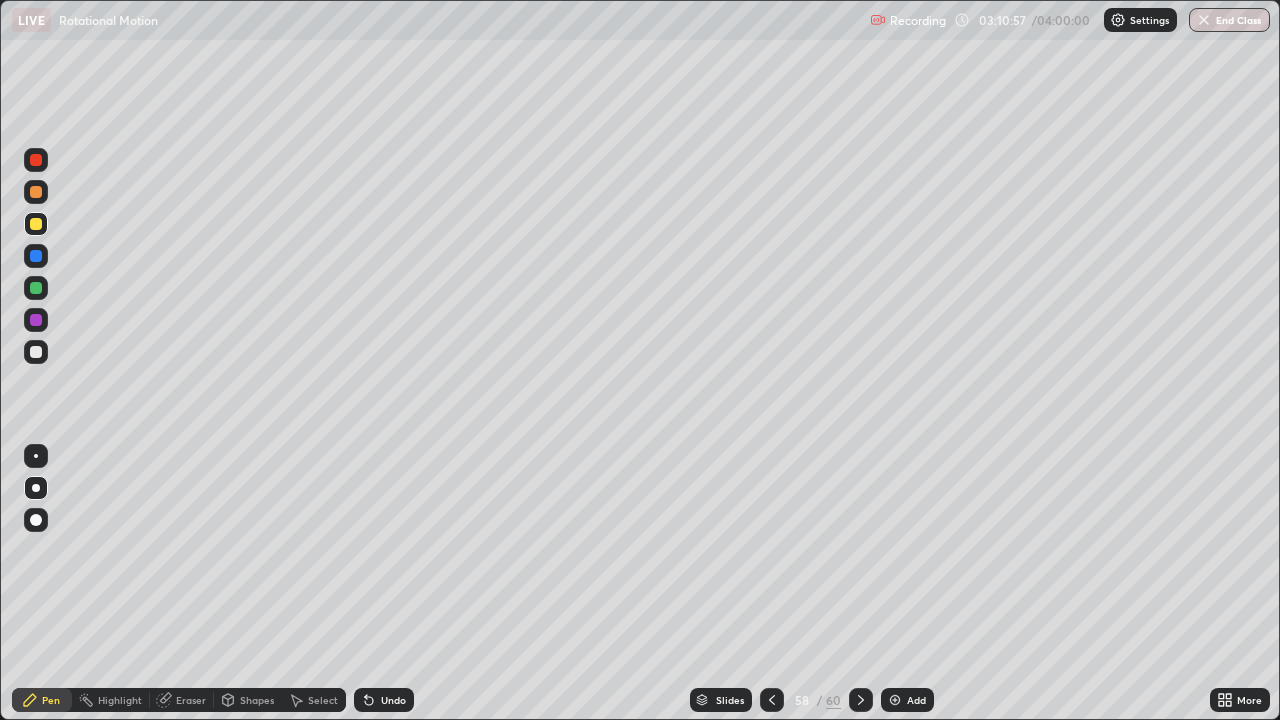 click at bounding box center [36, 352] 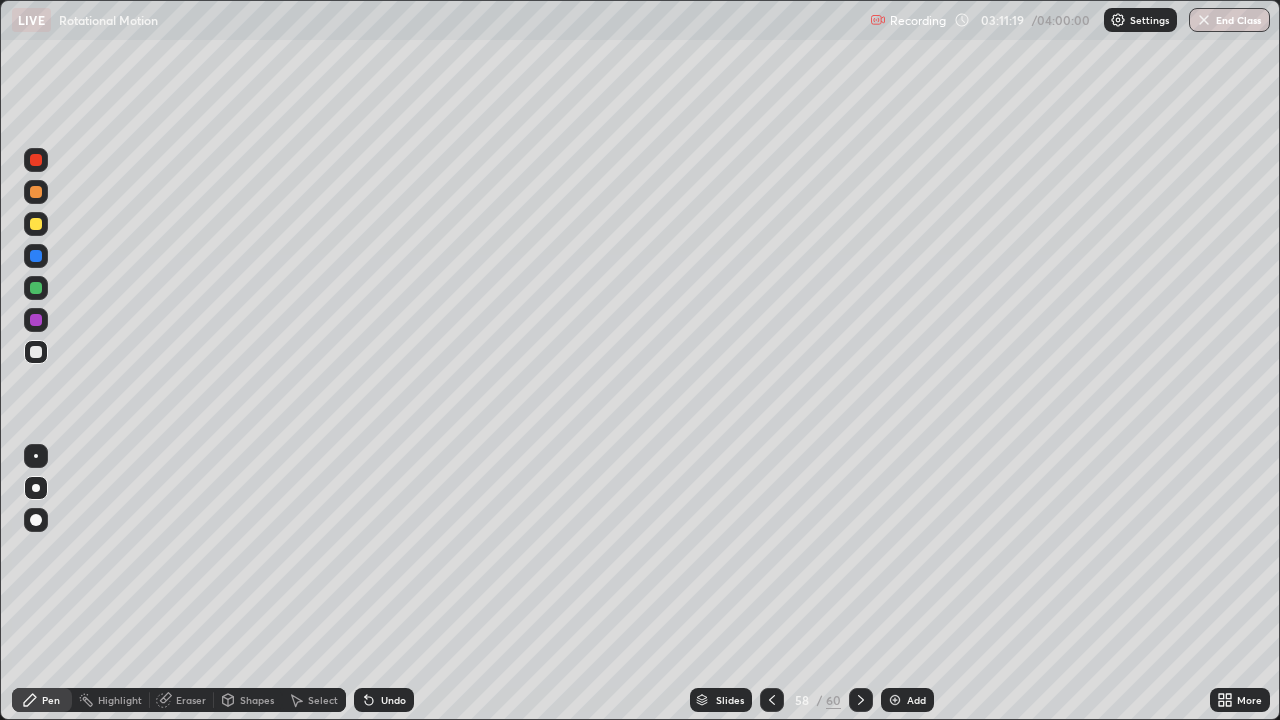 click on "Shapes" at bounding box center (257, 700) 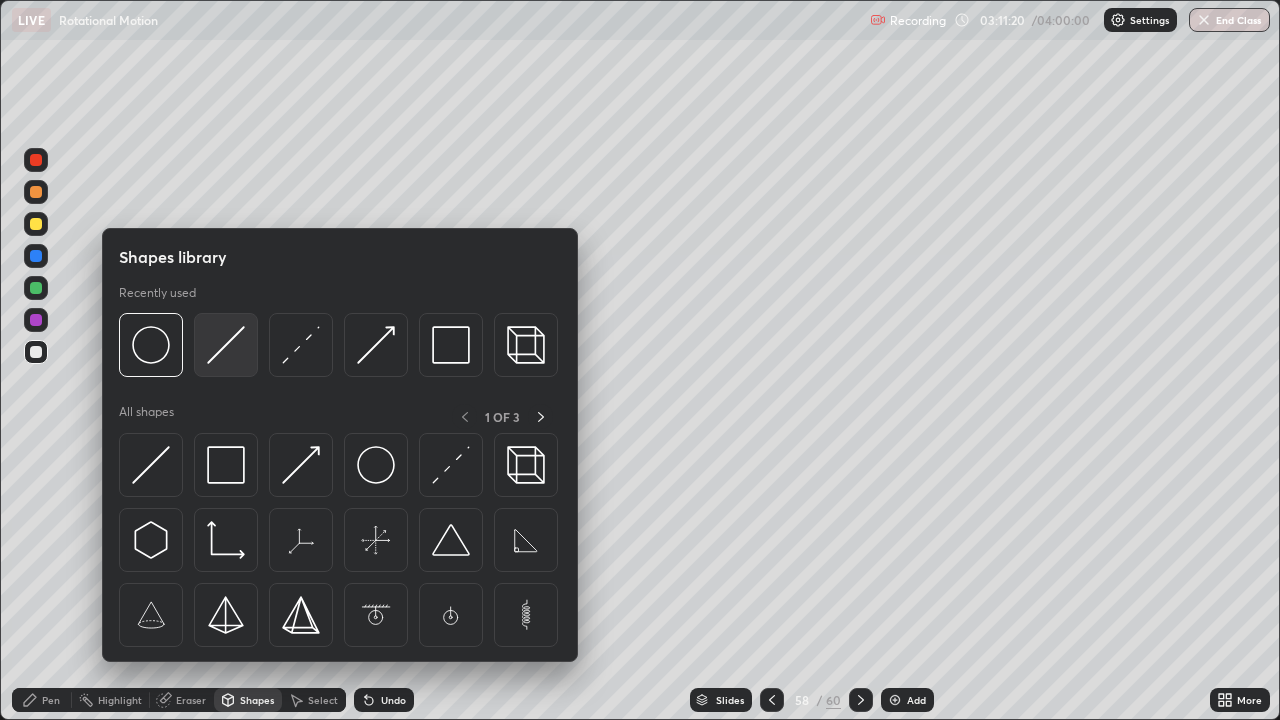 click at bounding box center (226, 345) 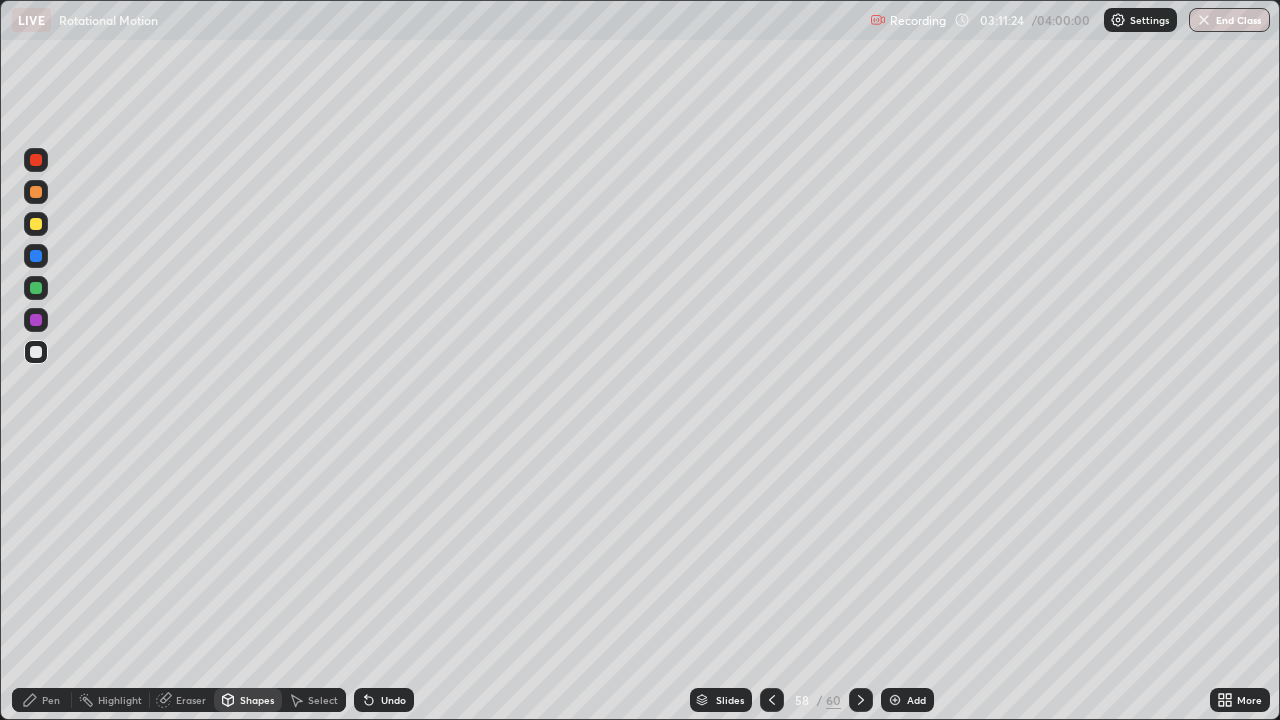 click on "Pen" at bounding box center (42, 700) 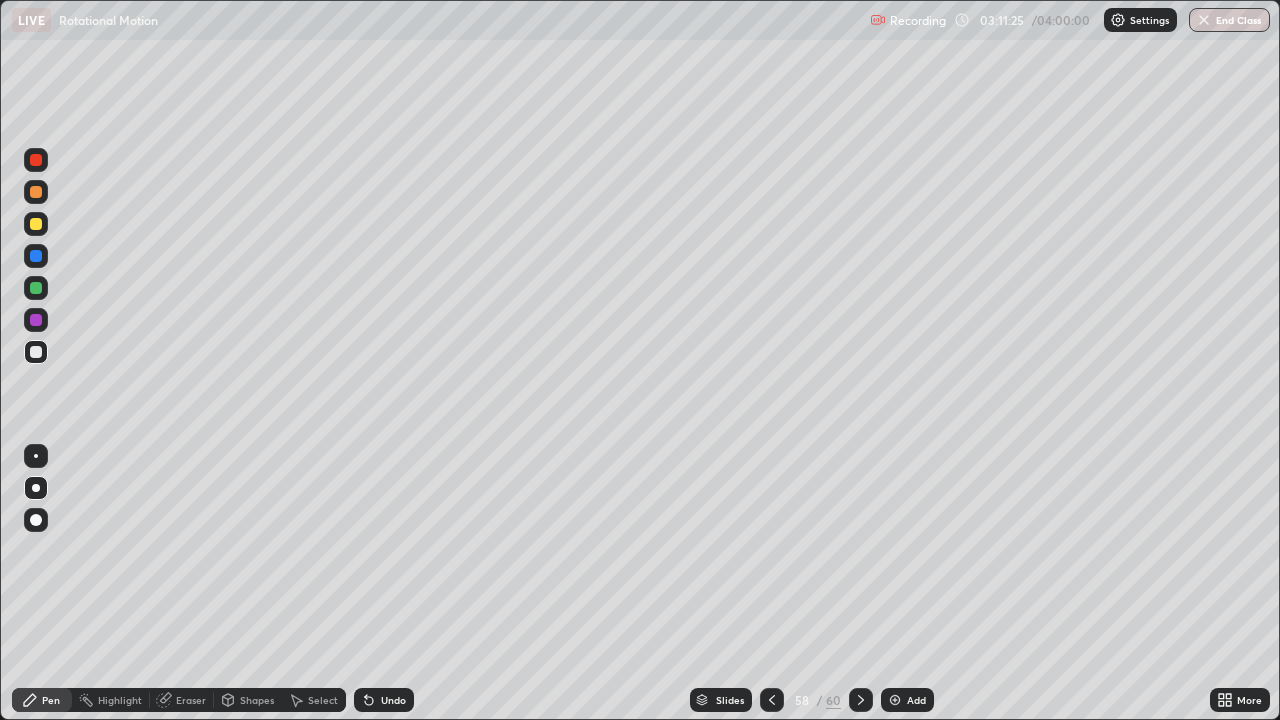 click at bounding box center (36, 224) 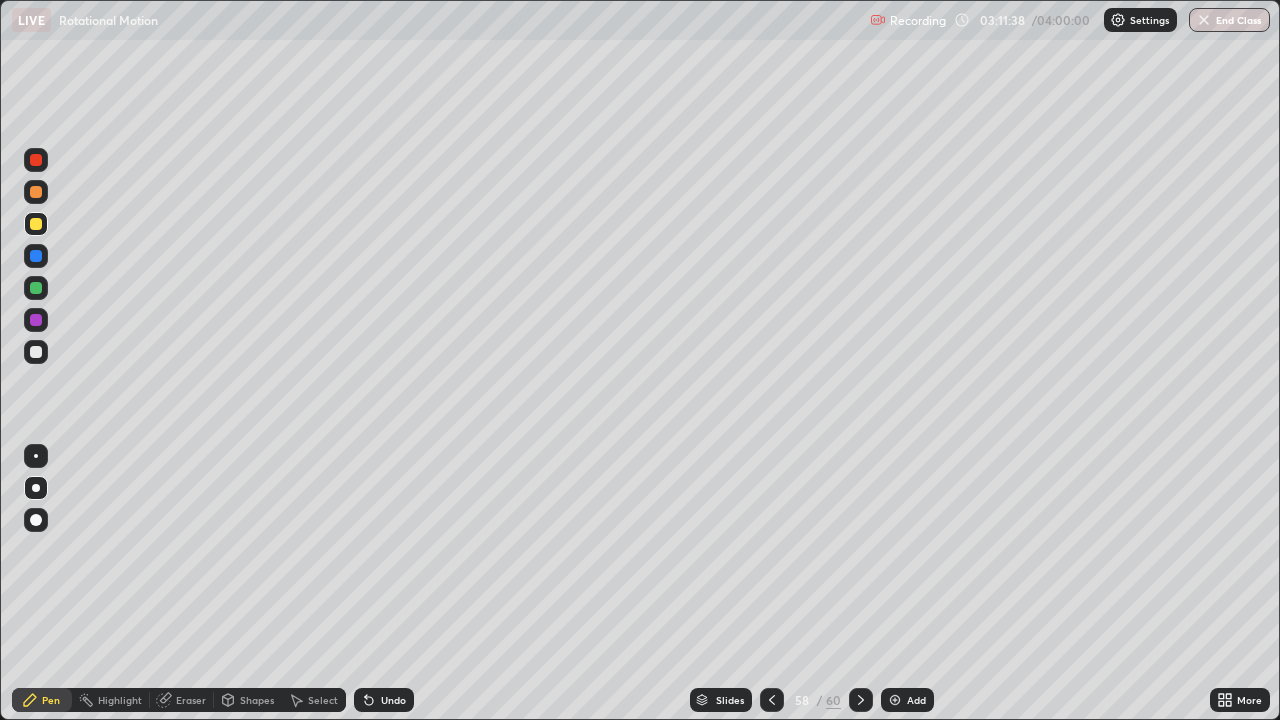 click at bounding box center [36, 352] 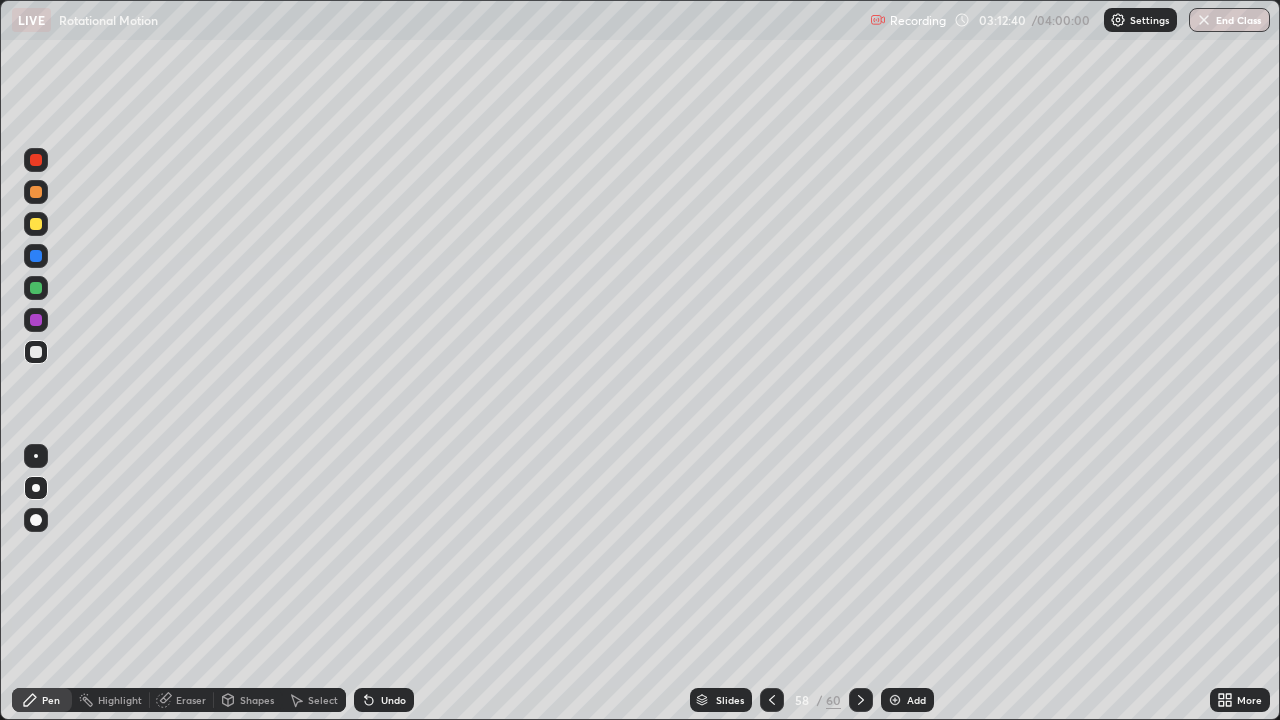 click at bounding box center [36, 224] 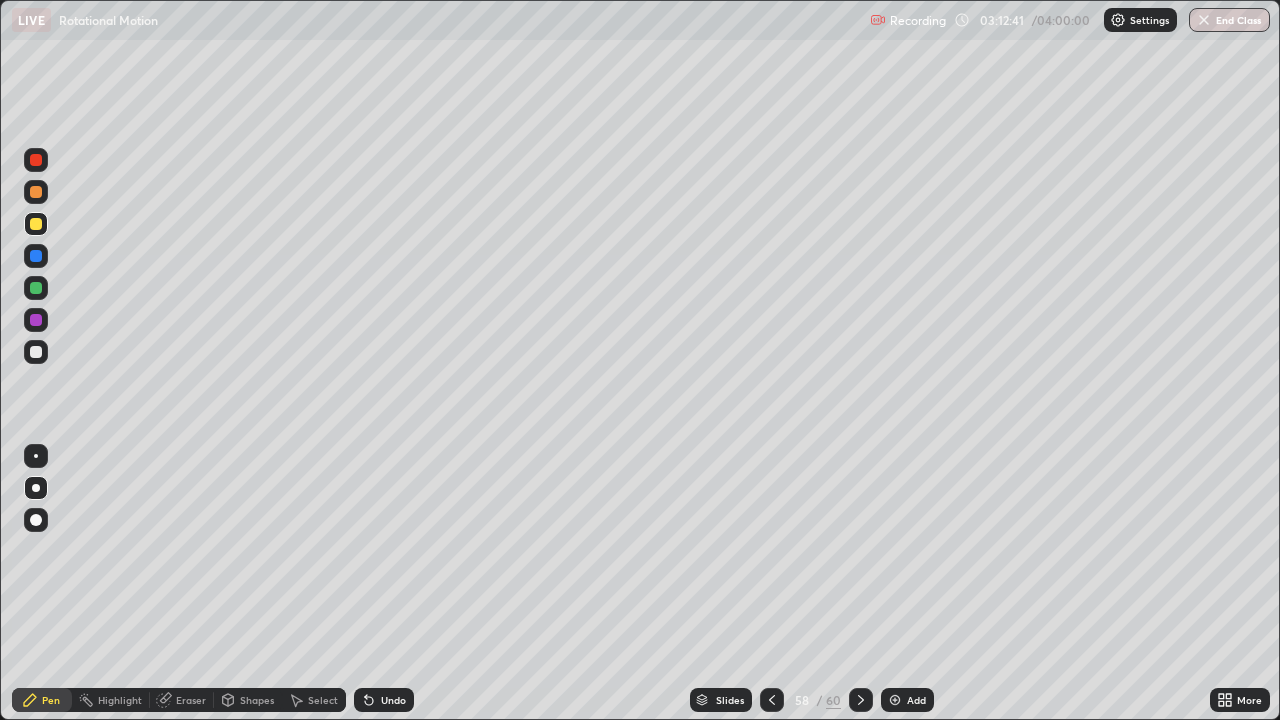click at bounding box center [36, 256] 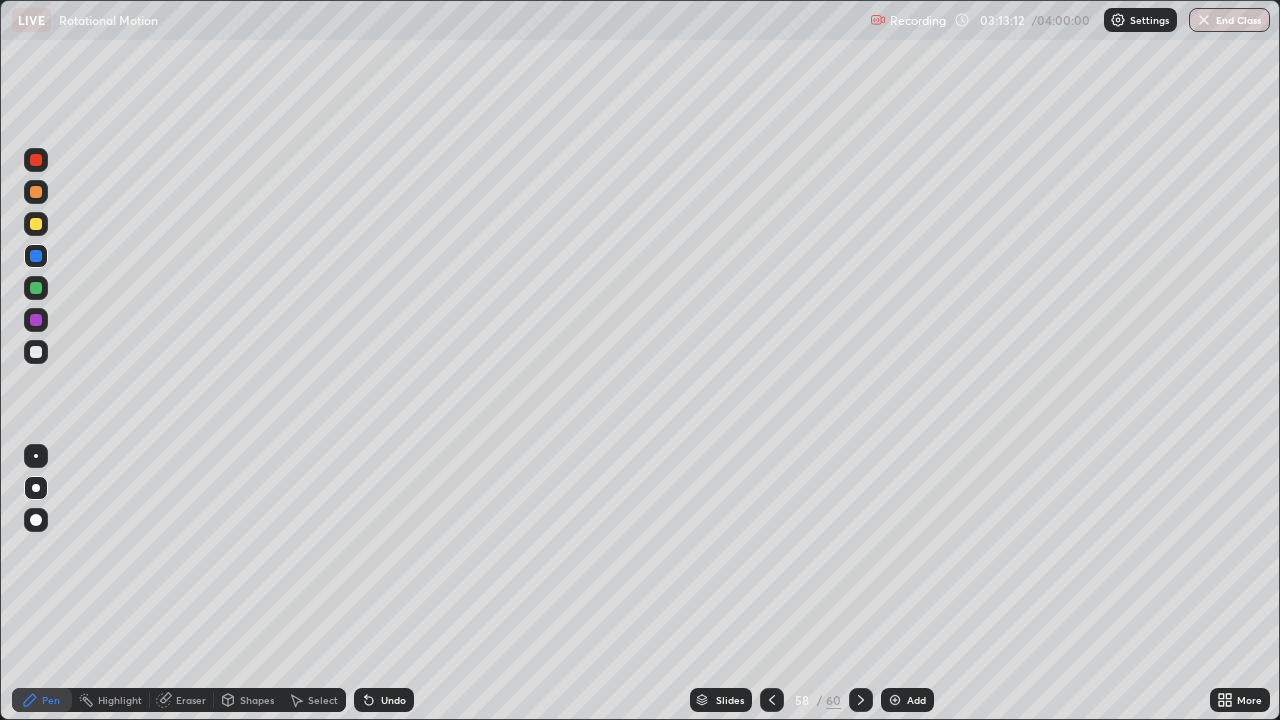 click on "Eraser" at bounding box center (182, 700) 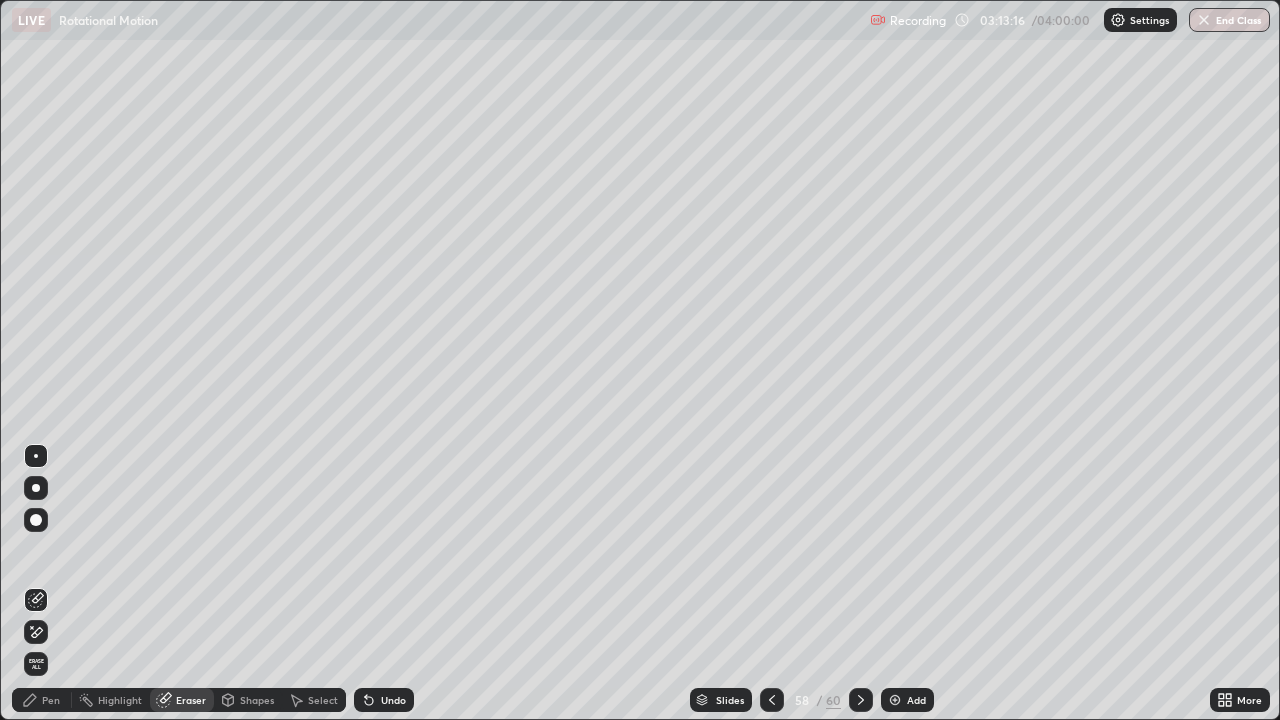 click on "Pen" at bounding box center (51, 700) 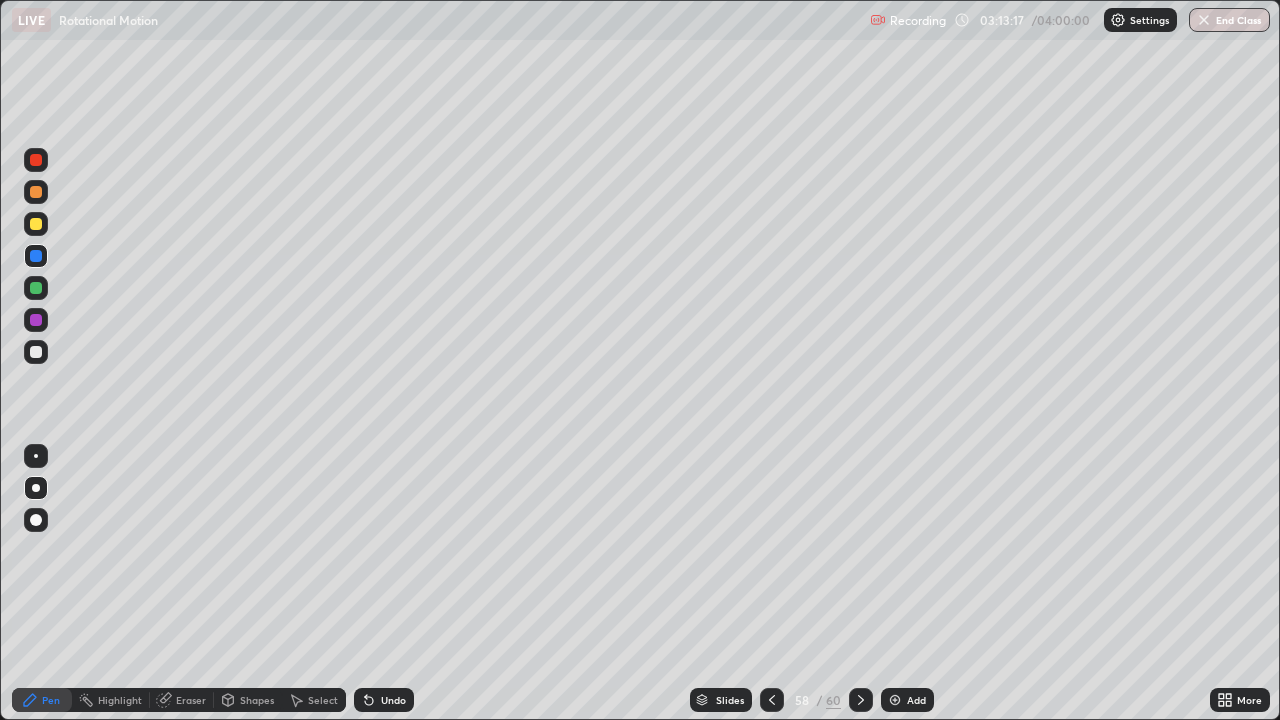 click at bounding box center (36, 192) 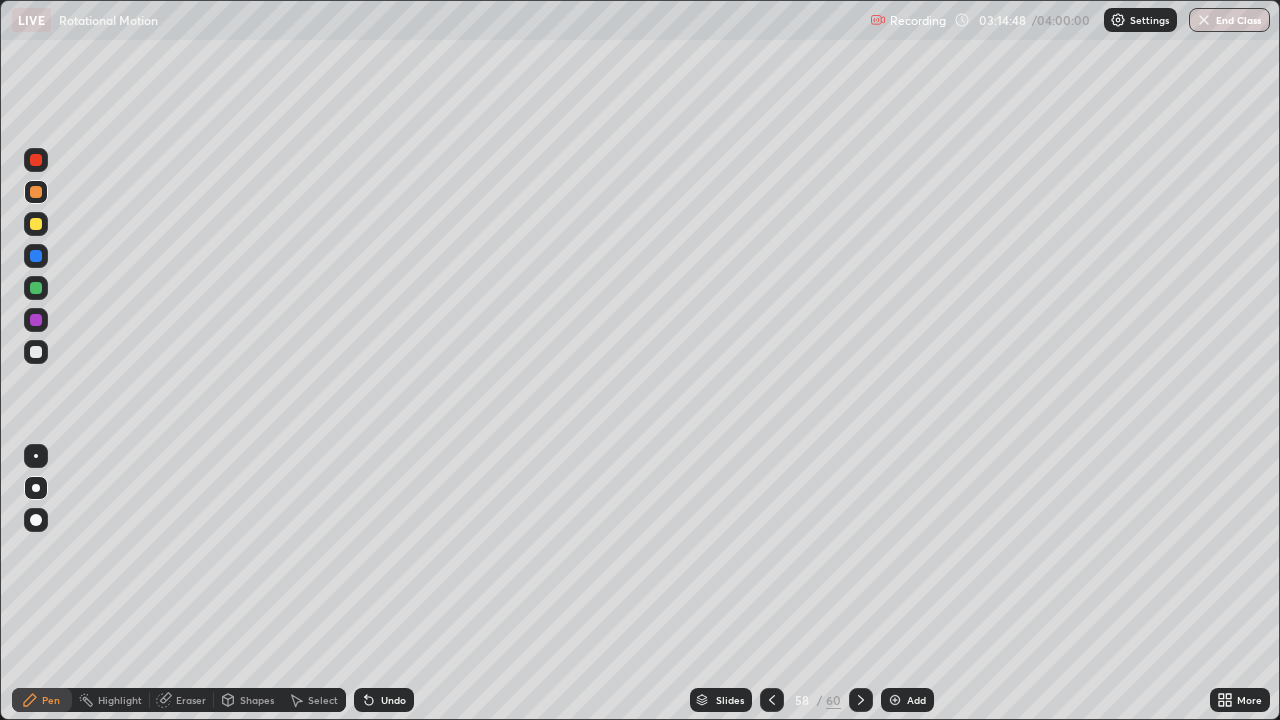 click at bounding box center [36, 352] 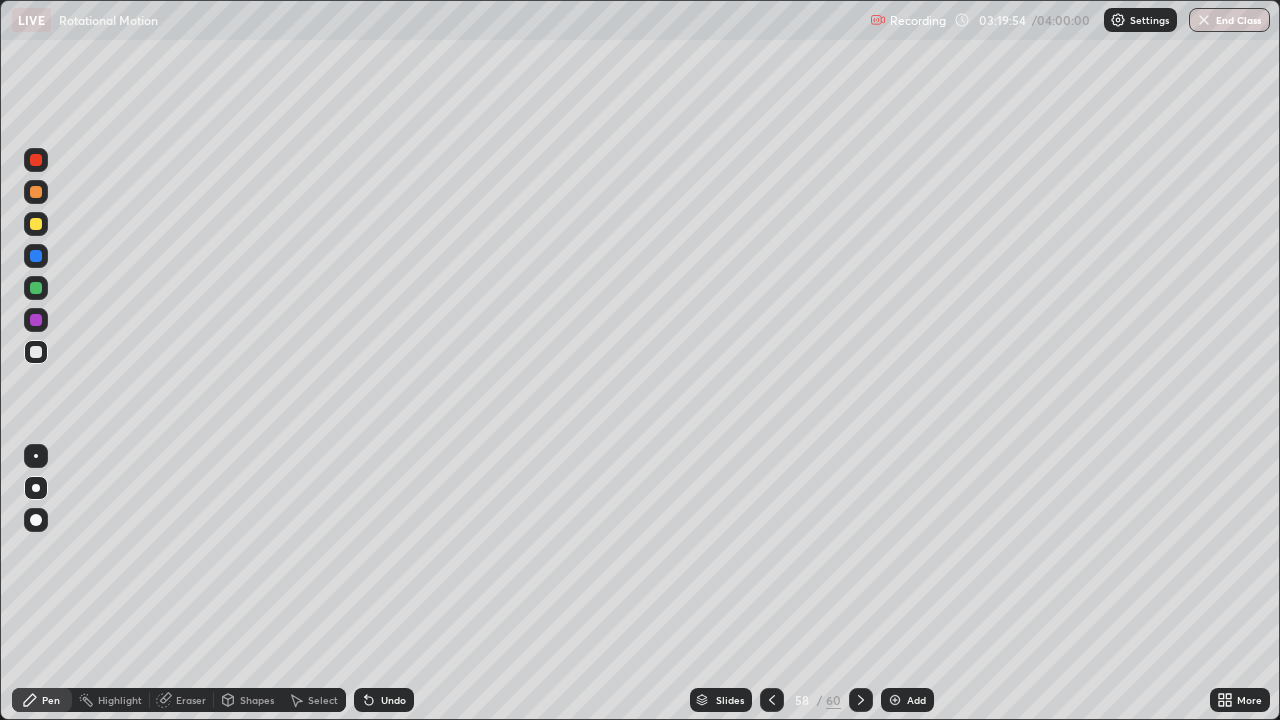 click at bounding box center [36, 256] 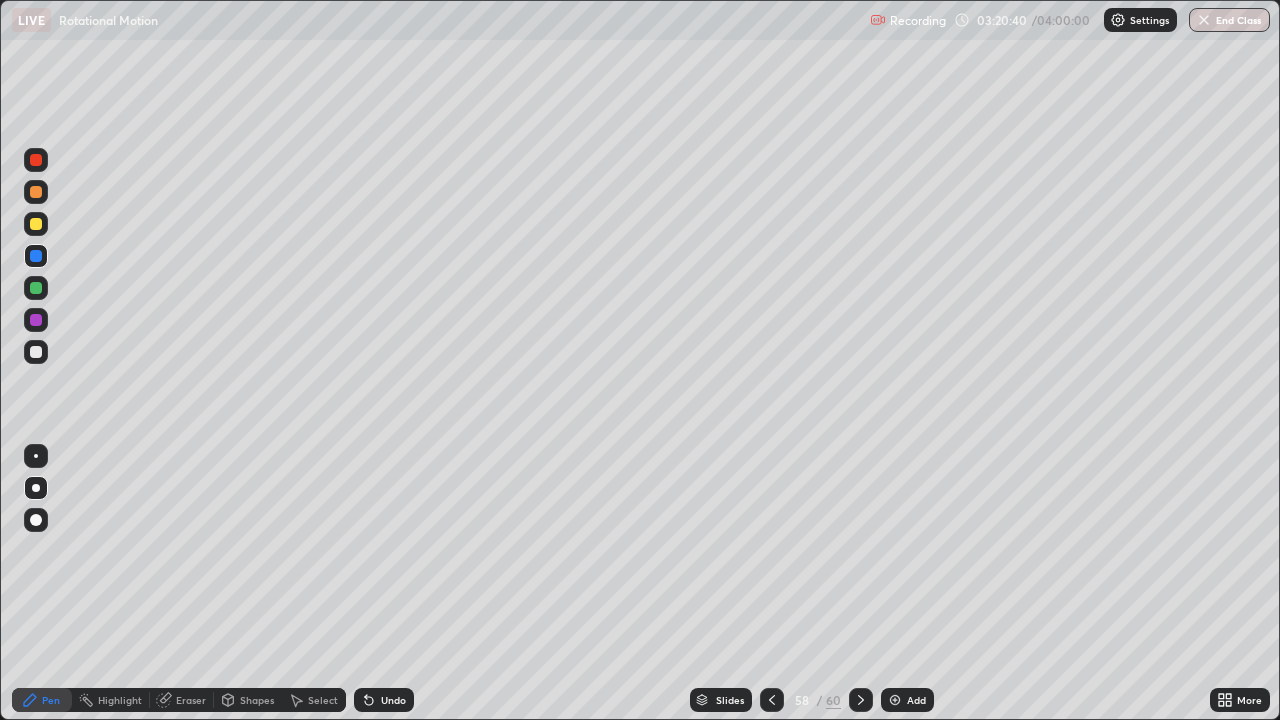 click at bounding box center [36, 352] 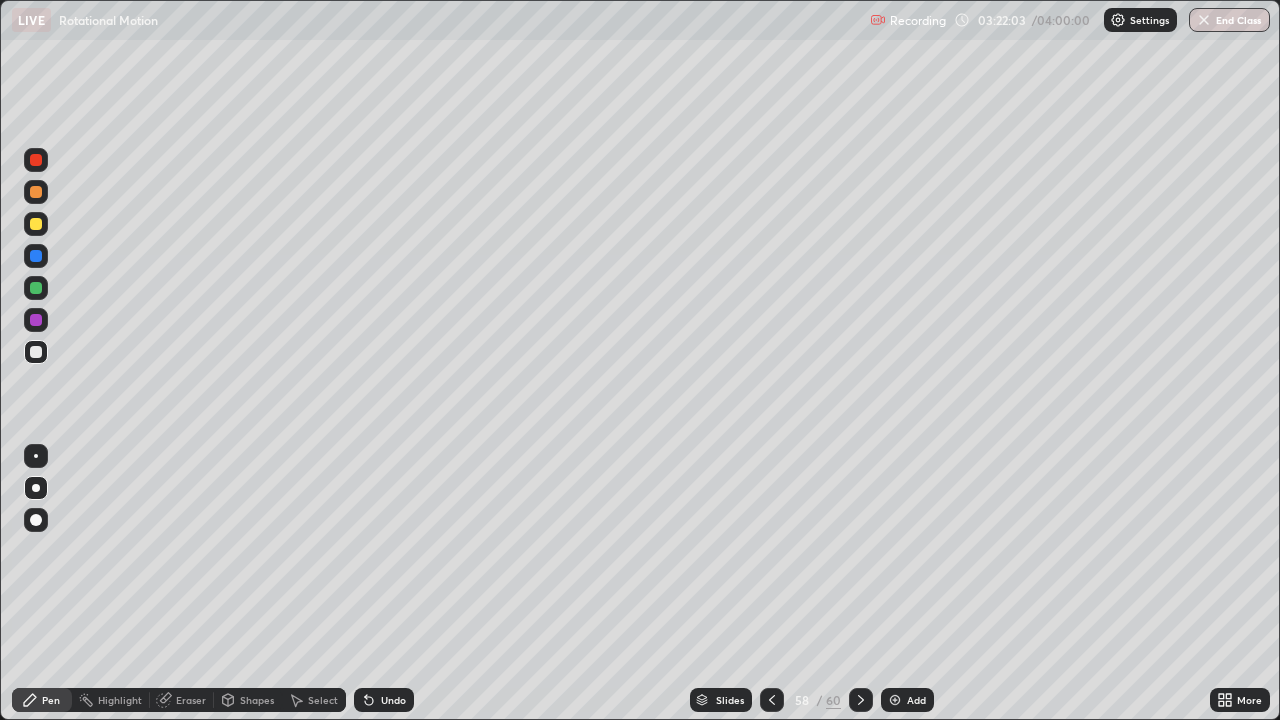 click at bounding box center (36, 224) 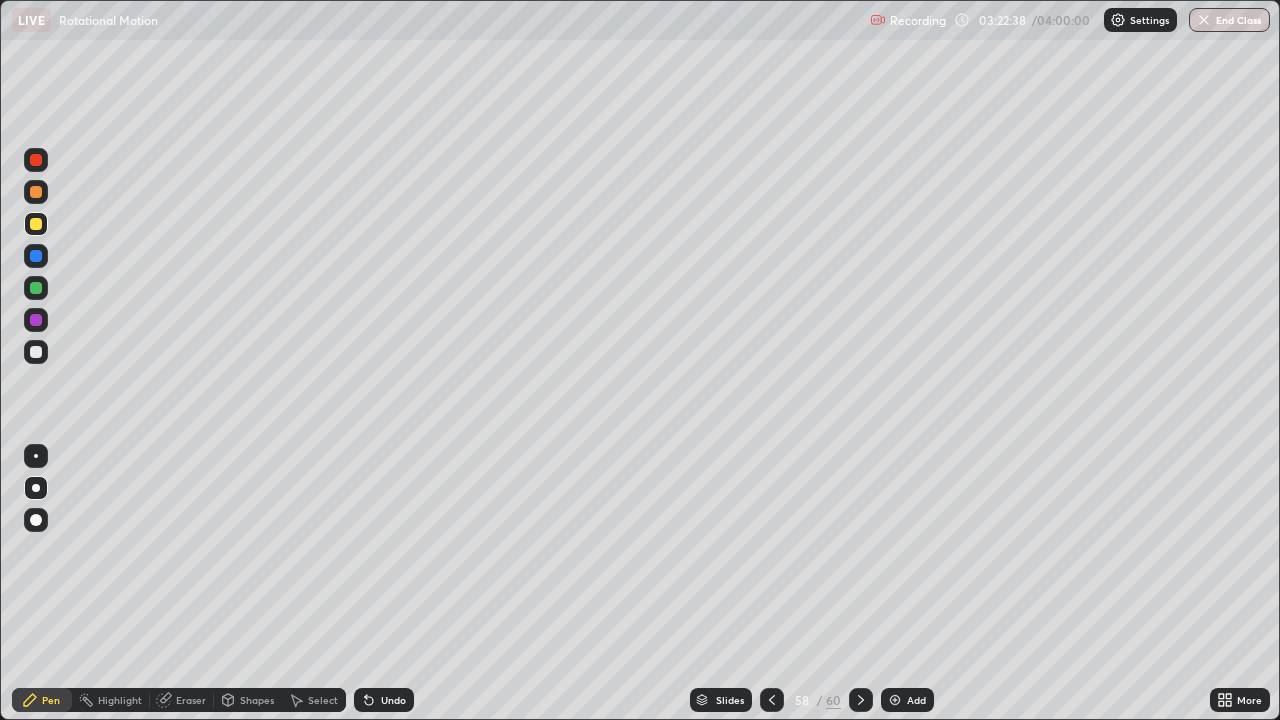 click on "Add" at bounding box center [916, 700] 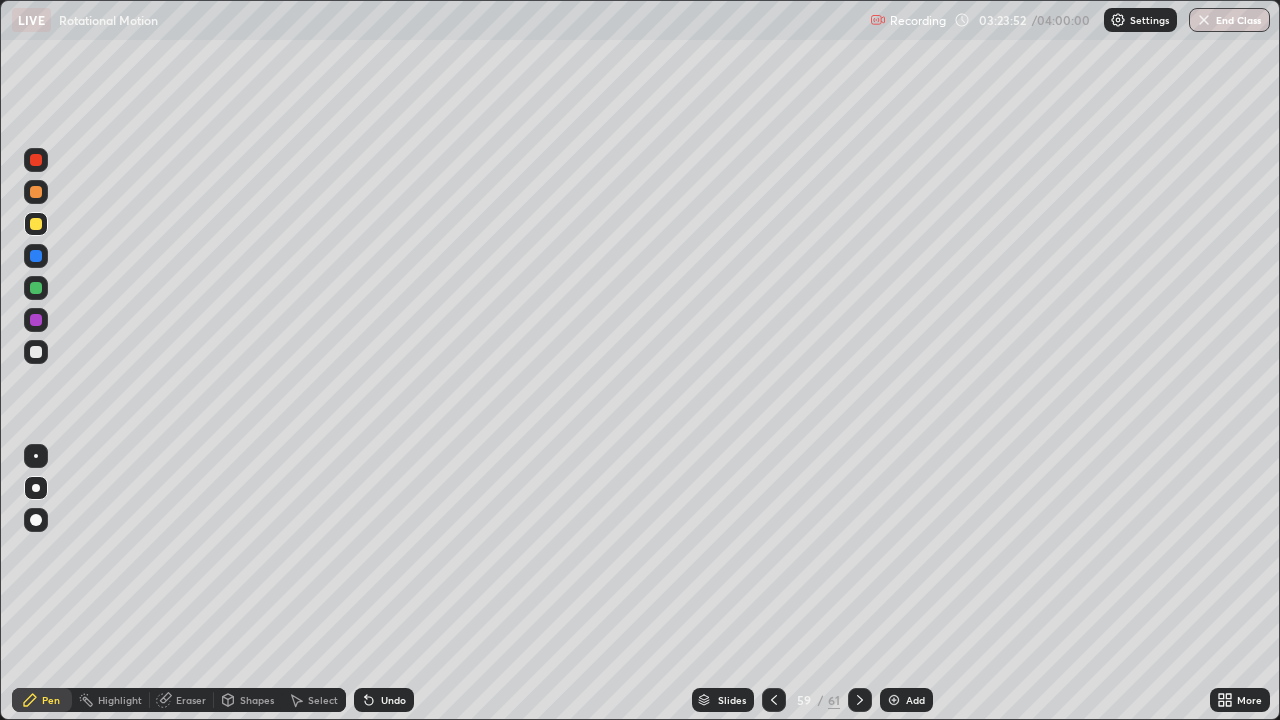 click on "Undo" at bounding box center [393, 700] 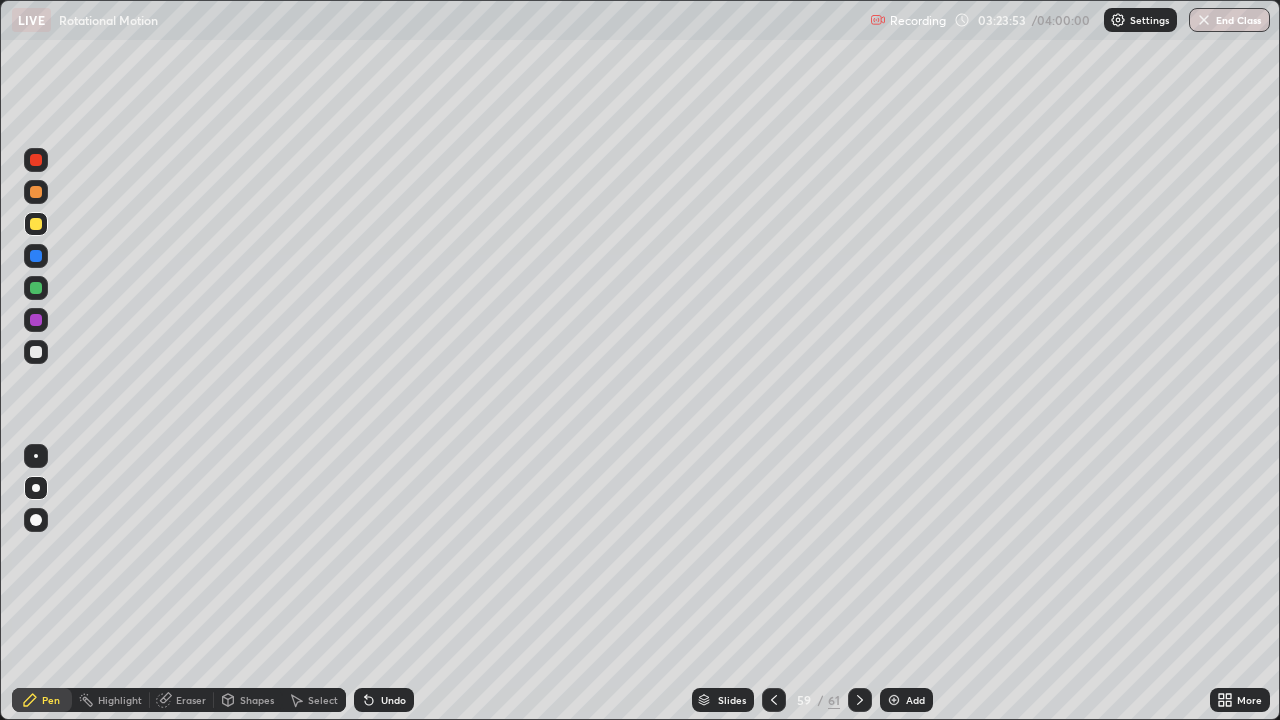 click on "Undo" at bounding box center [384, 700] 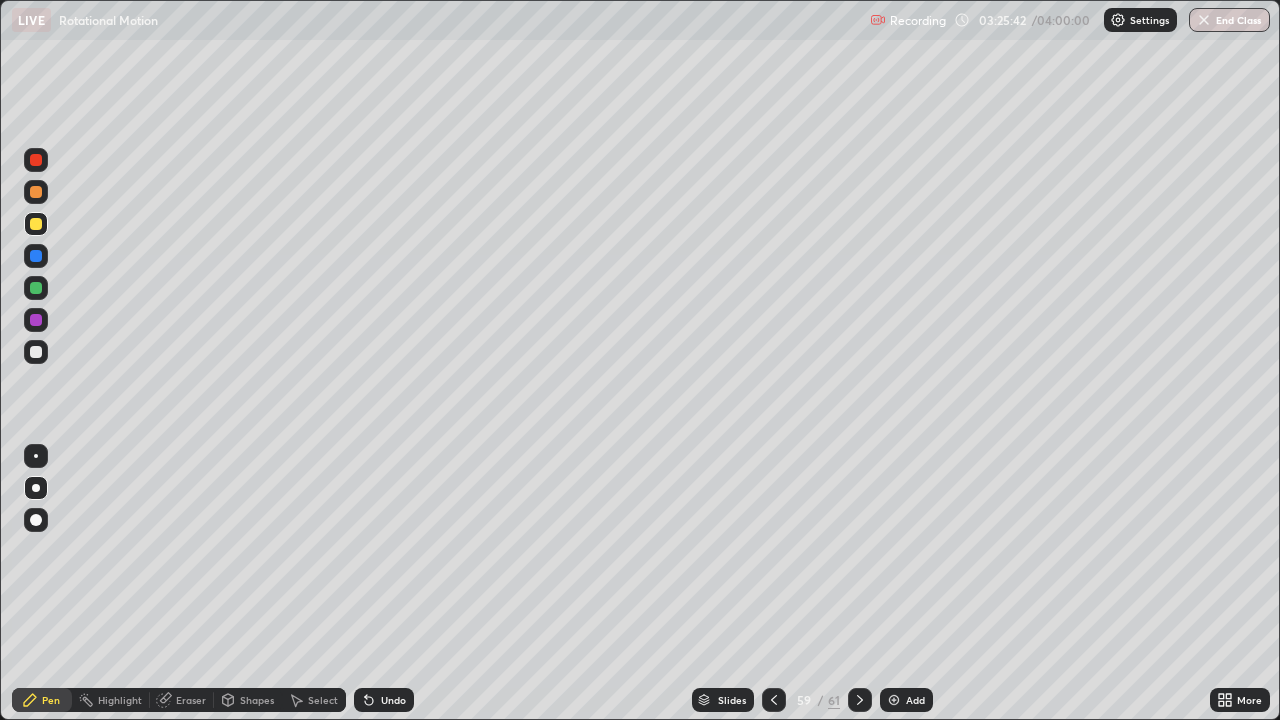click at bounding box center [894, 700] 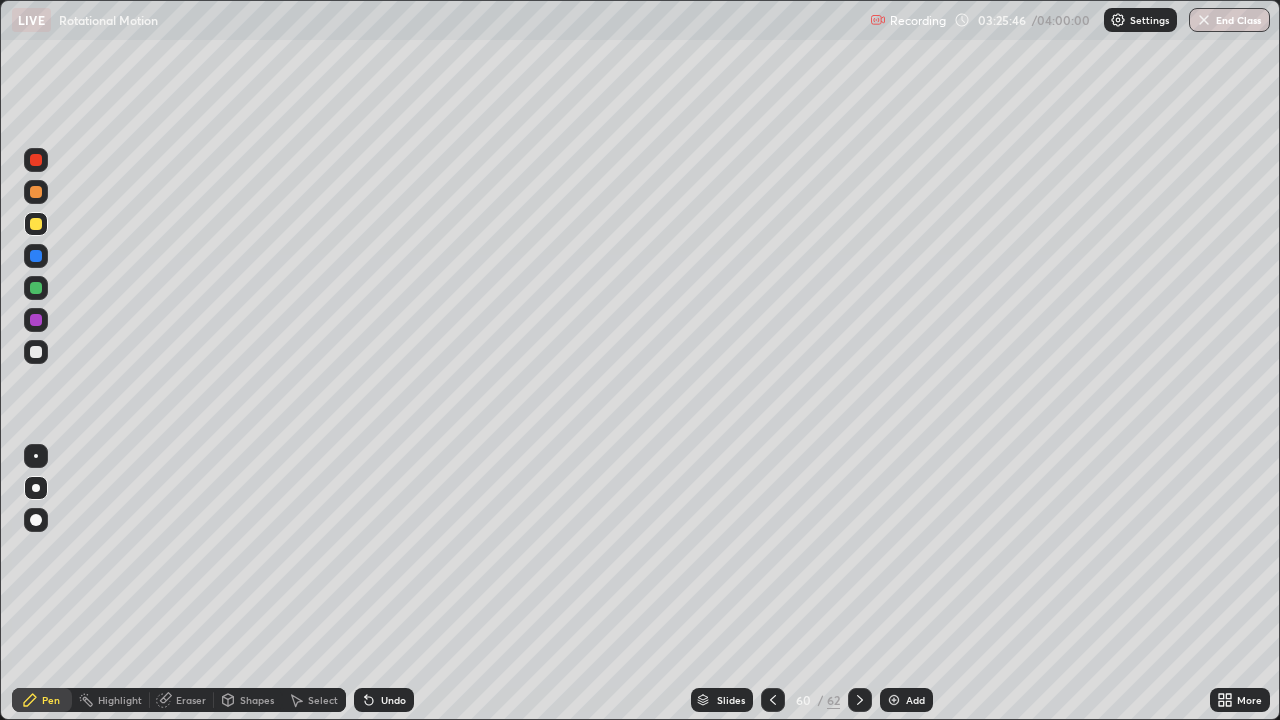 click at bounding box center [36, 256] 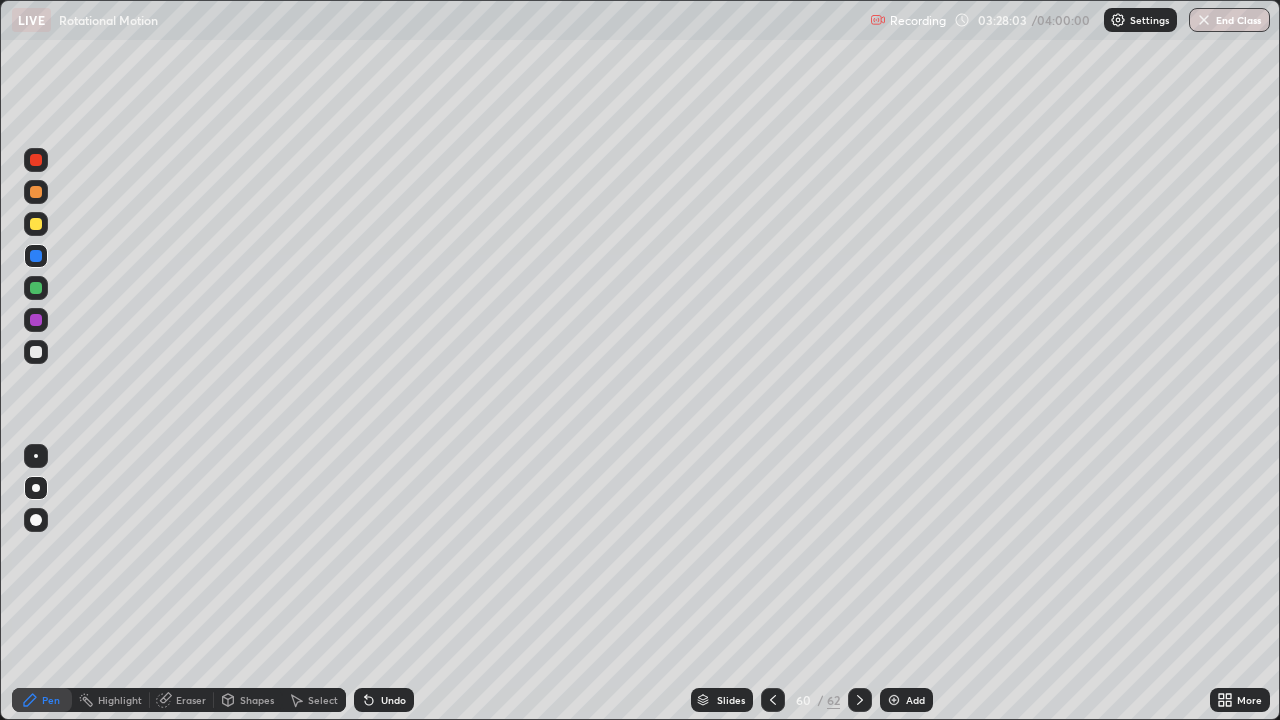 click at bounding box center [36, 224] 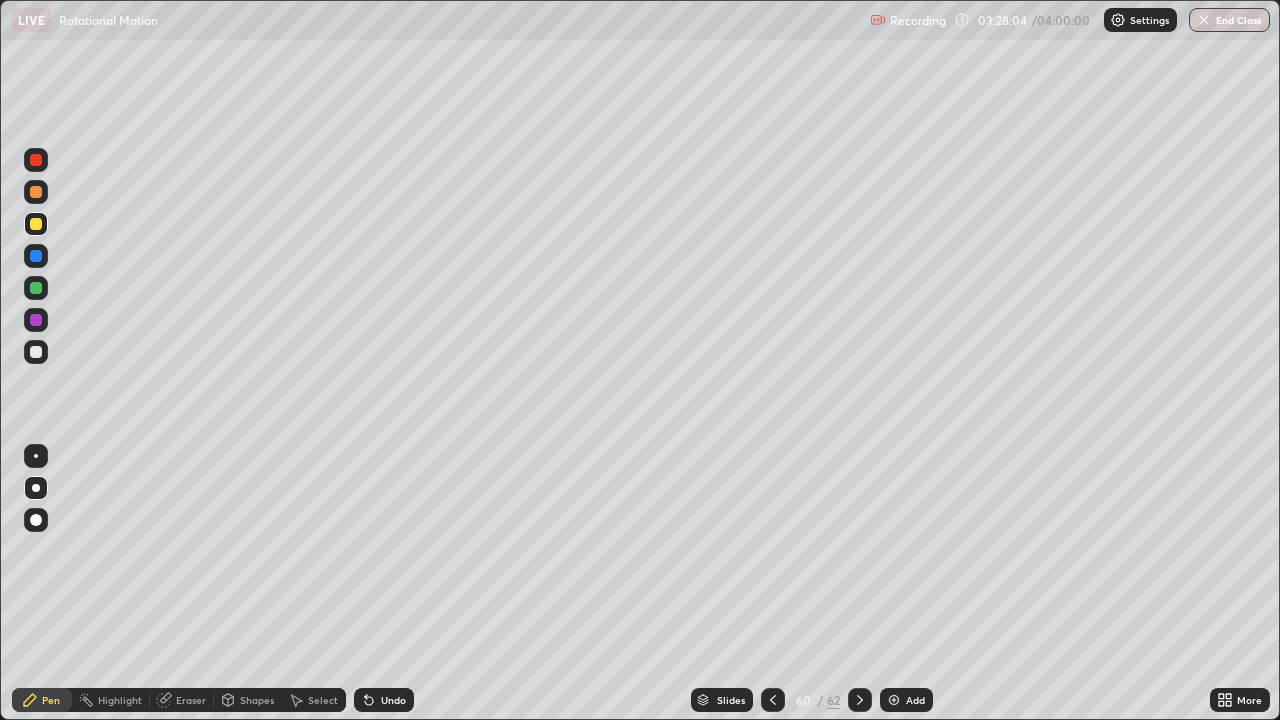 click at bounding box center [36, 224] 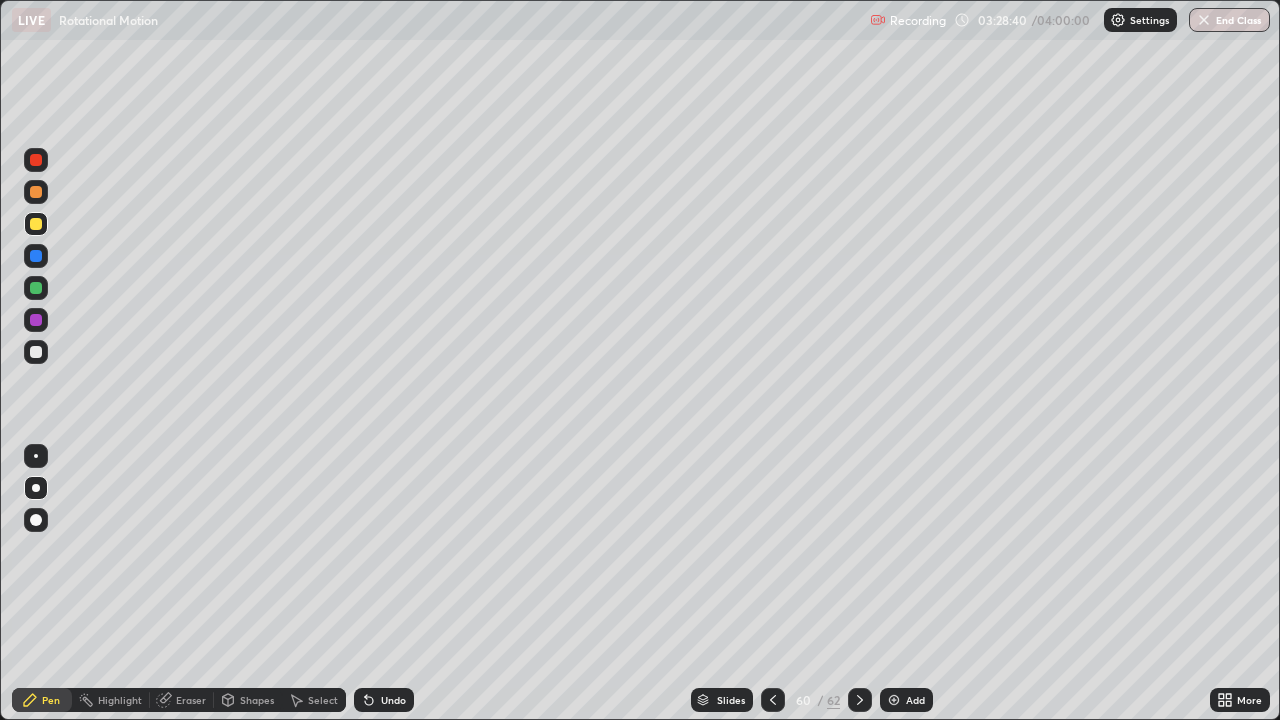 click at bounding box center [36, 352] 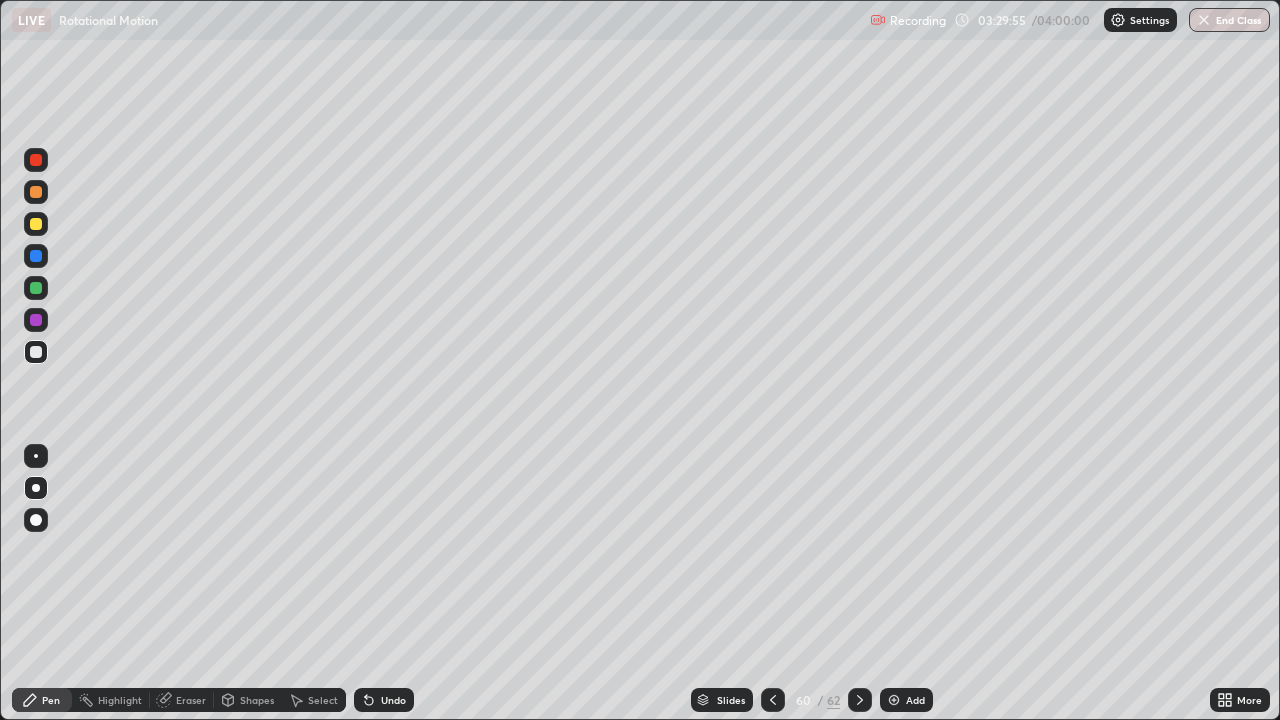 click on "Undo" at bounding box center (384, 700) 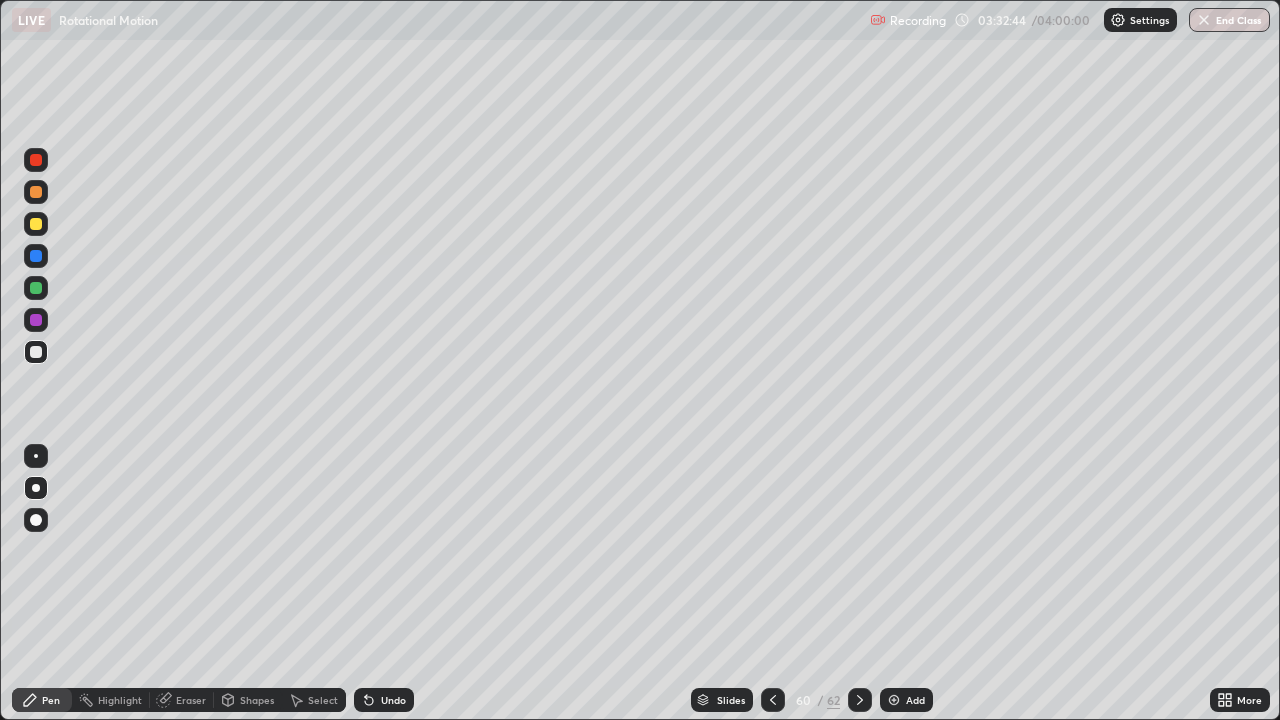 click at bounding box center (36, 288) 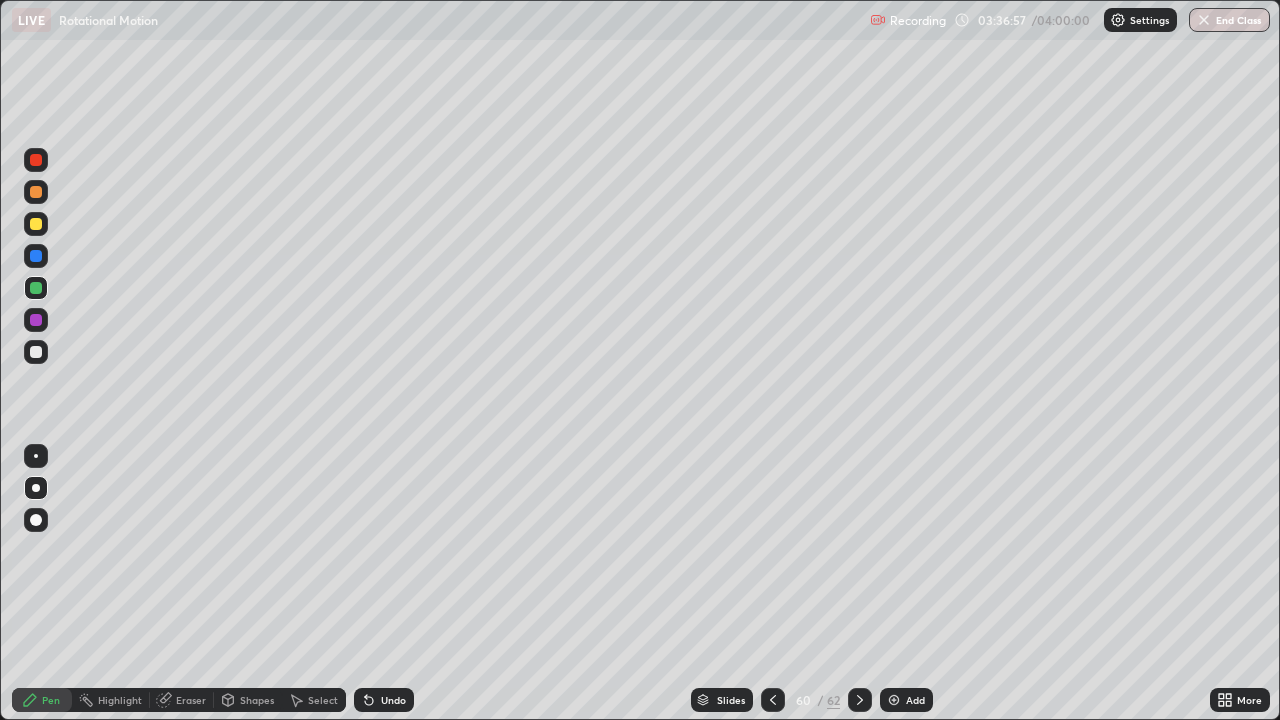 click on "Add" at bounding box center (906, 700) 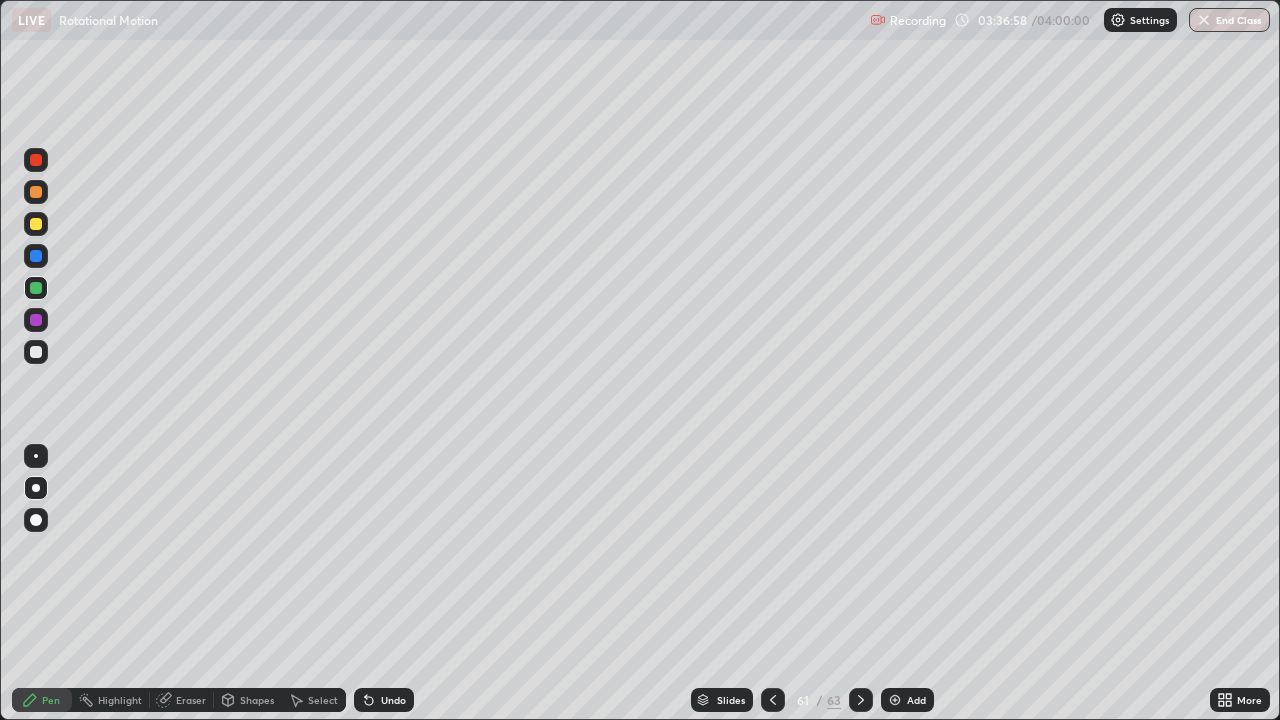 click on "Shapes" at bounding box center (257, 700) 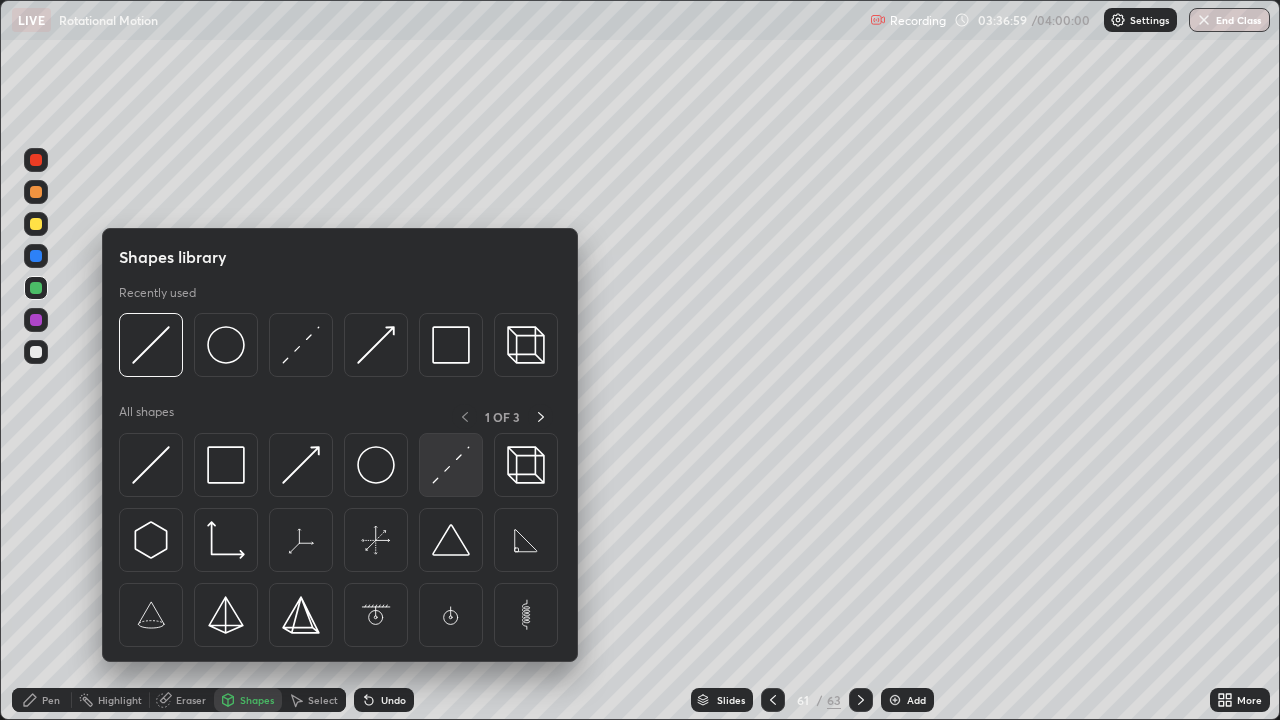 click at bounding box center [151, 345] 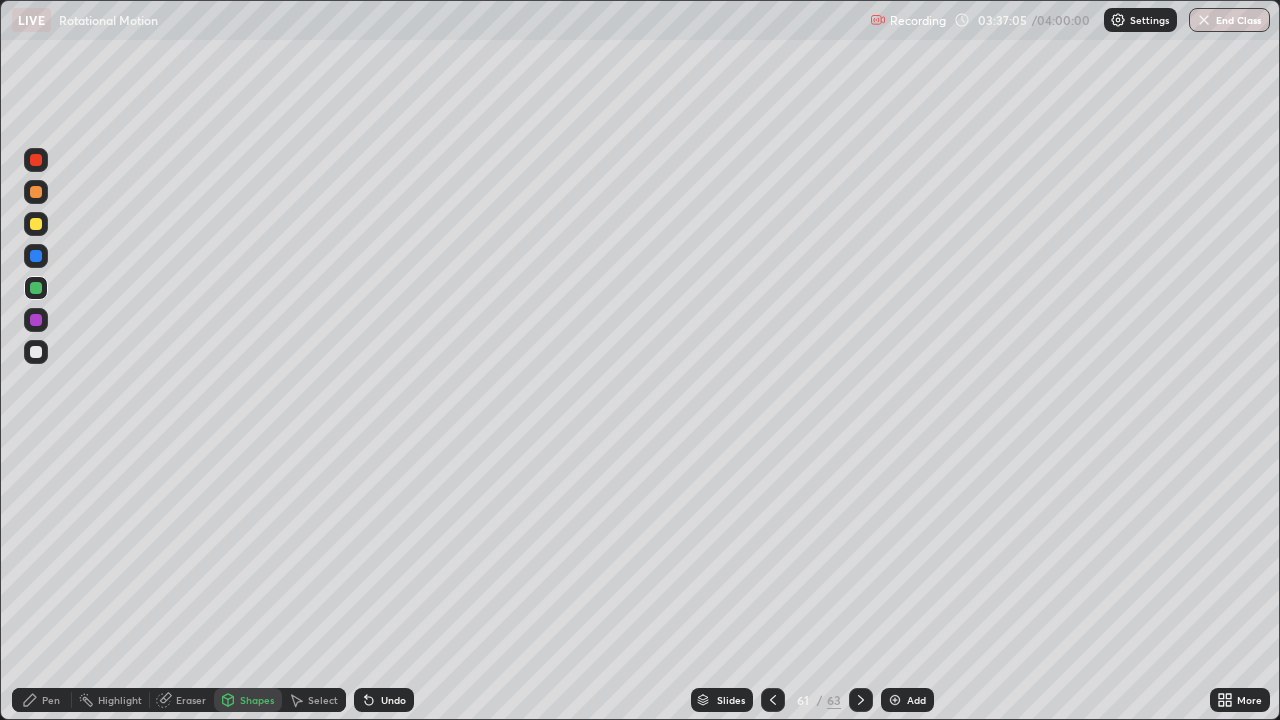 click at bounding box center (36, 224) 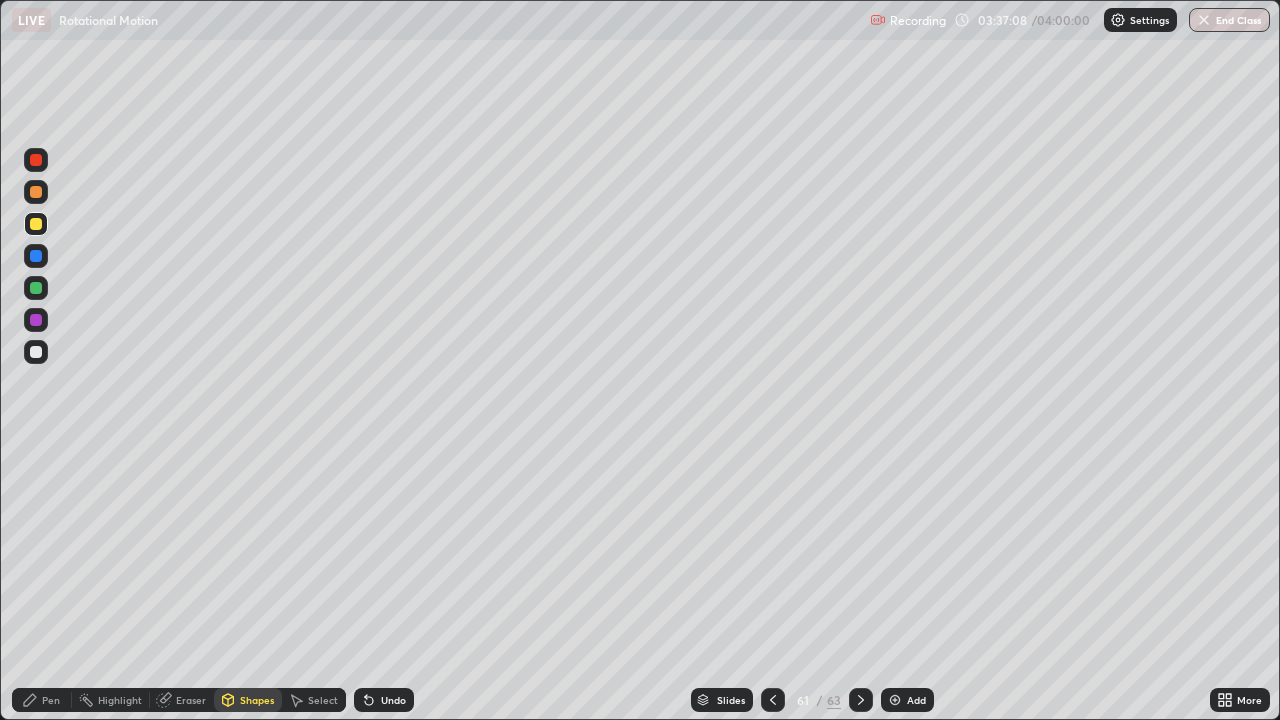 click on "Pen" at bounding box center (51, 700) 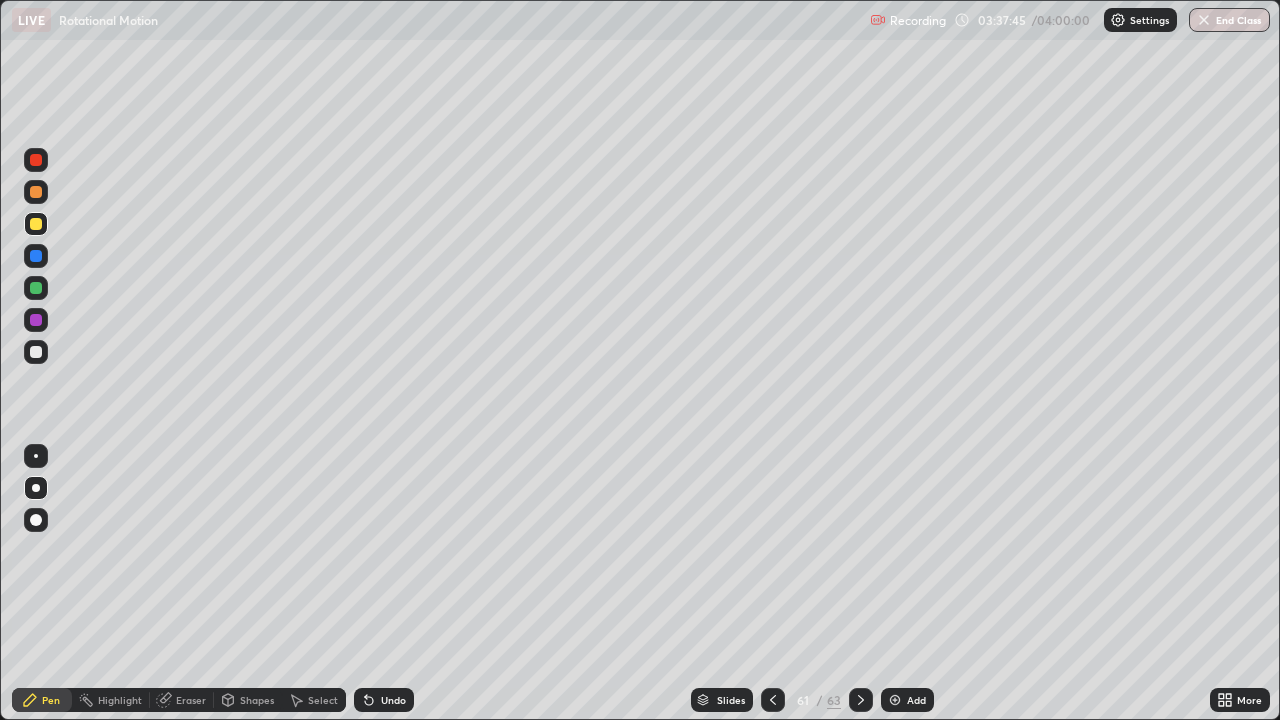 click on "Erase all" at bounding box center (36, 360) 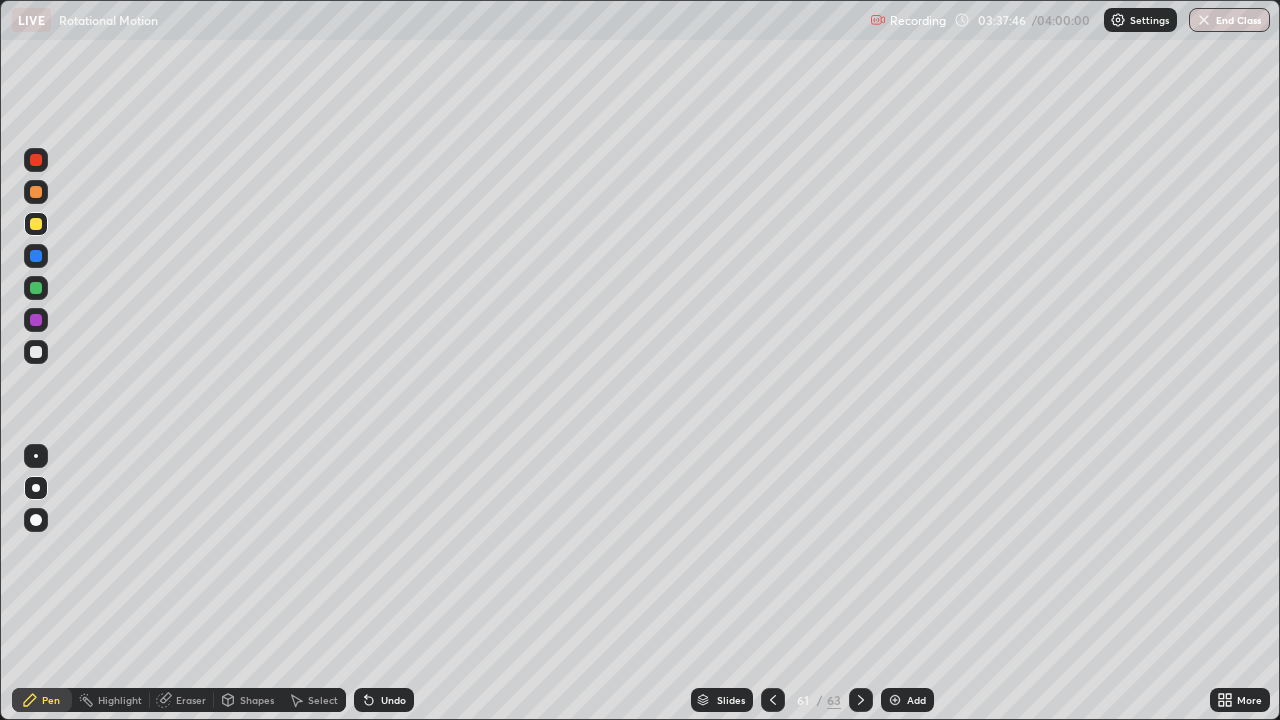 click at bounding box center (36, 352) 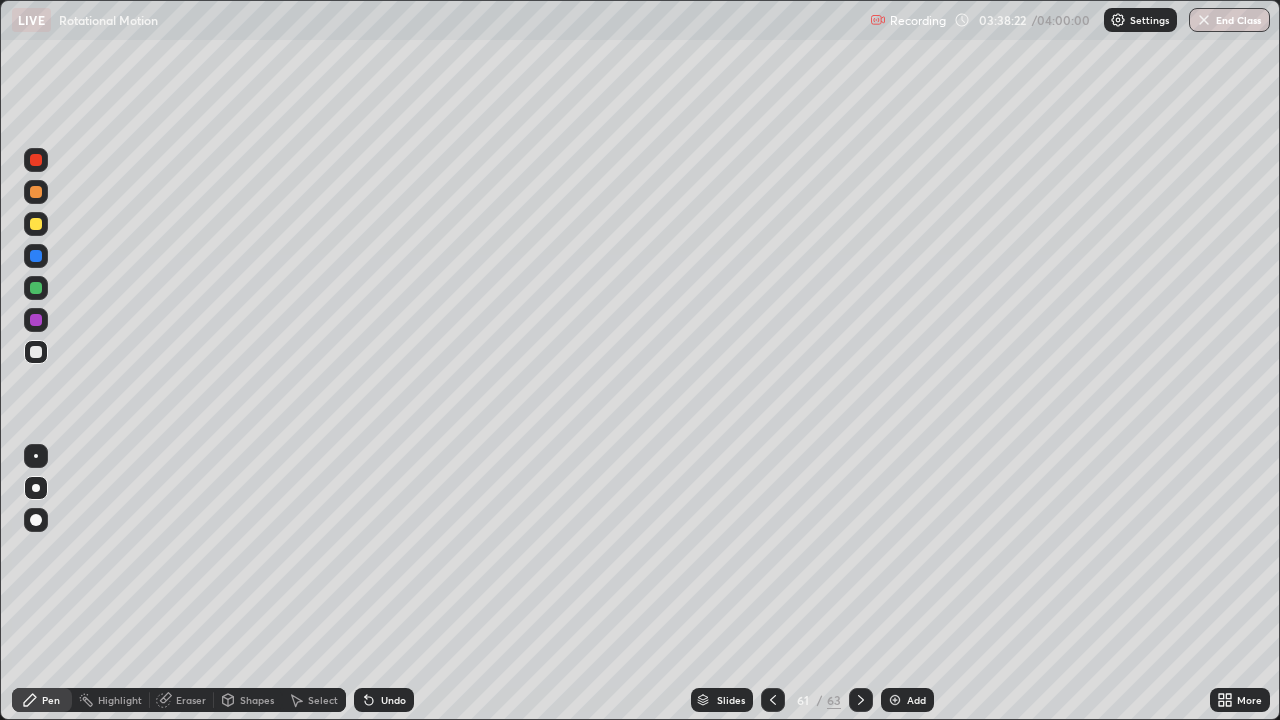 click at bounding box center [36, 288] 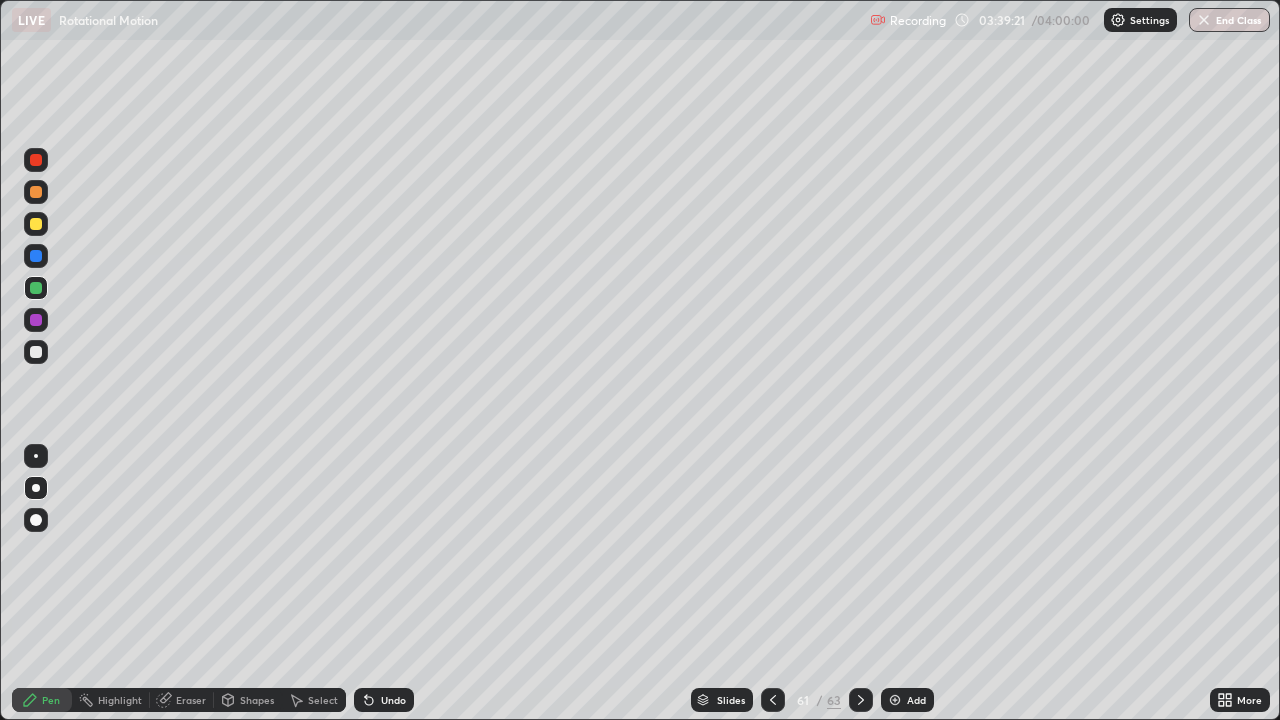 click at bounding box center (36, 224) 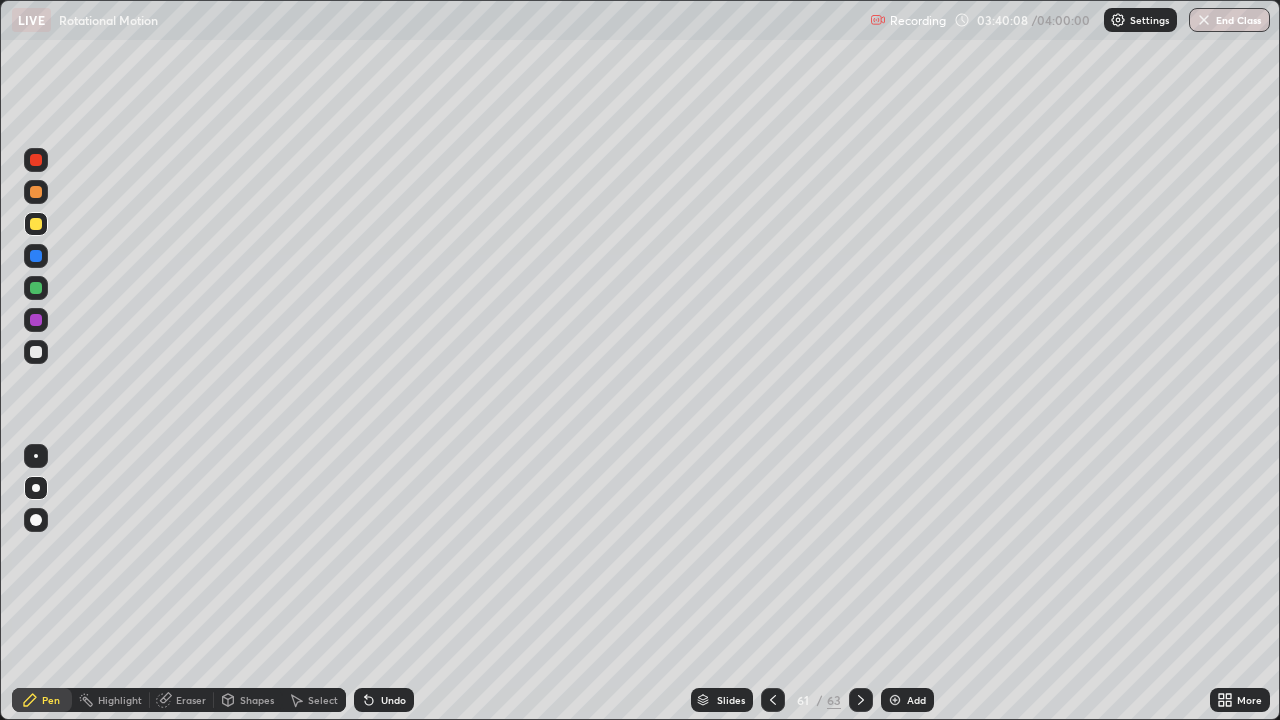 click at bounding box center (36, 256) 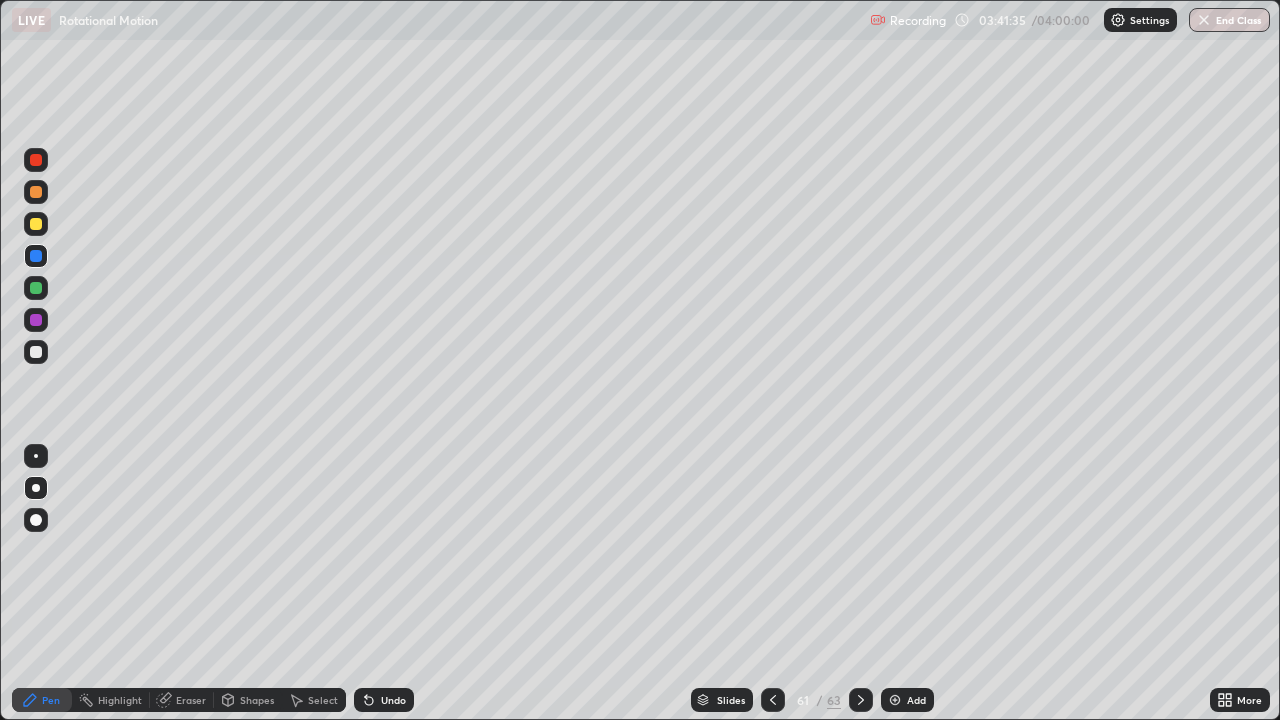click at bounding box center (36, 224) 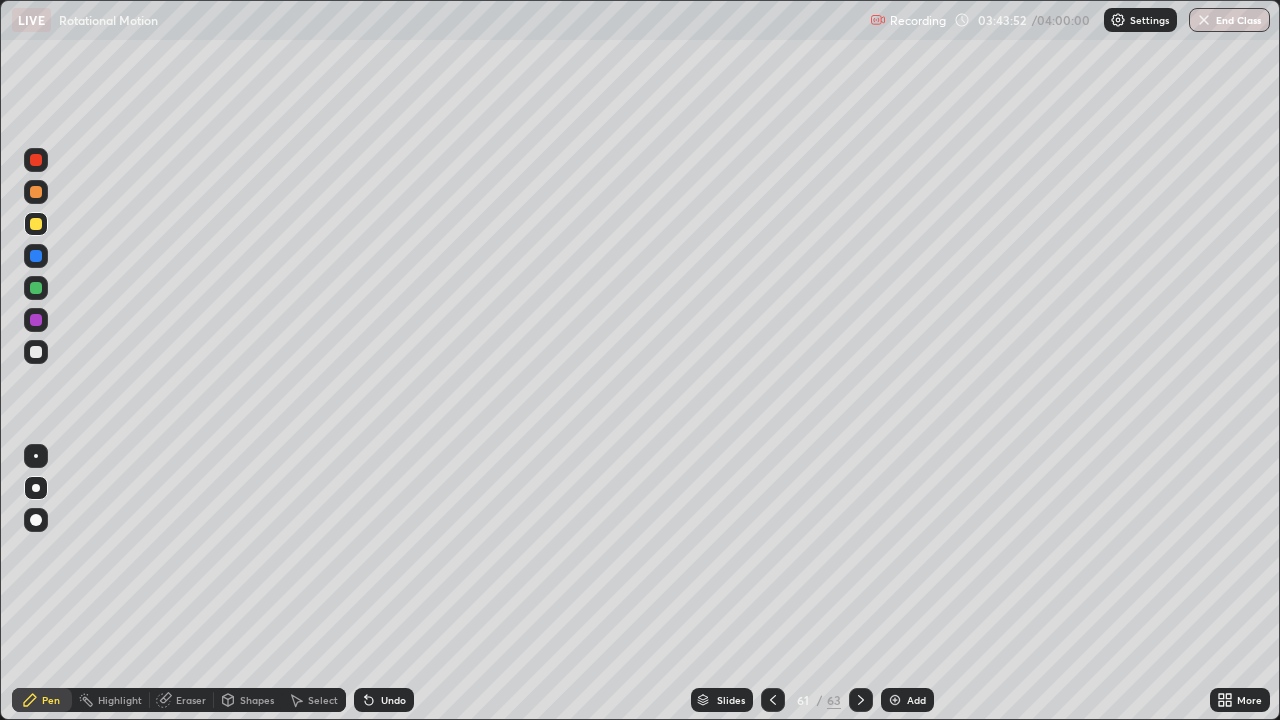 click at bounding box center (861, 700) 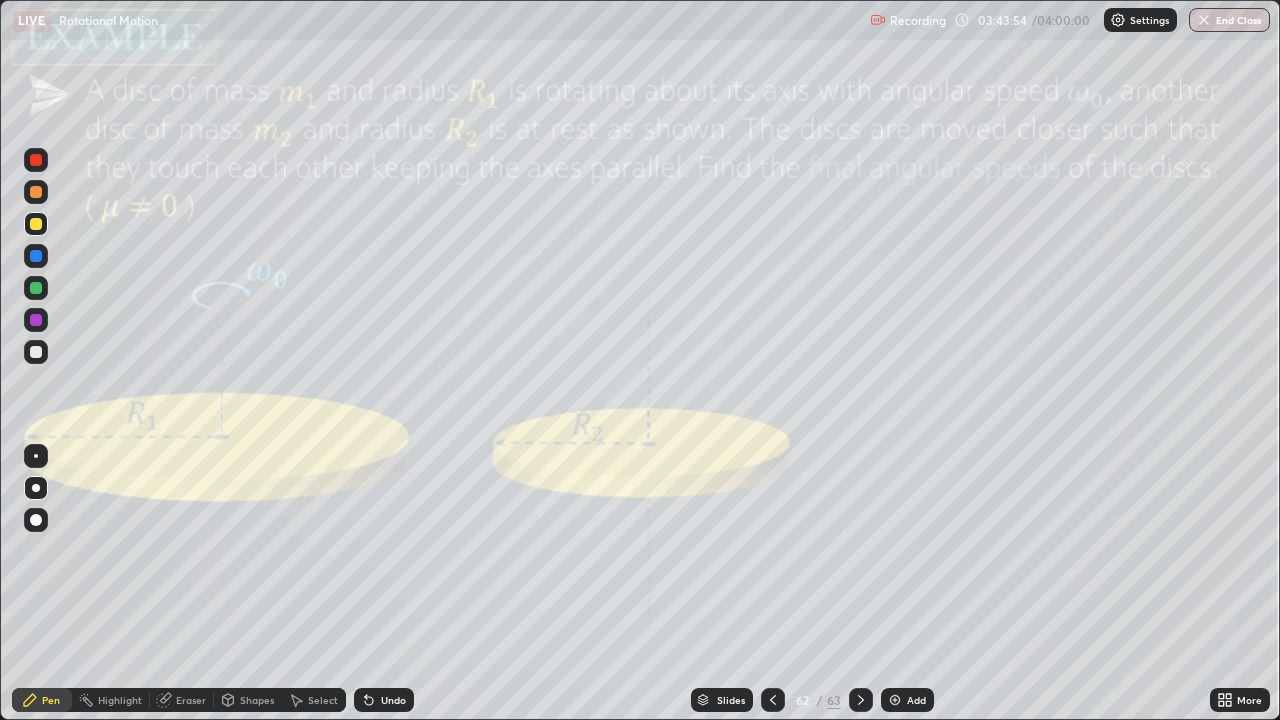 click on "62 / 63" at bounding box center [817, 700] 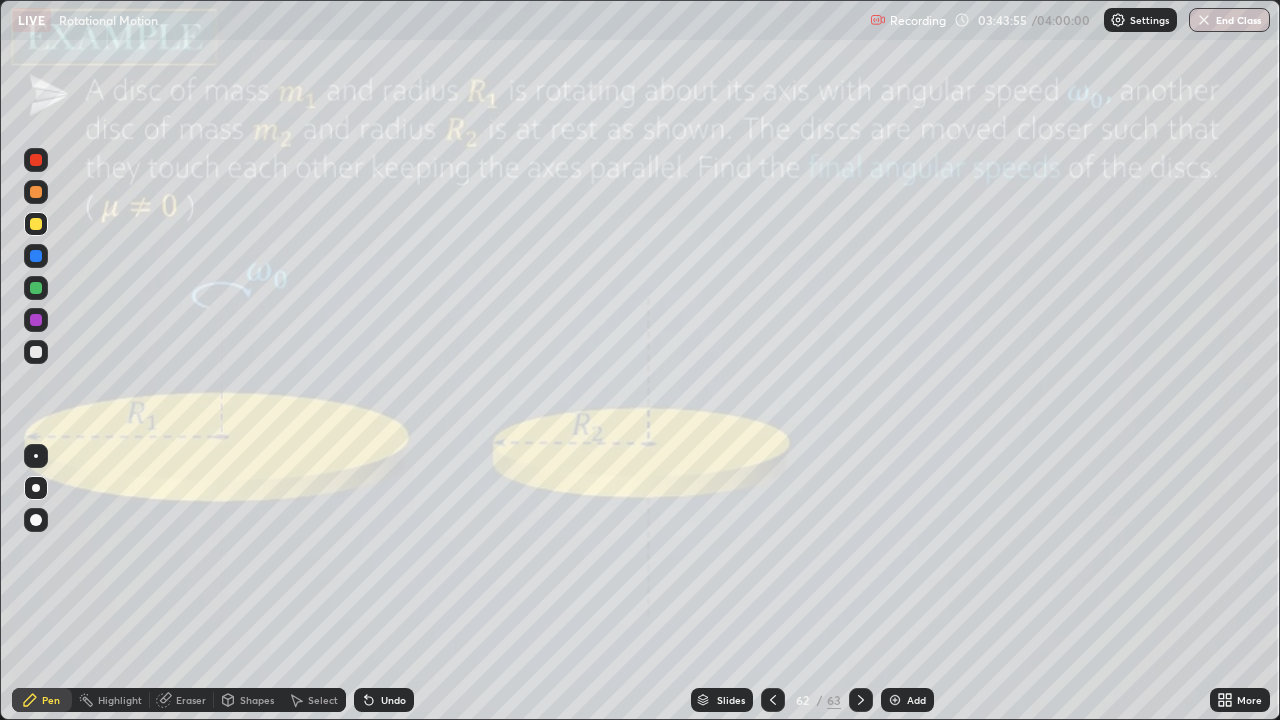 click 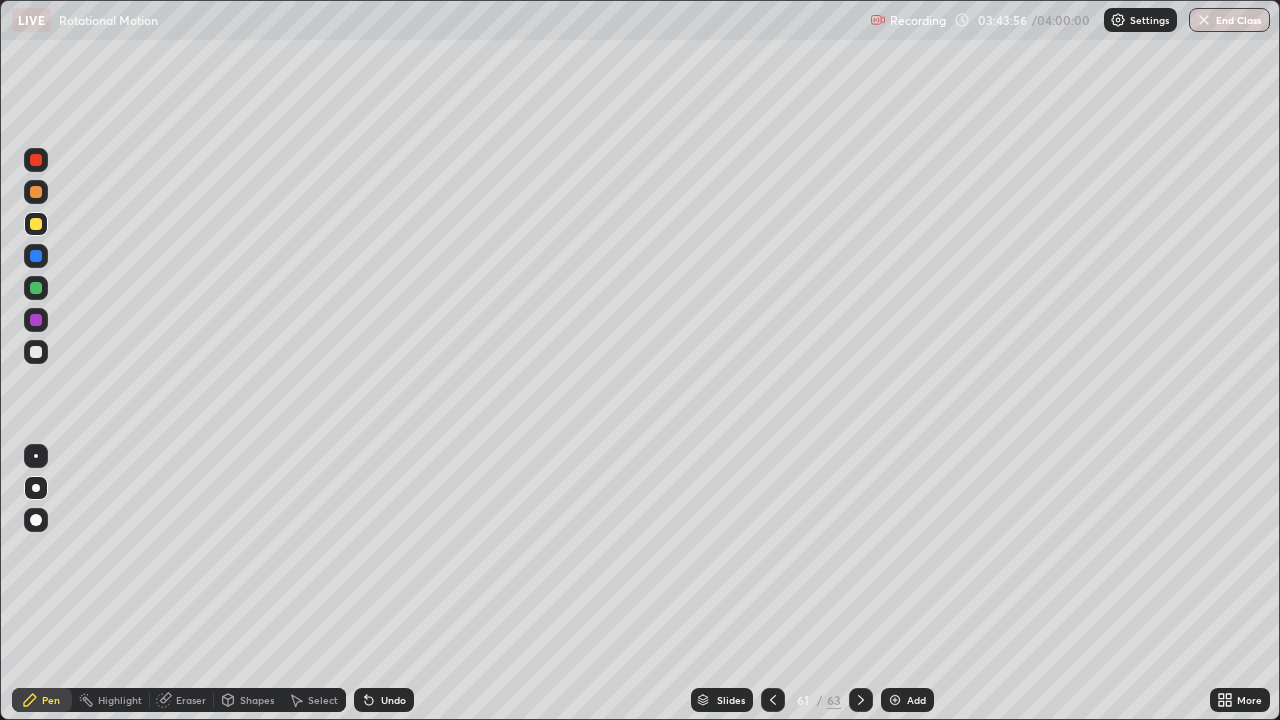 click on "Add" at bounding box center (907, 700) 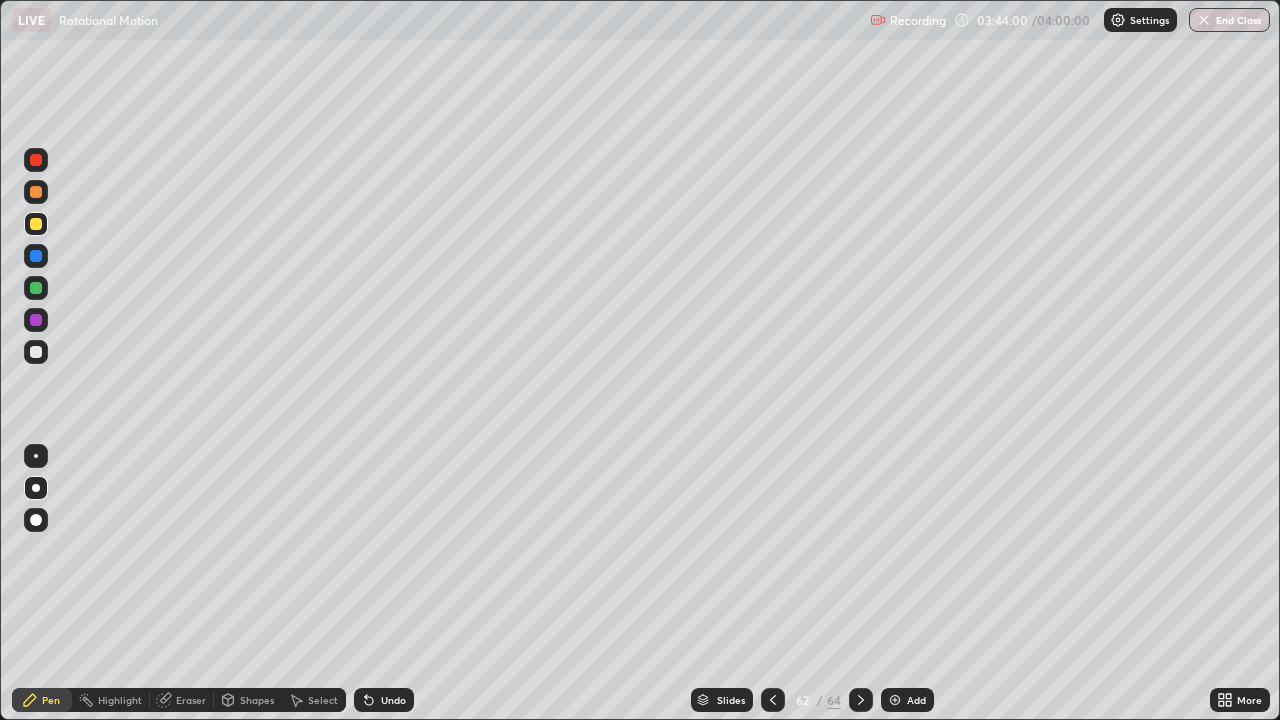 click at bounding box center (36, 352) 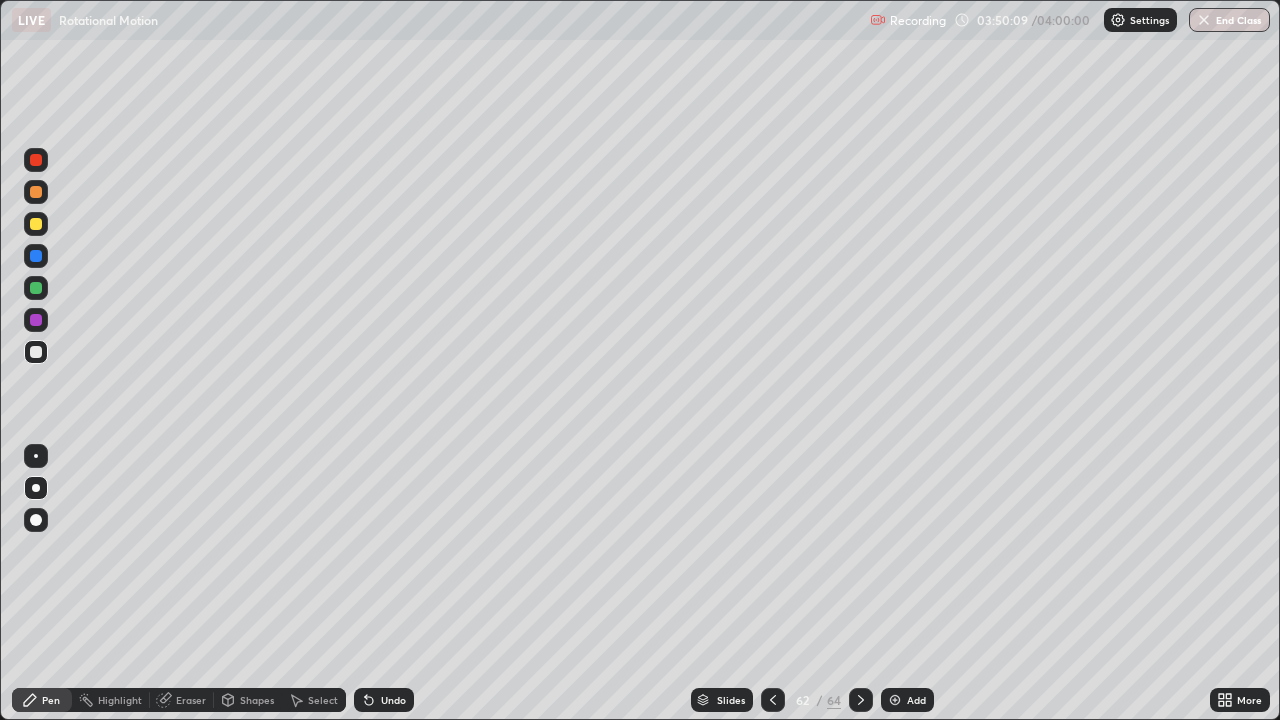click at bounding box center [36, 288] 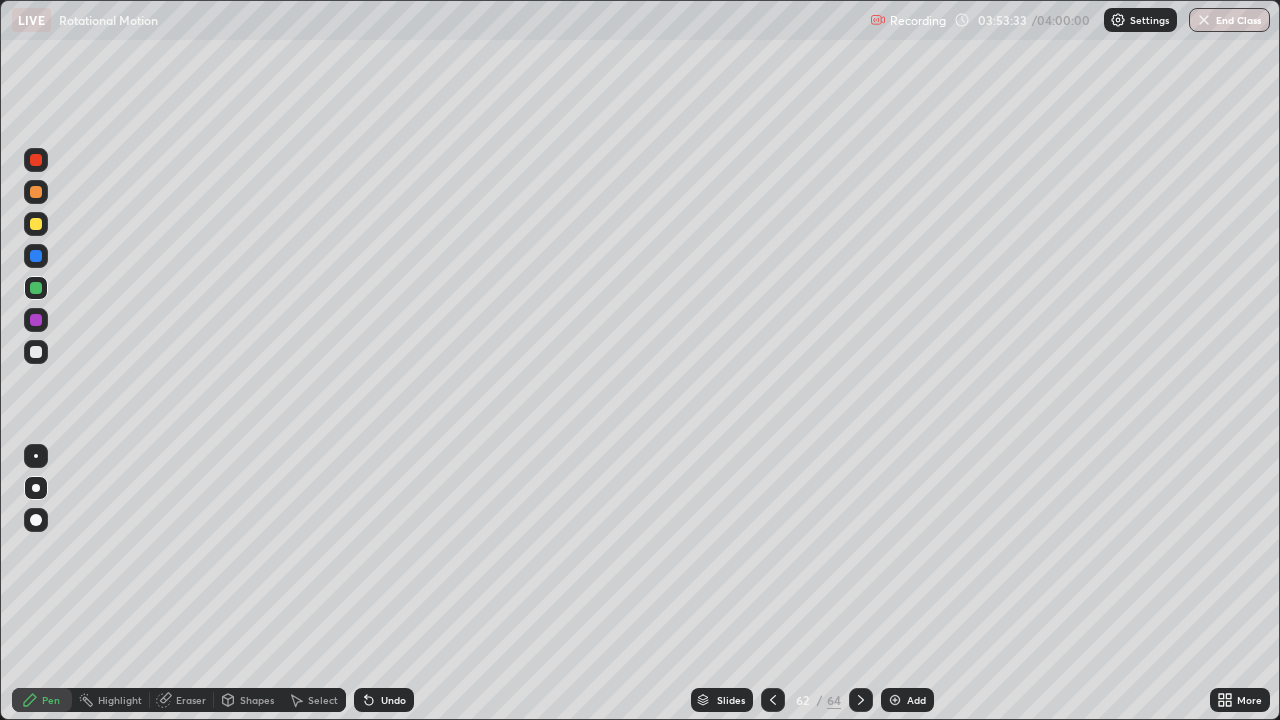 click on "More" at bounding box center (1240, 700) 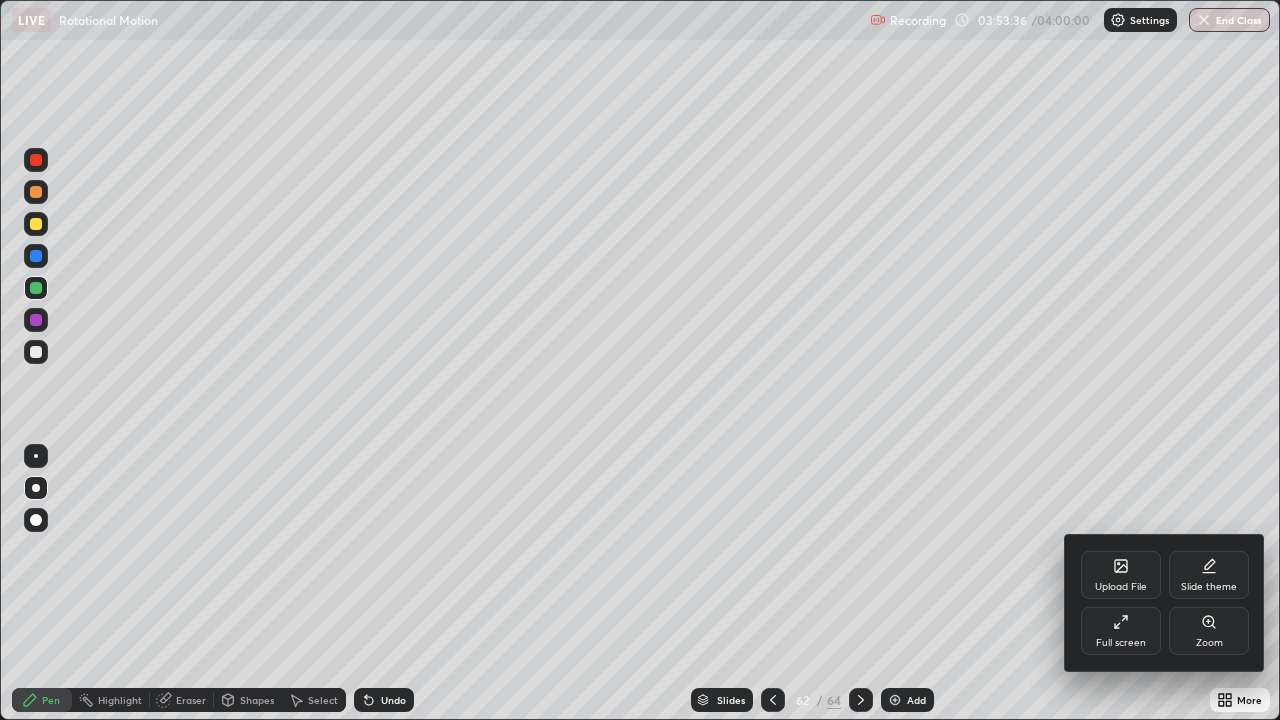 click 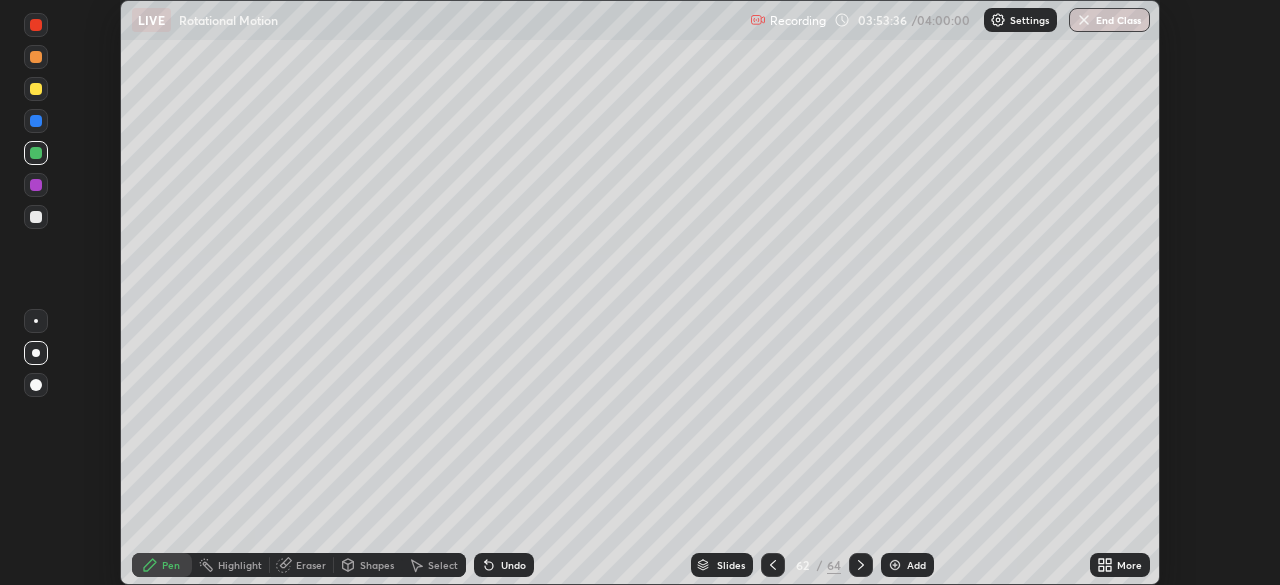 scroll, scrollTop: 585, scrollLeft: 1280, axis: both 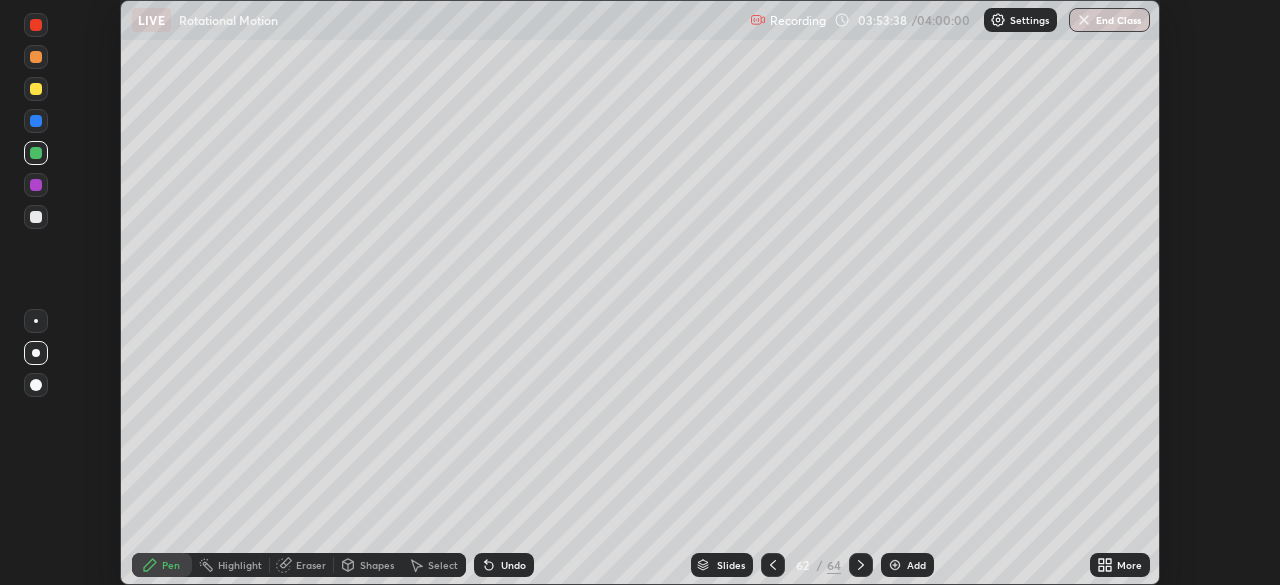 click on "Add" at bounding box center (907, 565) 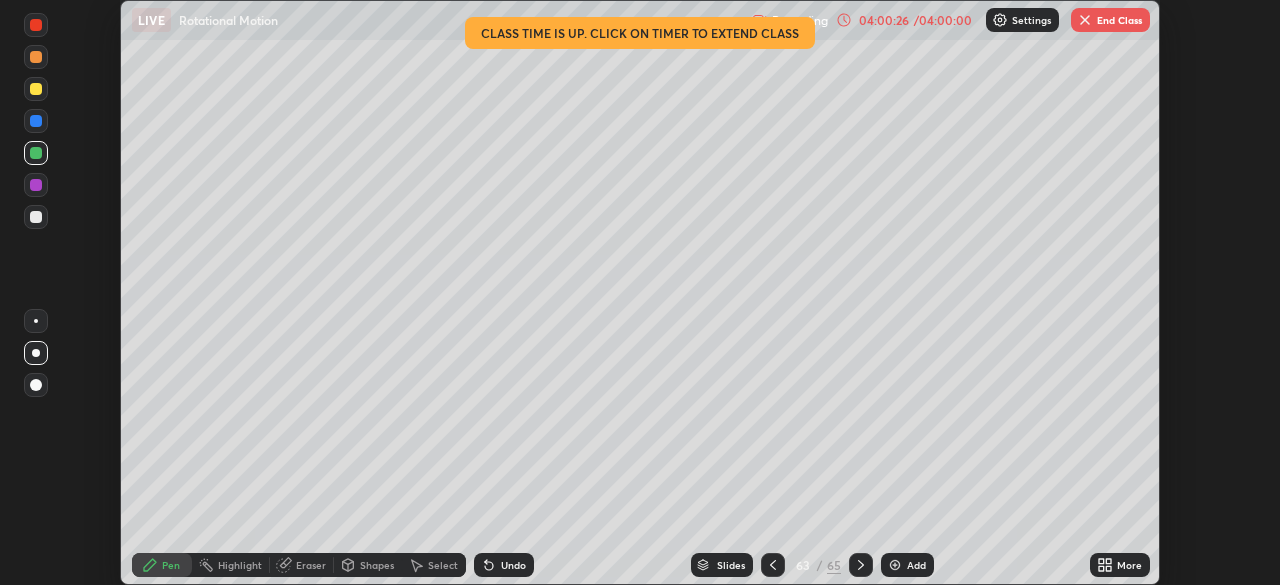 click on "End Class" at bounding box center (1110, 20) 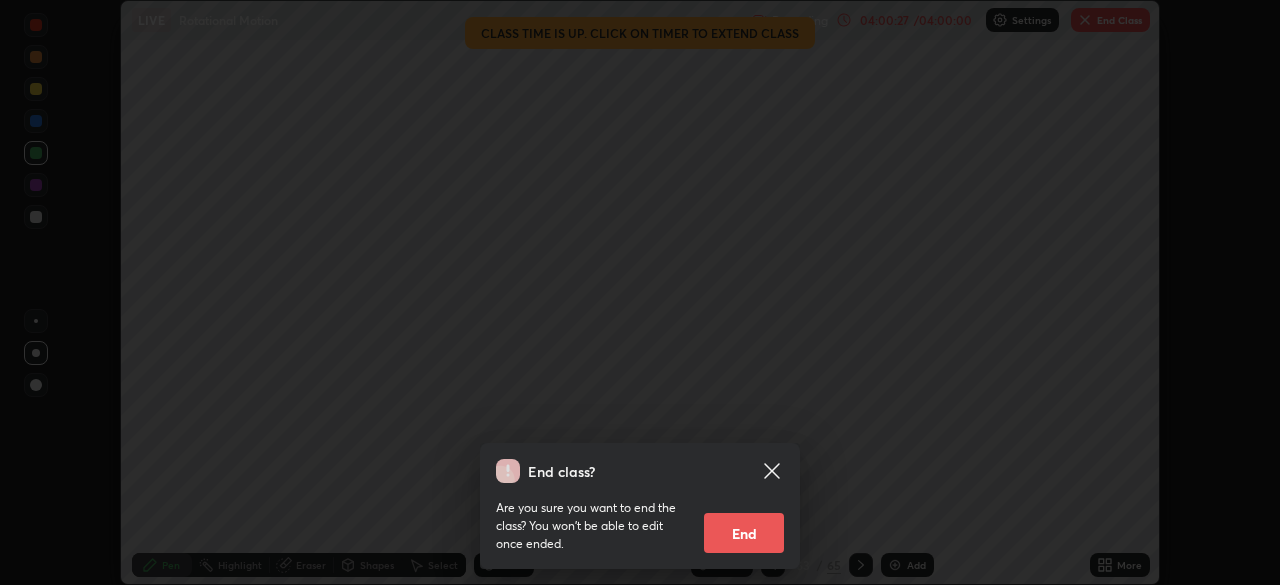 click on "End" at bounding box center (744, 533) 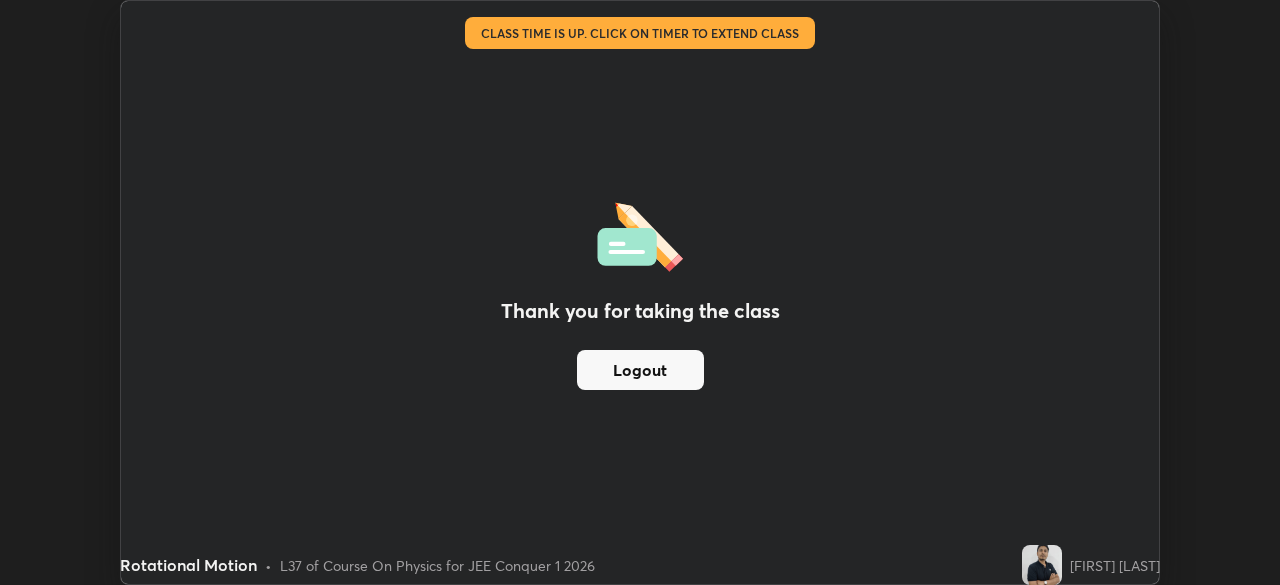 click on "Logout" at bounding box center [640, 370] 